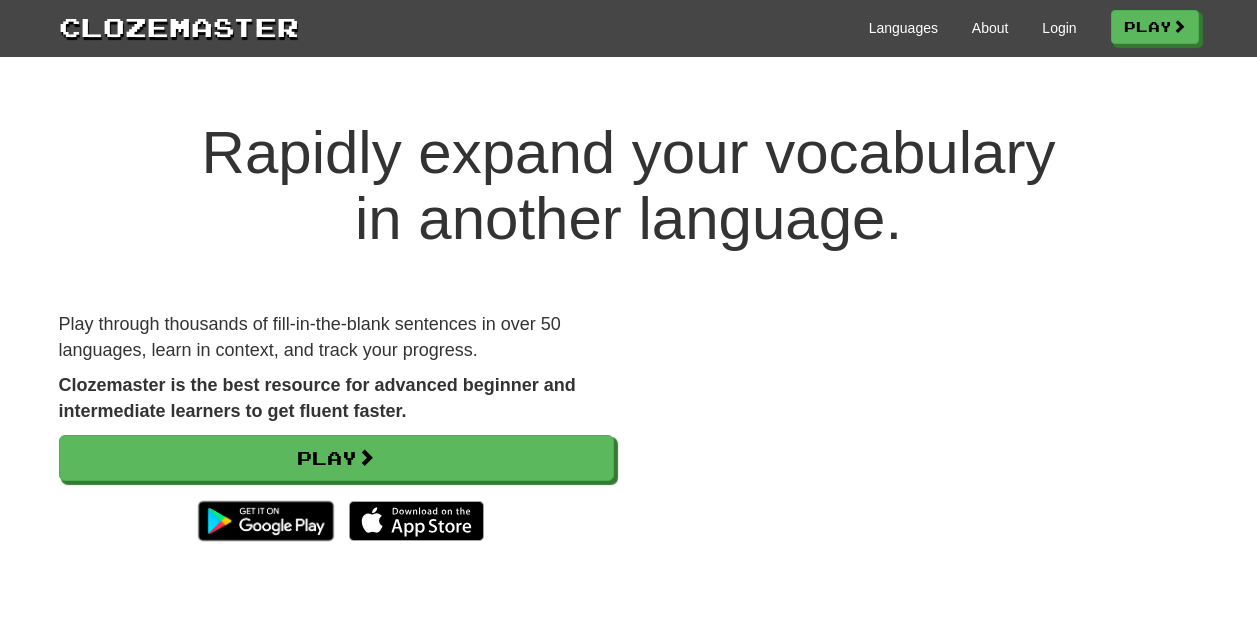 scroll, scrollTop: 0, scrollLeft: 0, axis: both 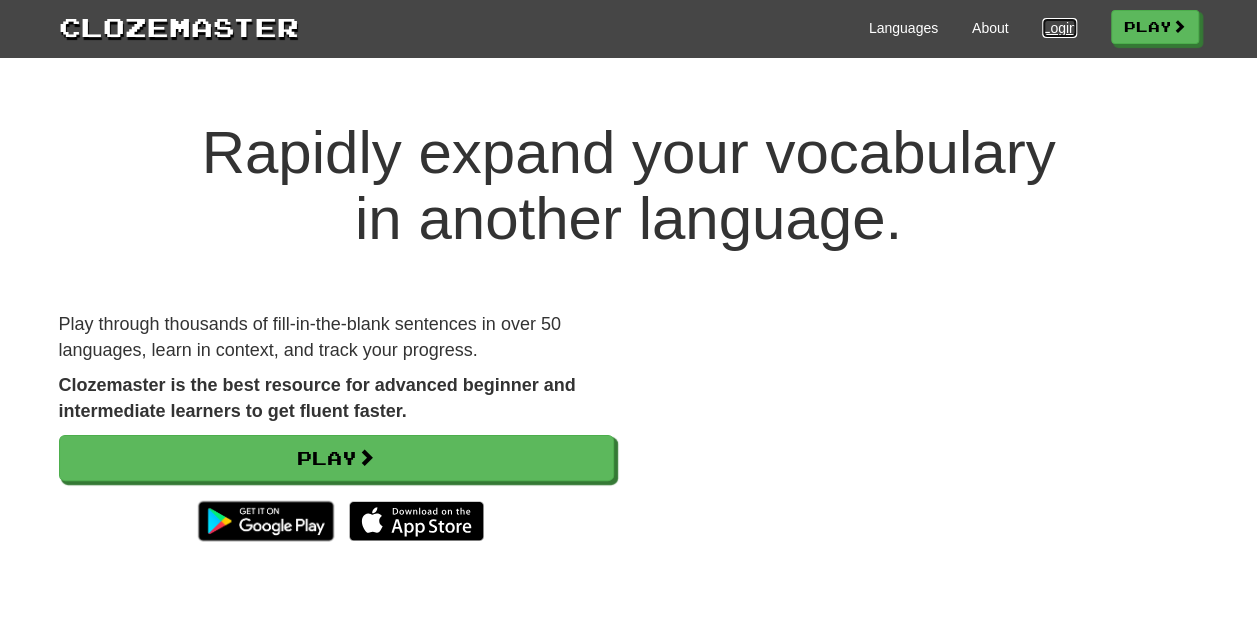 click on "Login" at bounding box center [1059, 28] 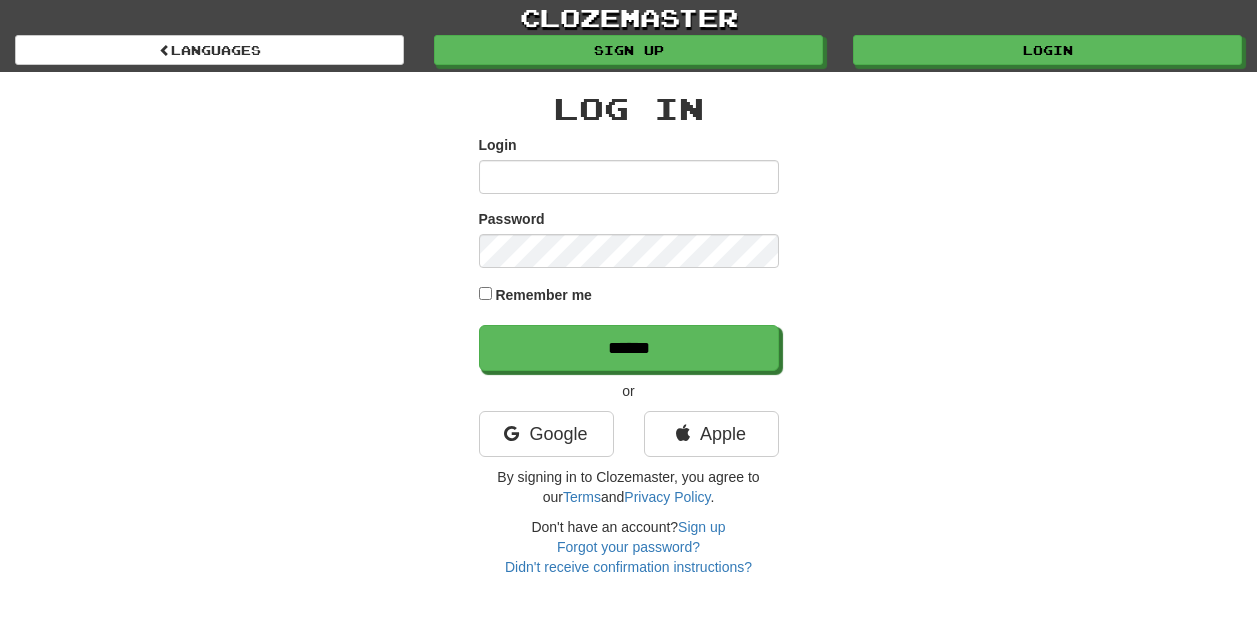 scroll, scrollTop: 0, scrollLeft: 0, axis: both 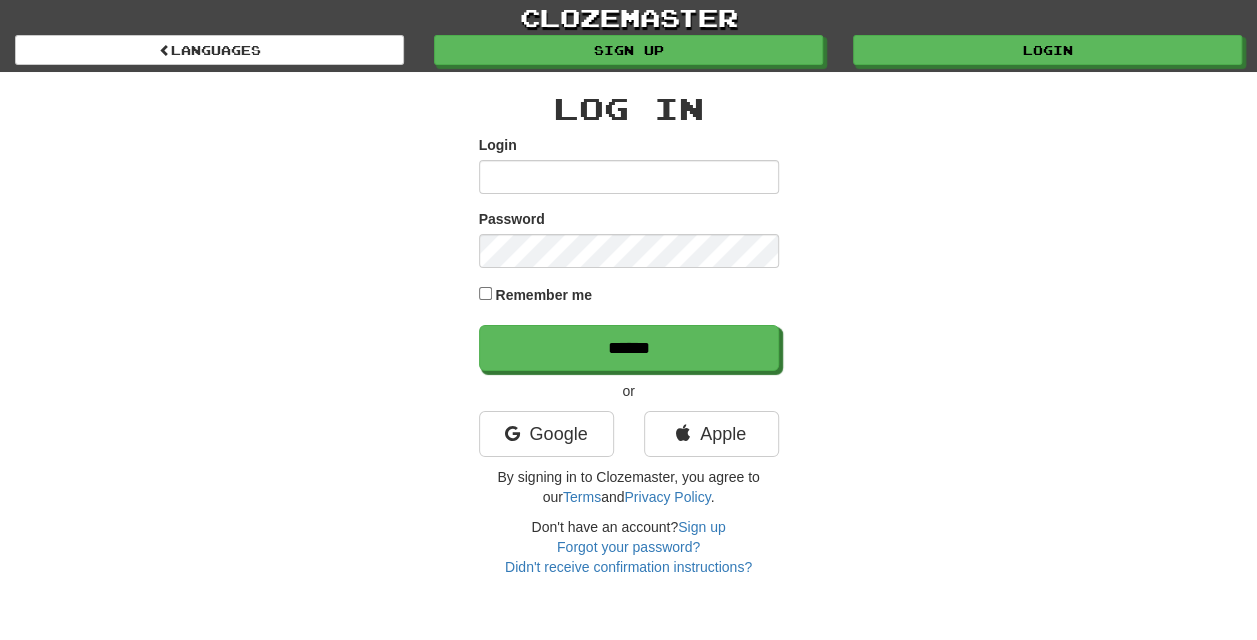 click on "Login" at bounding box center (629, 177) 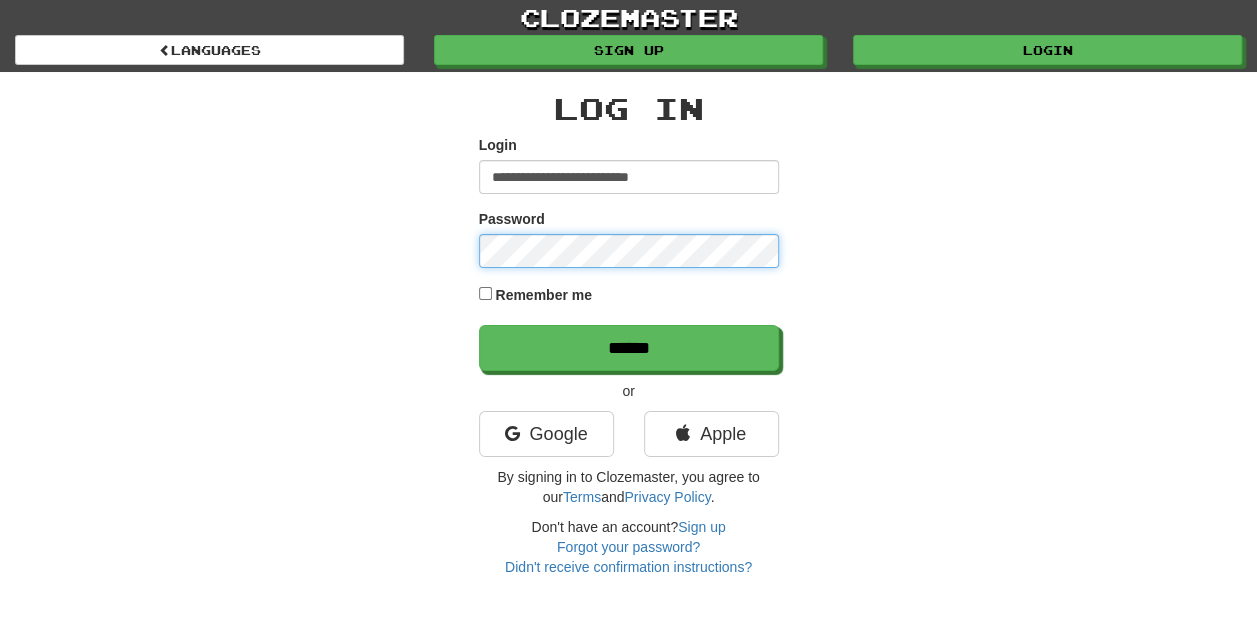 click on "******" at bounding box center (629, 348) 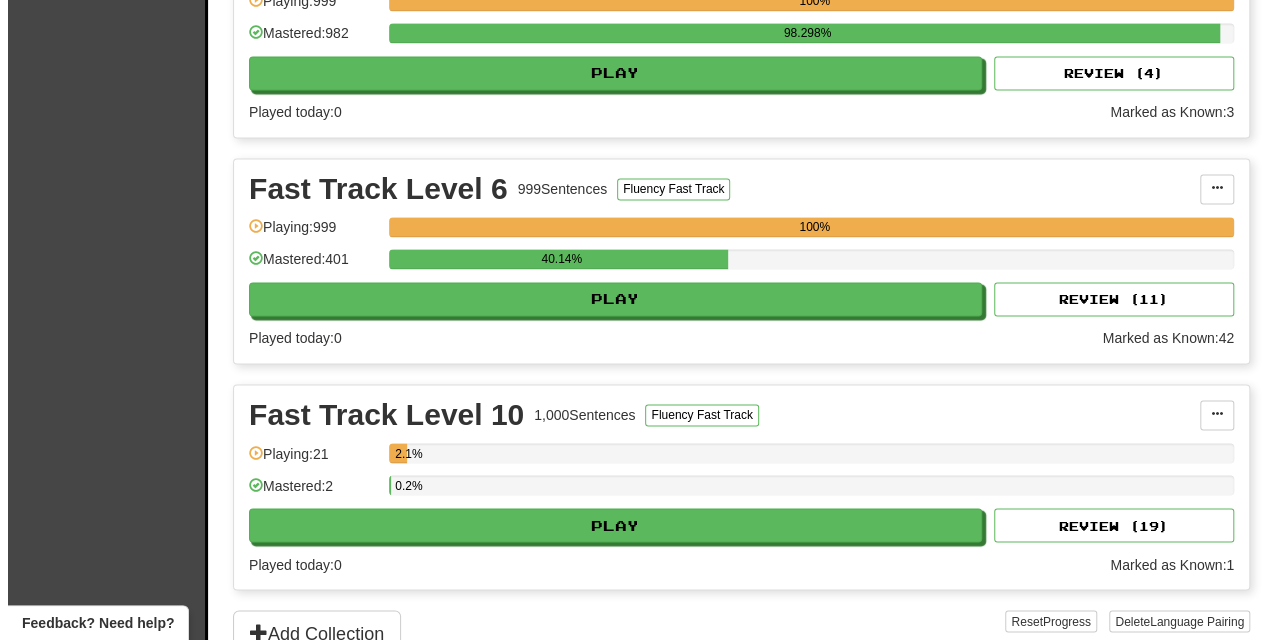 scroll, scrollTop: 1434, scrollLeft: 0, axis: vertical 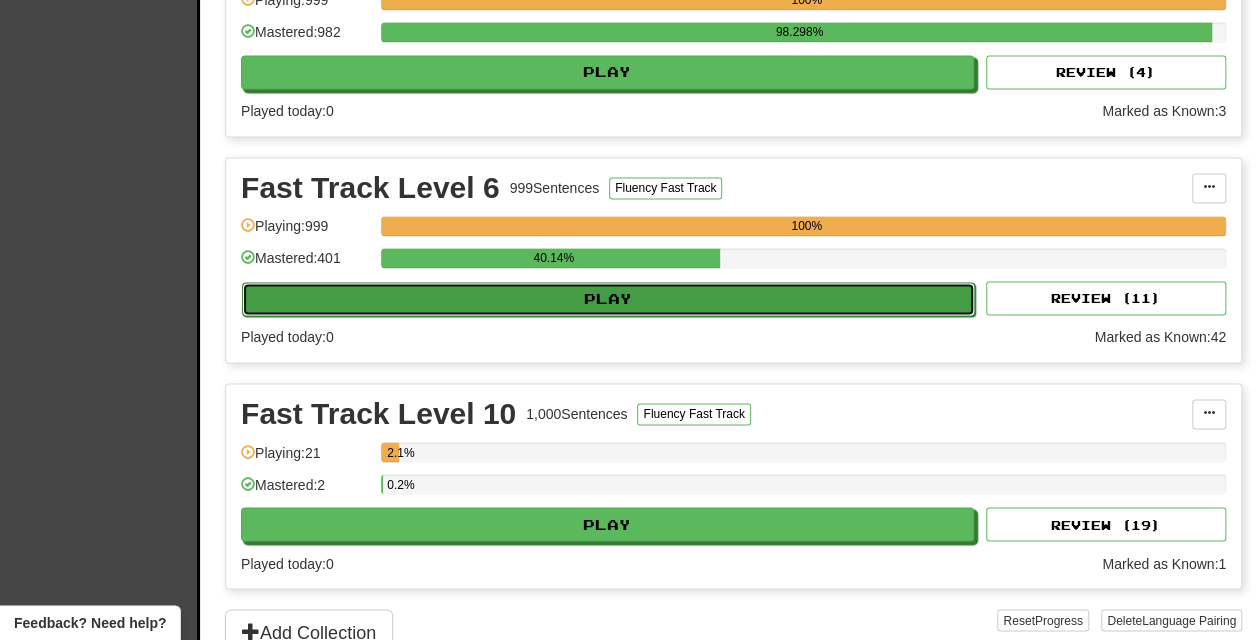 click on "Play" at bounding box center (608, 299) 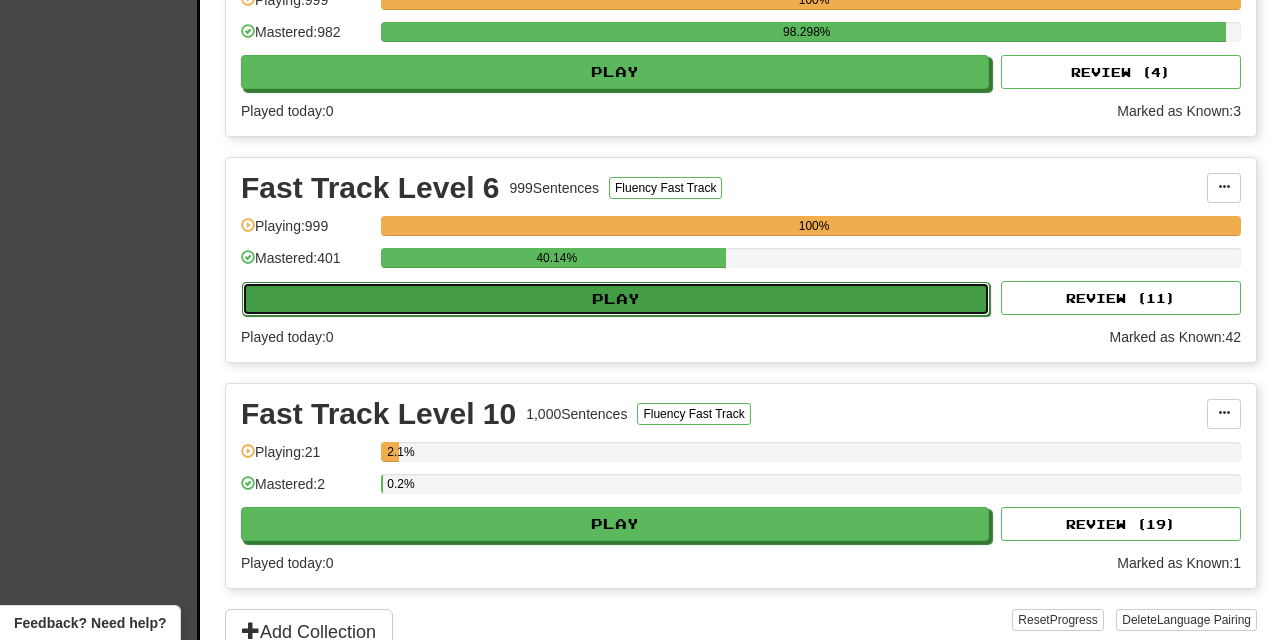 select on "***" 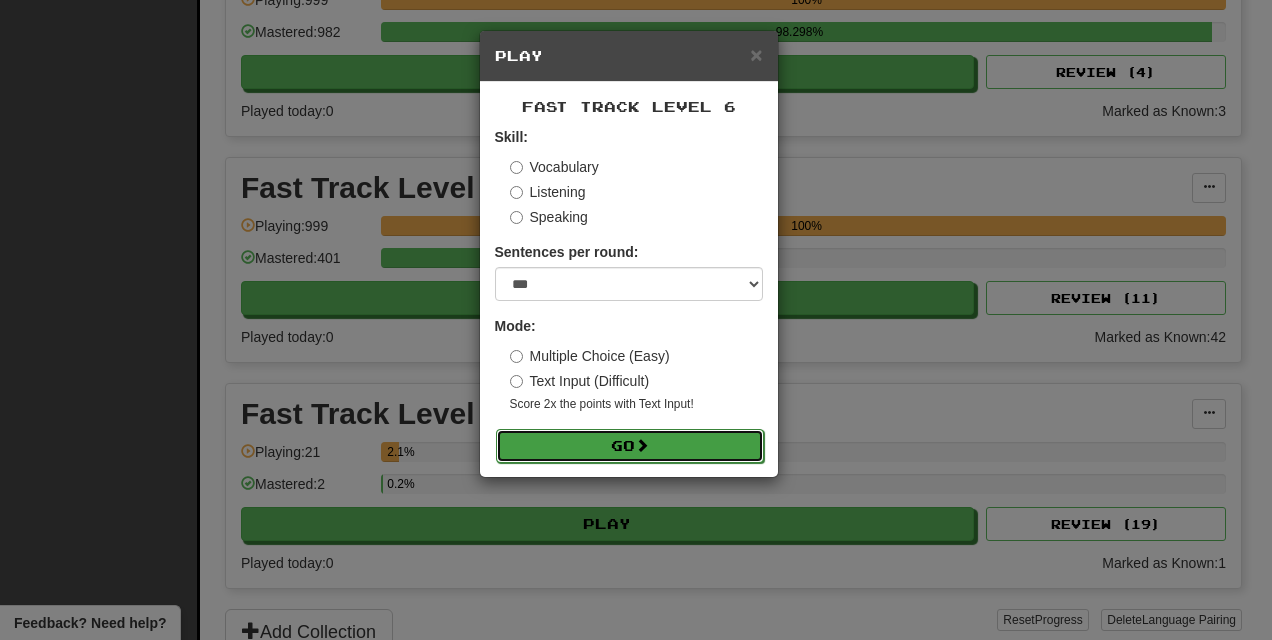 click on "Go" at bounding box center (630, 446) 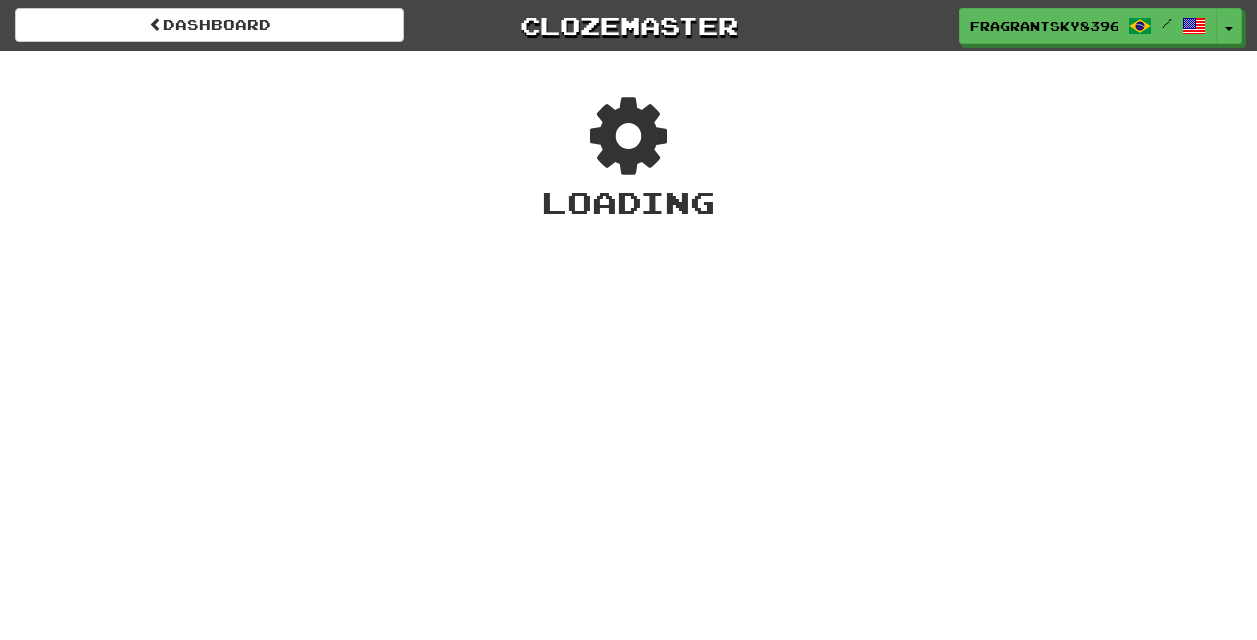 scroll, scrollTop: 0, scrollLeft: 0, axis: both 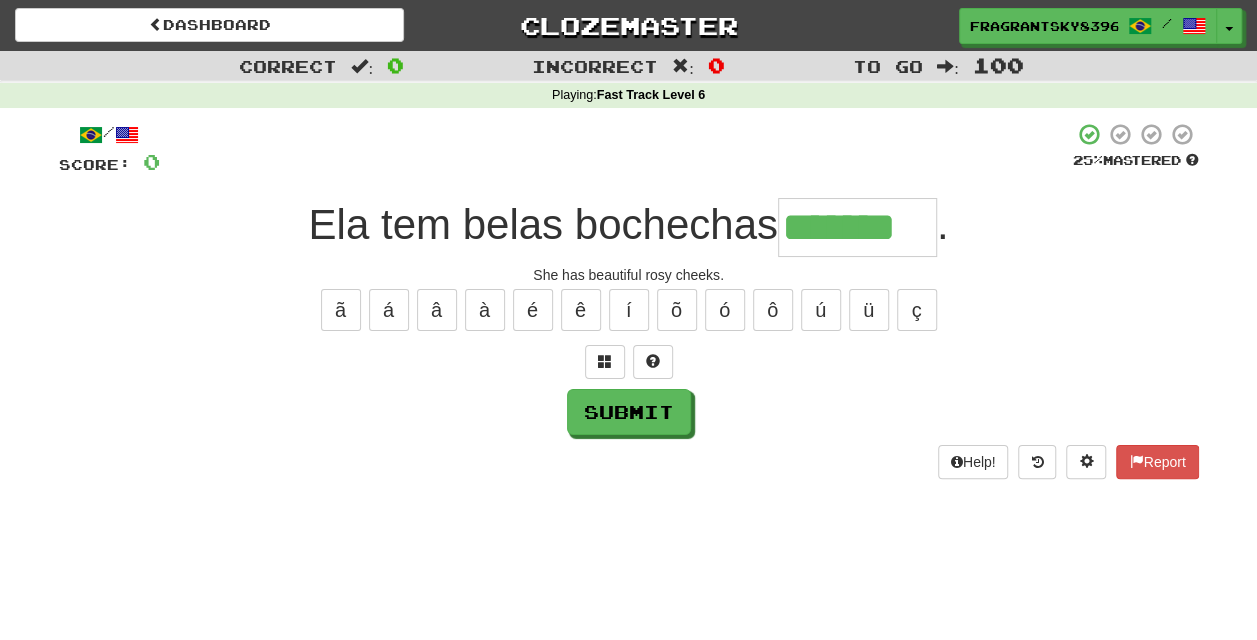 type on "*******" 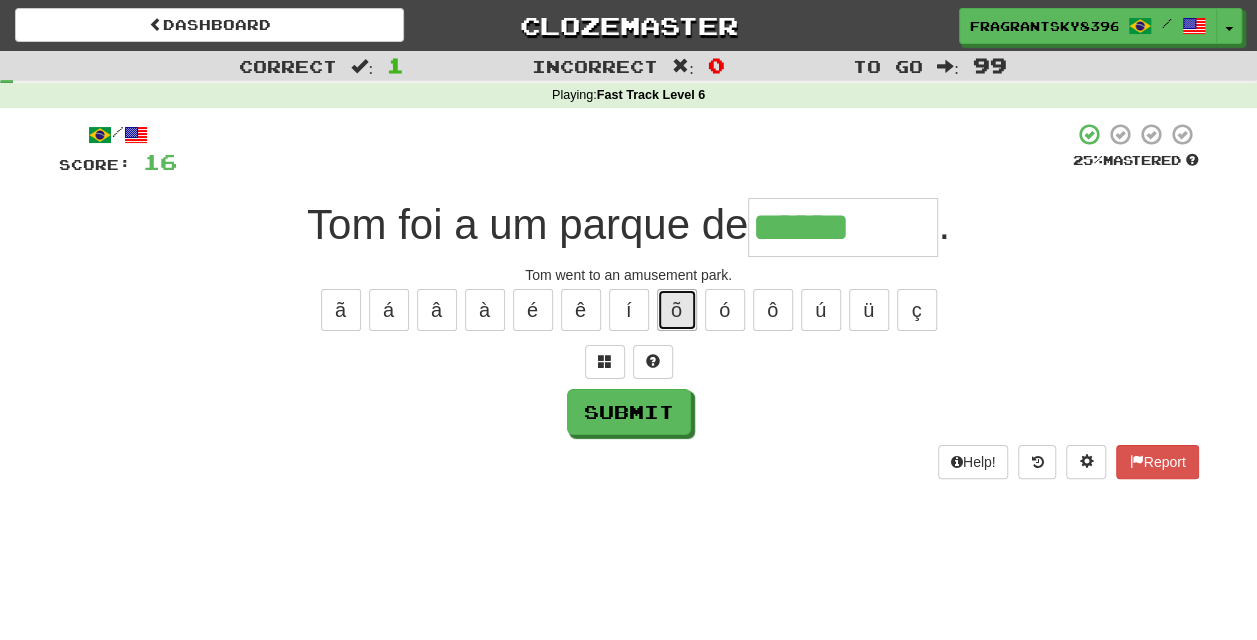 click on "õ" at bounding box center [677, 310] 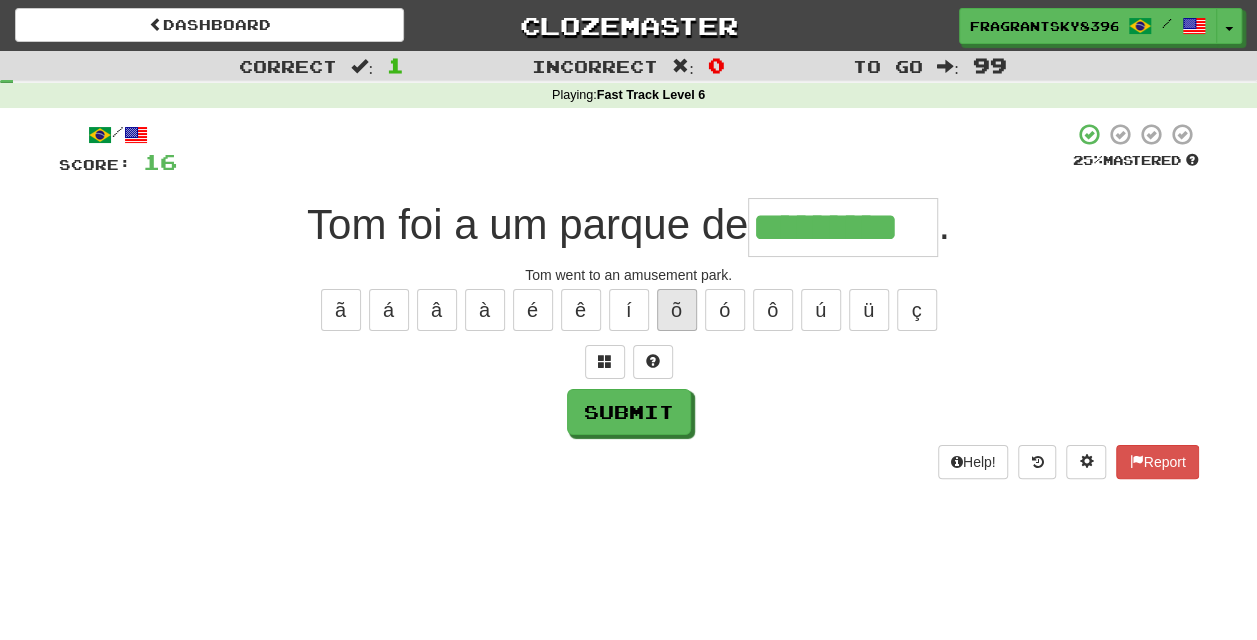 type on "*********" 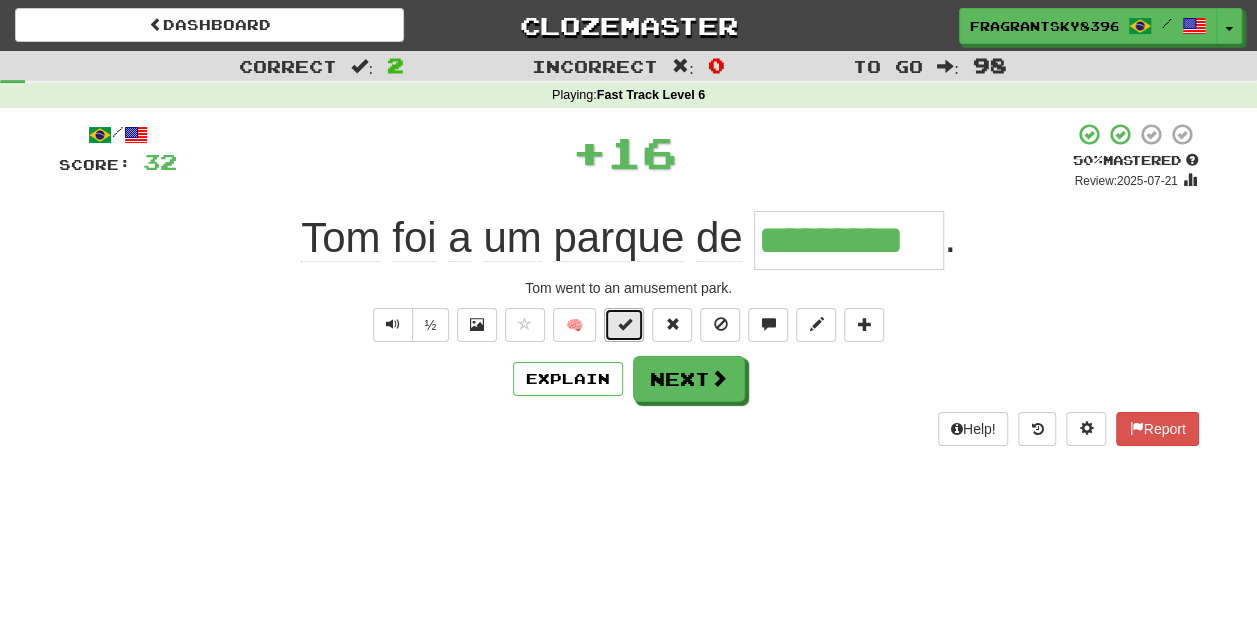 click at bounding box center [624, 325] 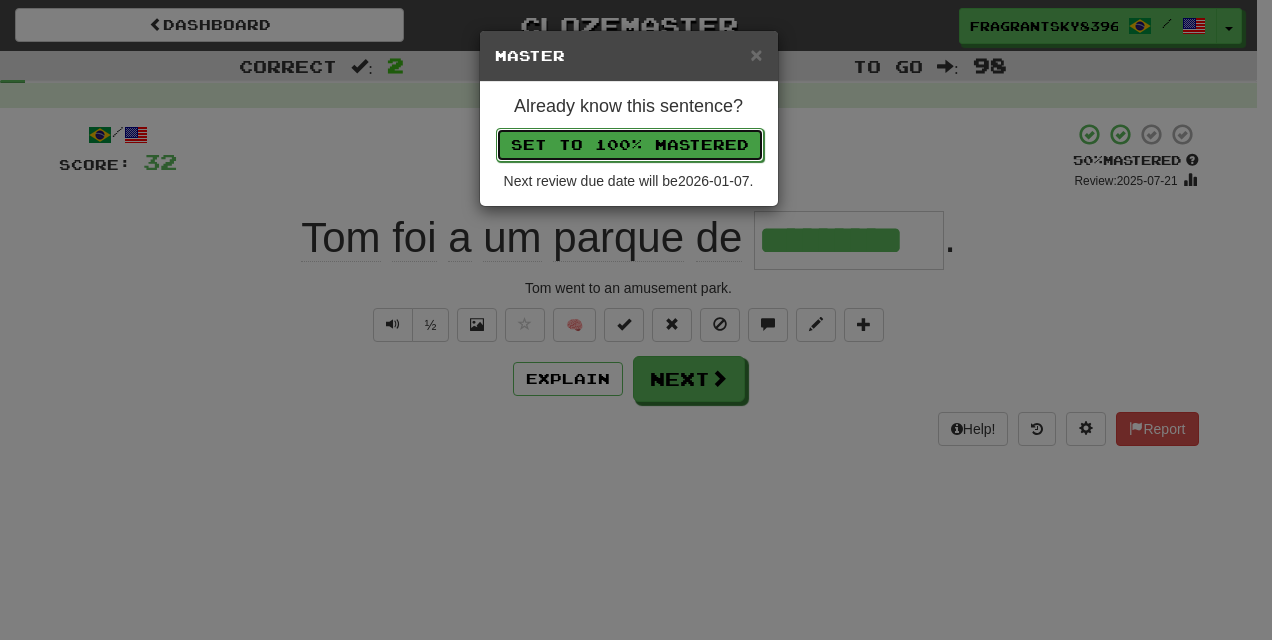 click on "Set to 100% Mastered" at bounding box center [630, 145] 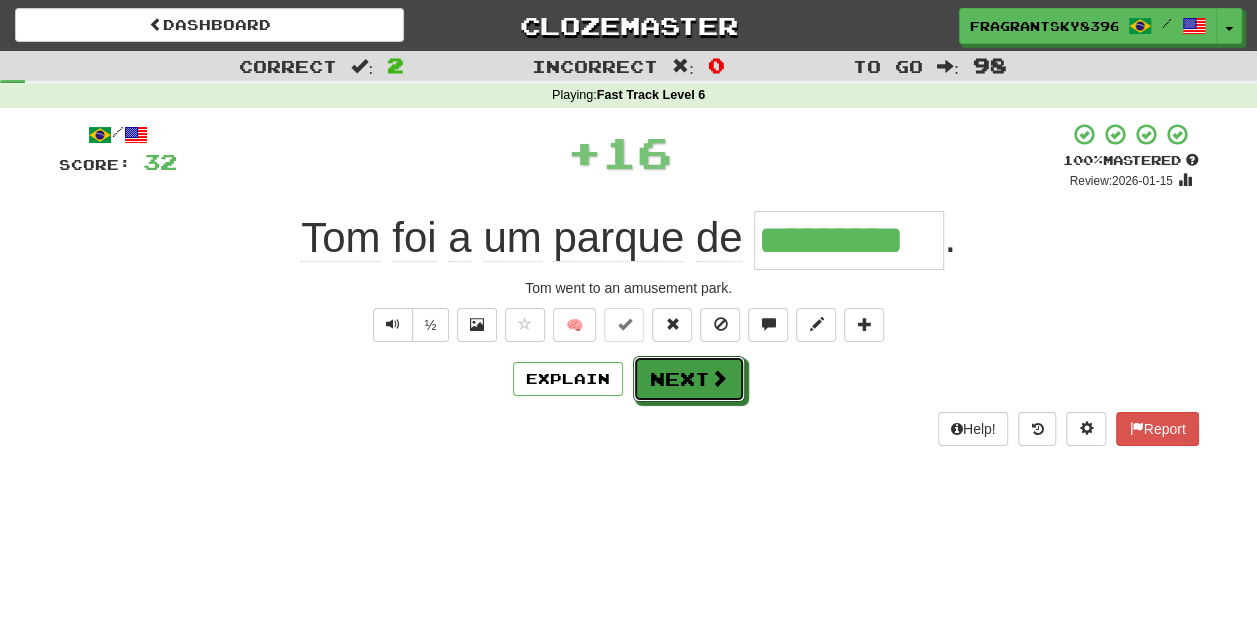 click at bounding box center (719, 378) 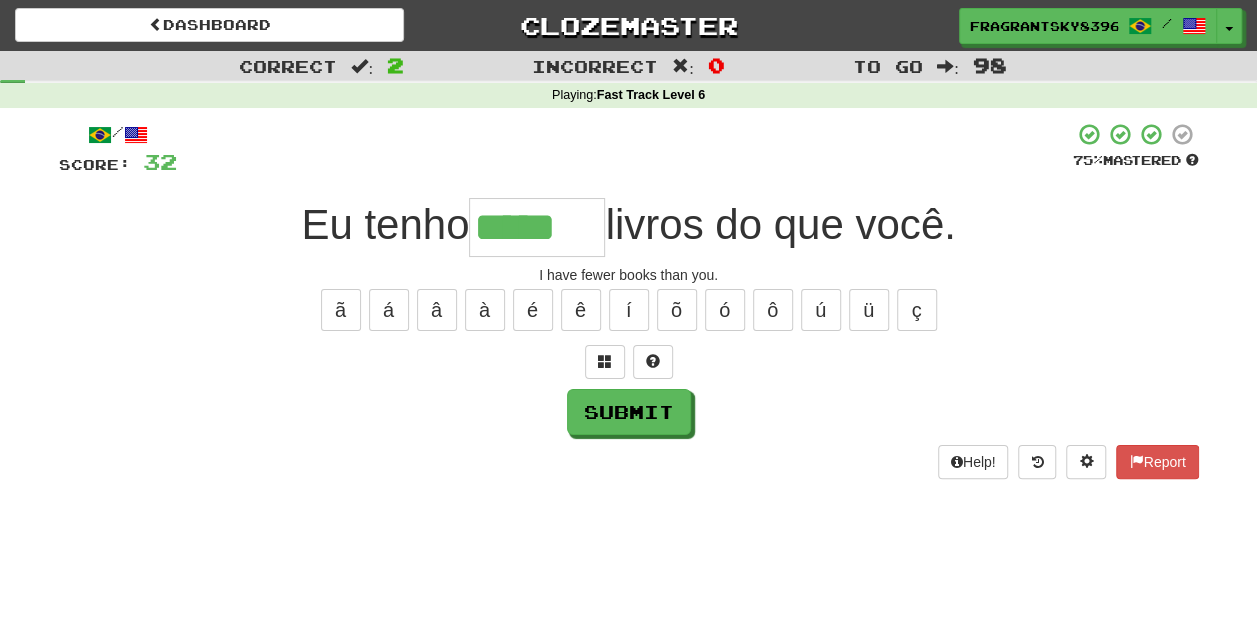 type on "*****" 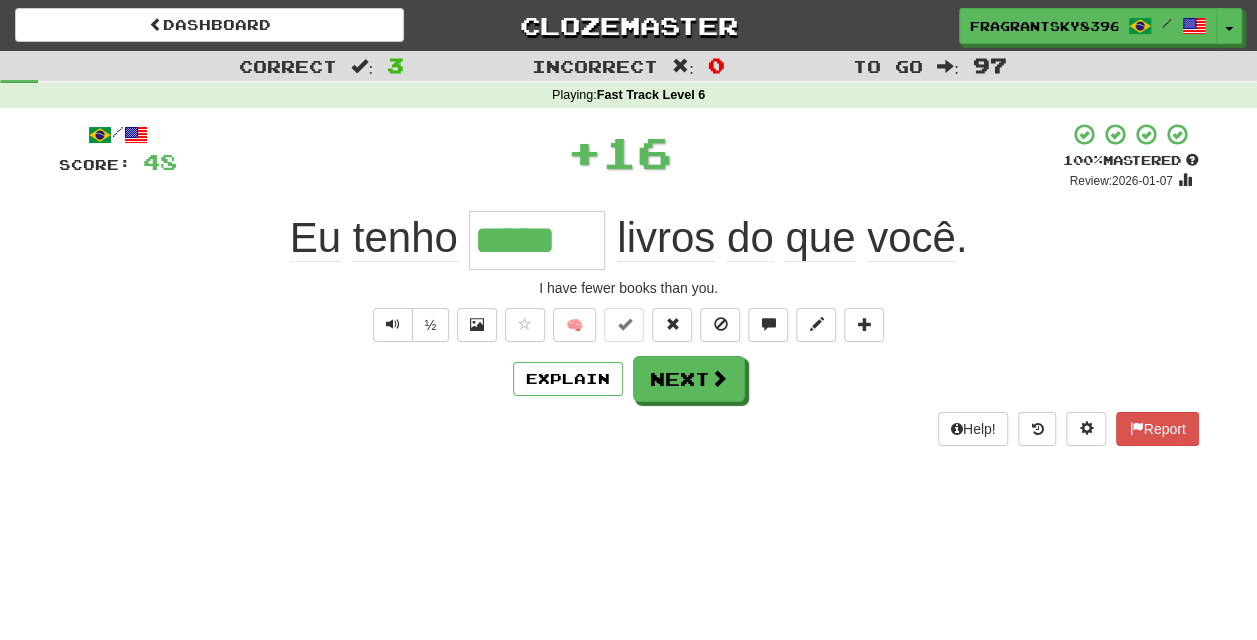 click on "Explain Next" at bounding box center (629, 379) 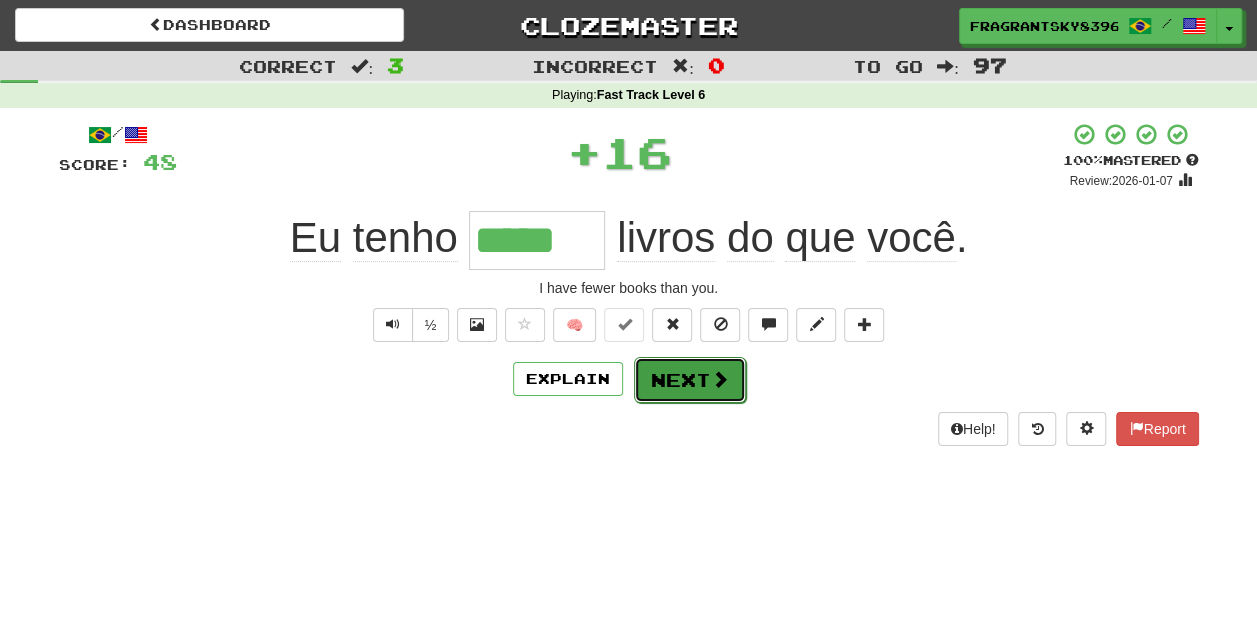 click on "Next" at bounding box center [690, 380] 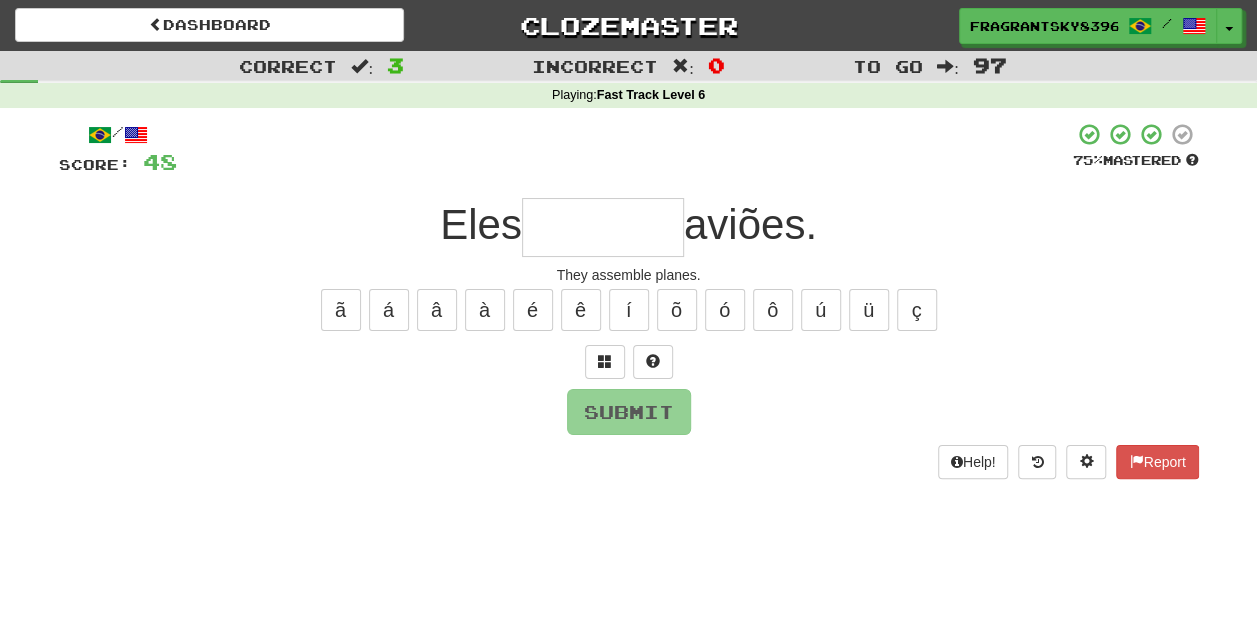 type on "*" 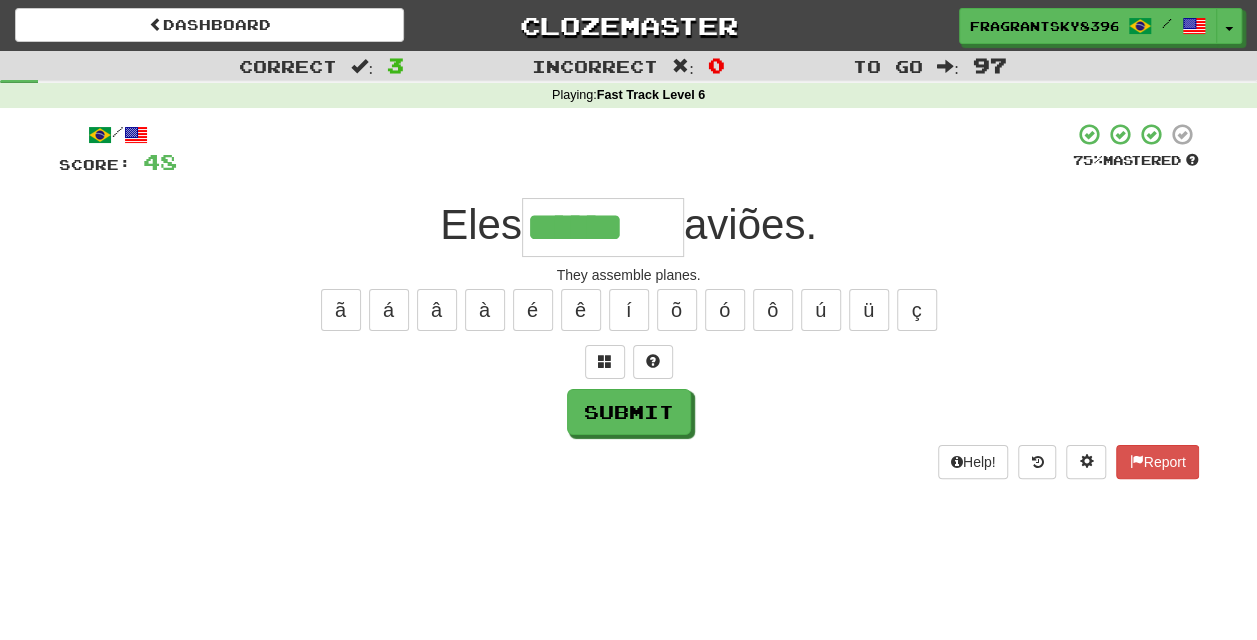 type on "******" 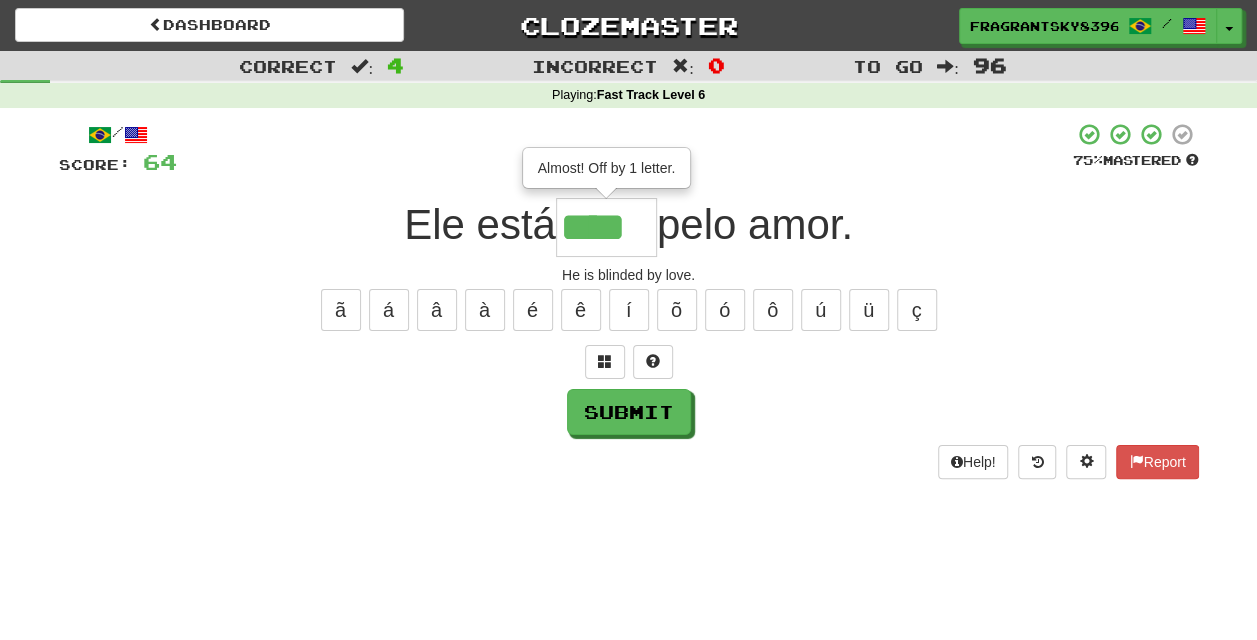type on "****" 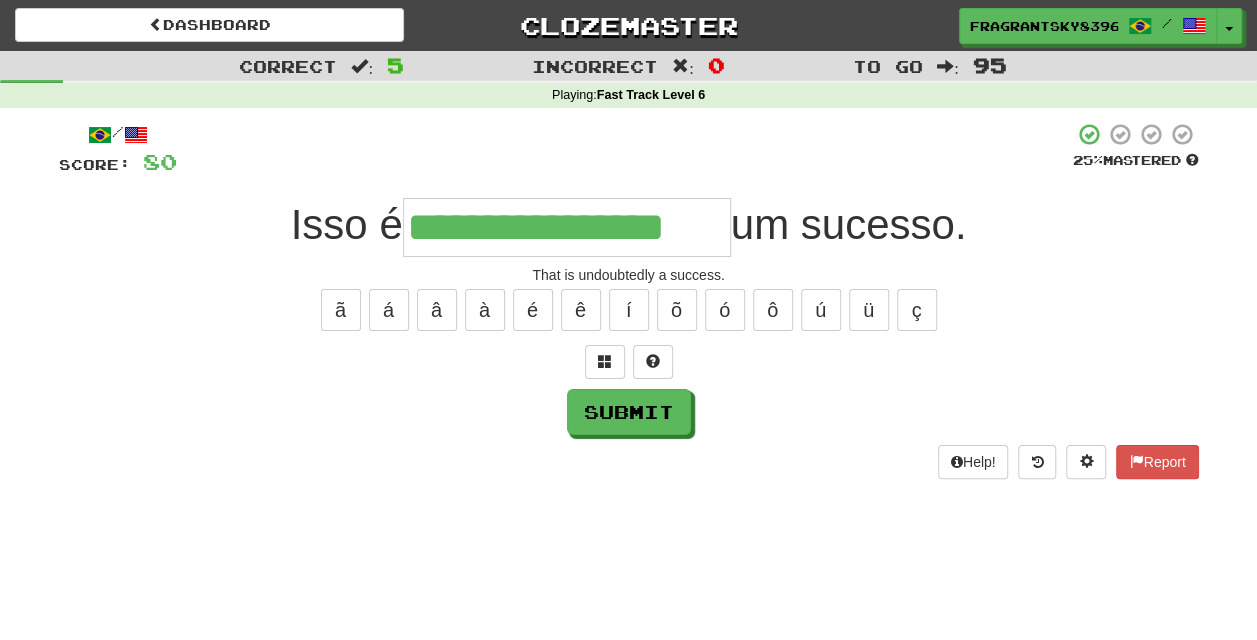 type on "**********" 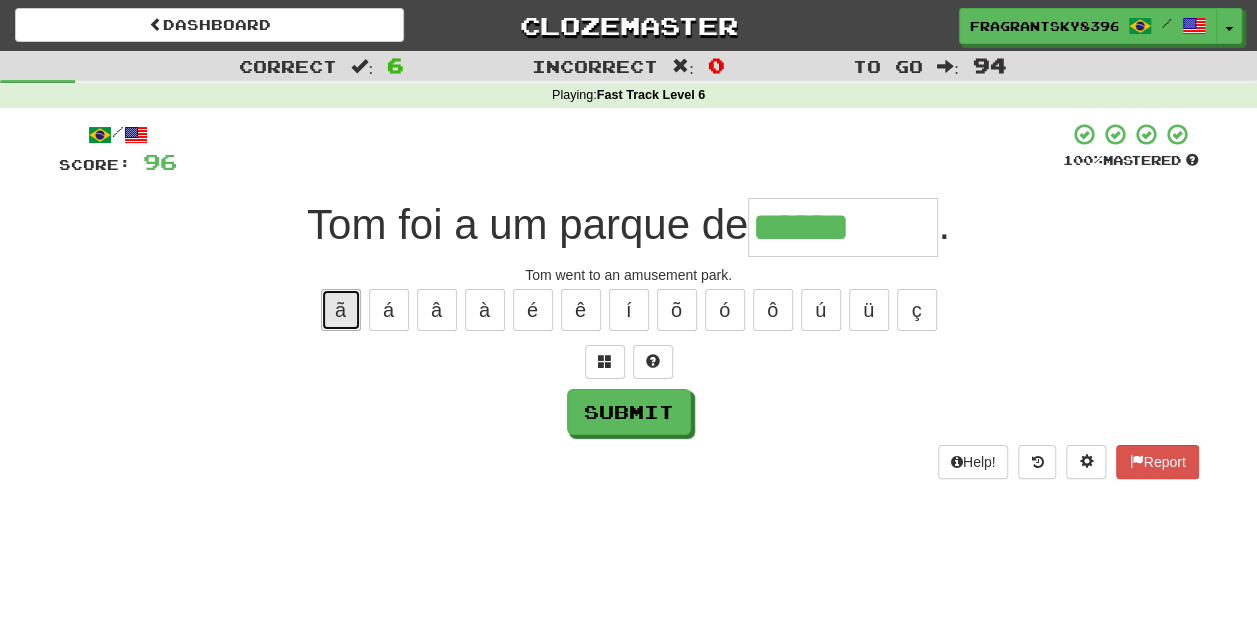 click on "ã" at bounding box center (341, 310) 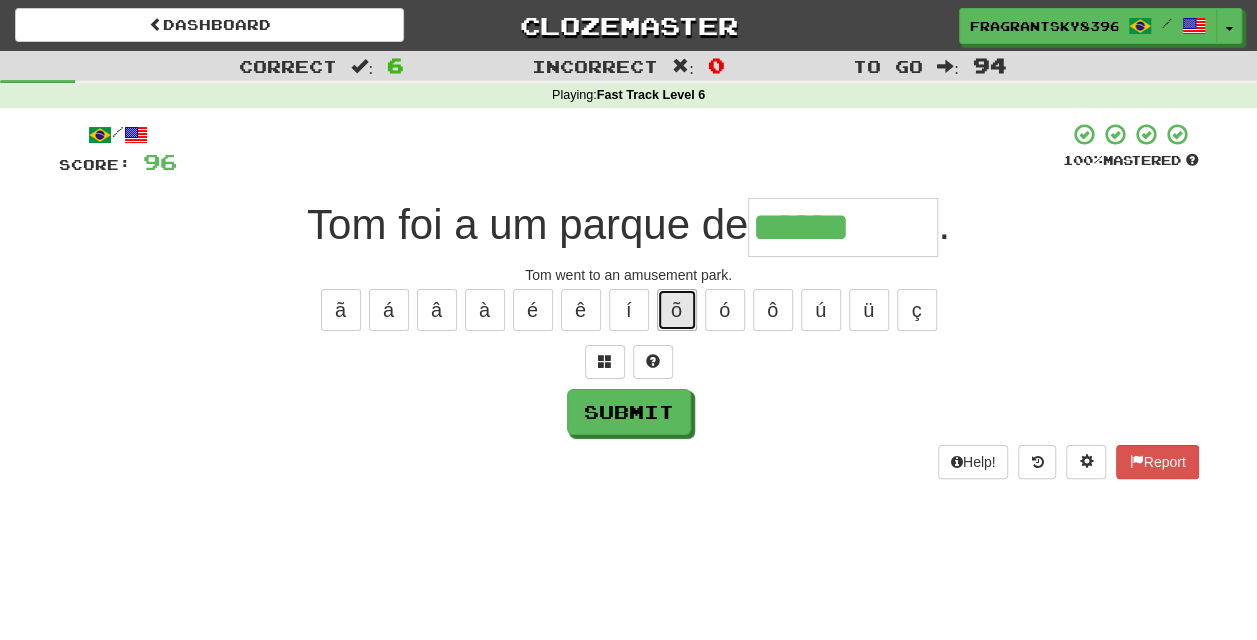 click on "õ" at bounding box center (677, 310) 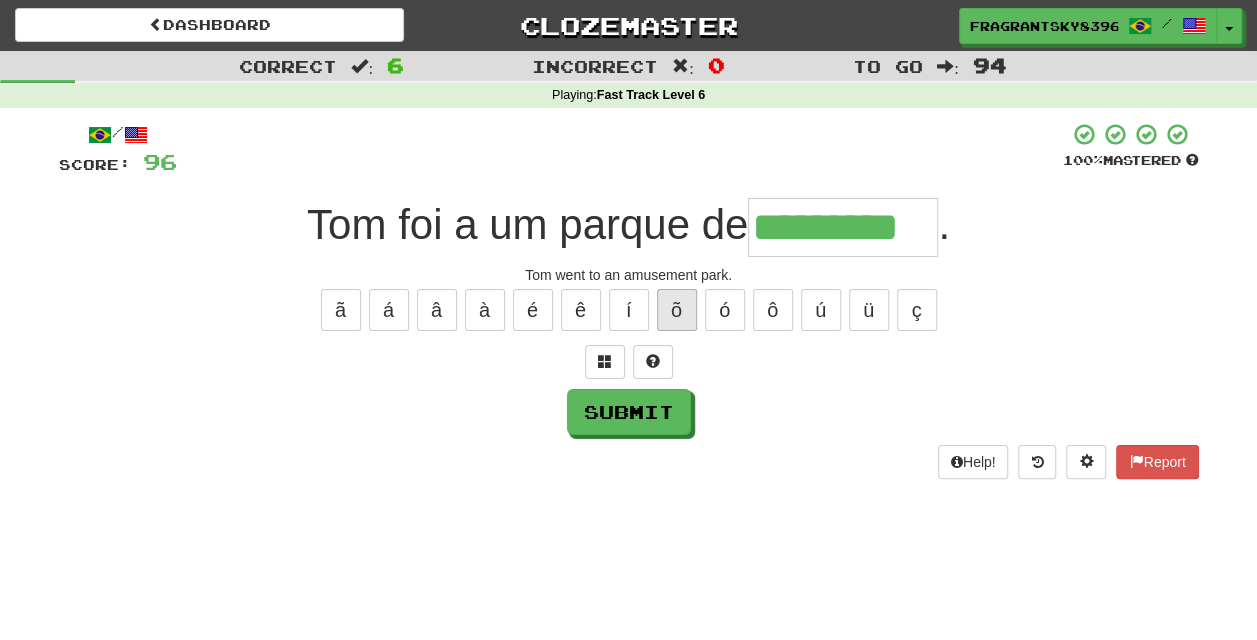 type on "*********" 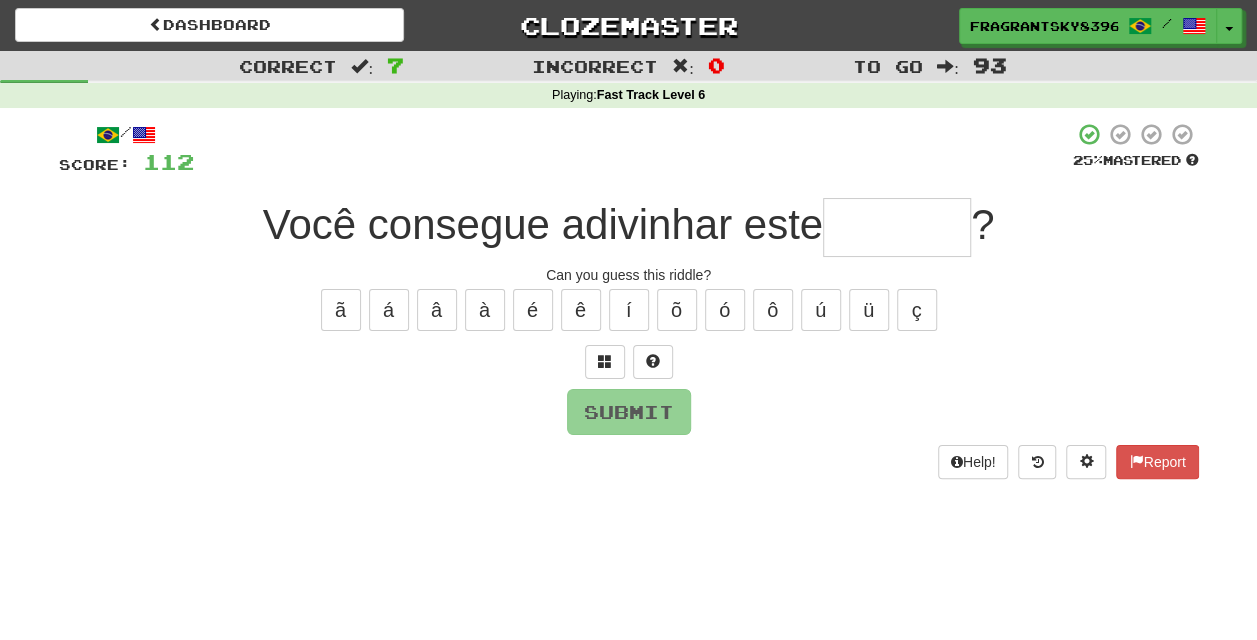 type on "*" 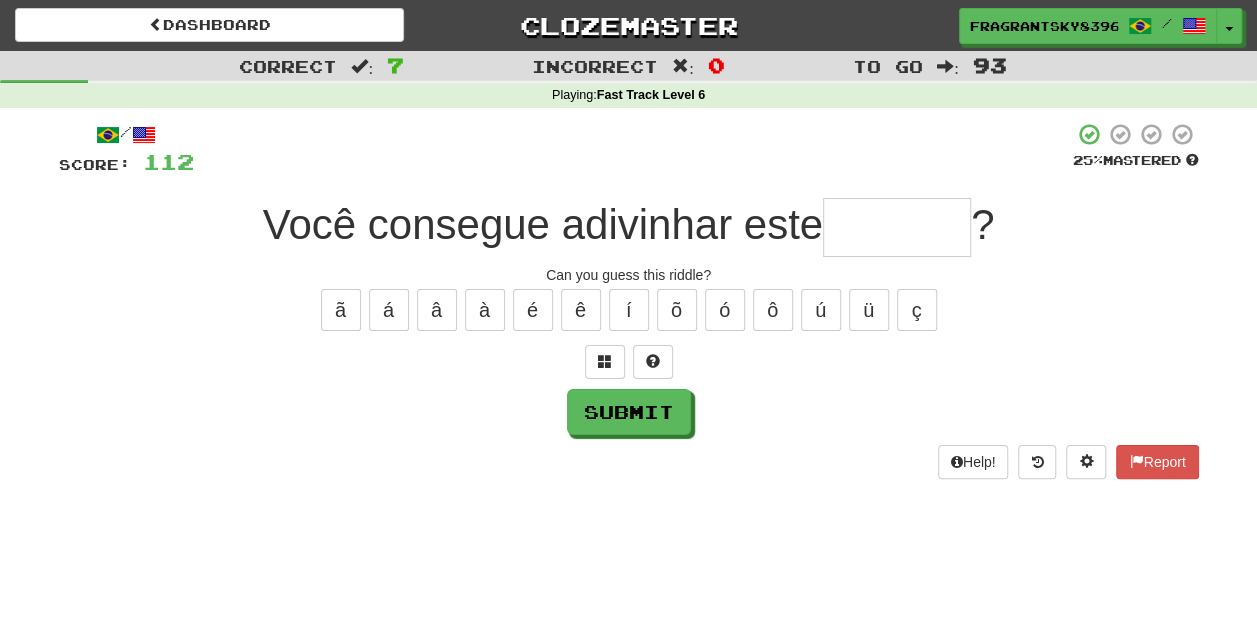type on "*" 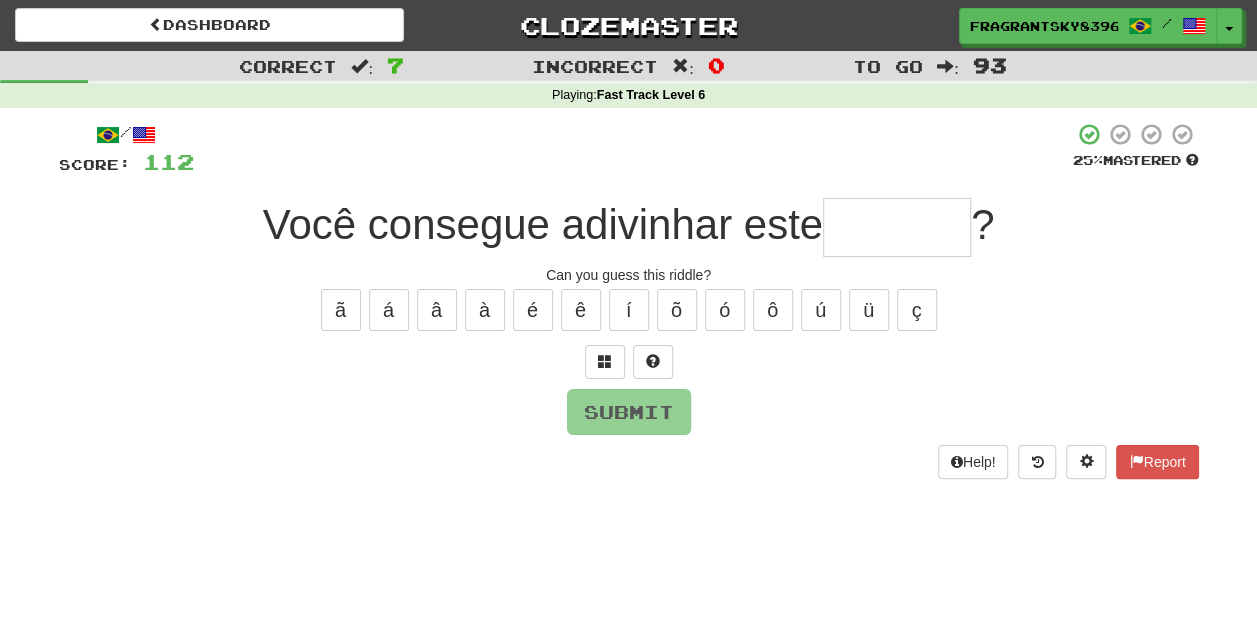 type on "******" 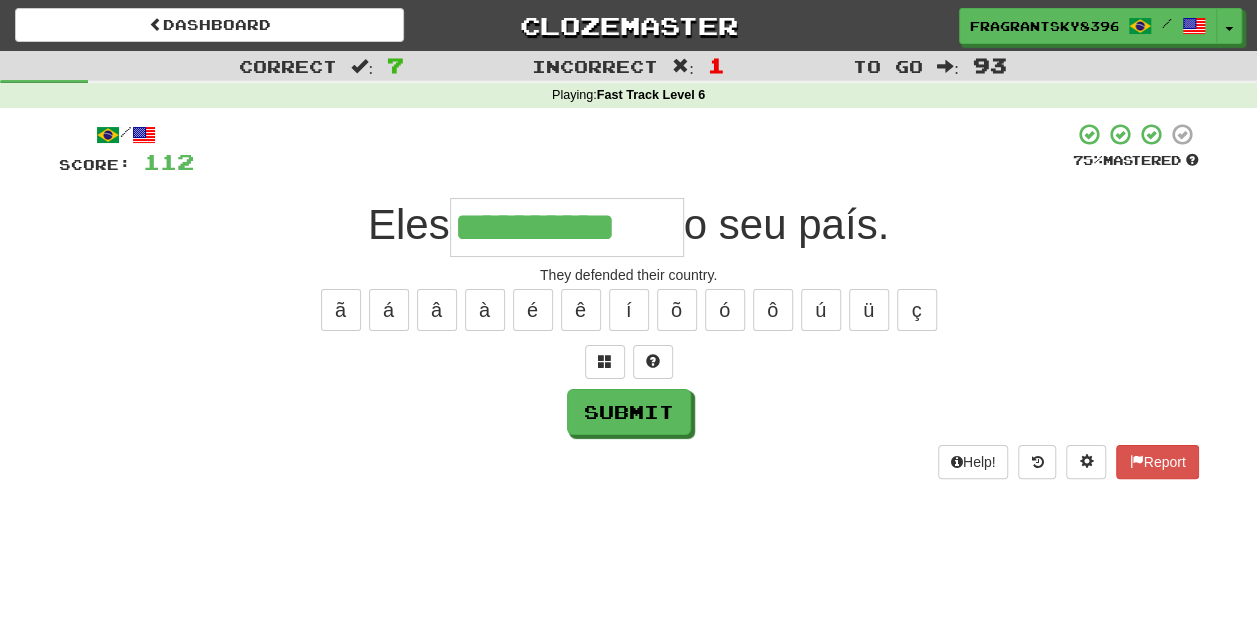 type on "**********" 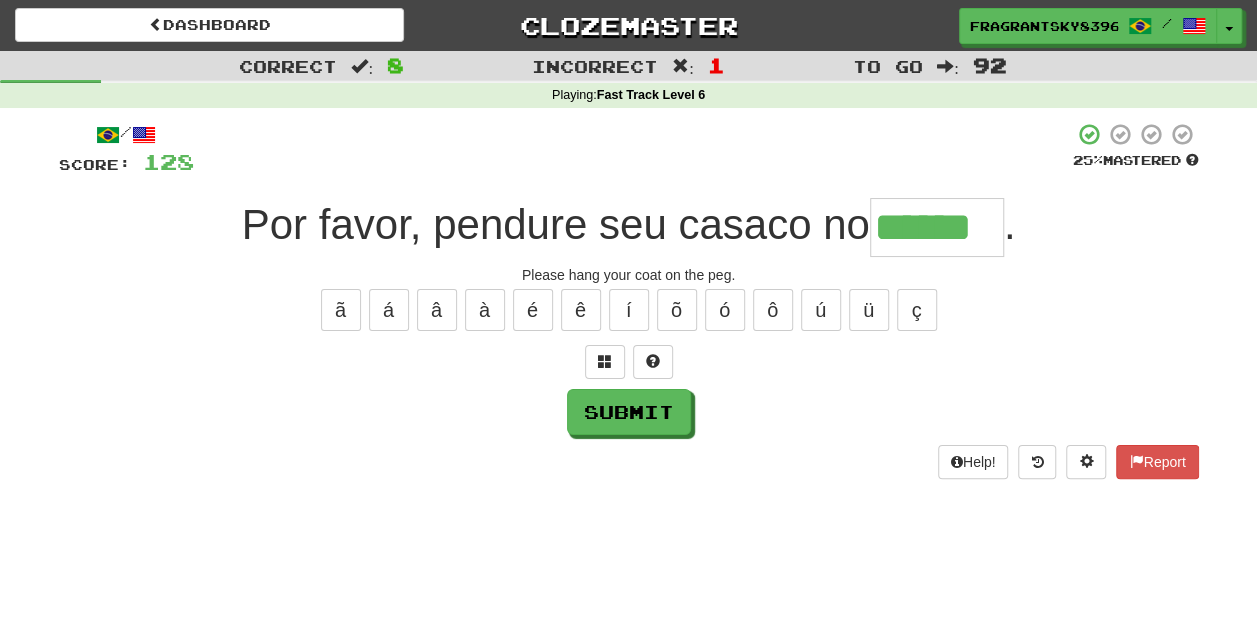 type on "******" 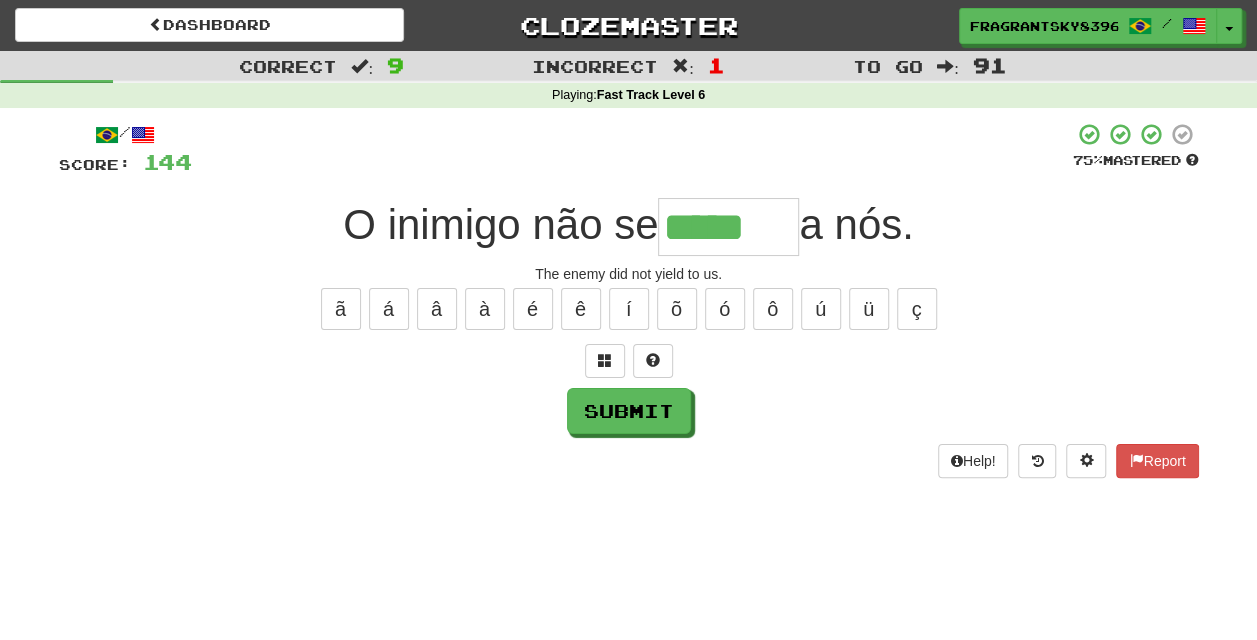 scroll, scrollTop: 0, scrollLeft: 0, axis: both 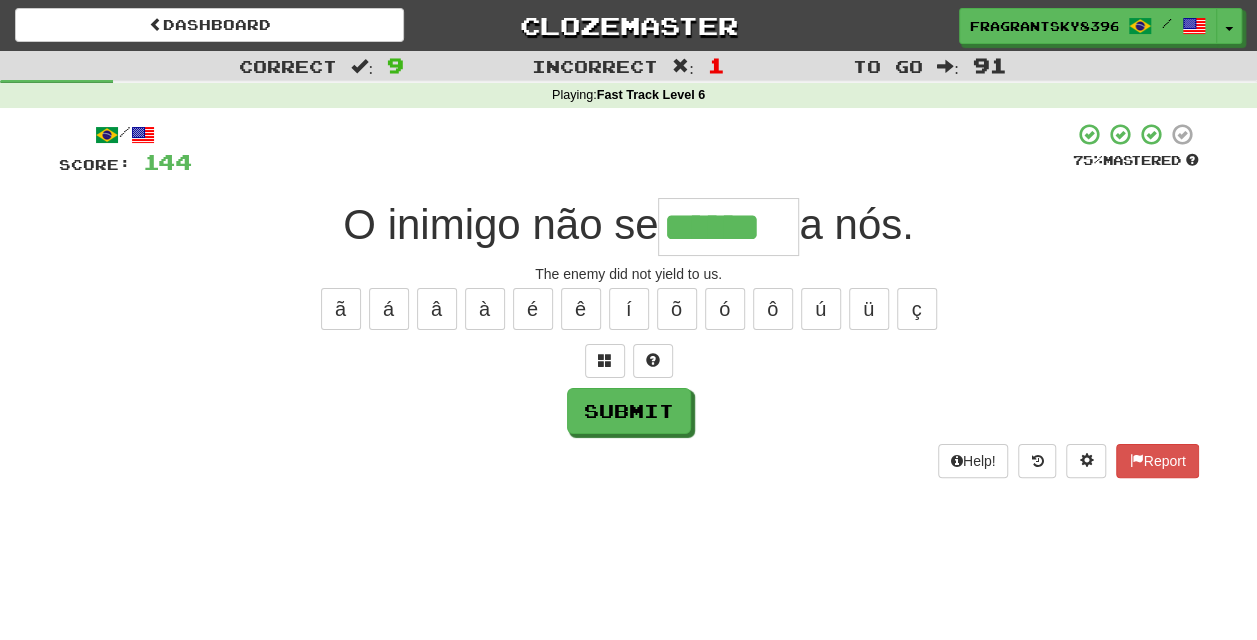 type on "******" 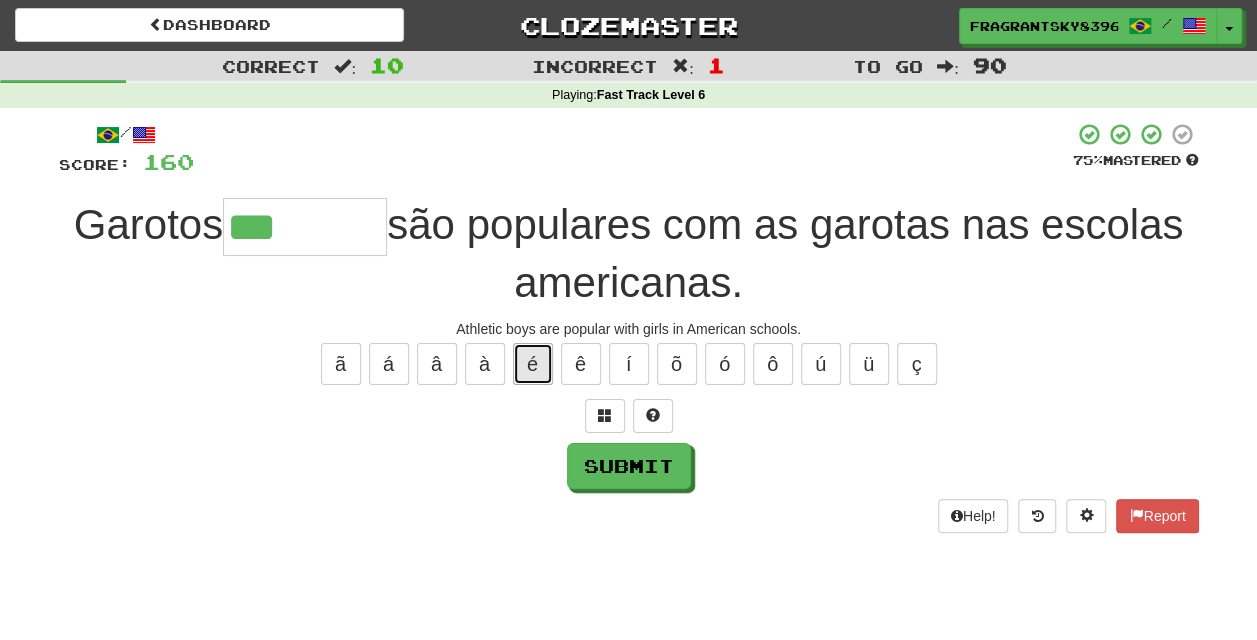 click on "é" at bounding box center (533, 364) 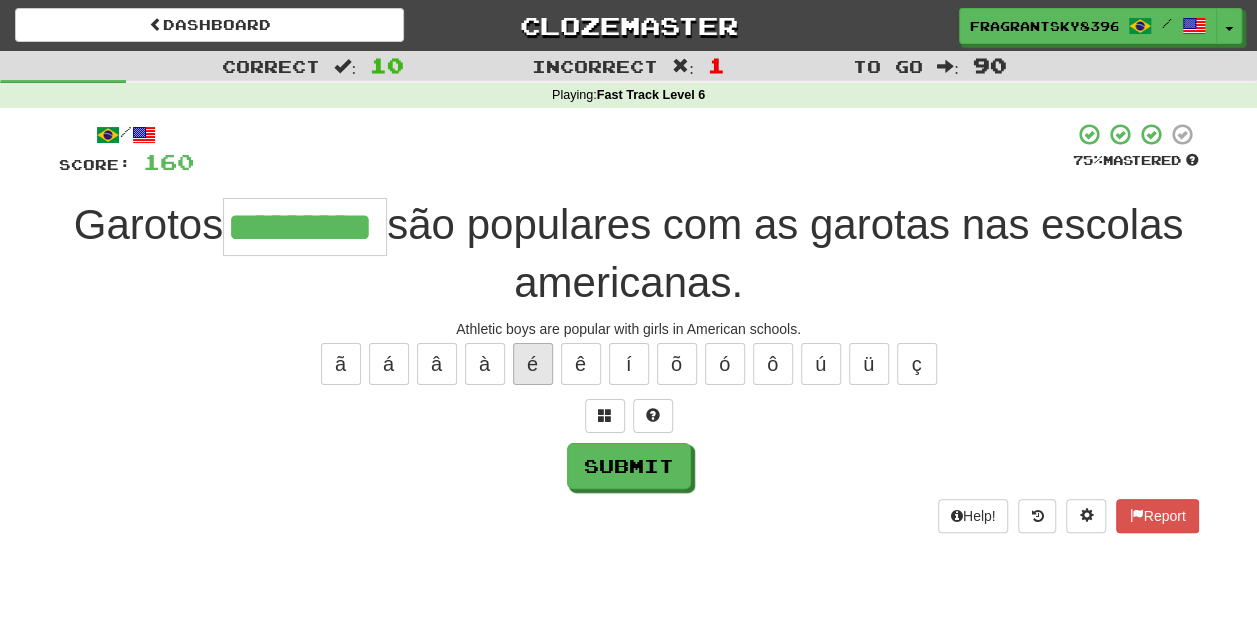 type on "*********" 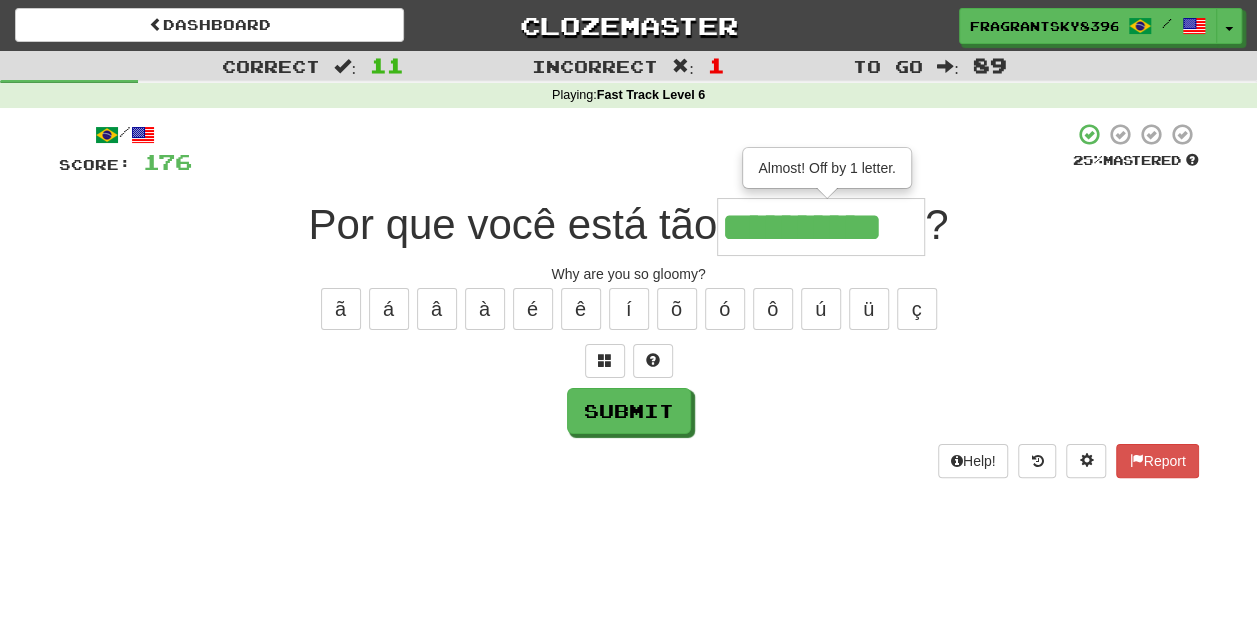 type on "**********" 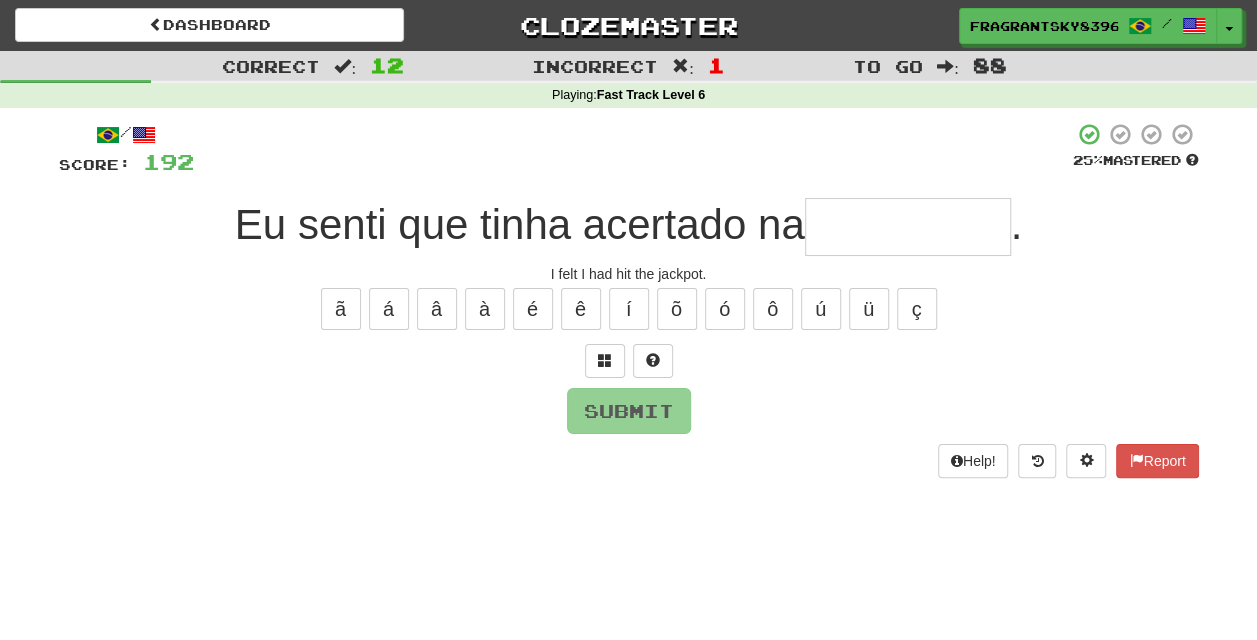 type on "*" 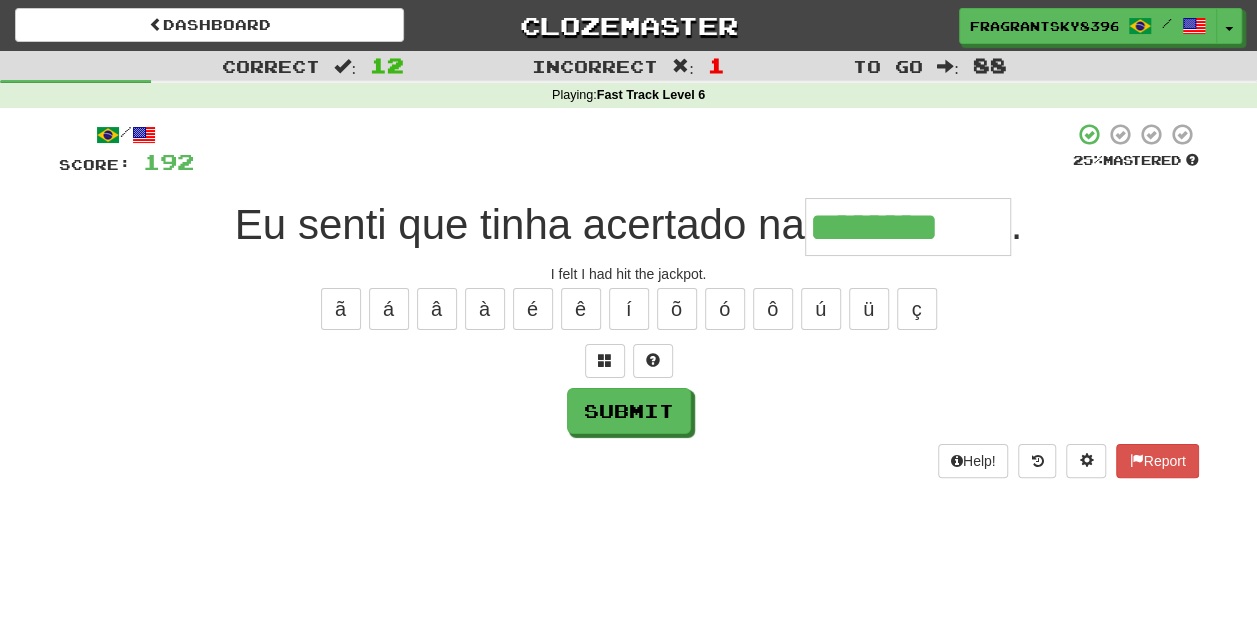 type on "********" 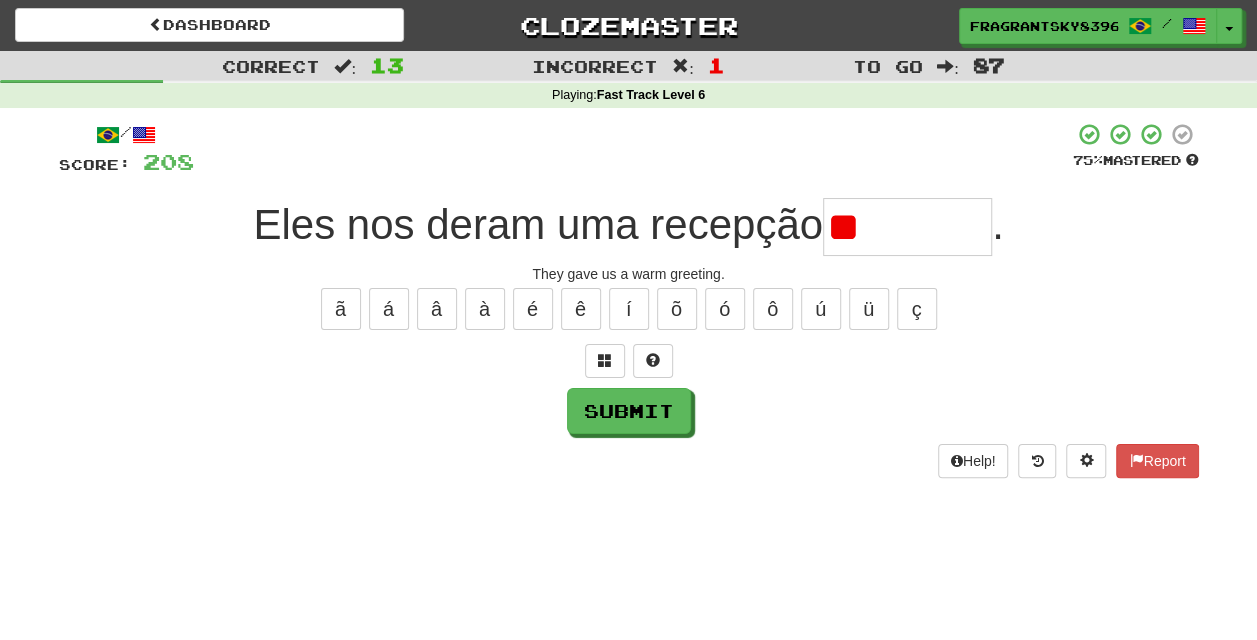 type on "*" 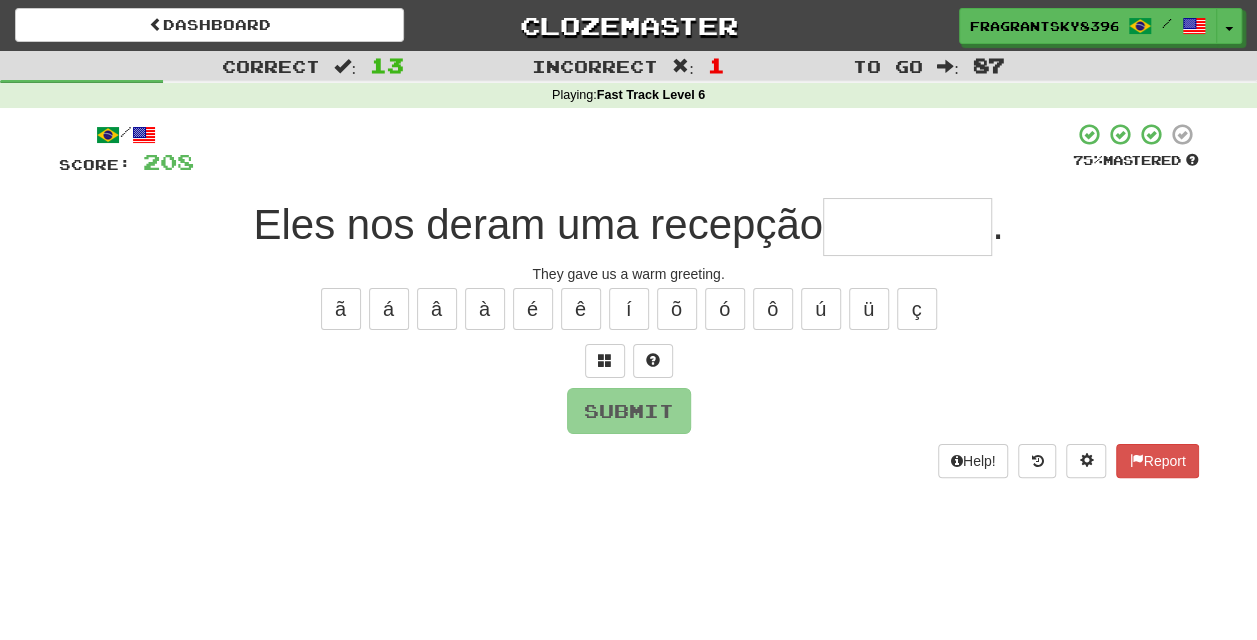 type on "*" 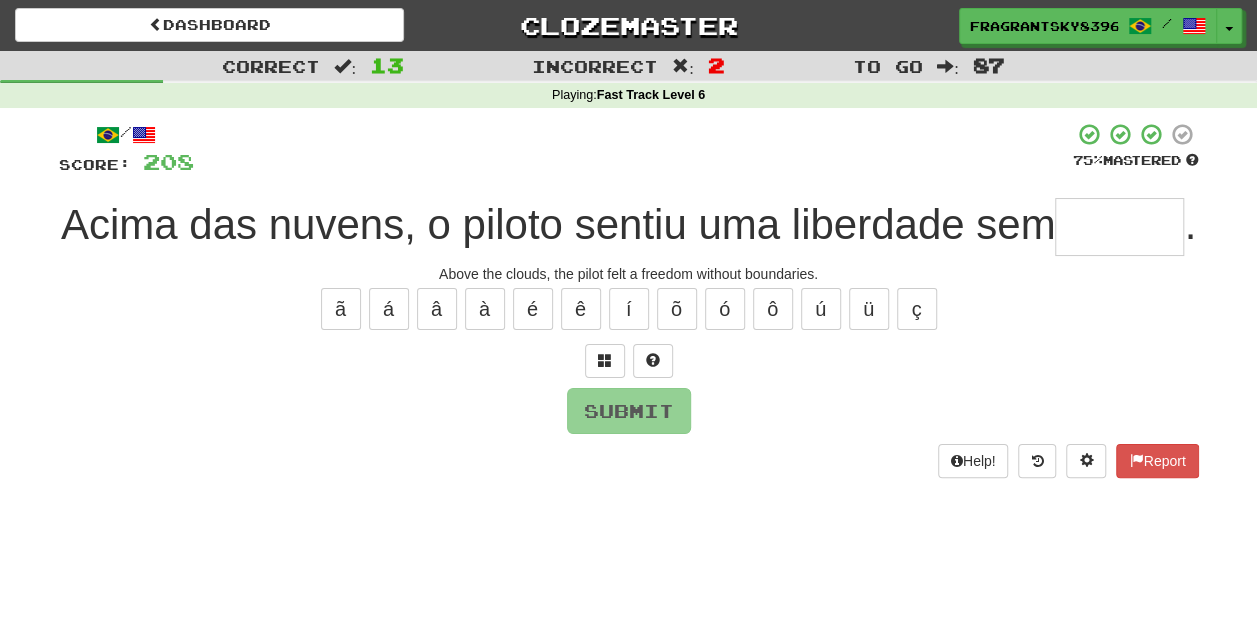 type on "*" 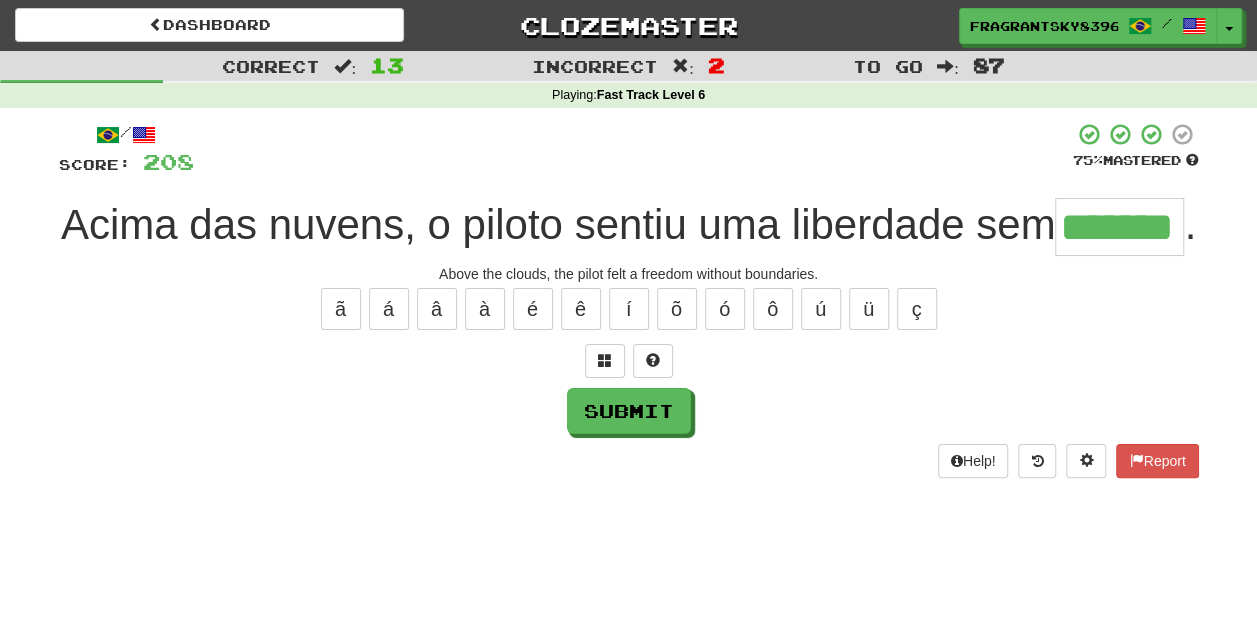 type on "*******" 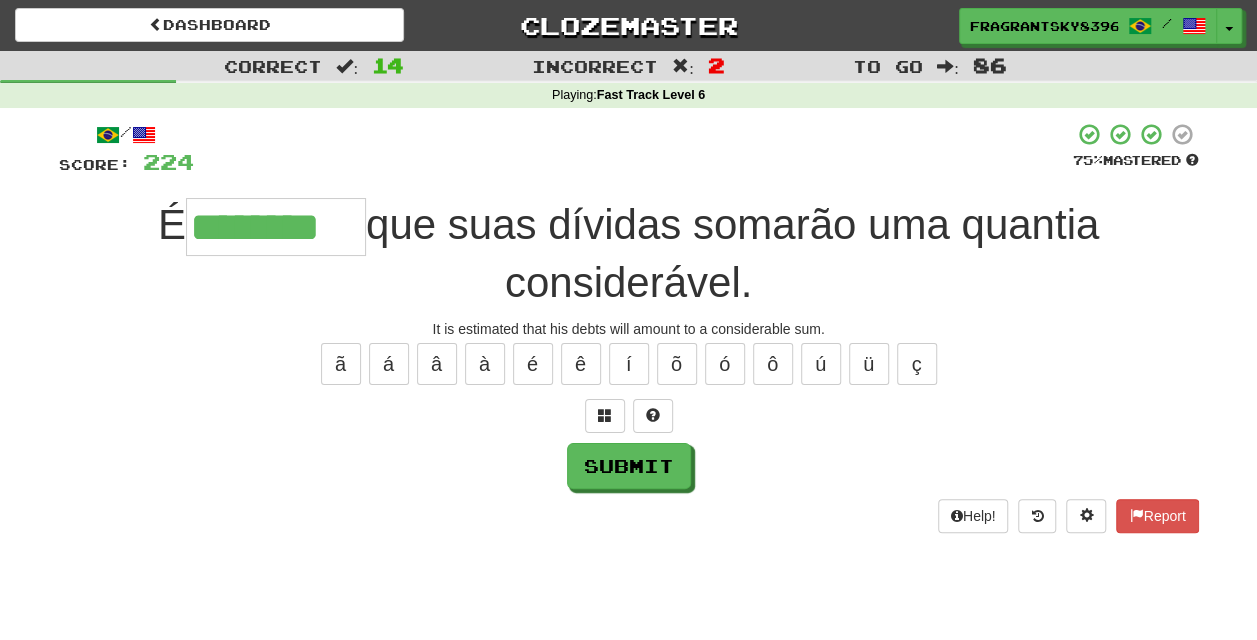 type on "********" 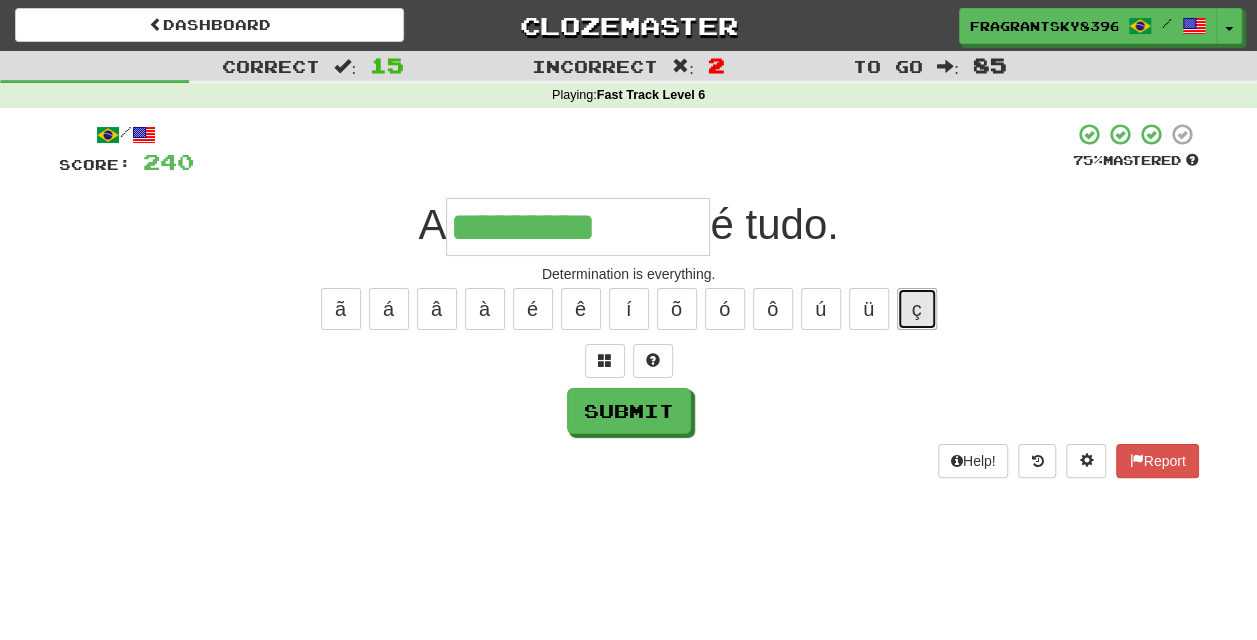 click on "ç" at bounding box center [917, 309] 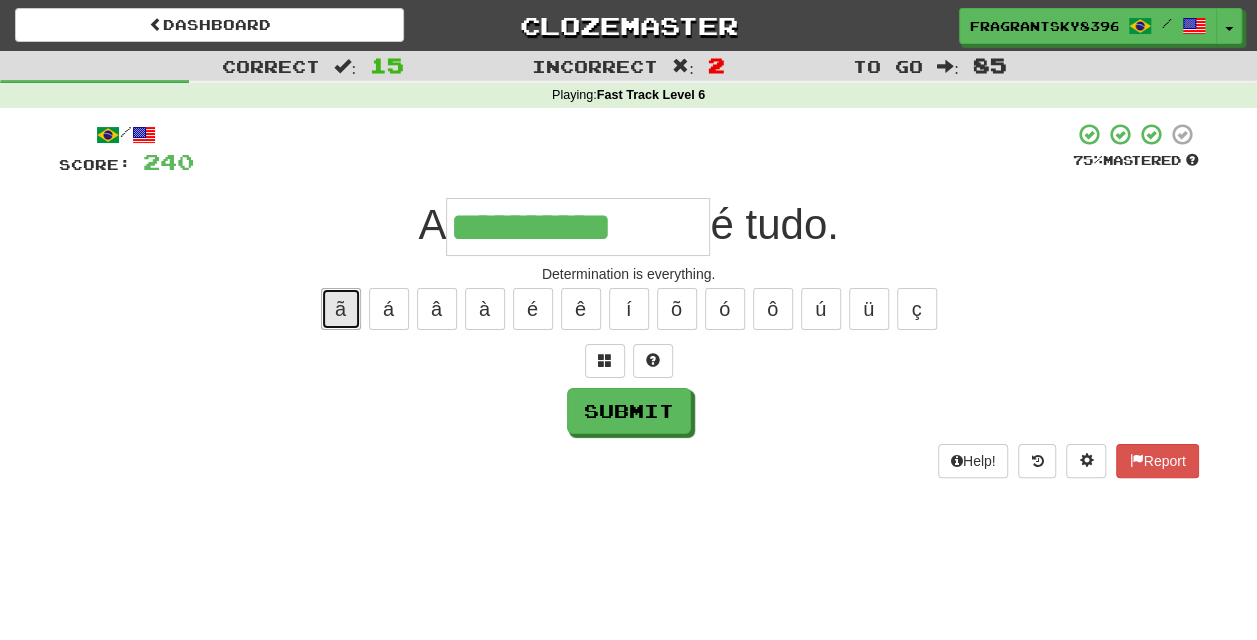 click on "ã" at bounding box center (341, 309) 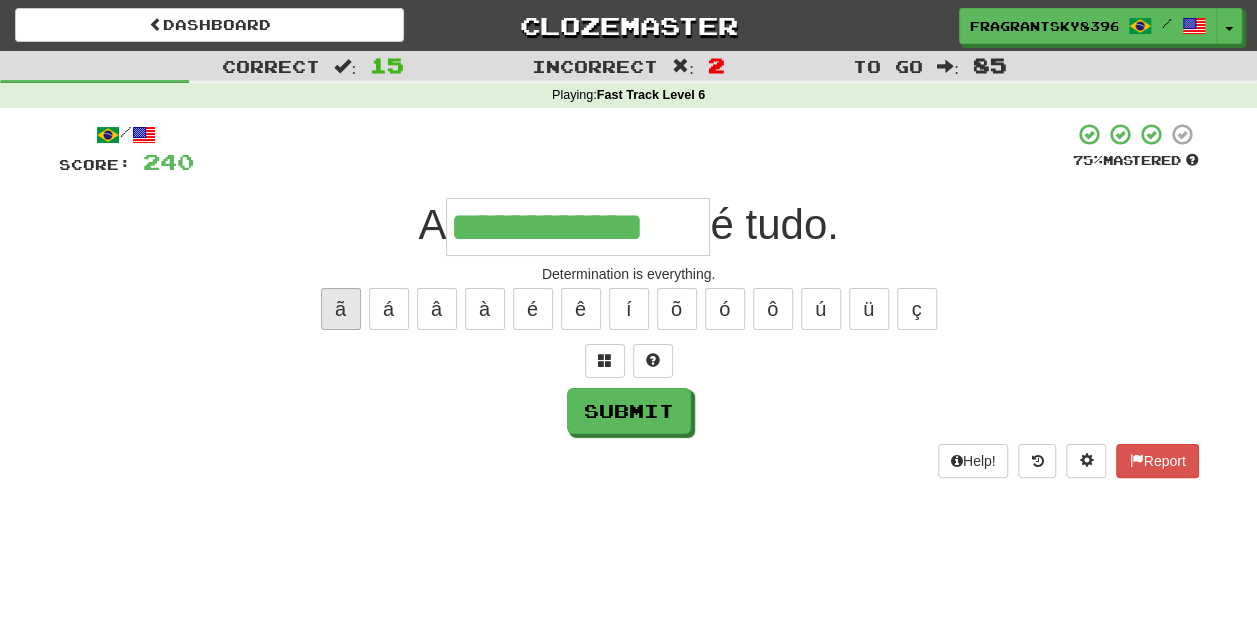 type on "**********" 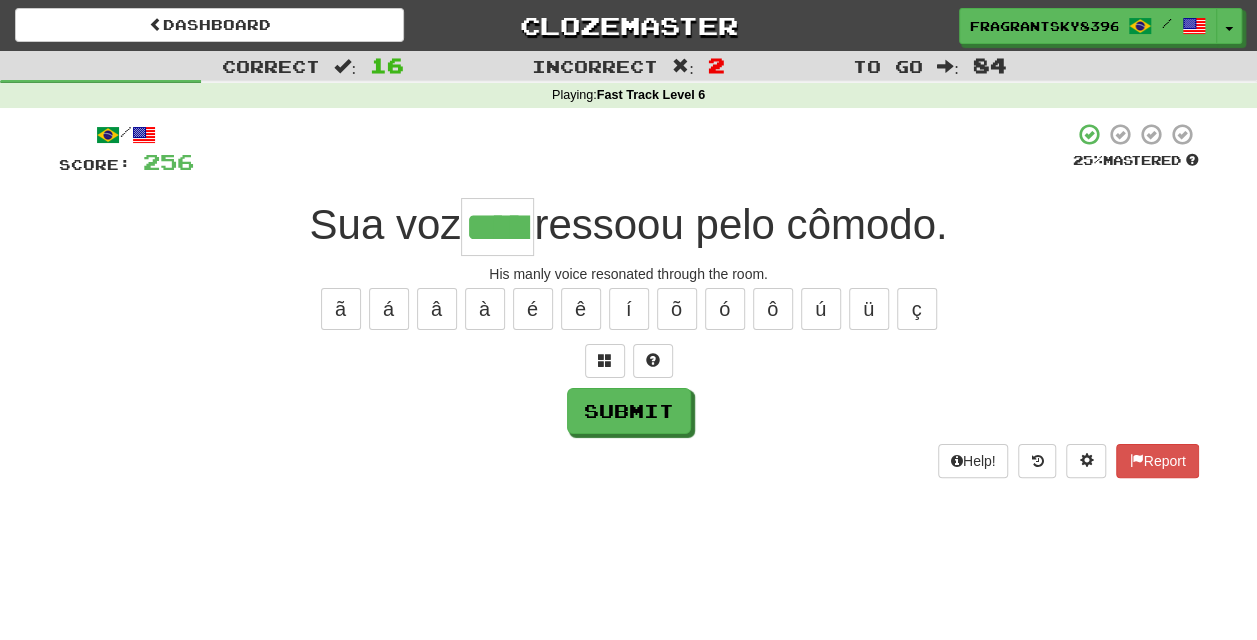 type on "*****" 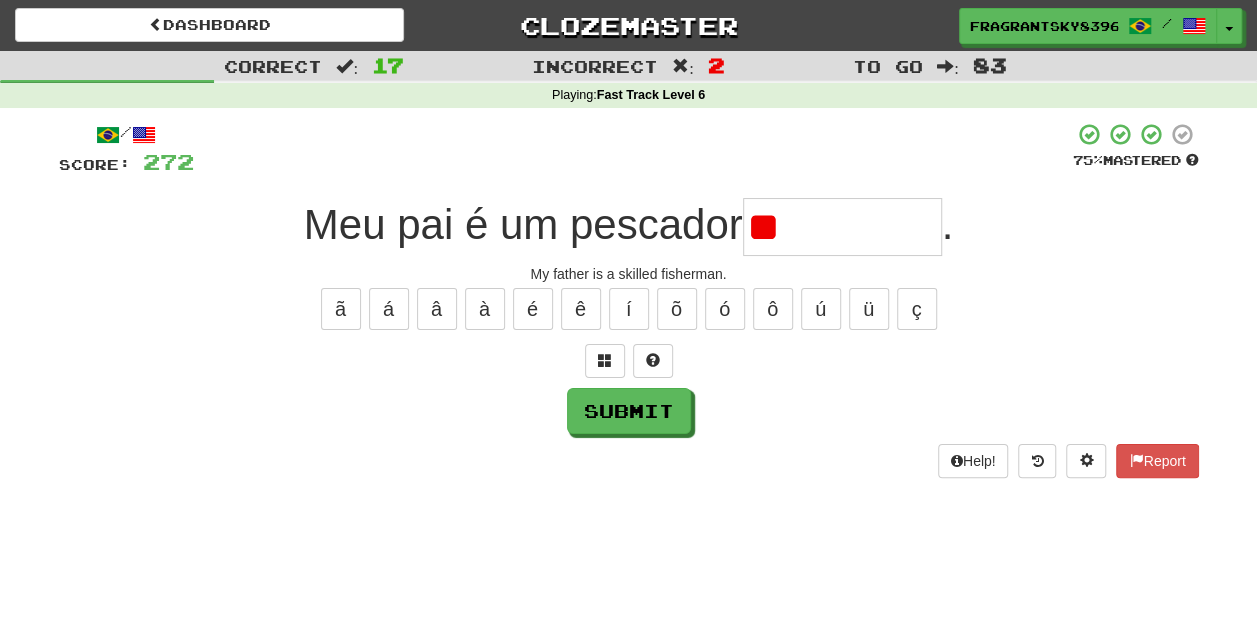 type on "*" 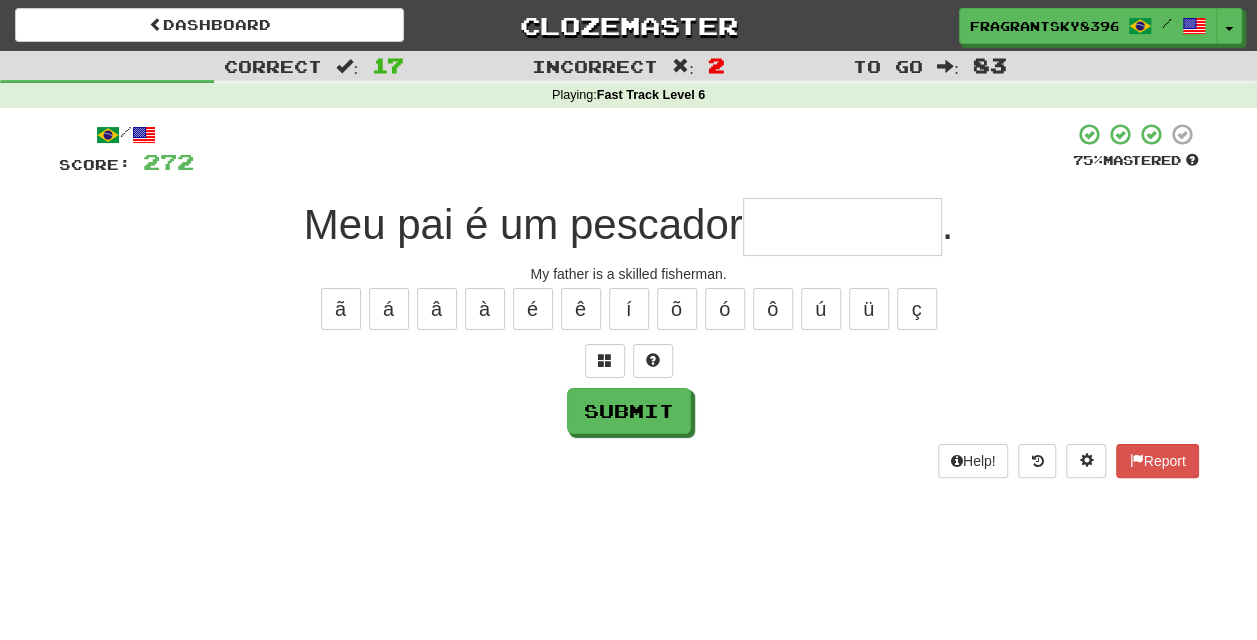 type on "*" 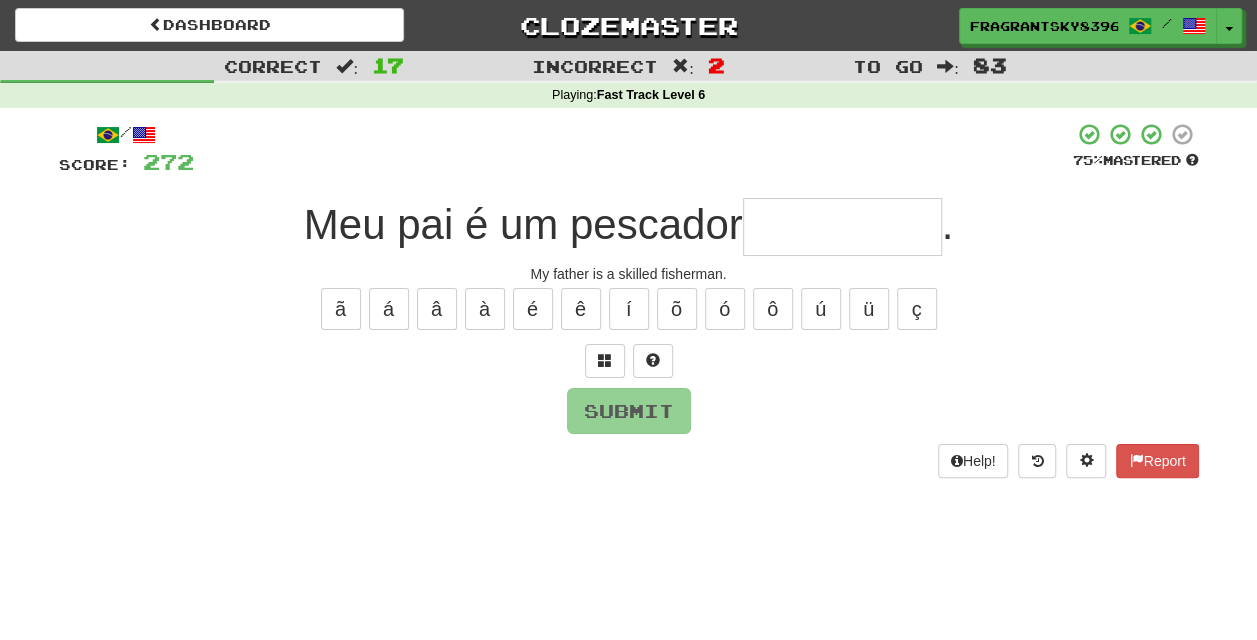 type on "*" 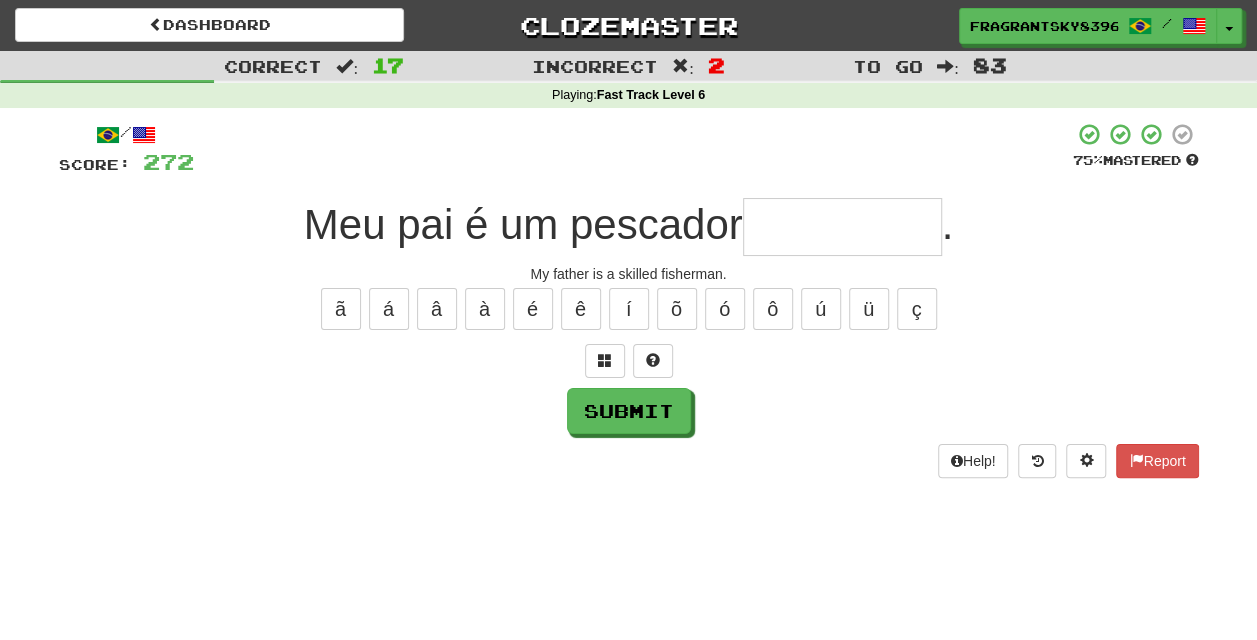 type on "*" 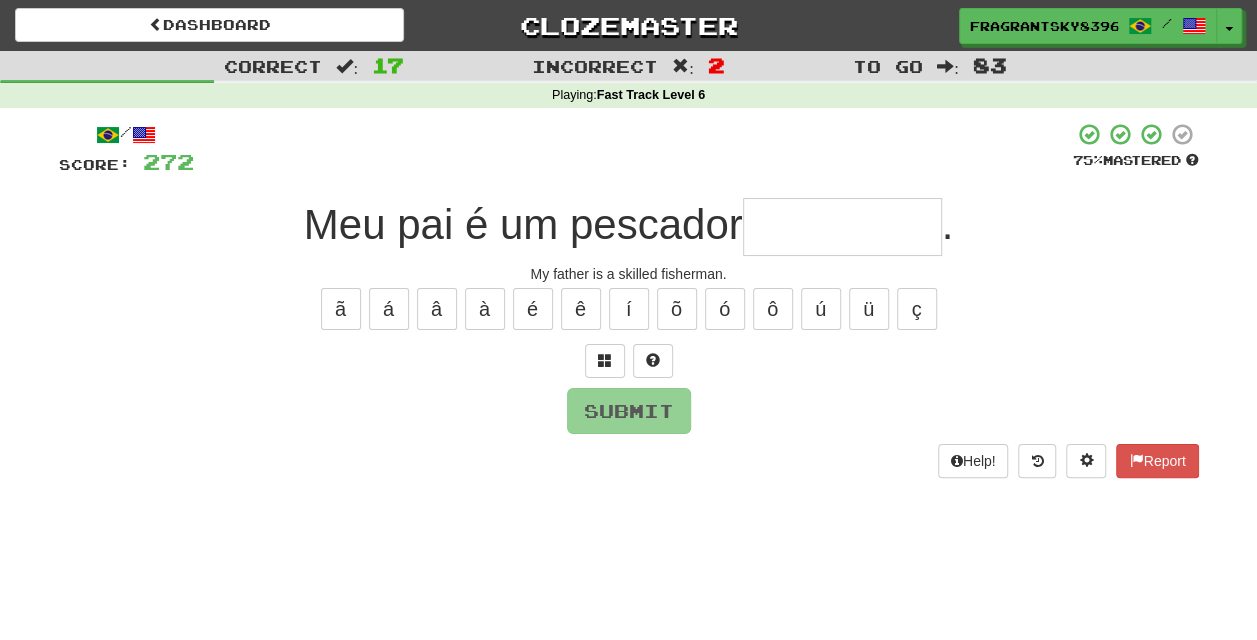 type on "*" 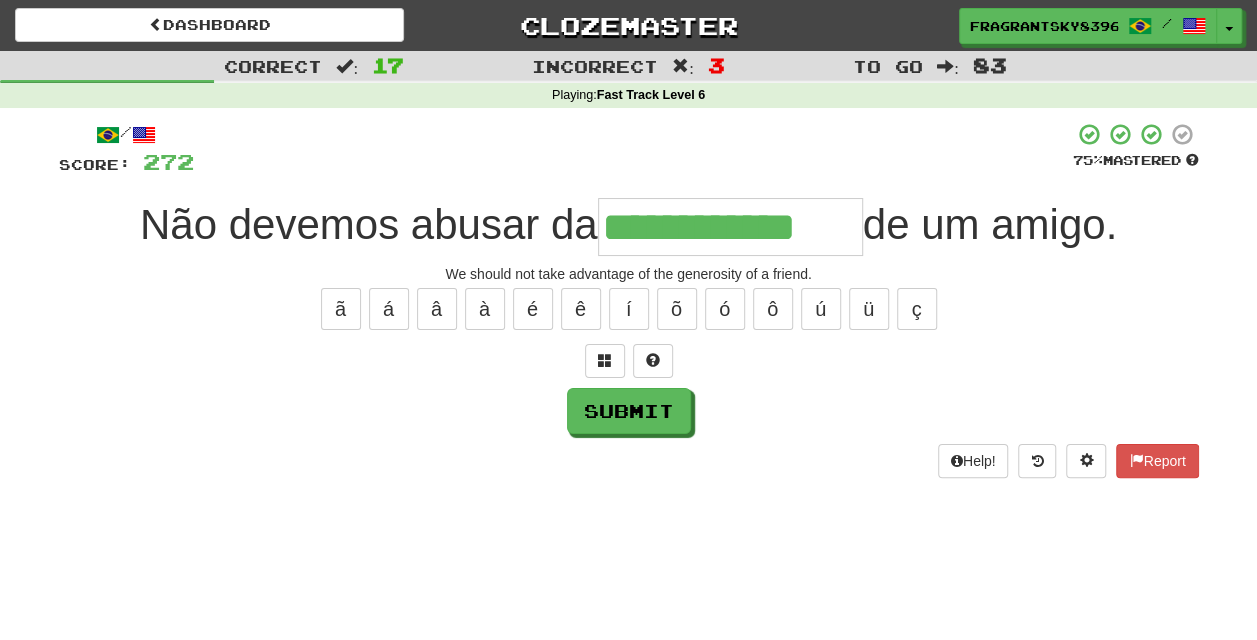 type on "**********" 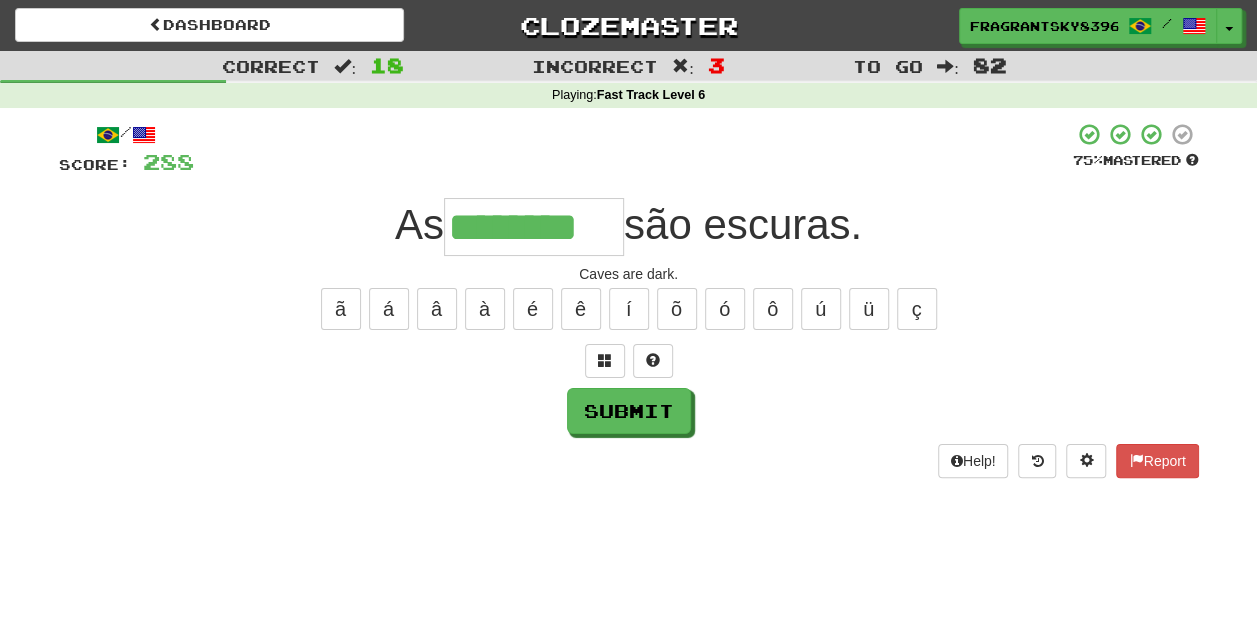 type on "********" 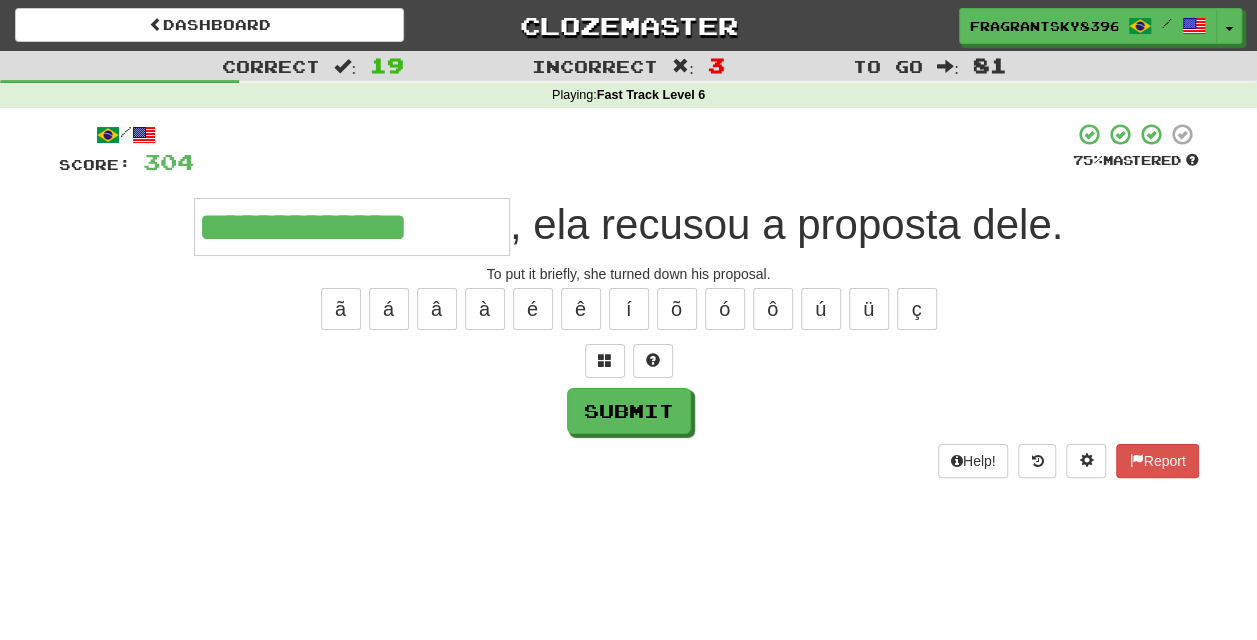 type on "**********" 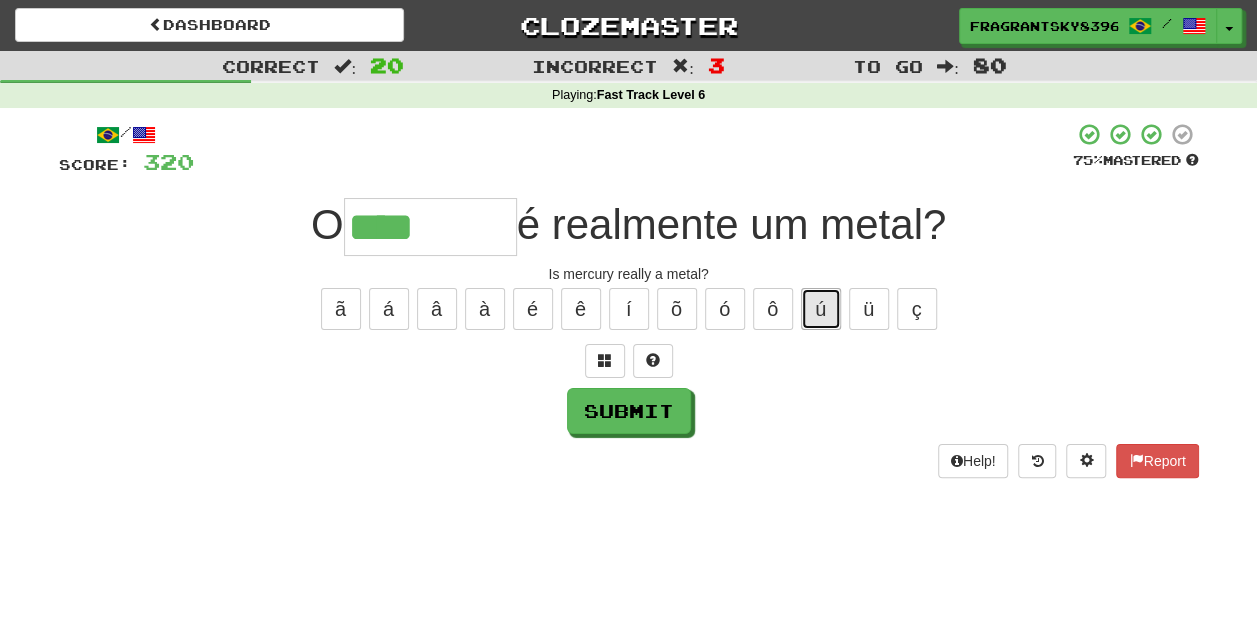 click on "ú" at bounding box center [821, 309] 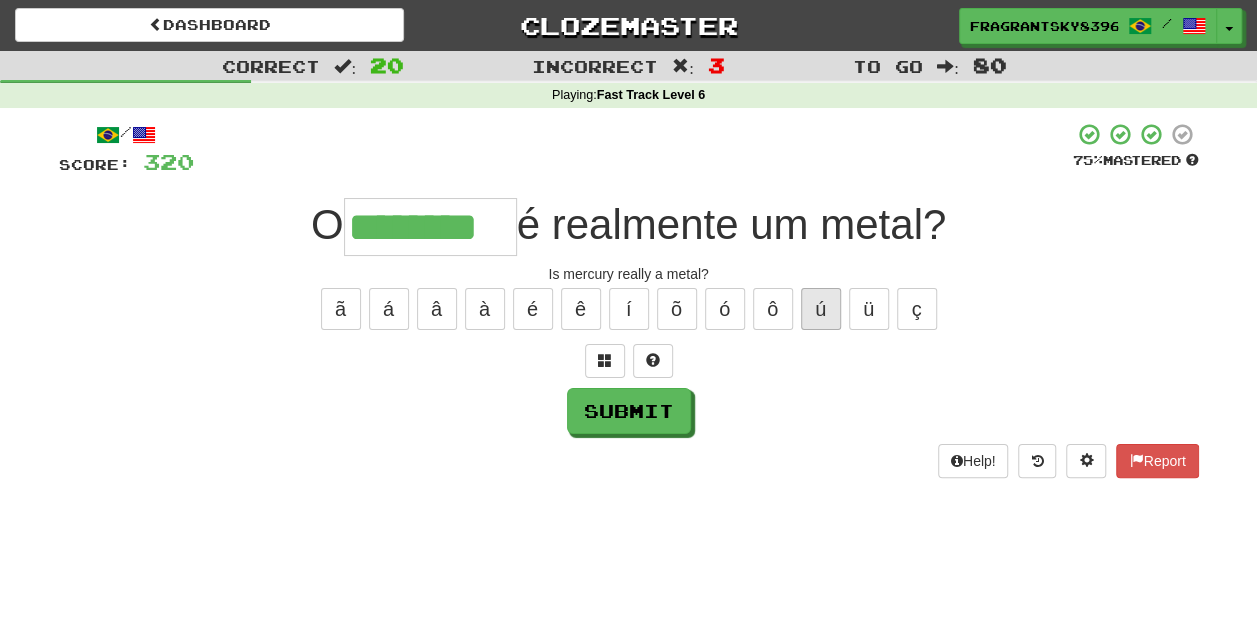 type on "********" 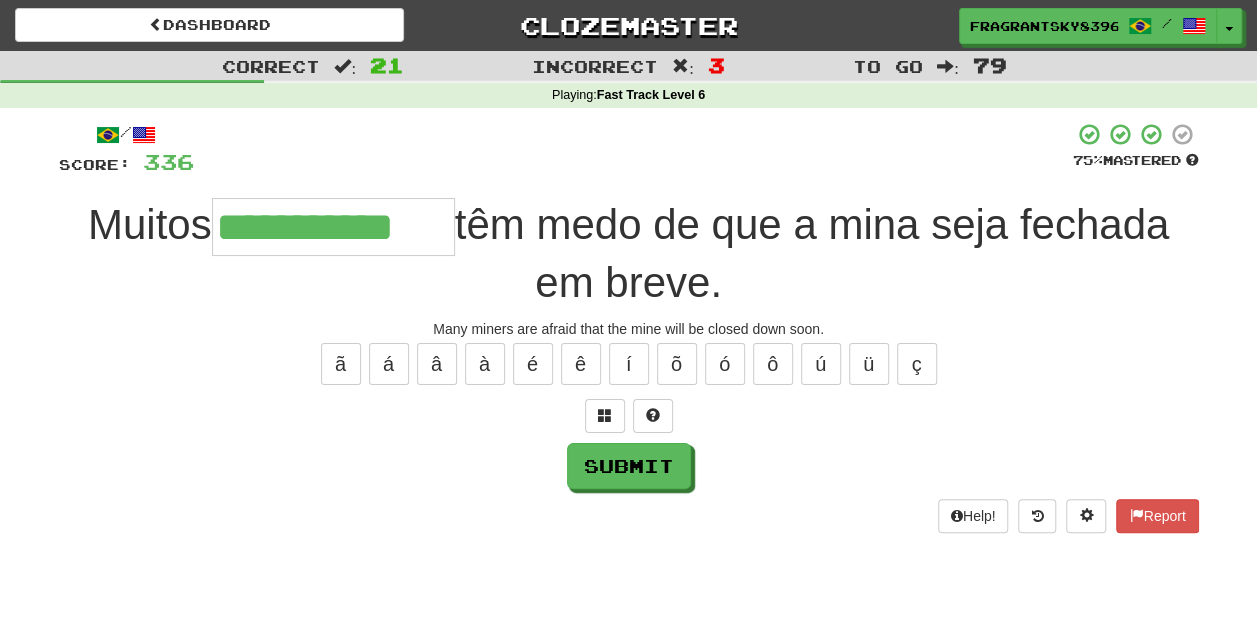 type on "**********" 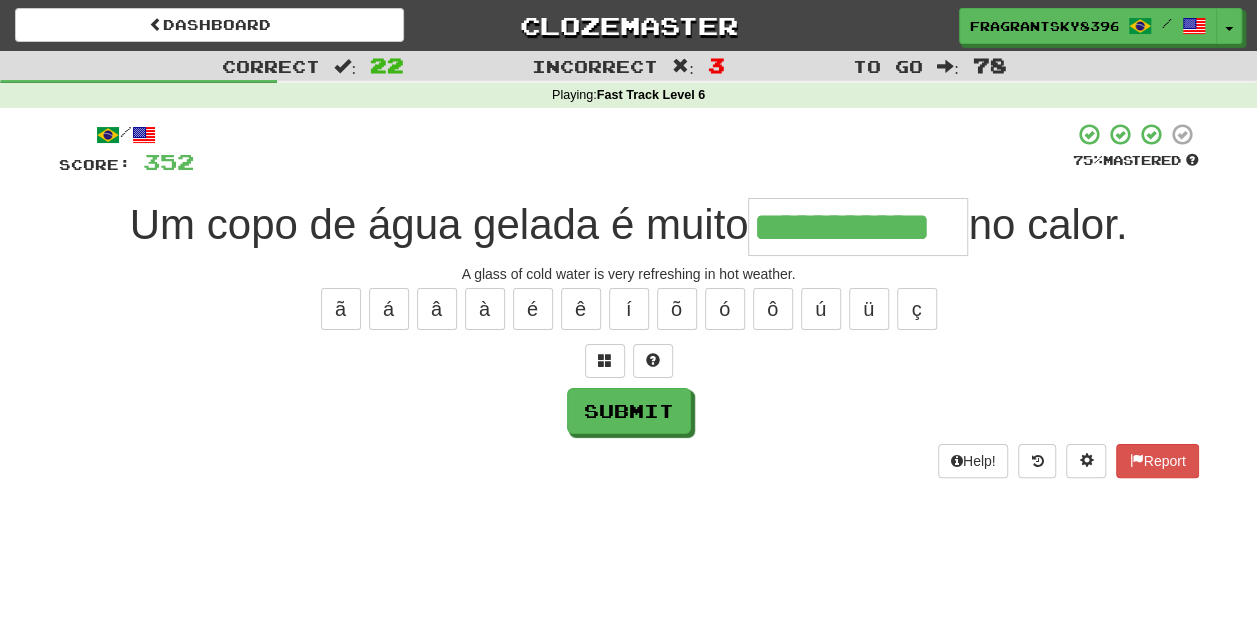 type on "**********" 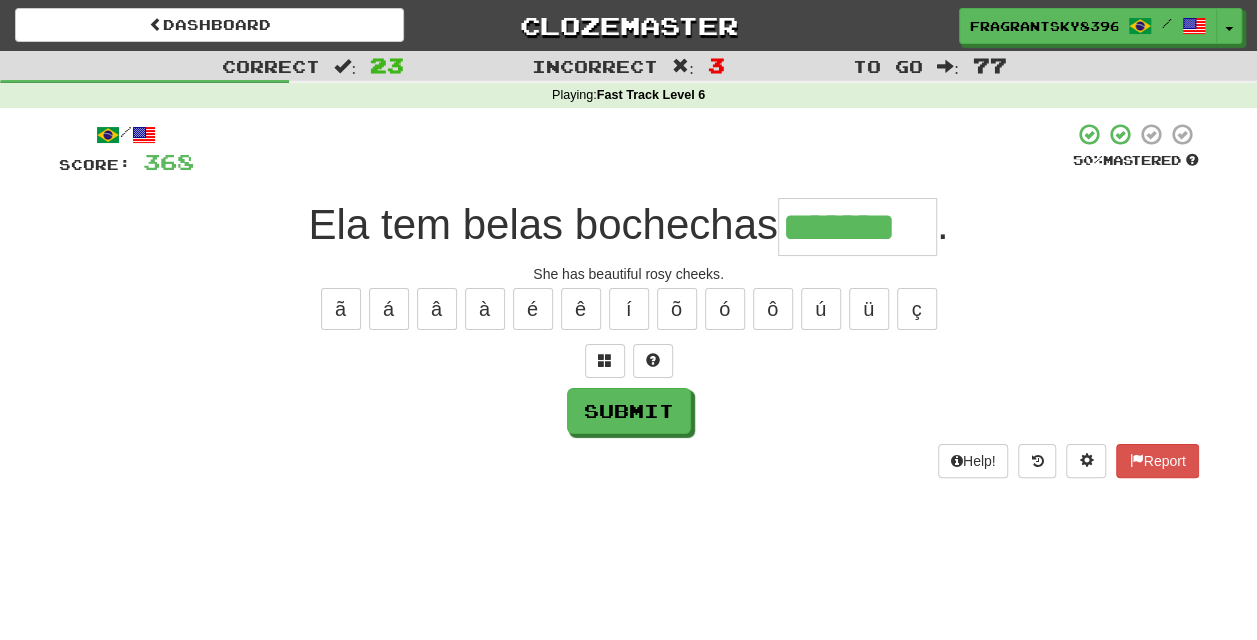 type on "*******" 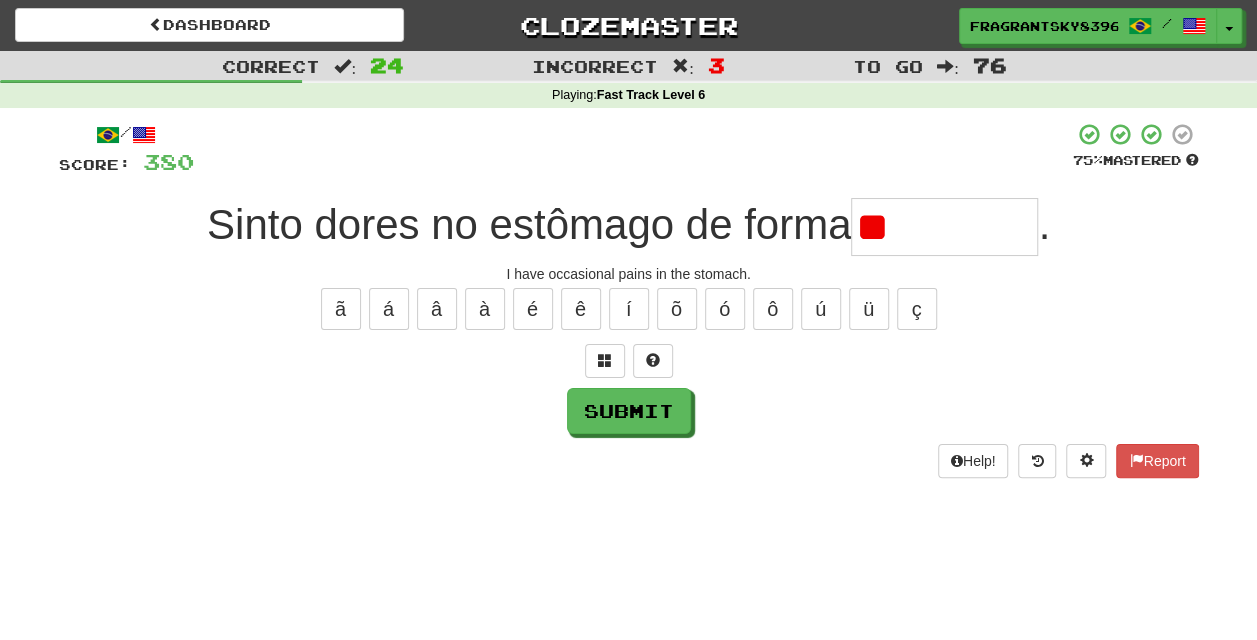 type on "*" 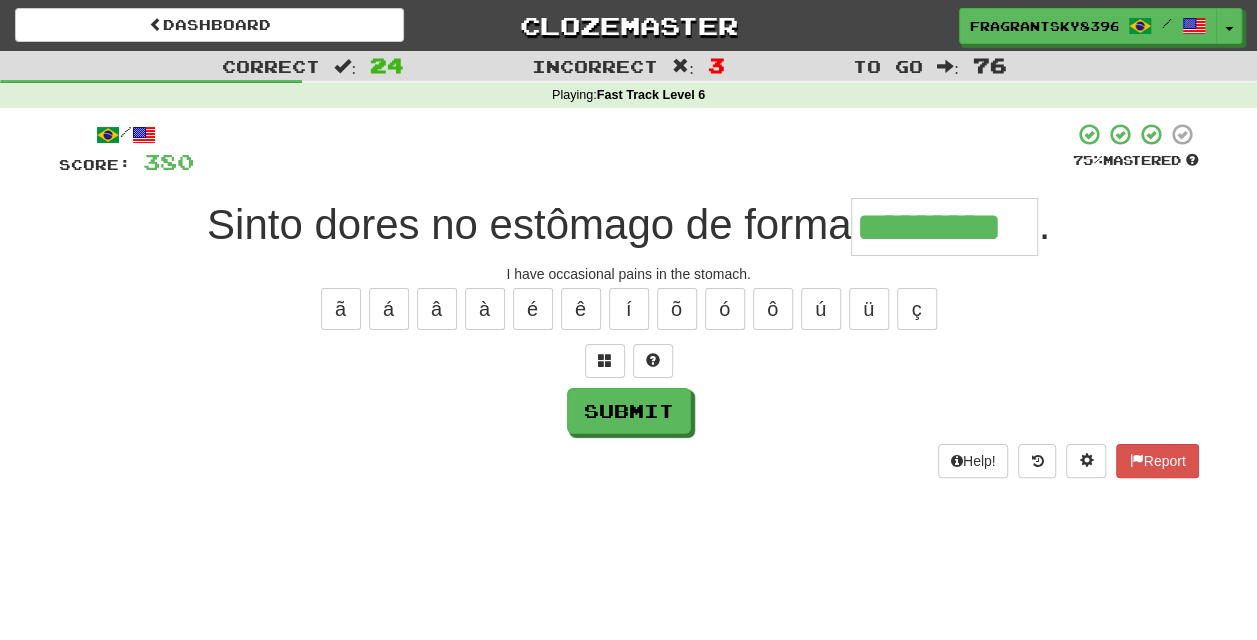 type on "*********" 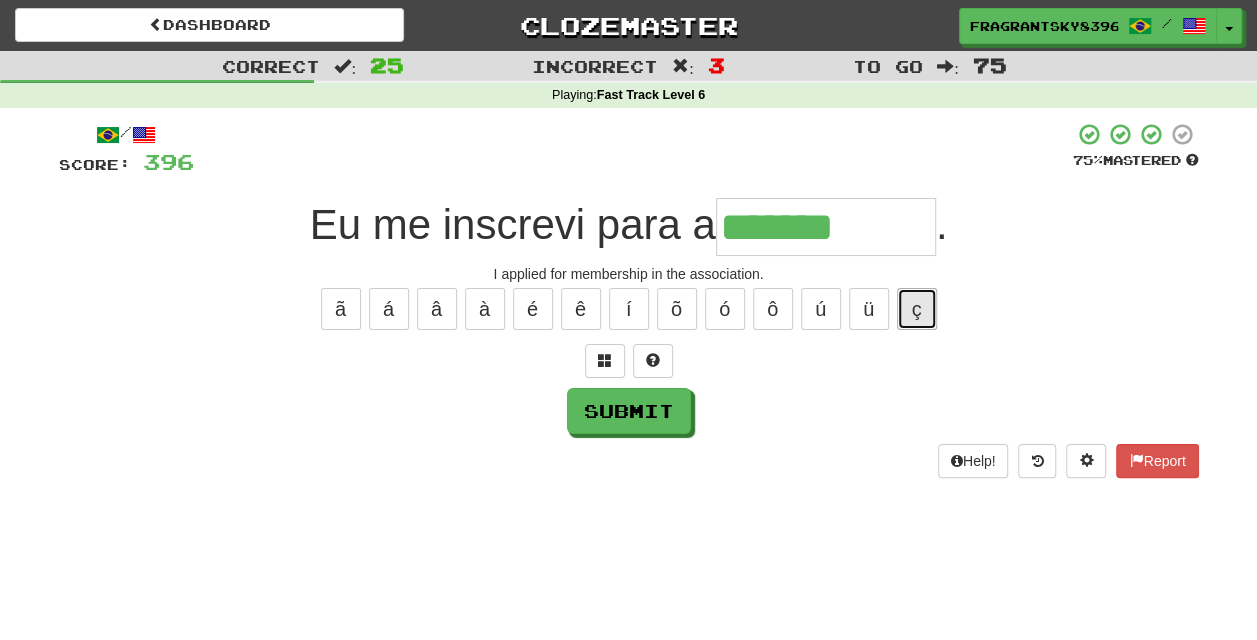 click on "ç" at bounding box center [917, 309] 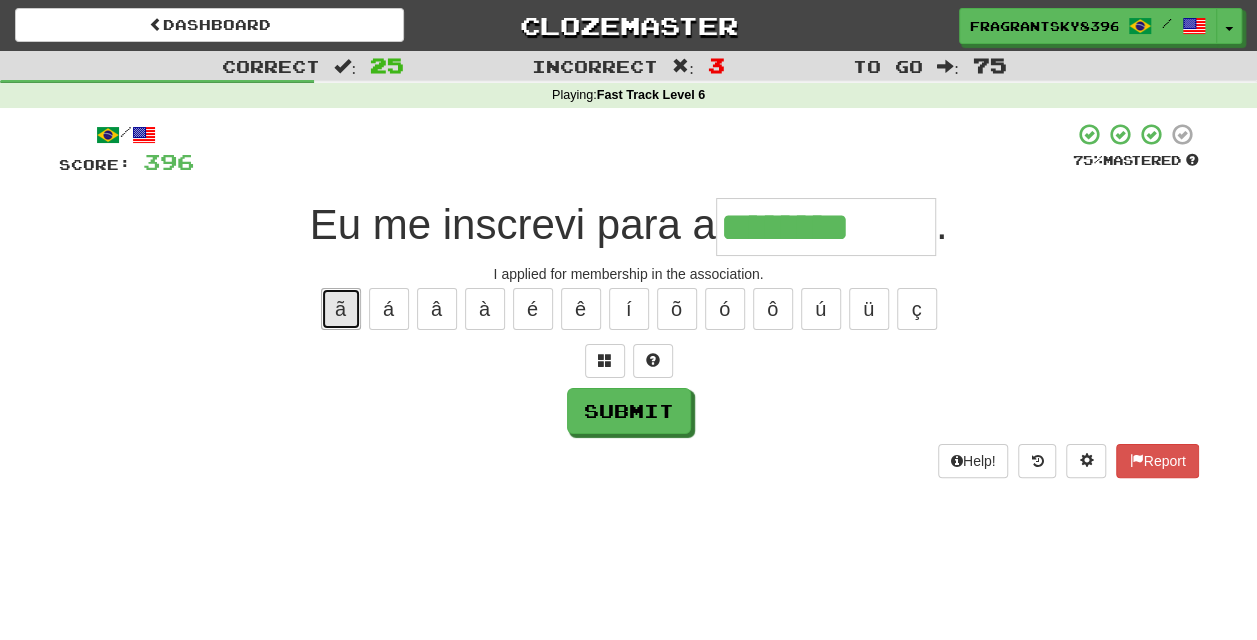 click on "ã" at bounding box center [341, 309] 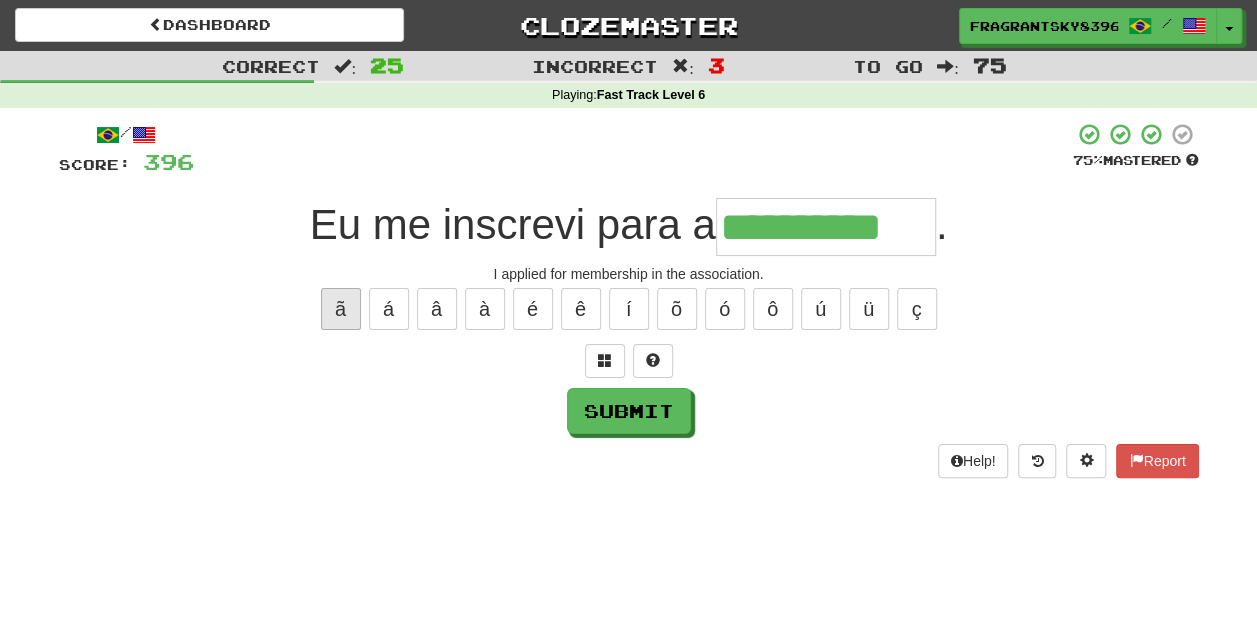 type on "**********" 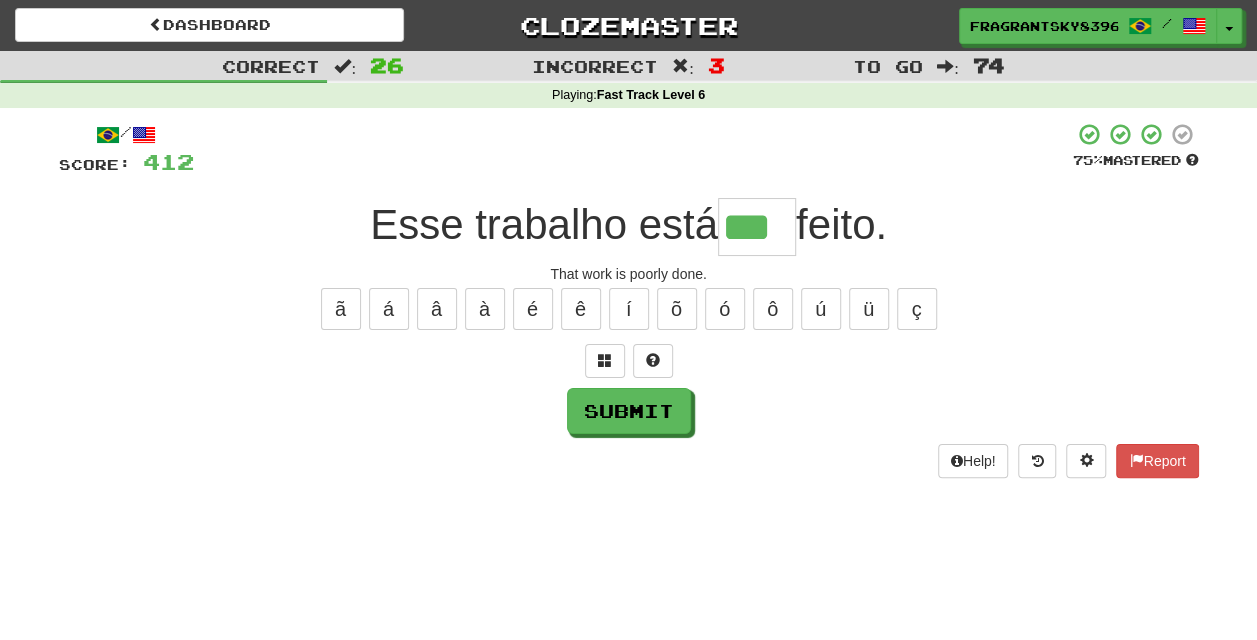 type on "***" 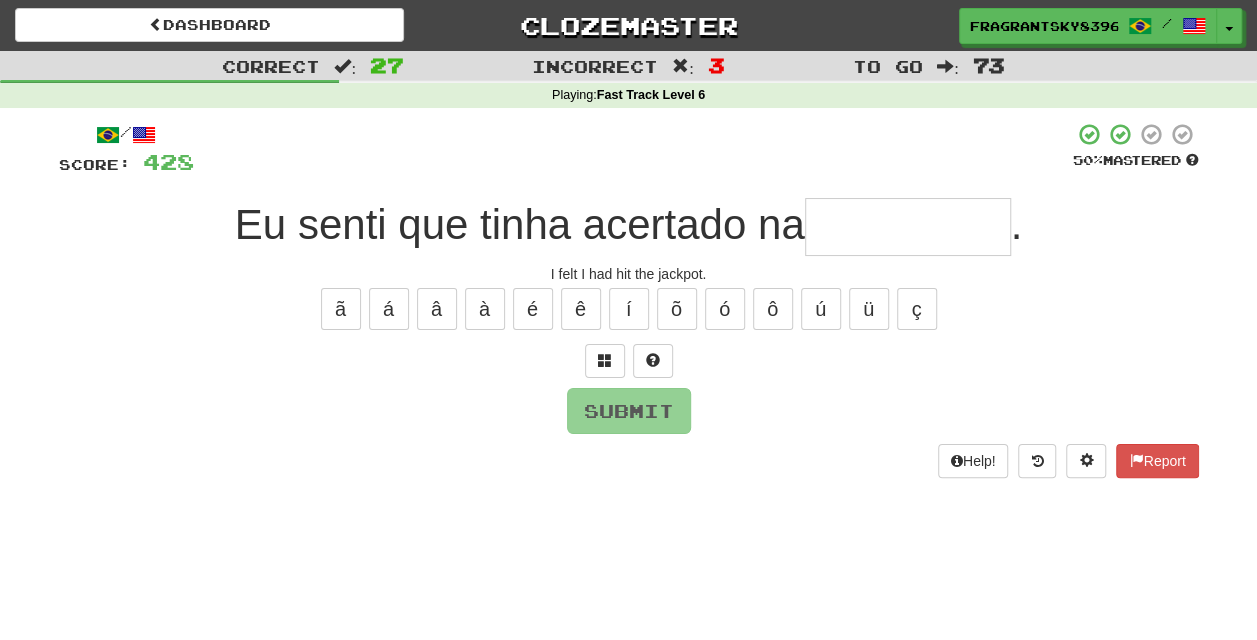 type on "*" 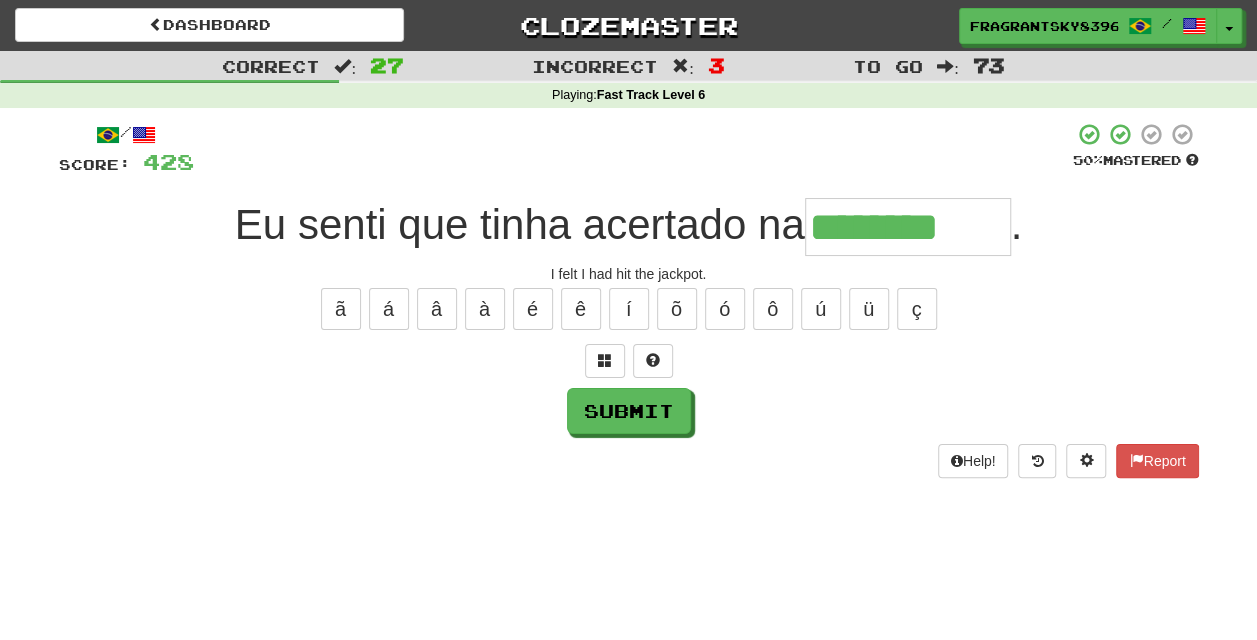 type on "********" 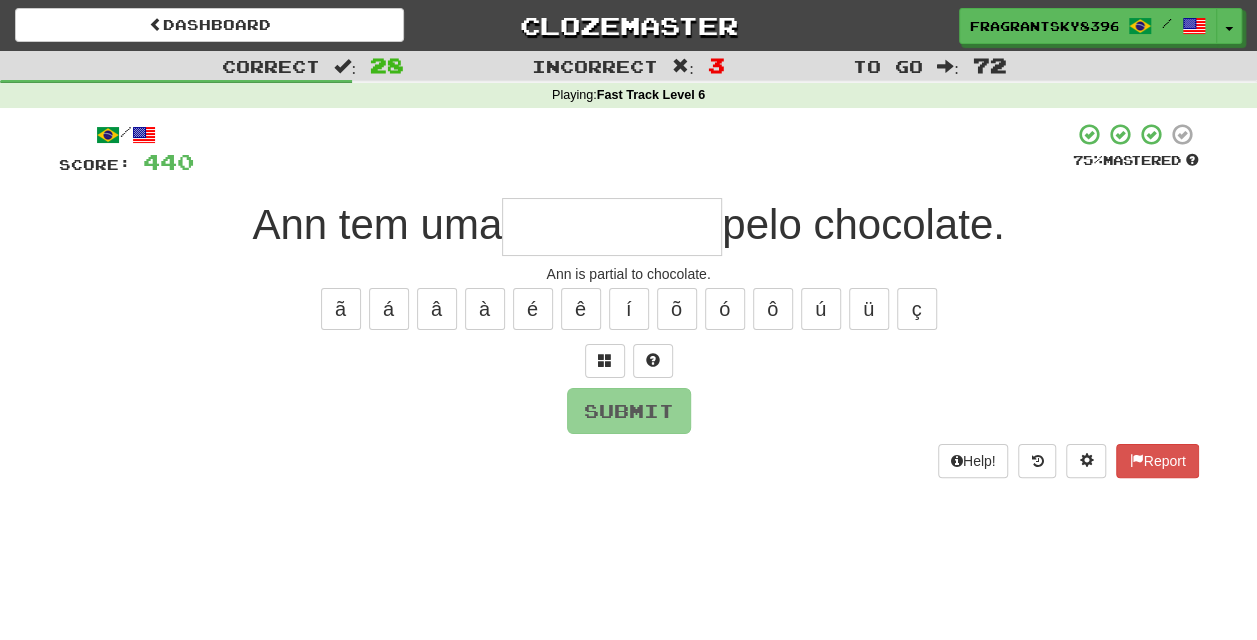 type on "**********" 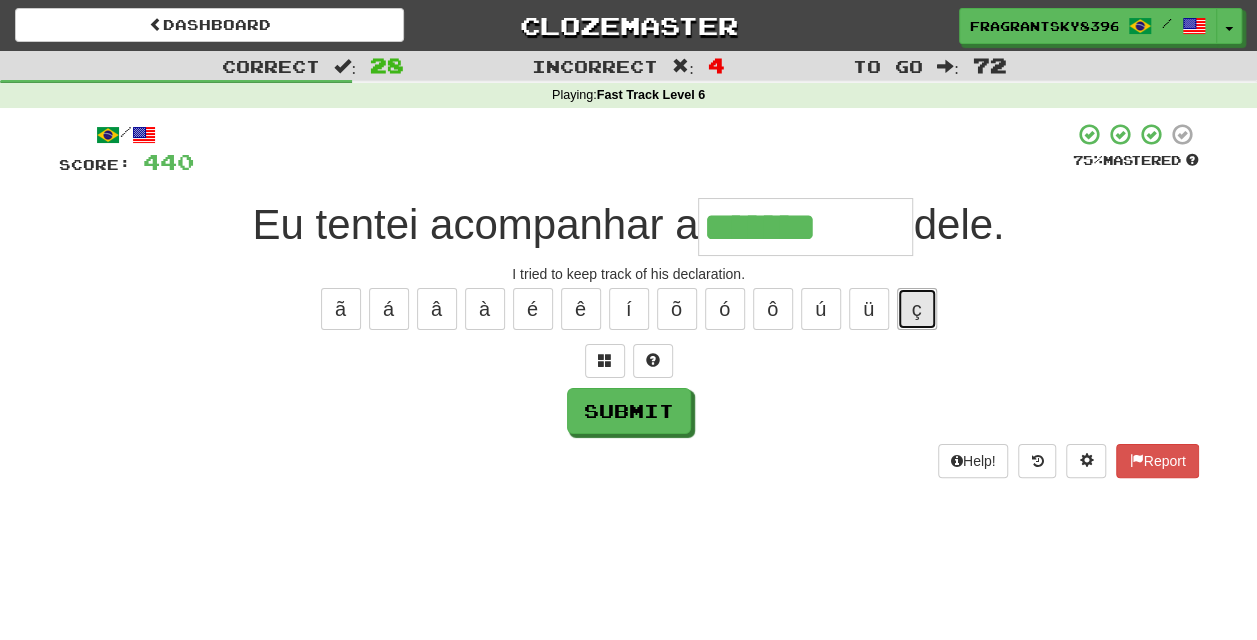 click on "ç" at bounding box center [917, 309] 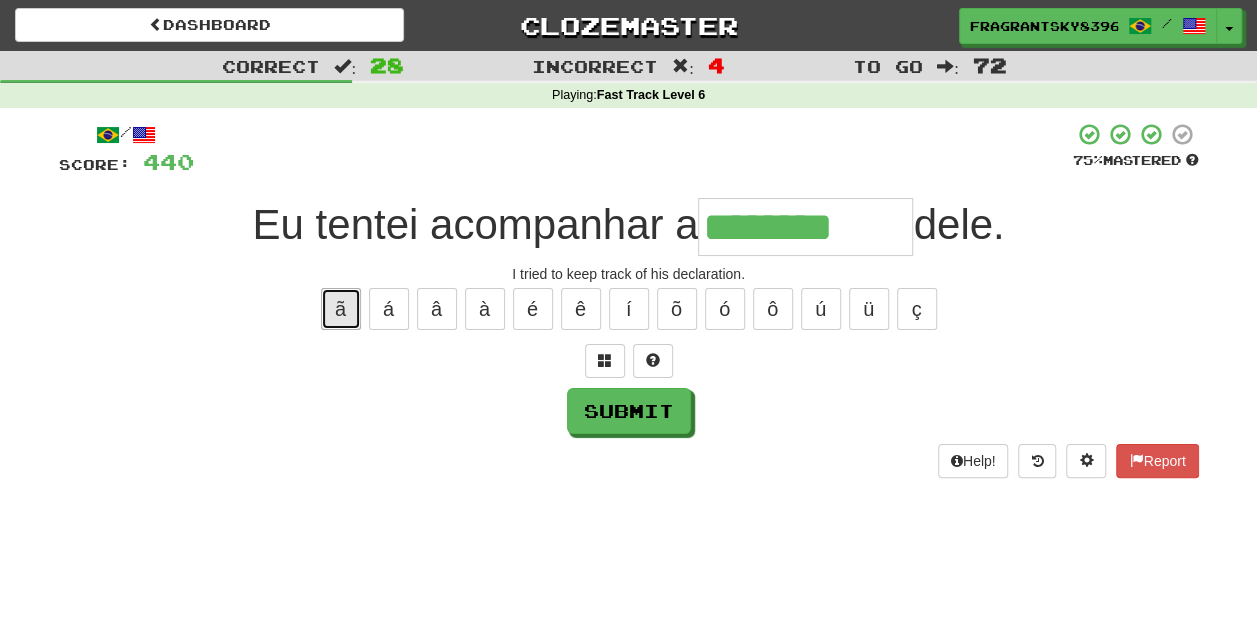 click on "ã" at bounding box center (341, 309) 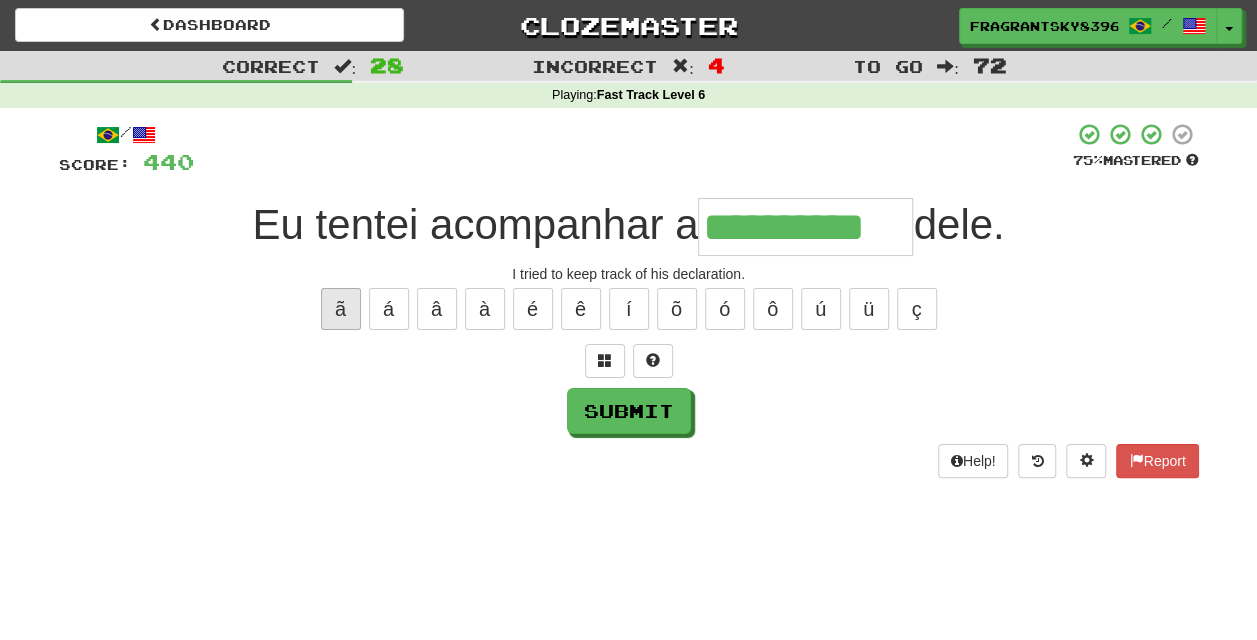 type on "**********" 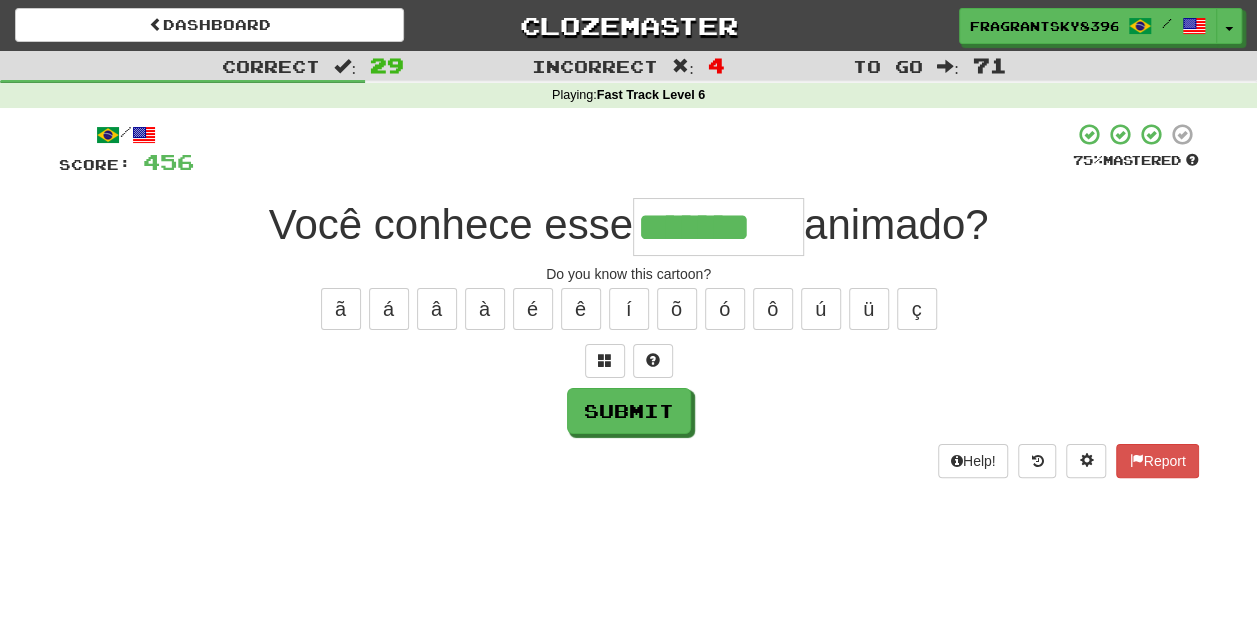 type on "*******" 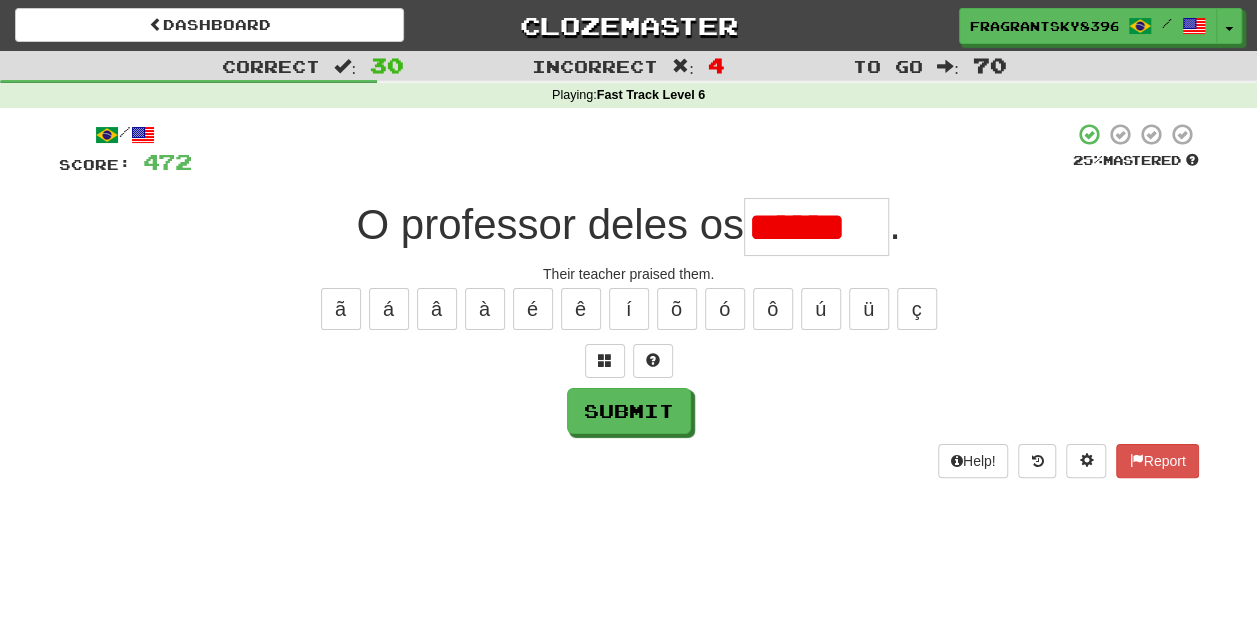scroll, scrollTop: 0, scrollLeft: 0, axis: both 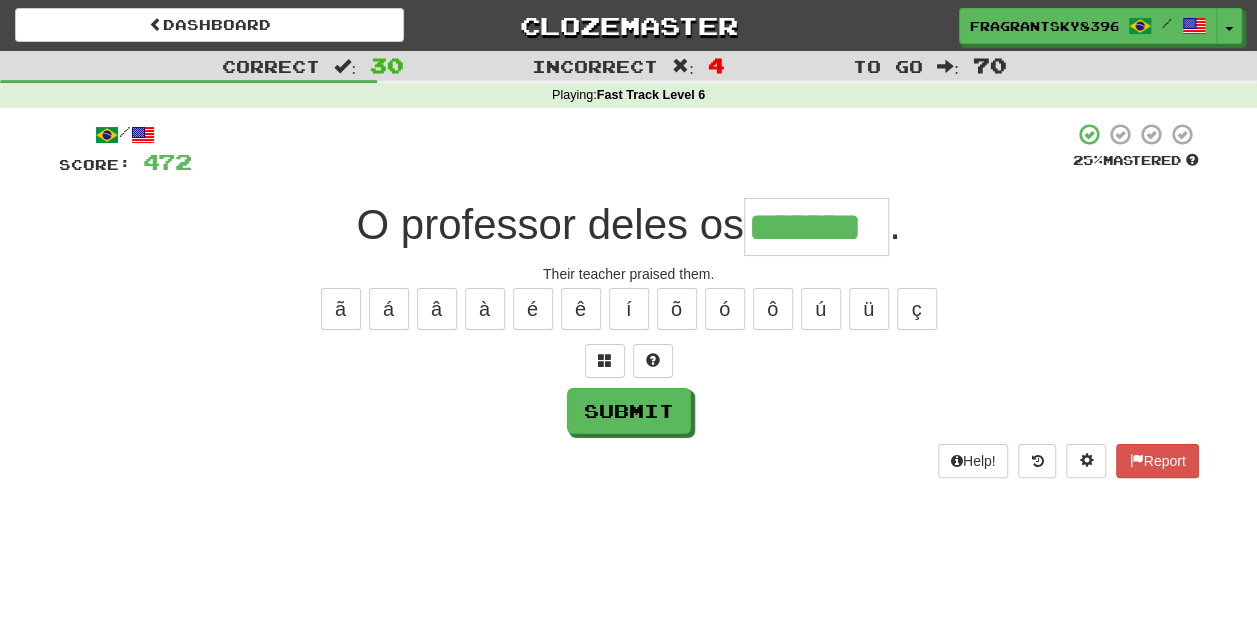 type on "*******" 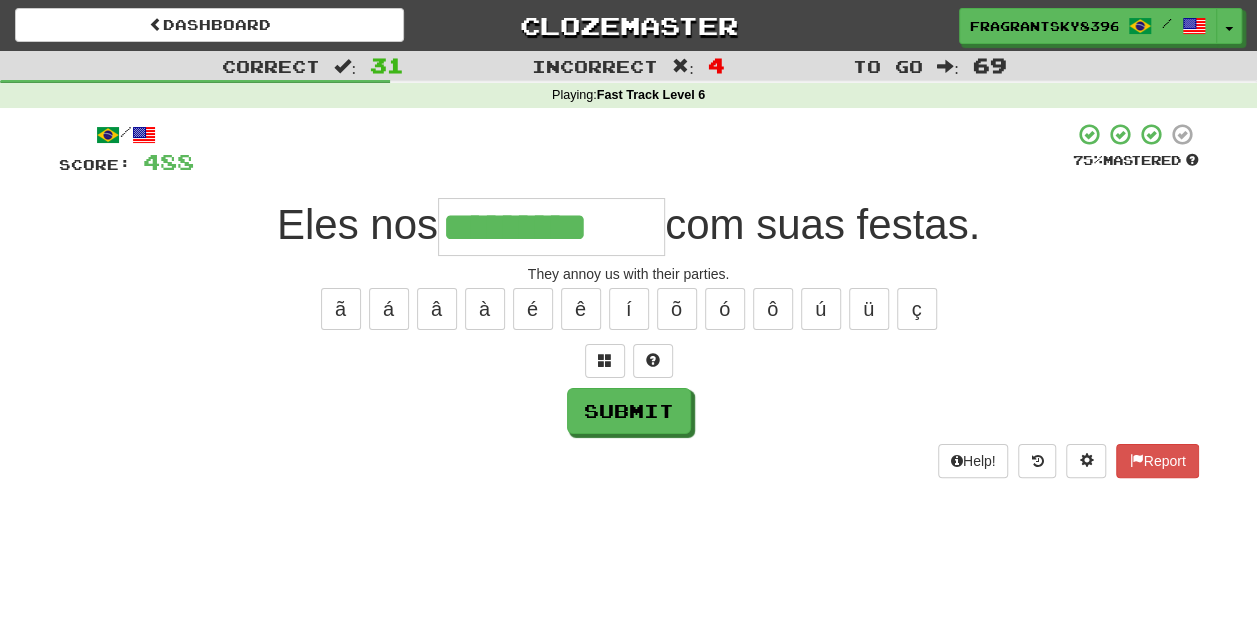 type on "*********" 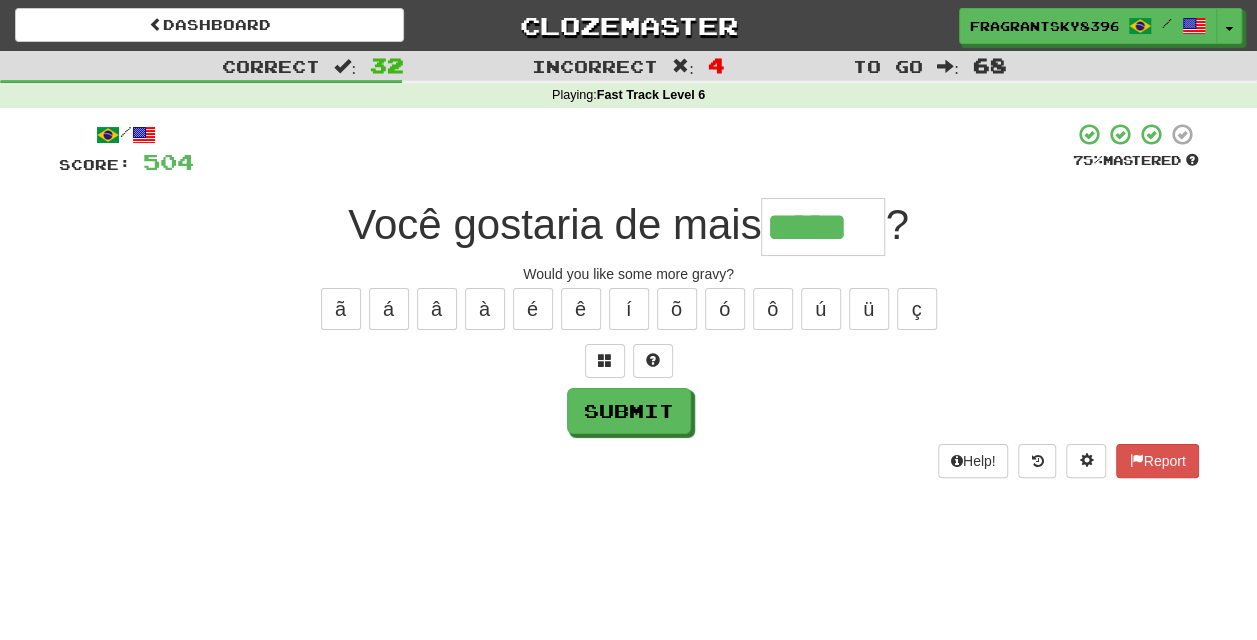 type on "*****" 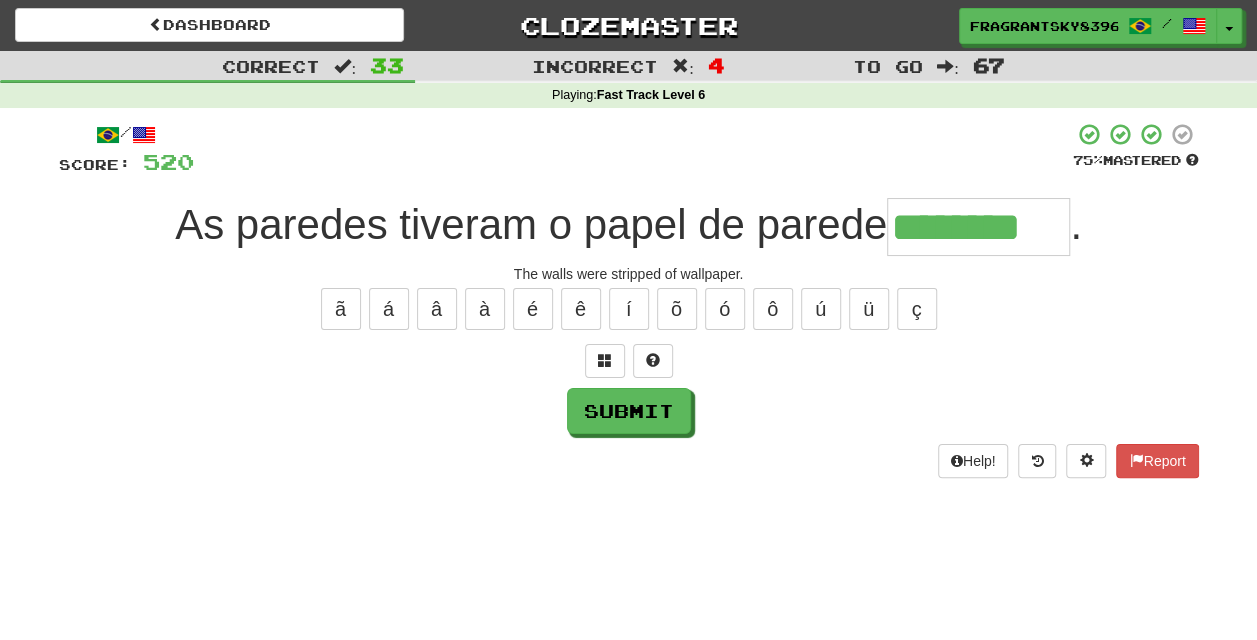 type on "********" 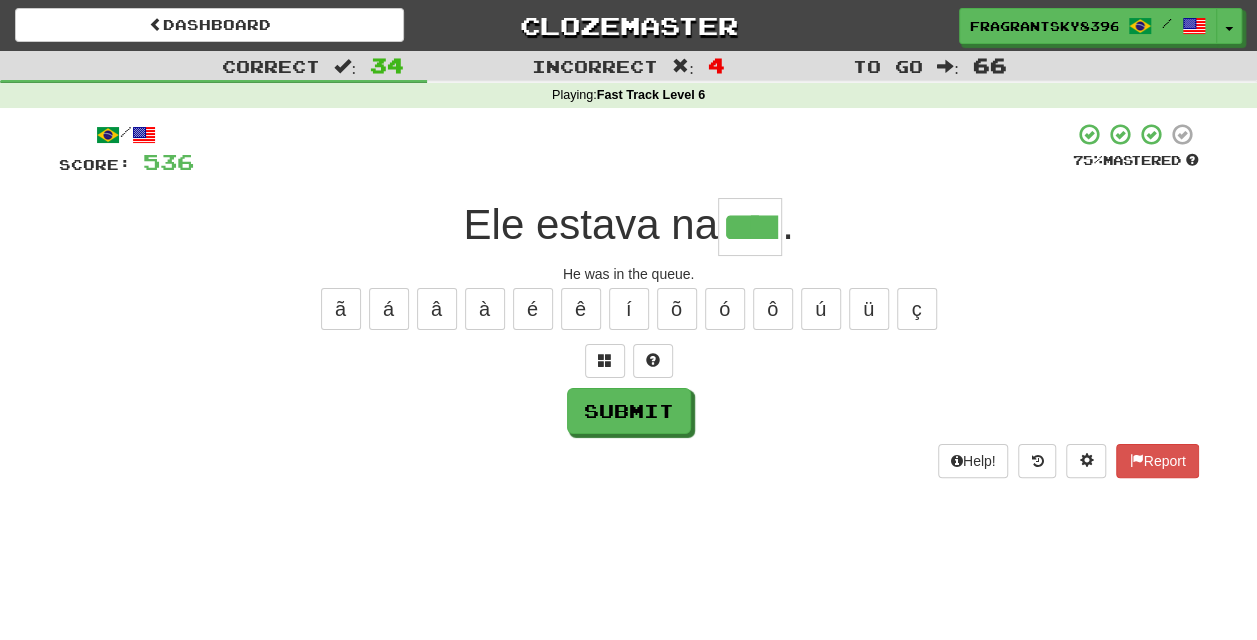 type on "****" 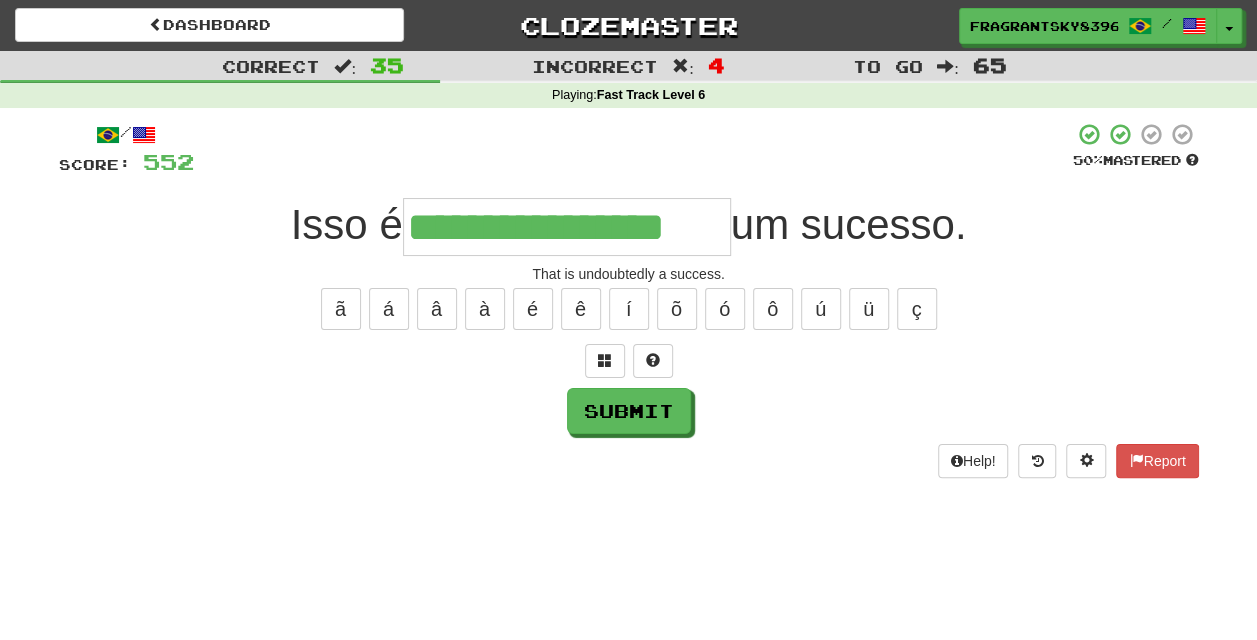 type on "**********" 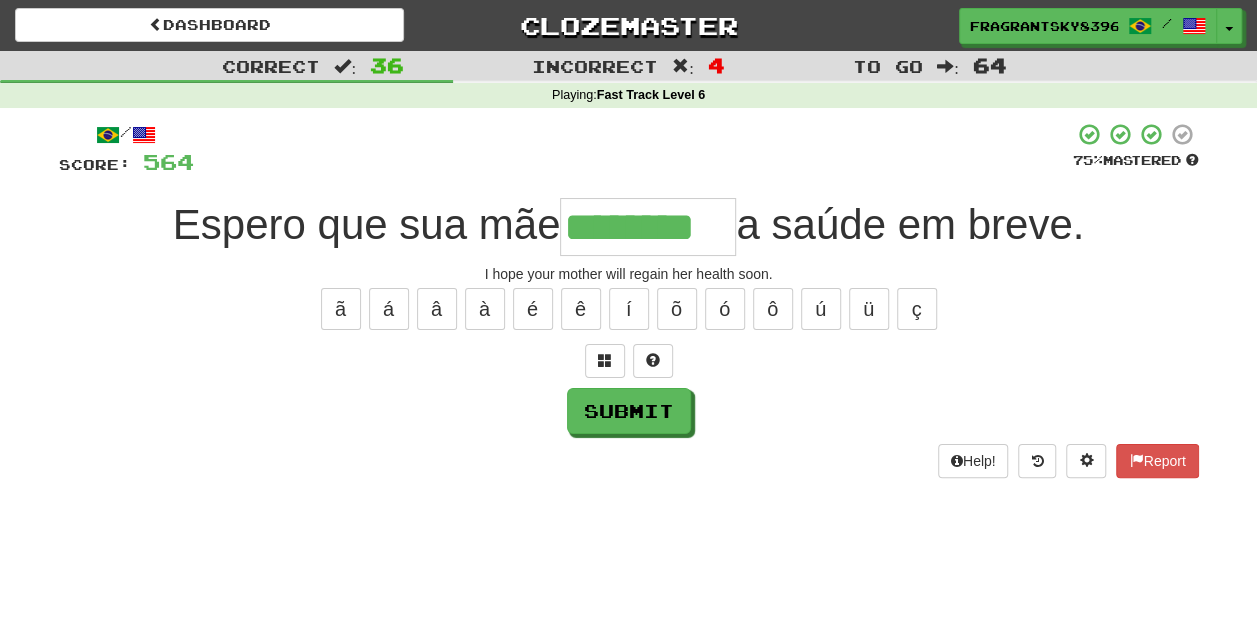 type on "********" 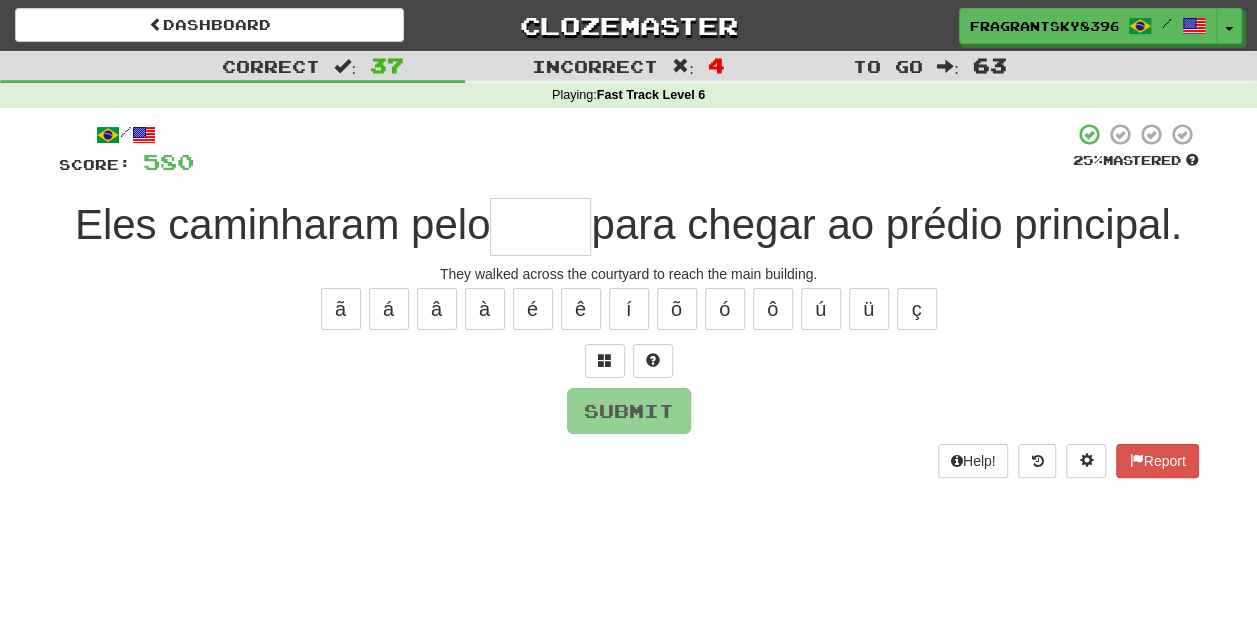 type on "*****" 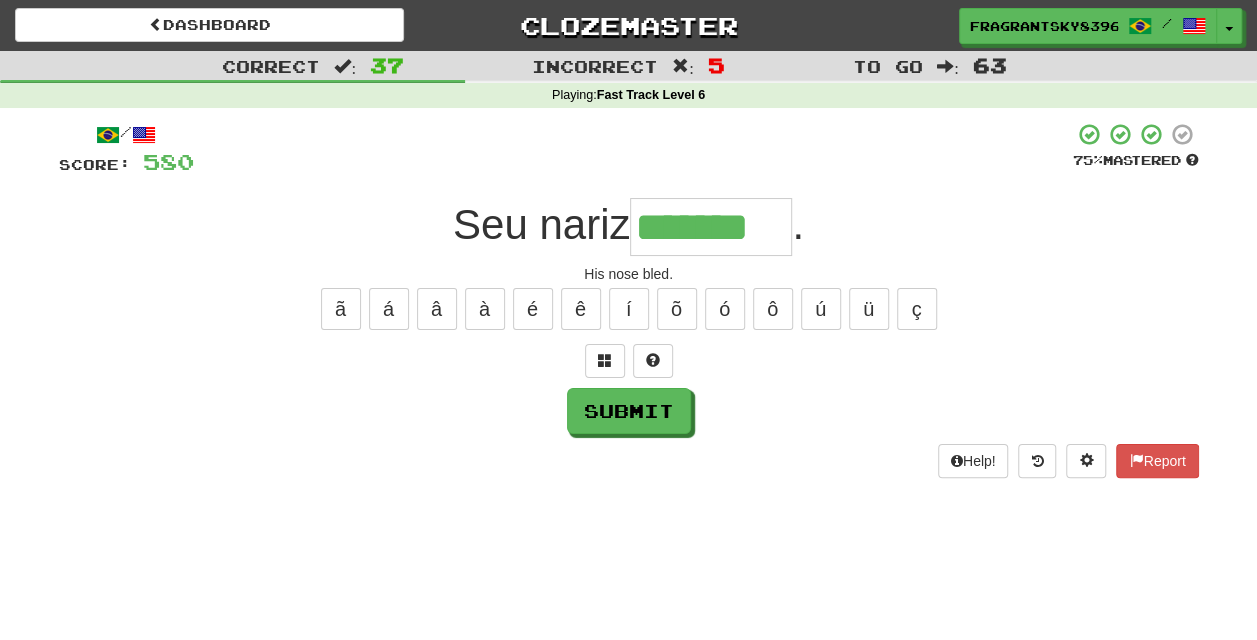 type on "*******" 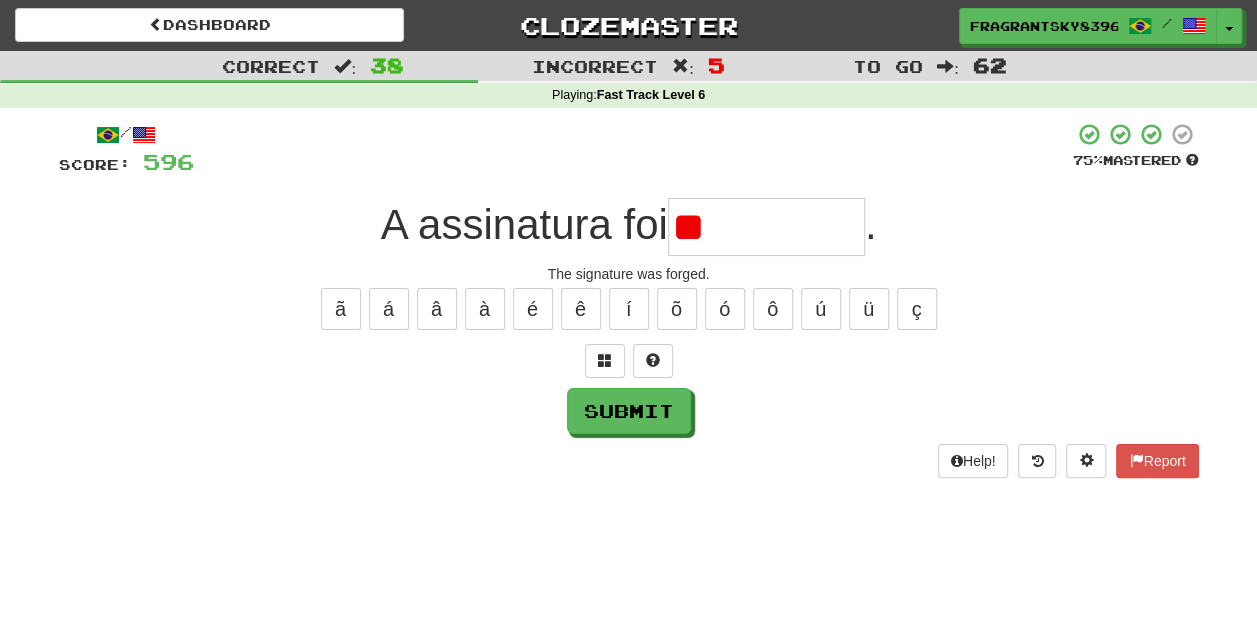 type on "*" 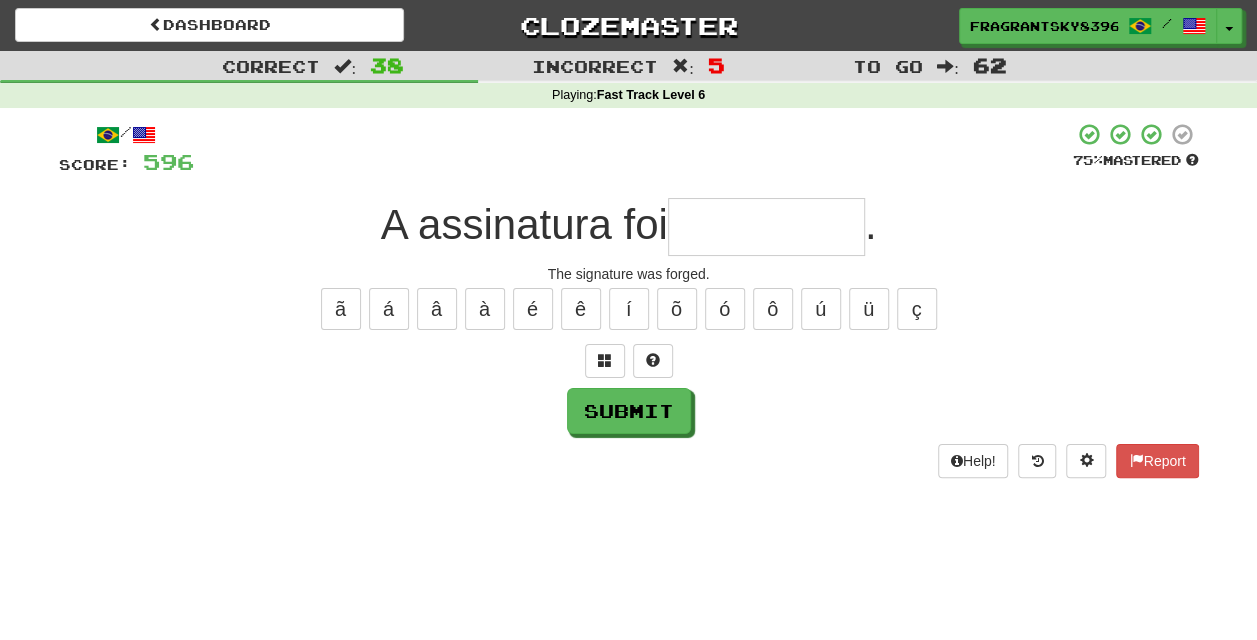type on "*" 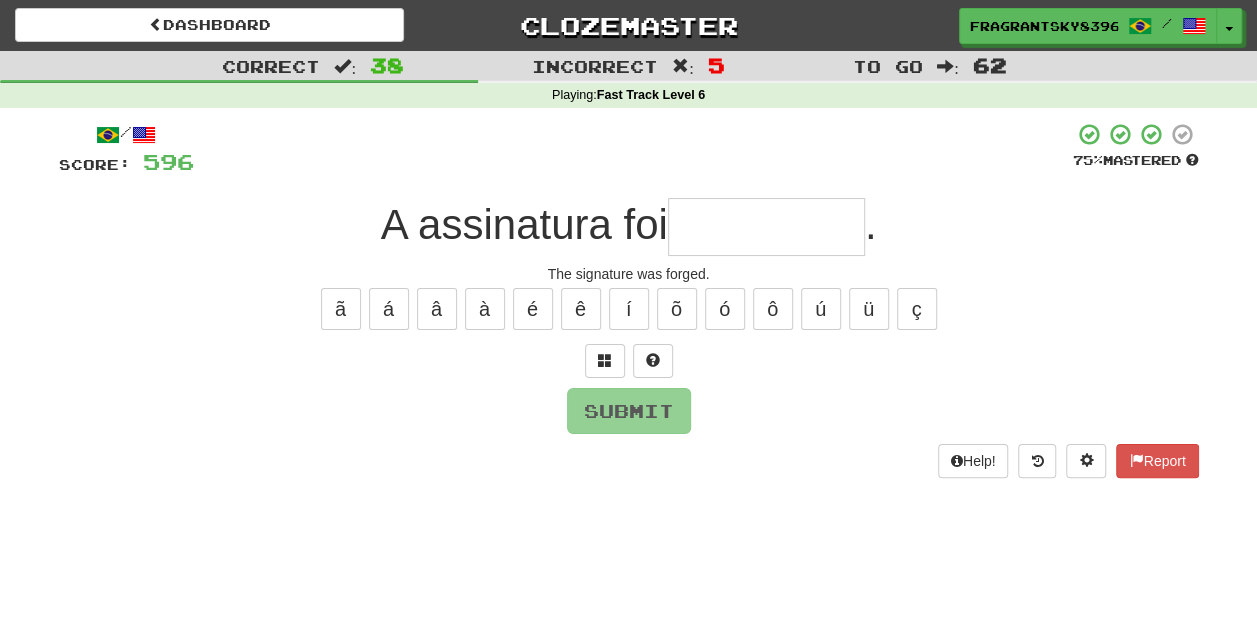 type on "*" 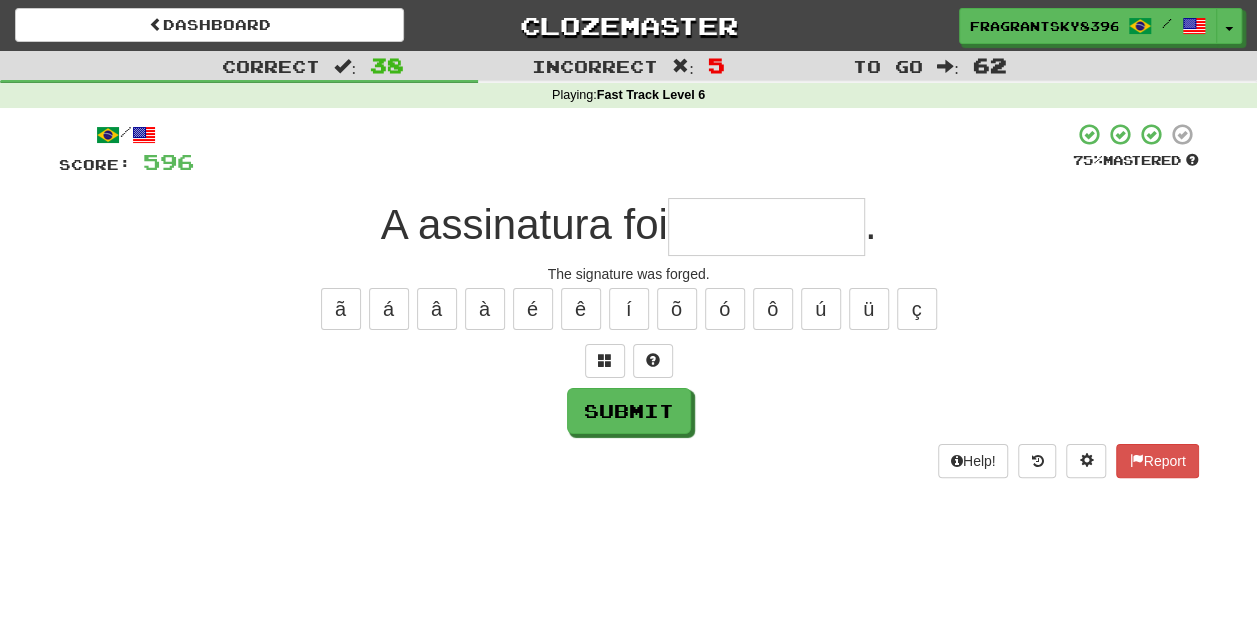 type on "*" 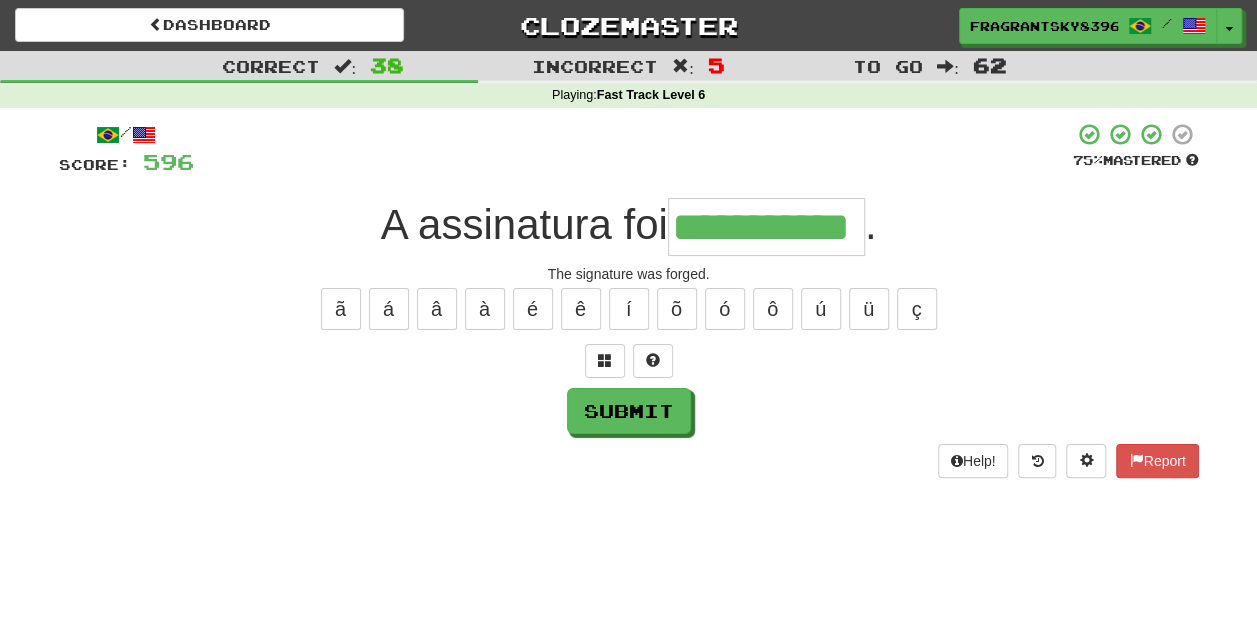 type on "**********" 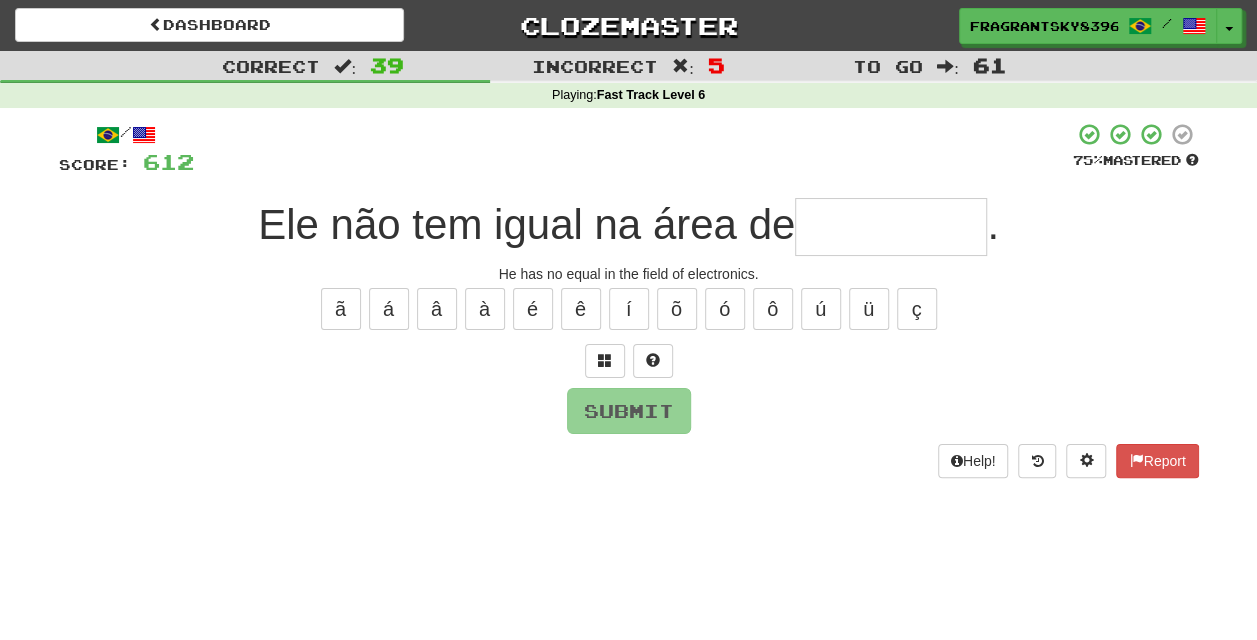 type on "*" 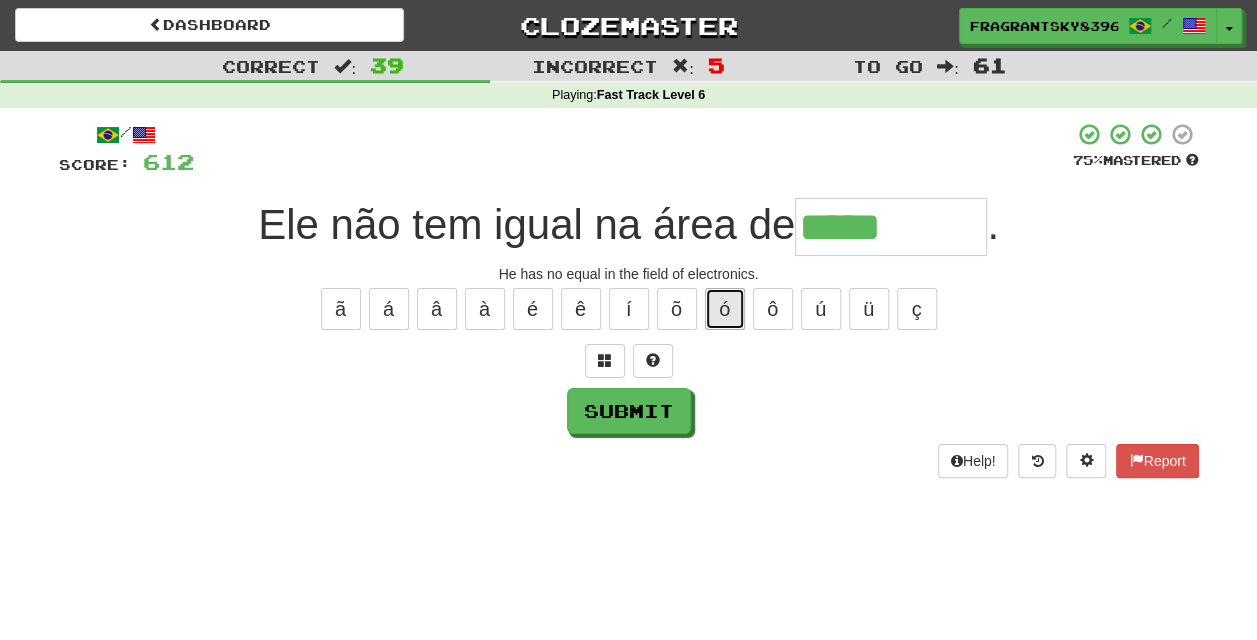 click on "ó" at bounding box center [725, 309] 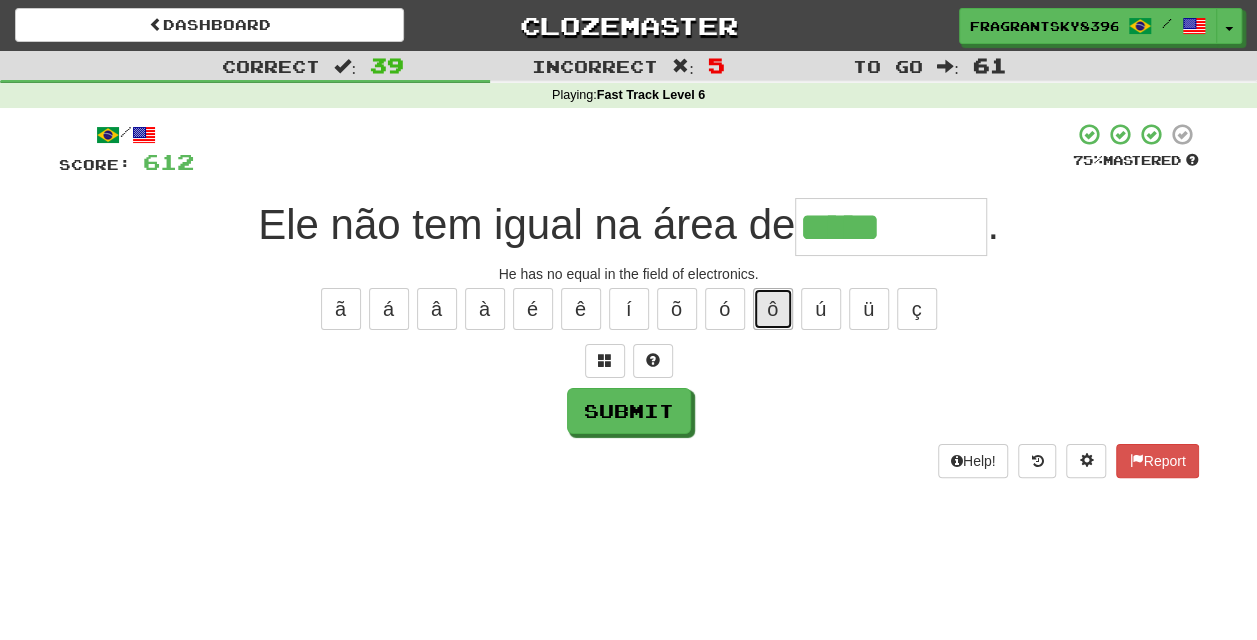 click on "ô" at bounding box center (773, 309) 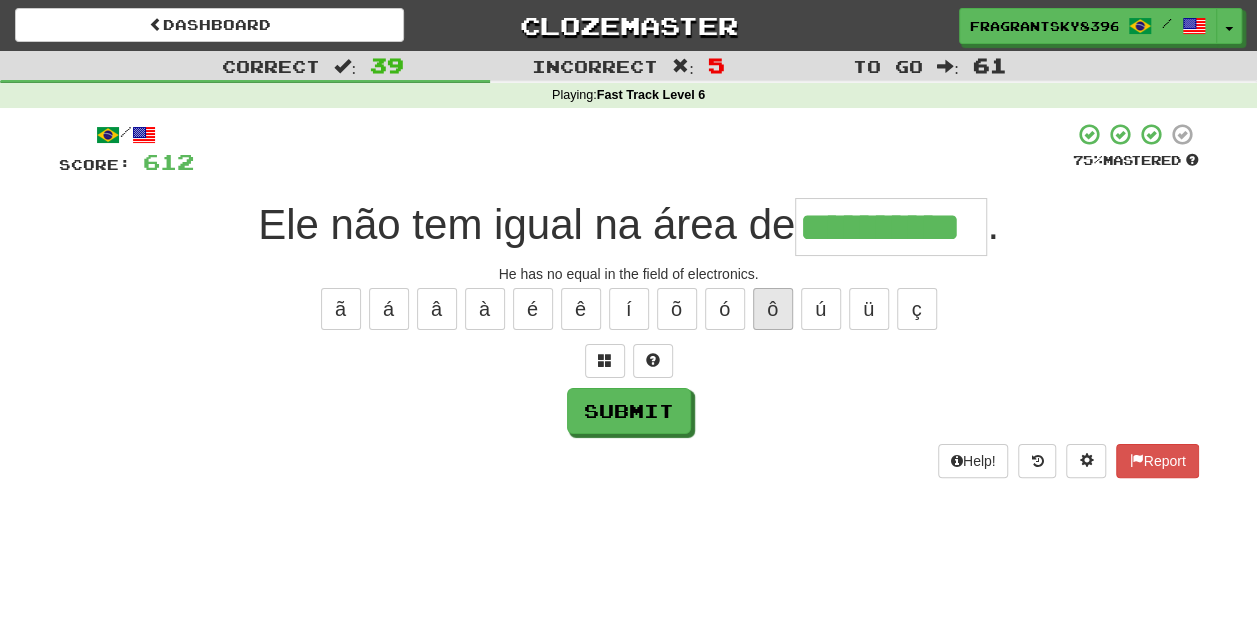 type on "**********" 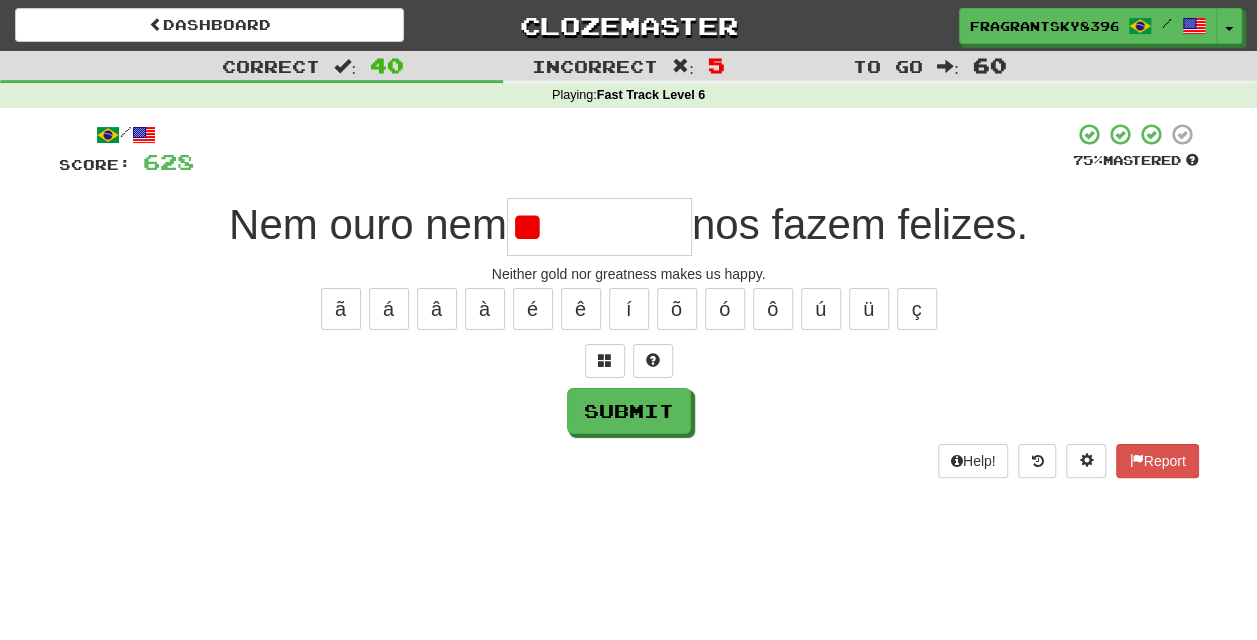 type on "*" 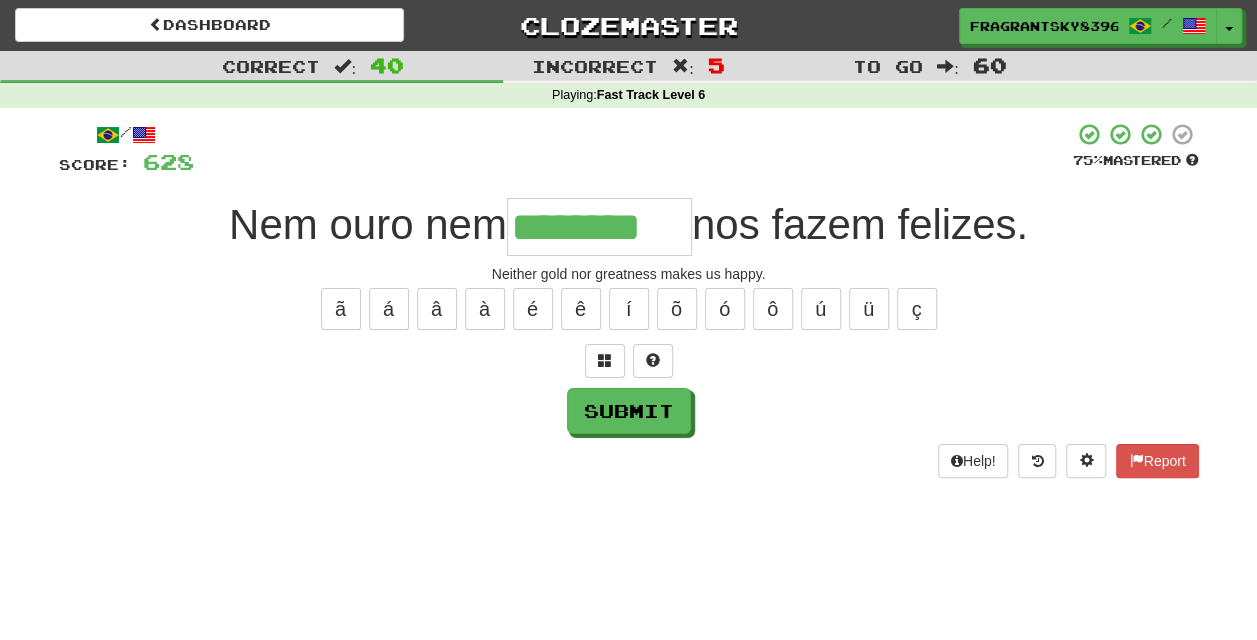type on "********" 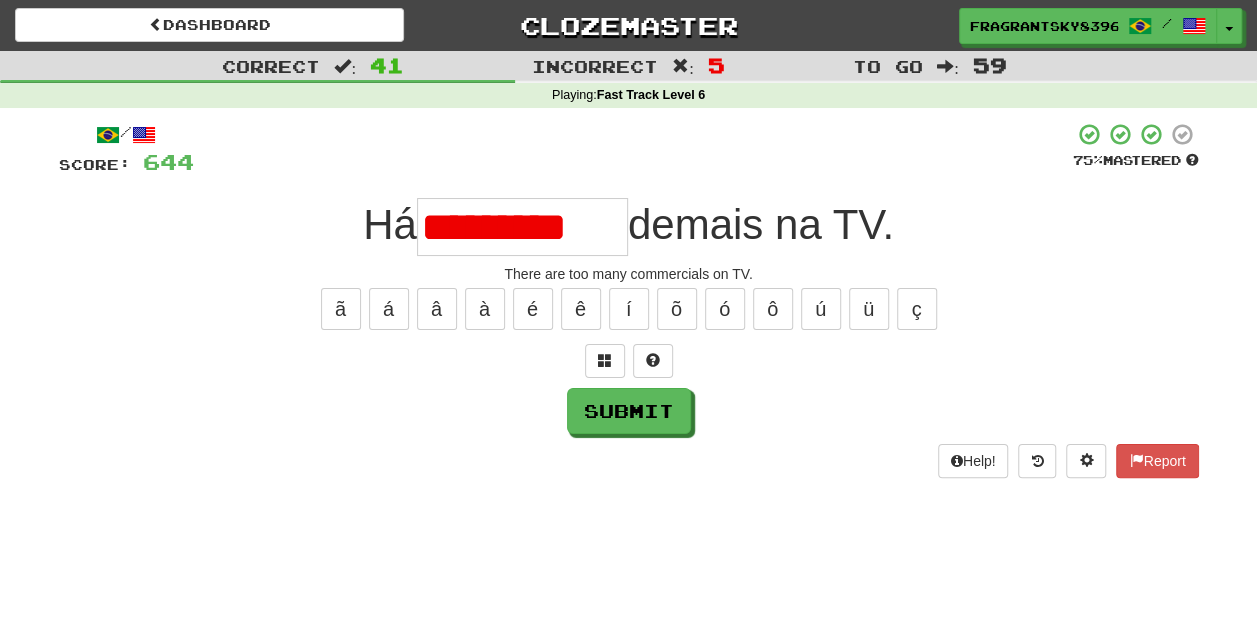 scroll, scrollTop: 0, scrollLeft: 0, axis: both 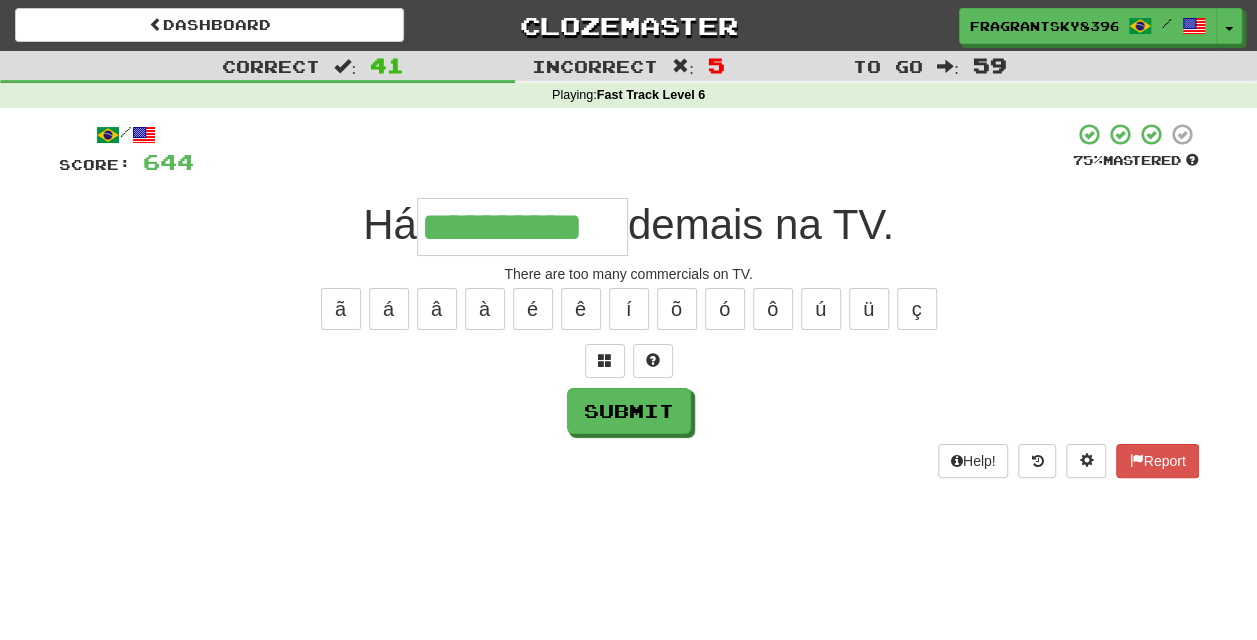 type on "**********" 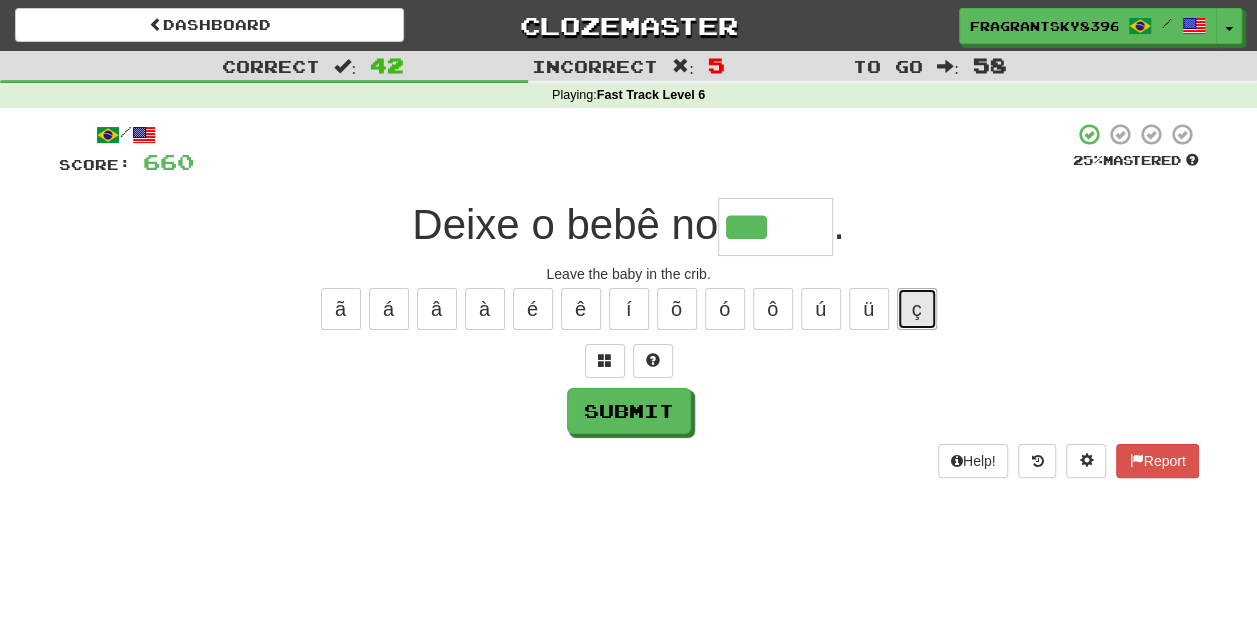 click on "ç" at bounding box center [917, 309] 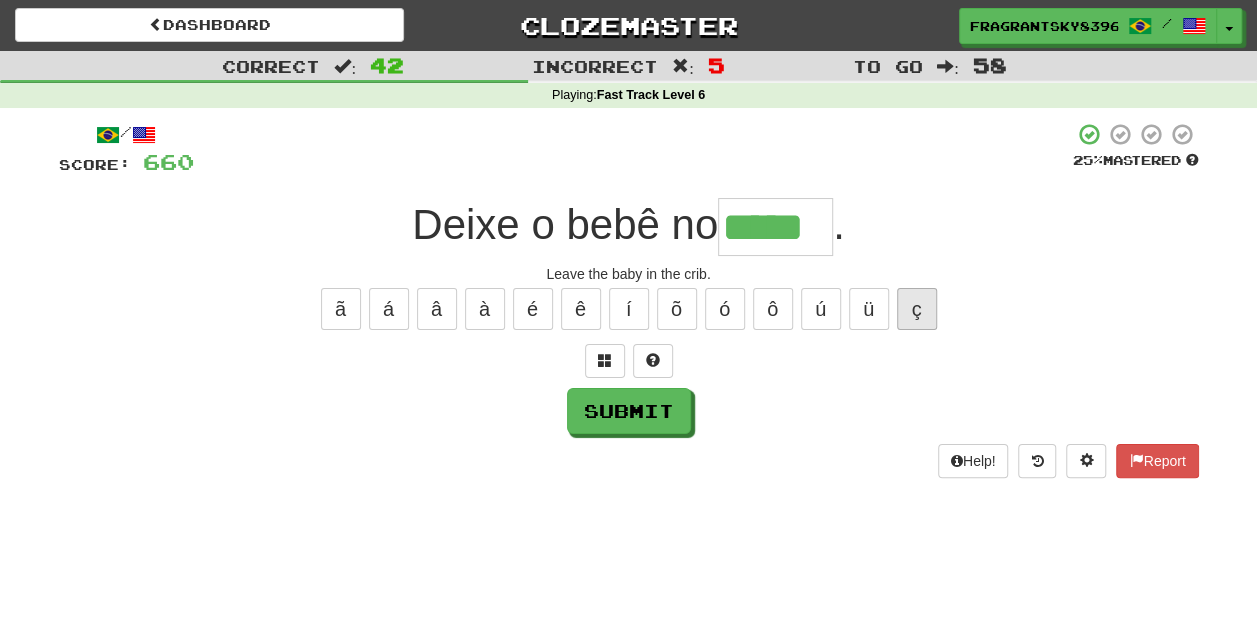type on "*****" 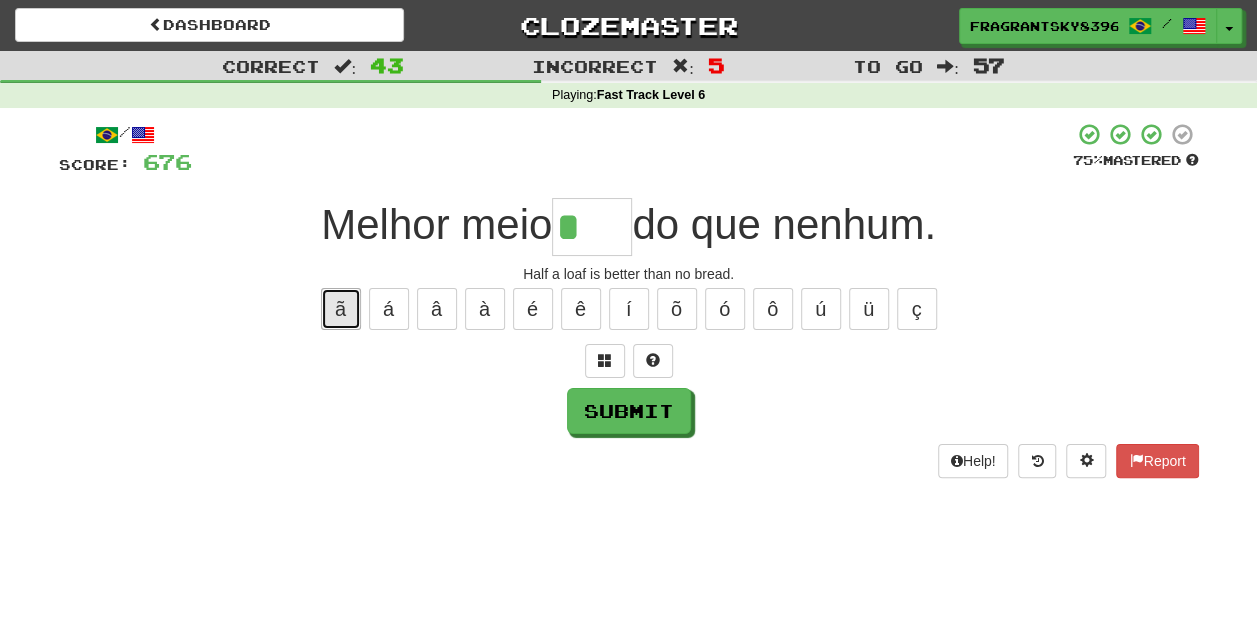 click on "ã" at bounding box center [341, 309] 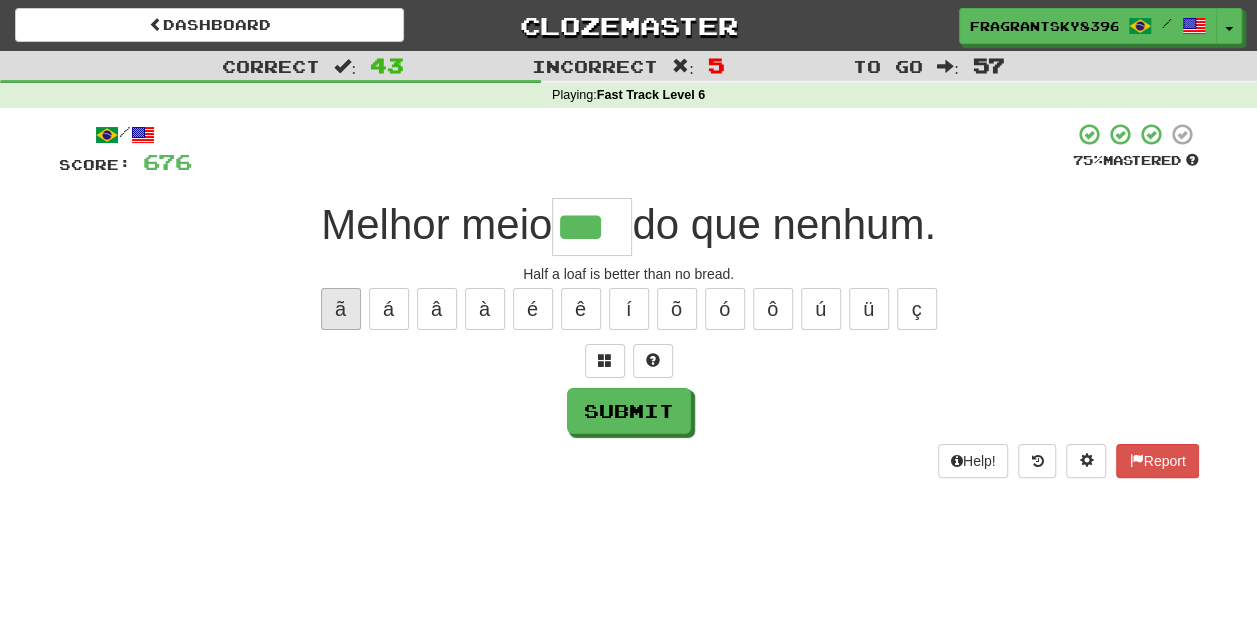 type on "***" 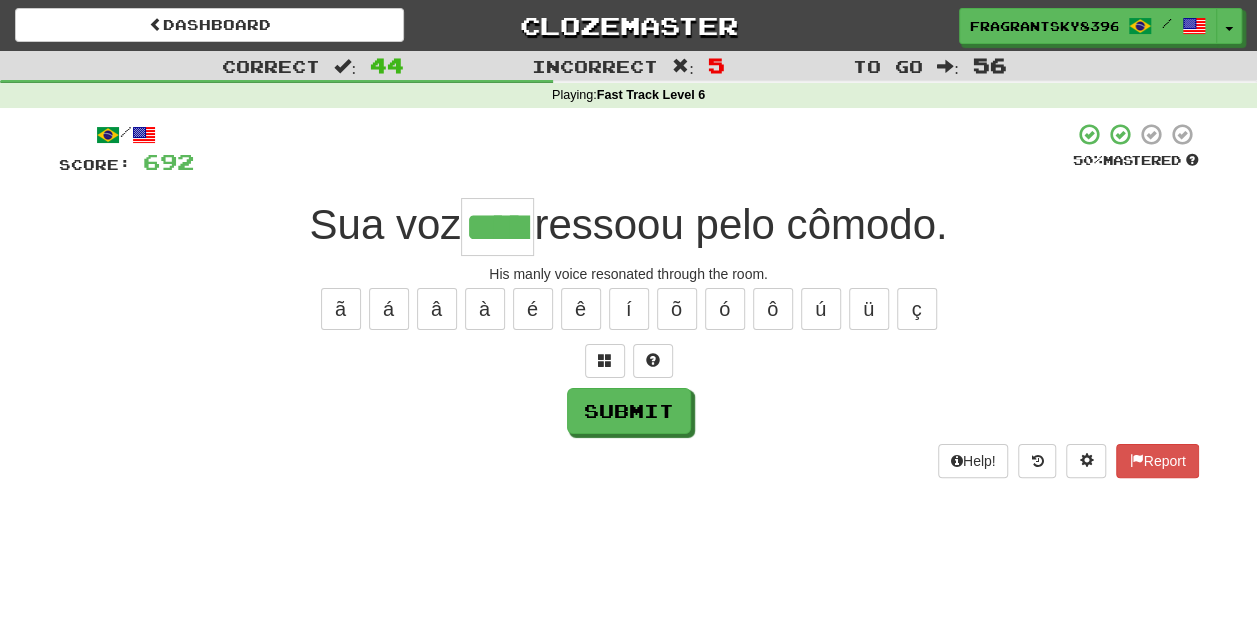 type on "*****" 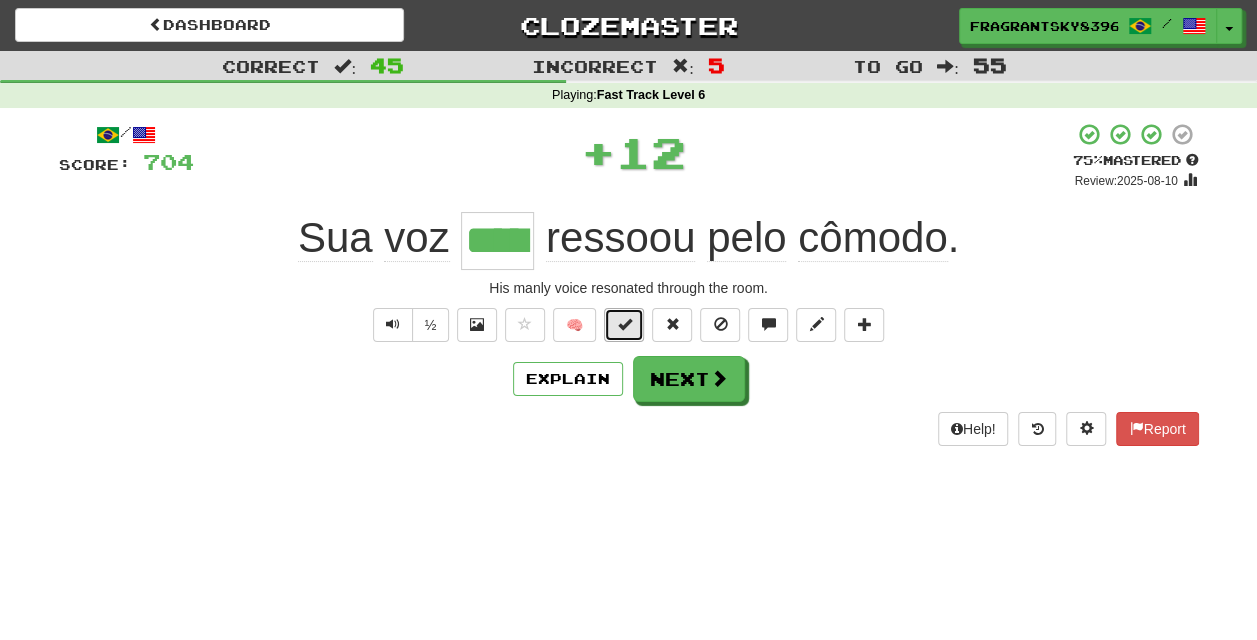 click at bounding box center (624, 325) 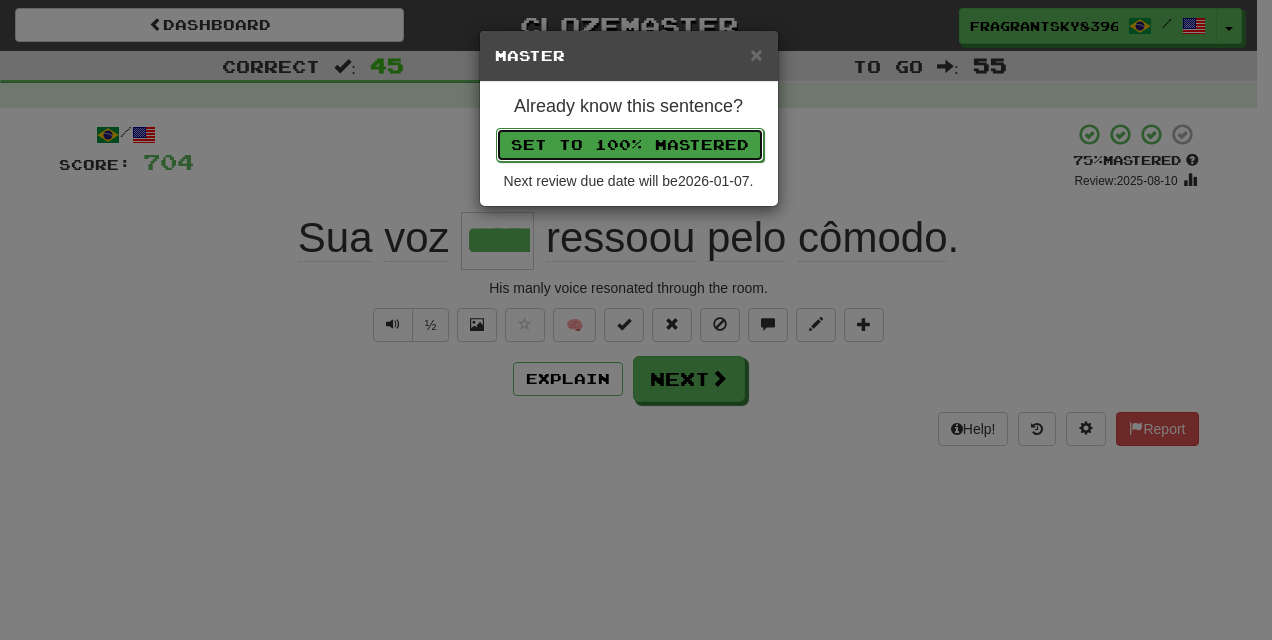 click on "Set to 100% Mastered" at bounding box center (630, 145) 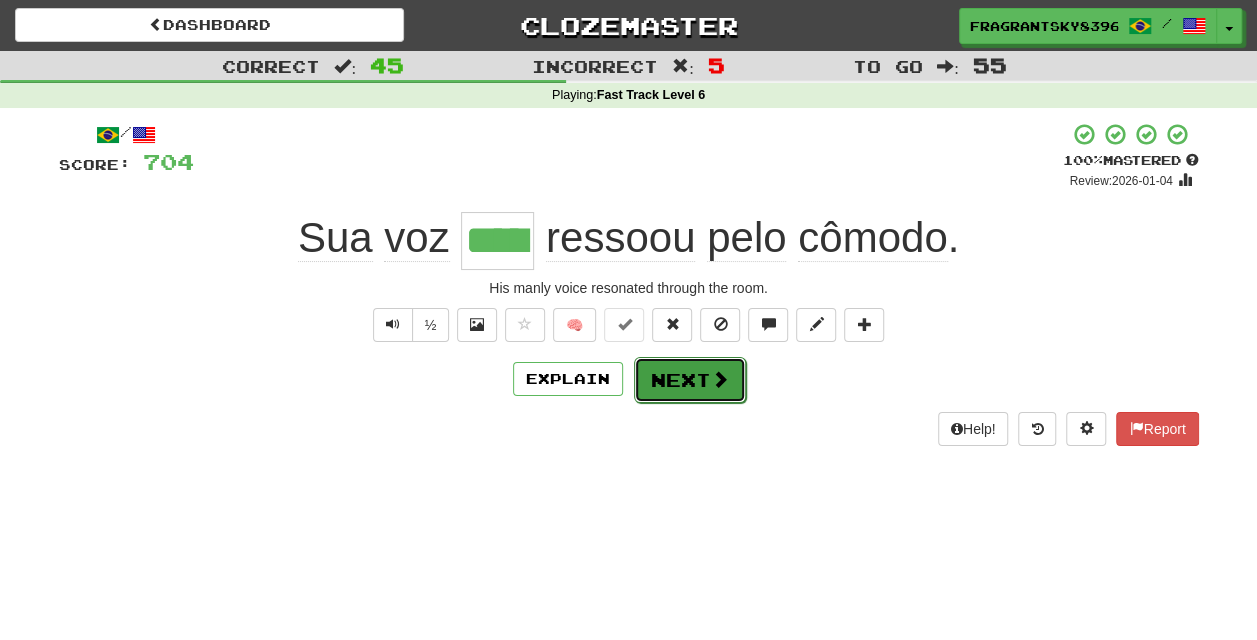 click on "Next" at bounding box center (690, 380) 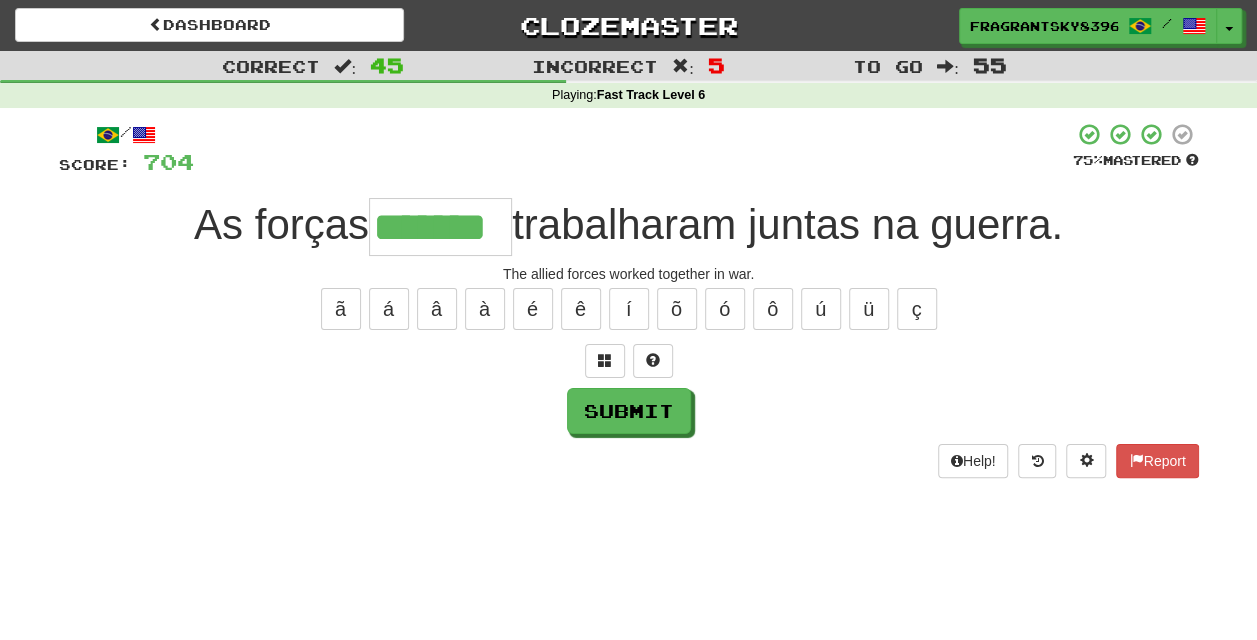 type on "*******" 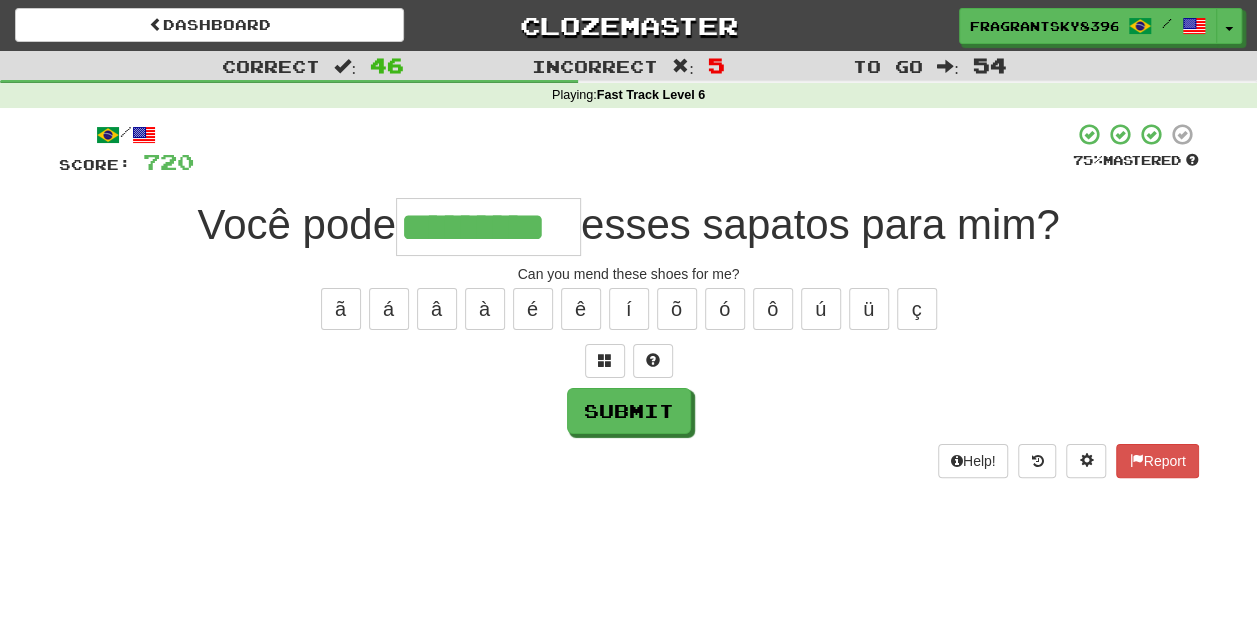 type on "*********" 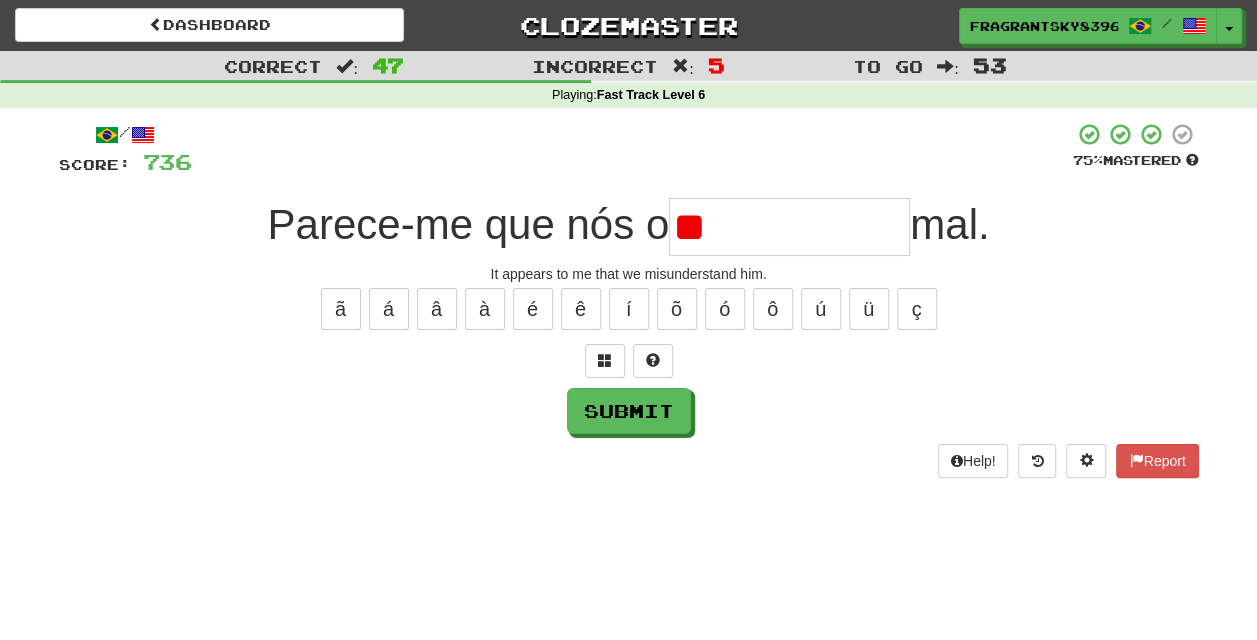 type on "*" 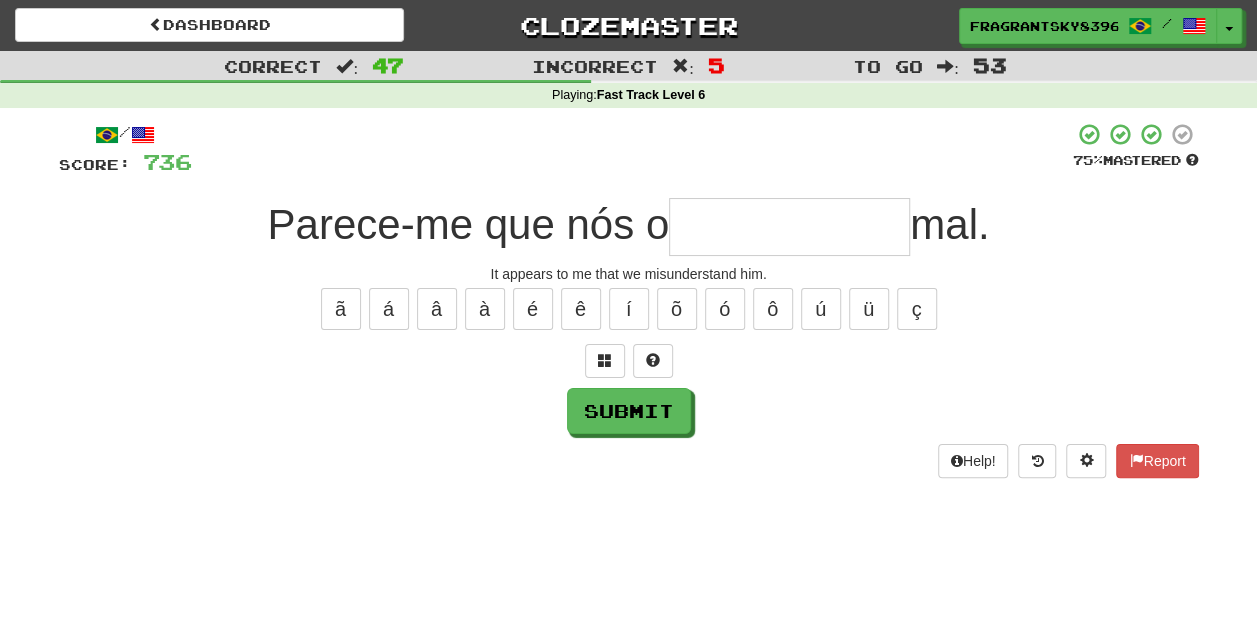 type on "*" 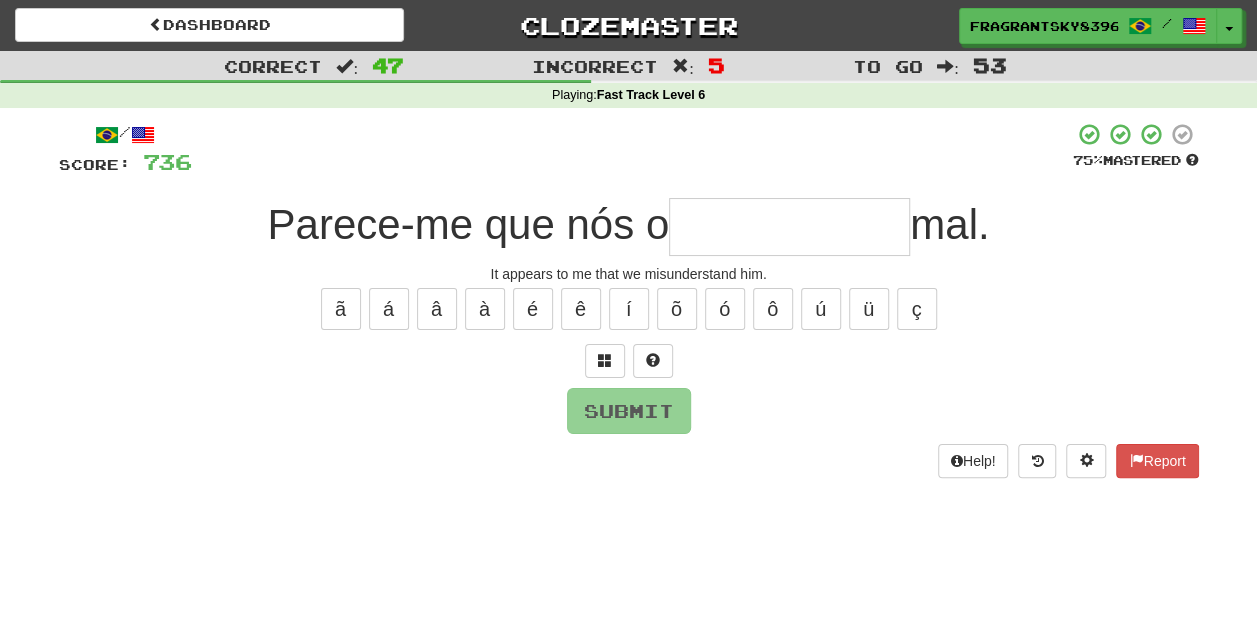type on "**********" 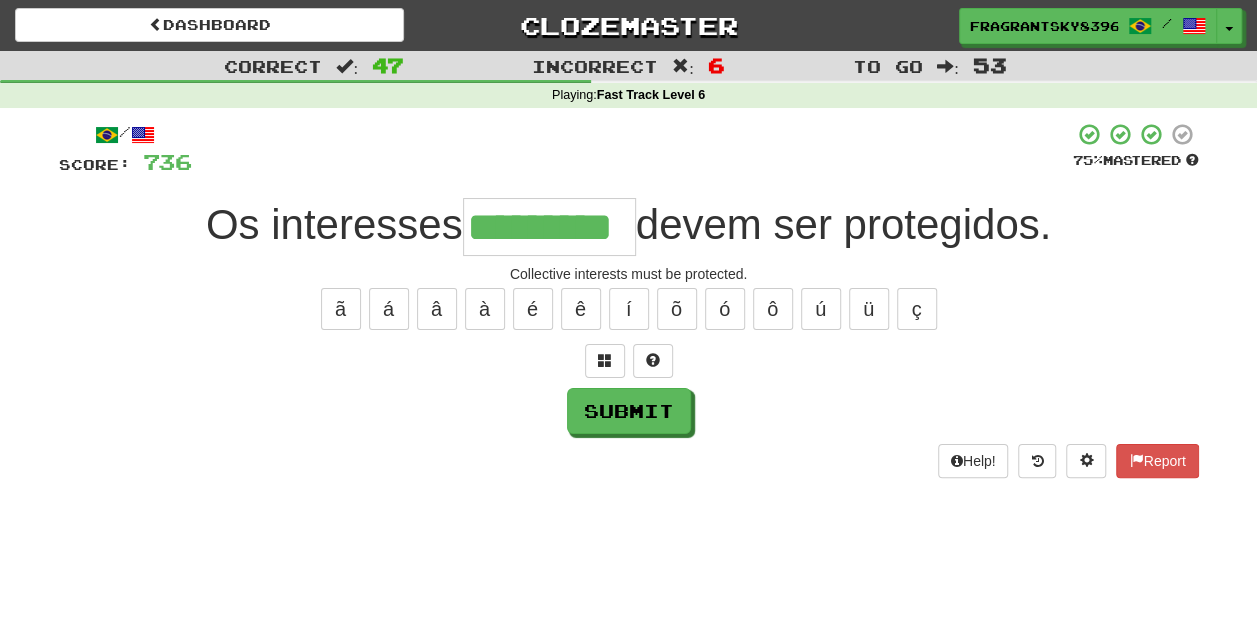 type on "*********" 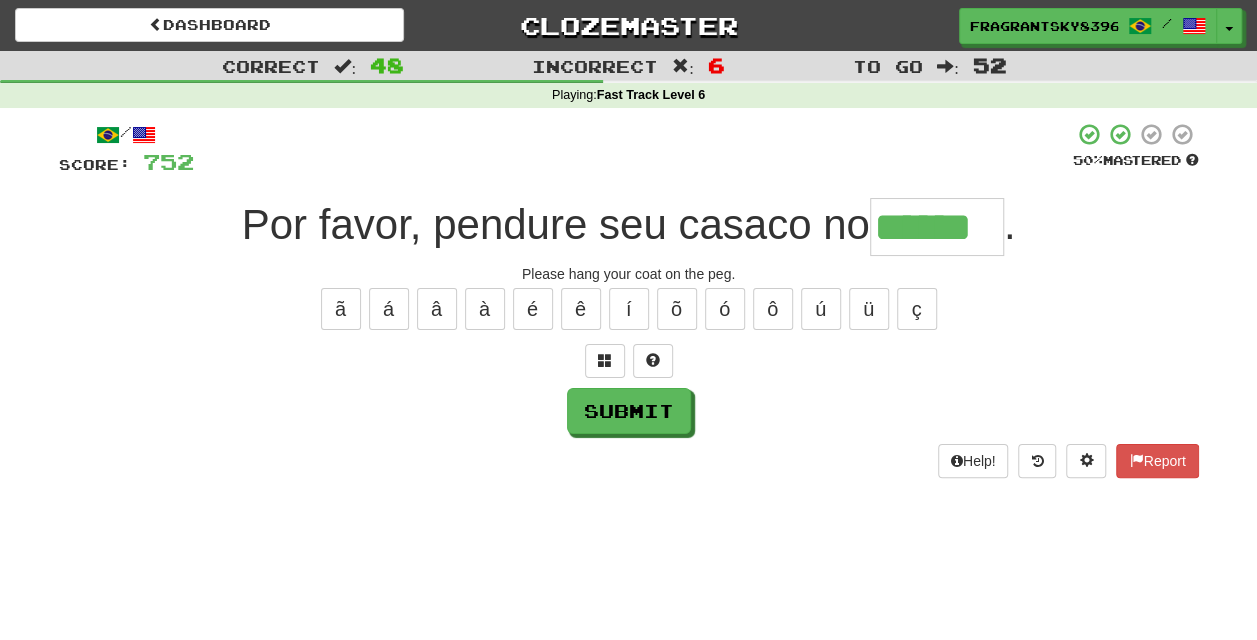 type on "******" 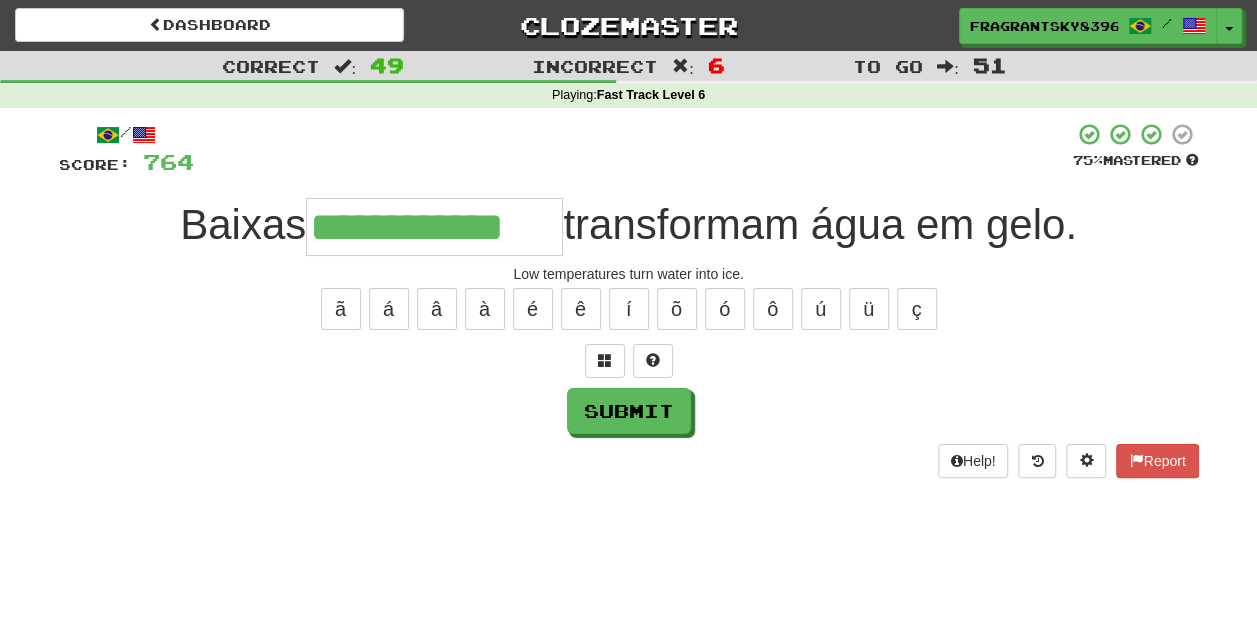 type on "**********" 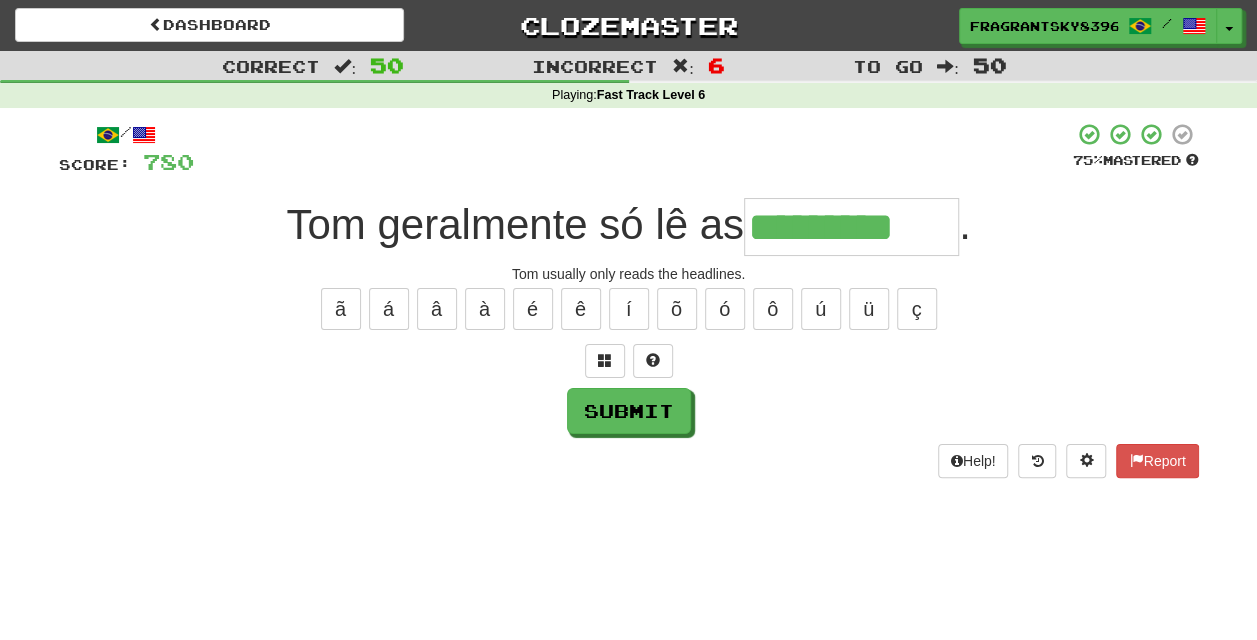 type on "*********" 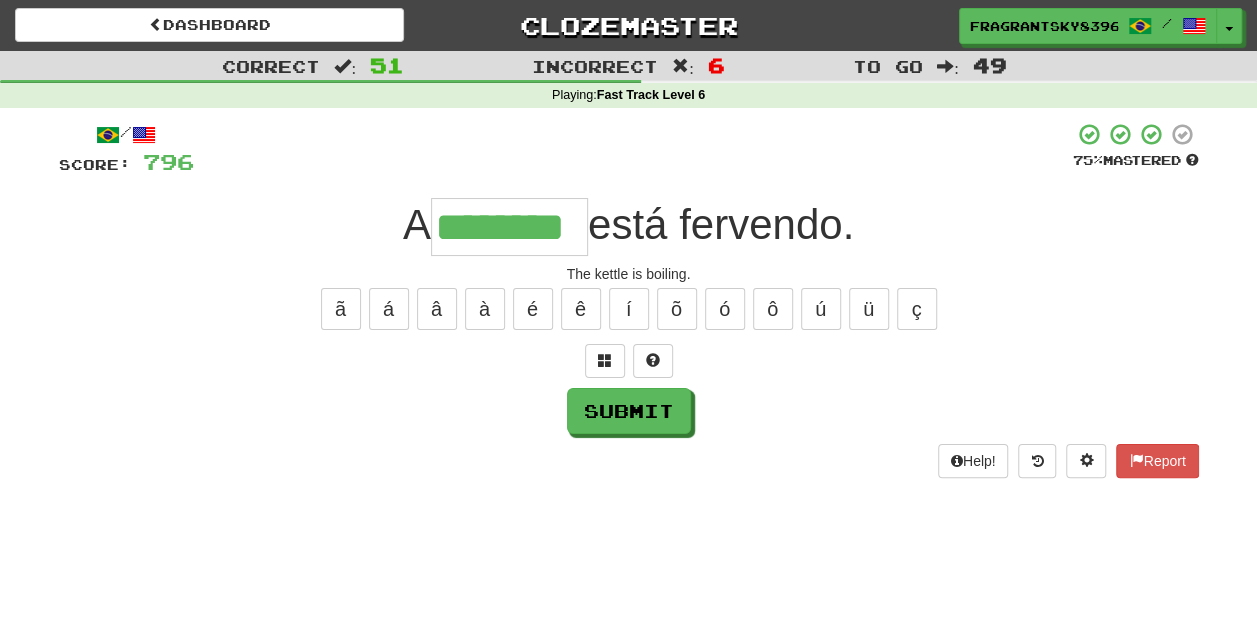 type on "********" 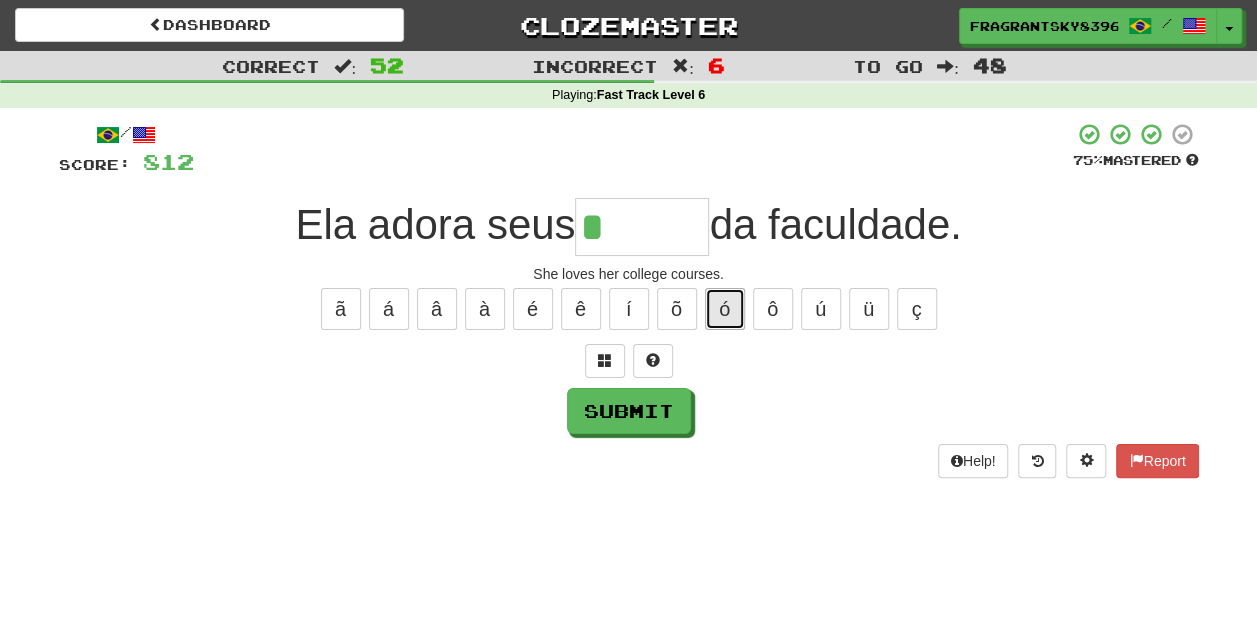 click on "ó" at bounding box center [725, 309] 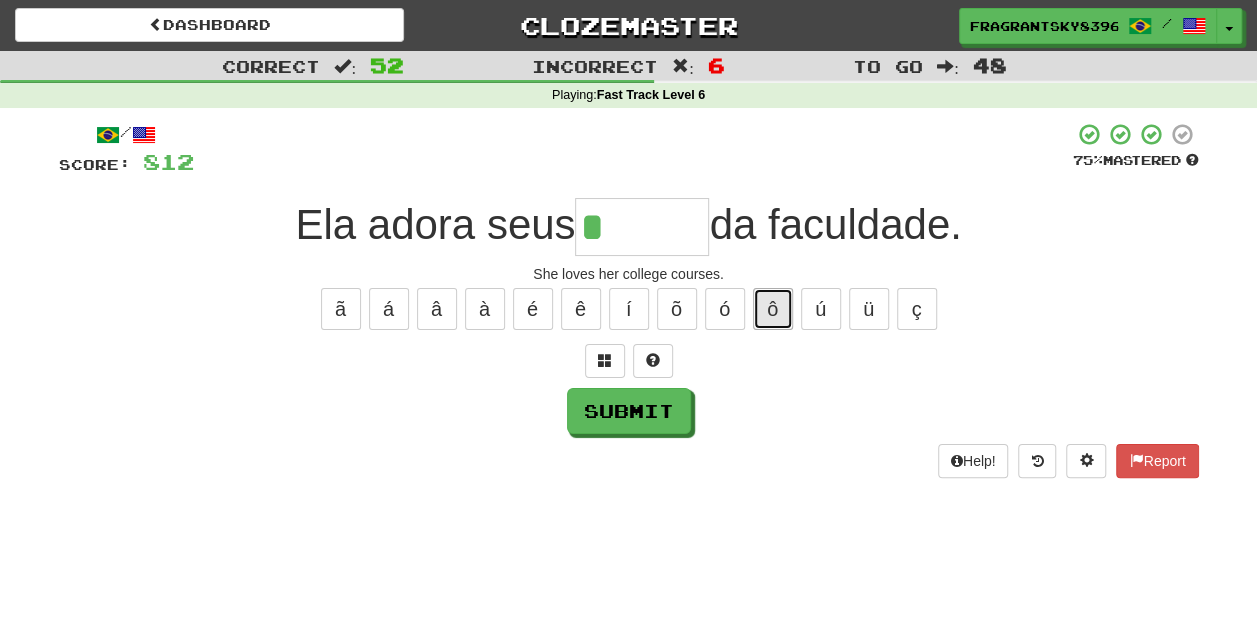 click on "ô" at bounding box center [773, 309] 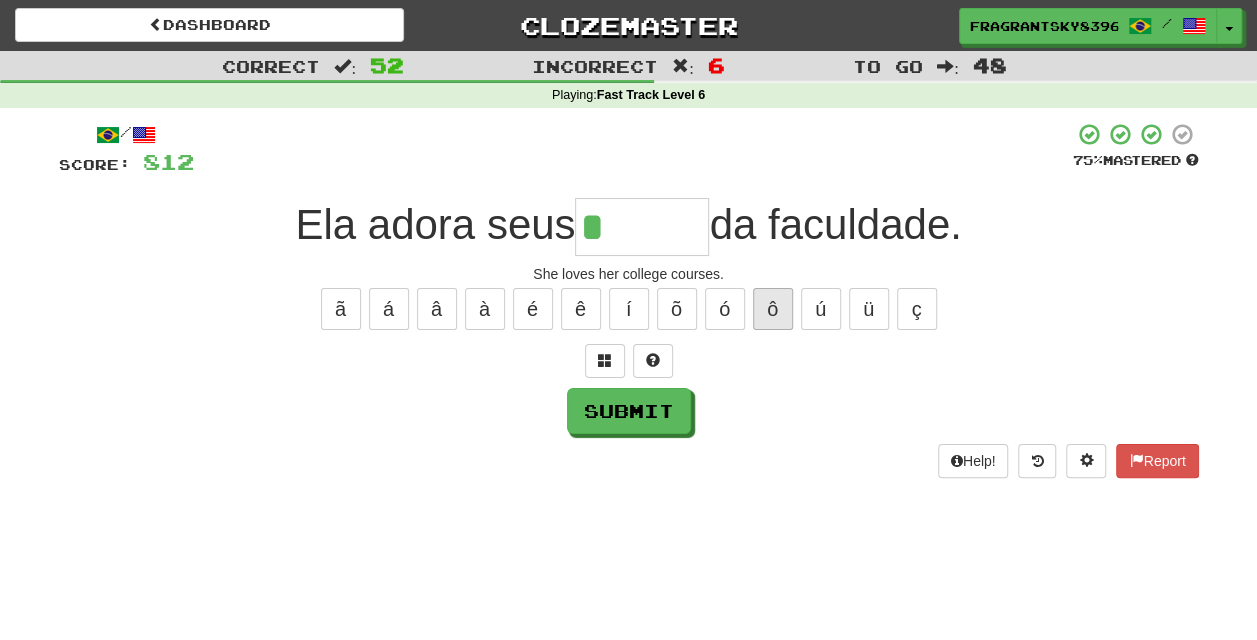 type on "******" 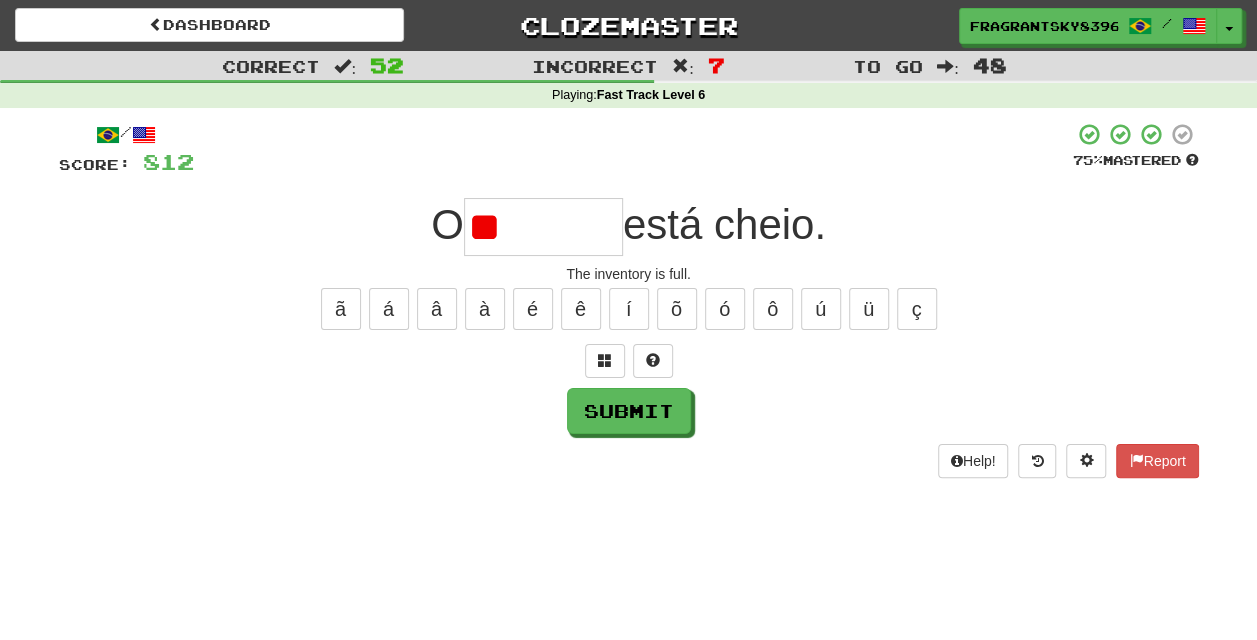 type on "*" 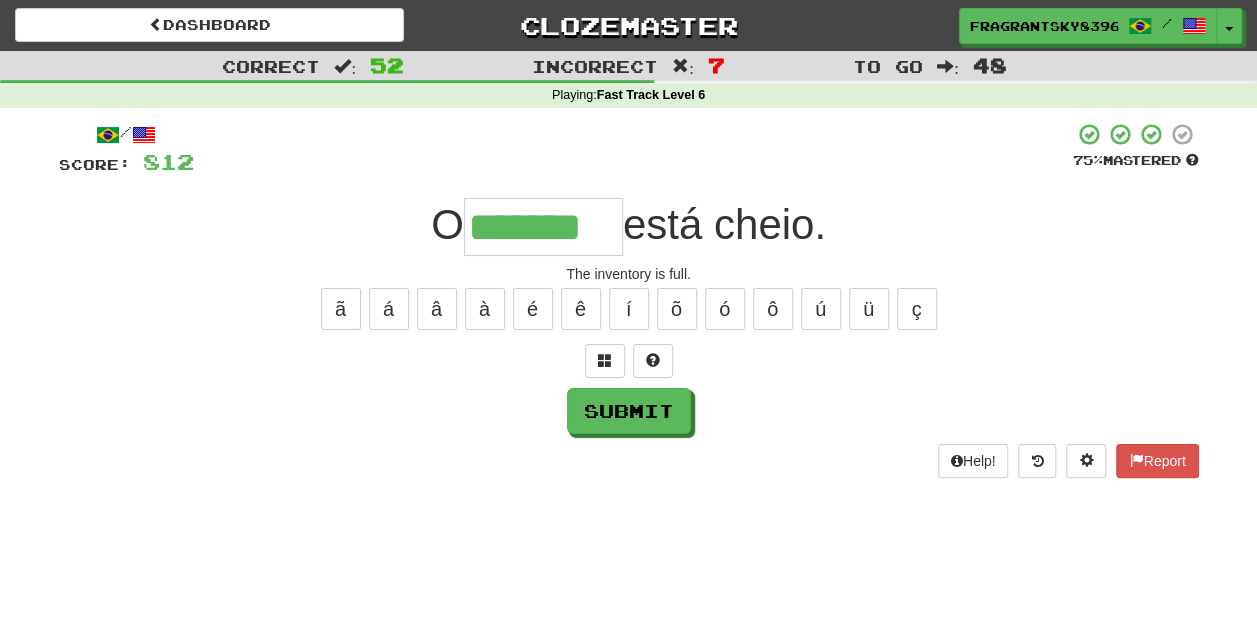 type on "*******" 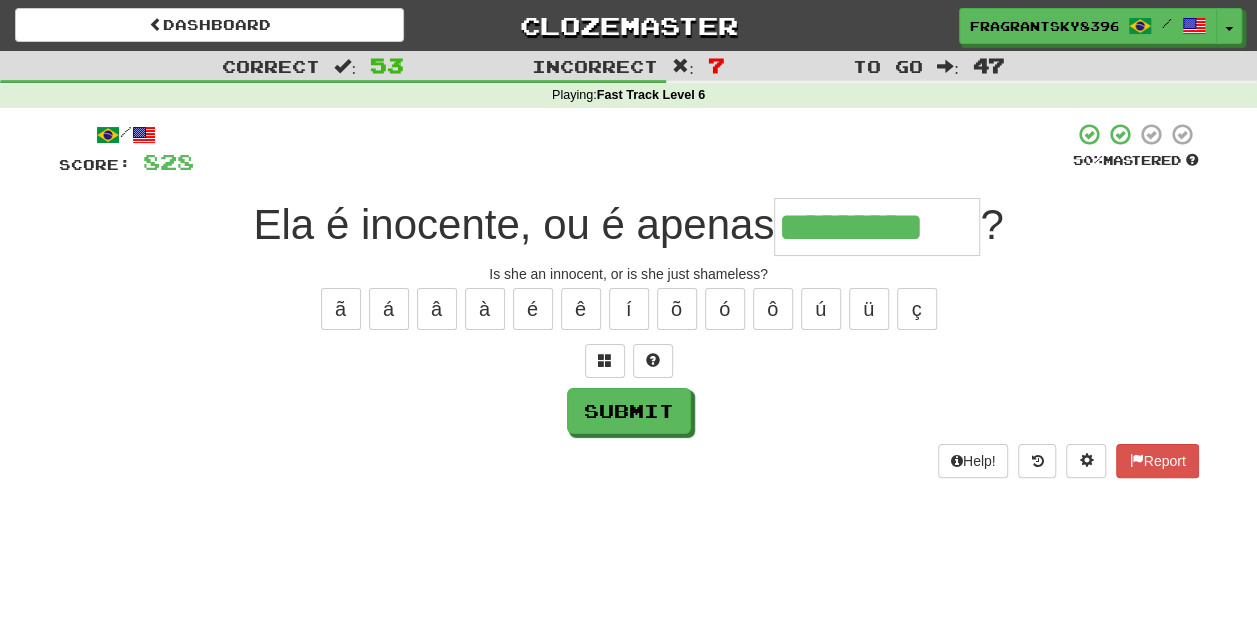 type on "*********" 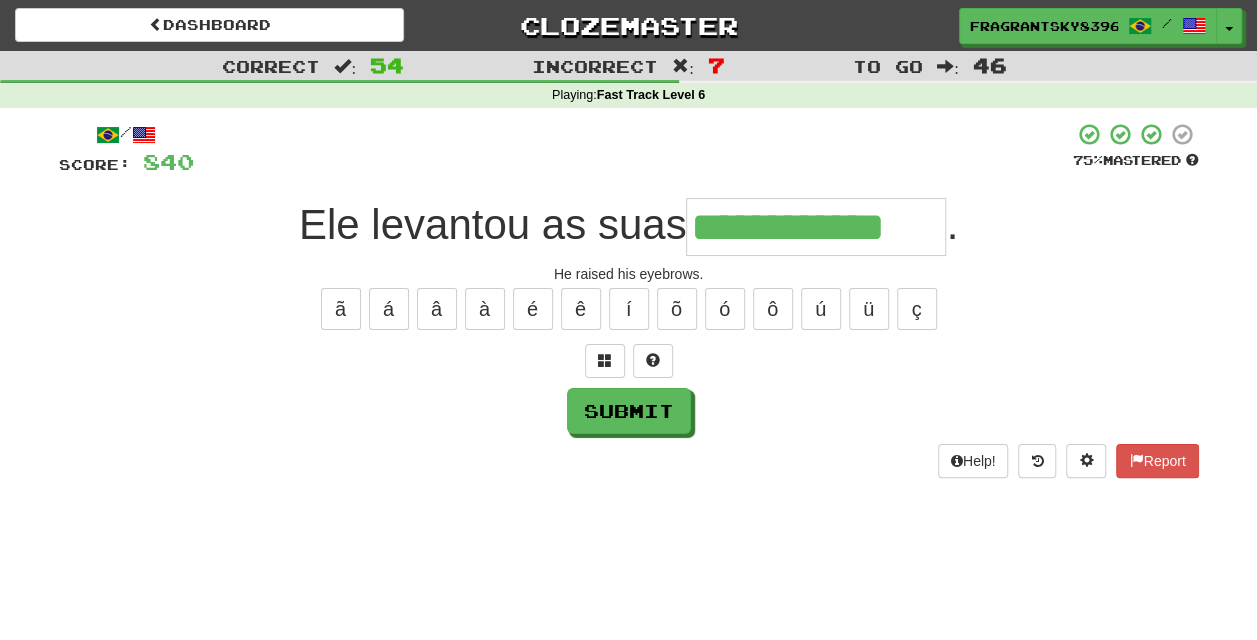 type on "**********" 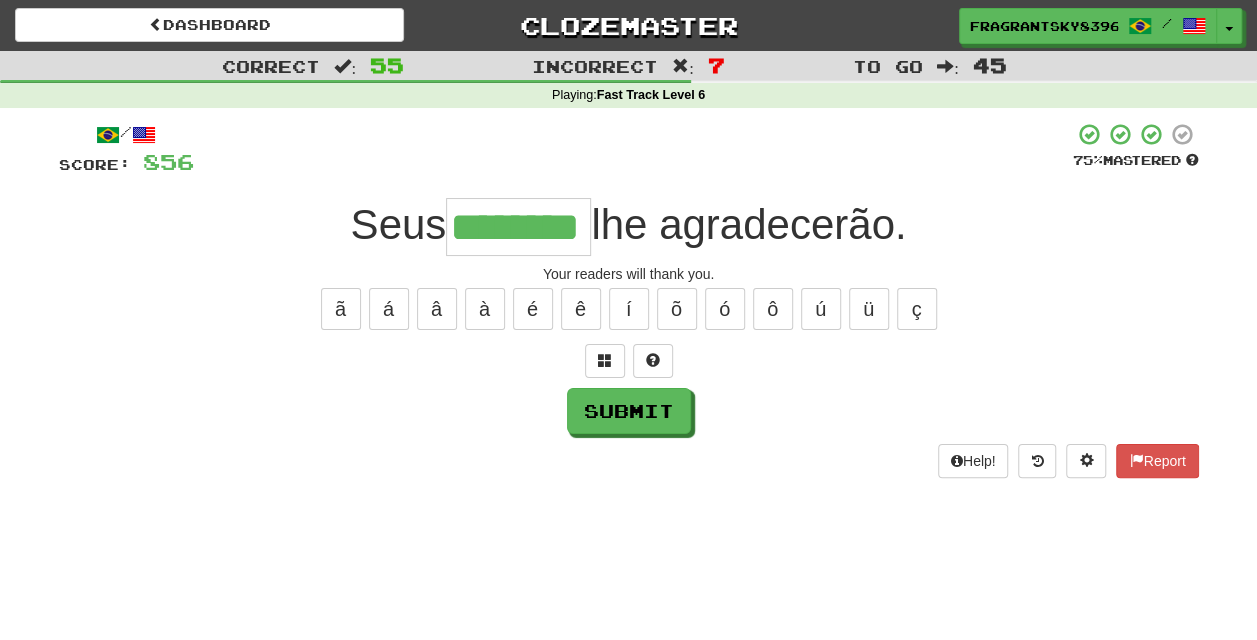 type on "********" 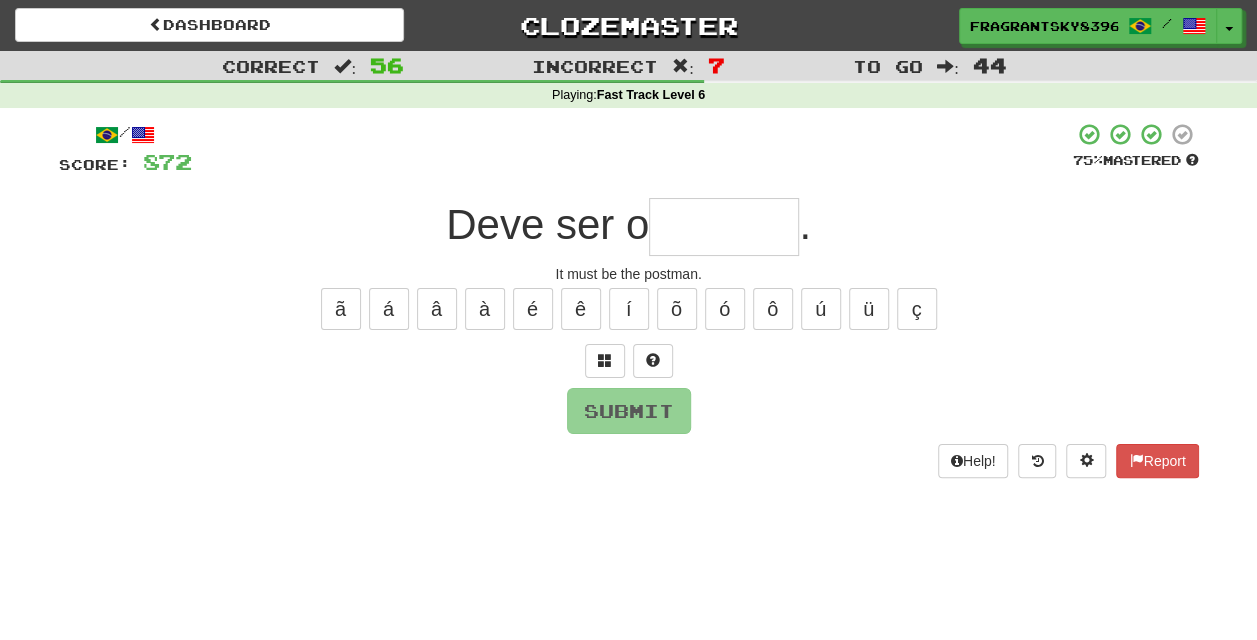 type on "*" 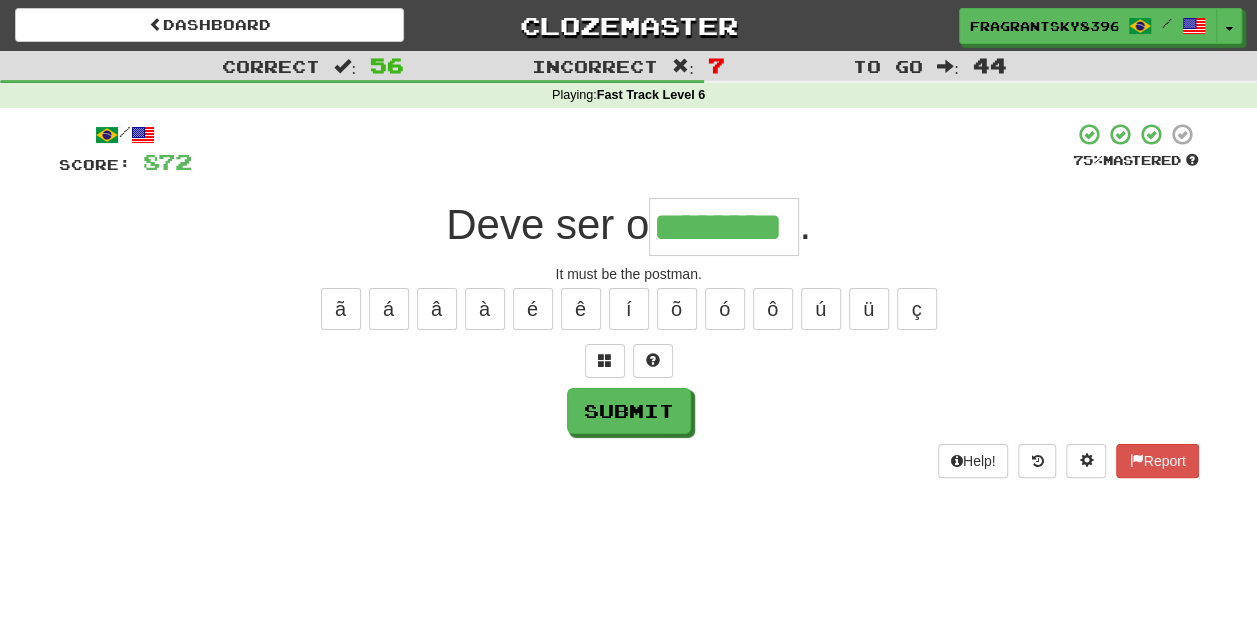 type on "********" 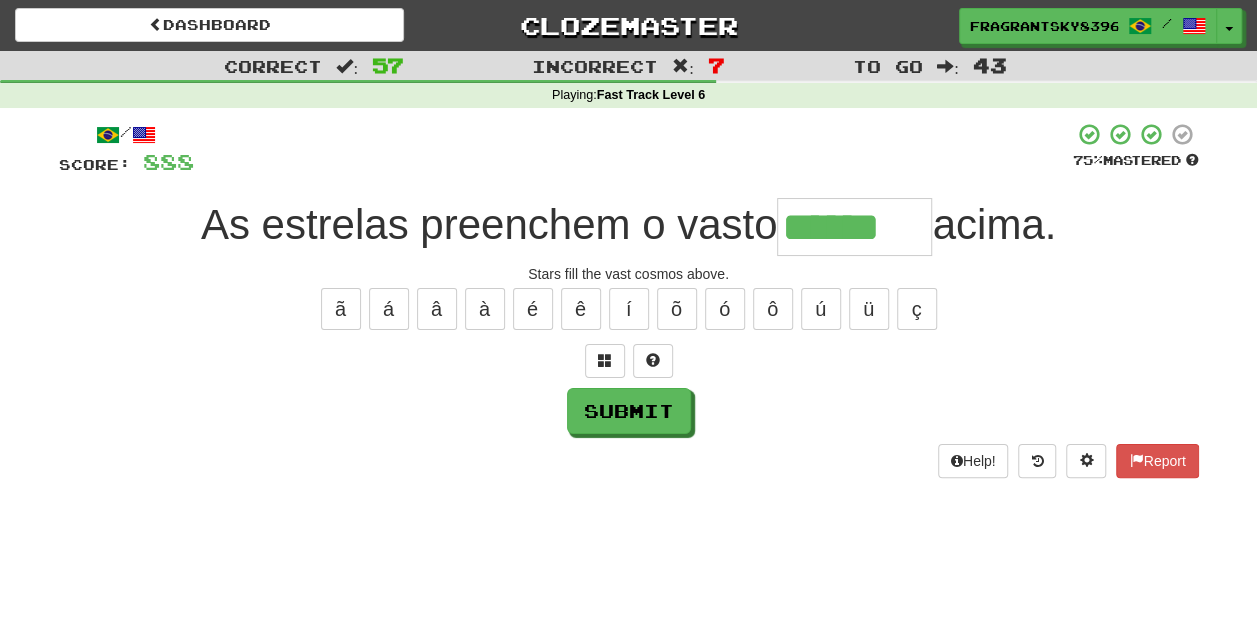 type on "******" 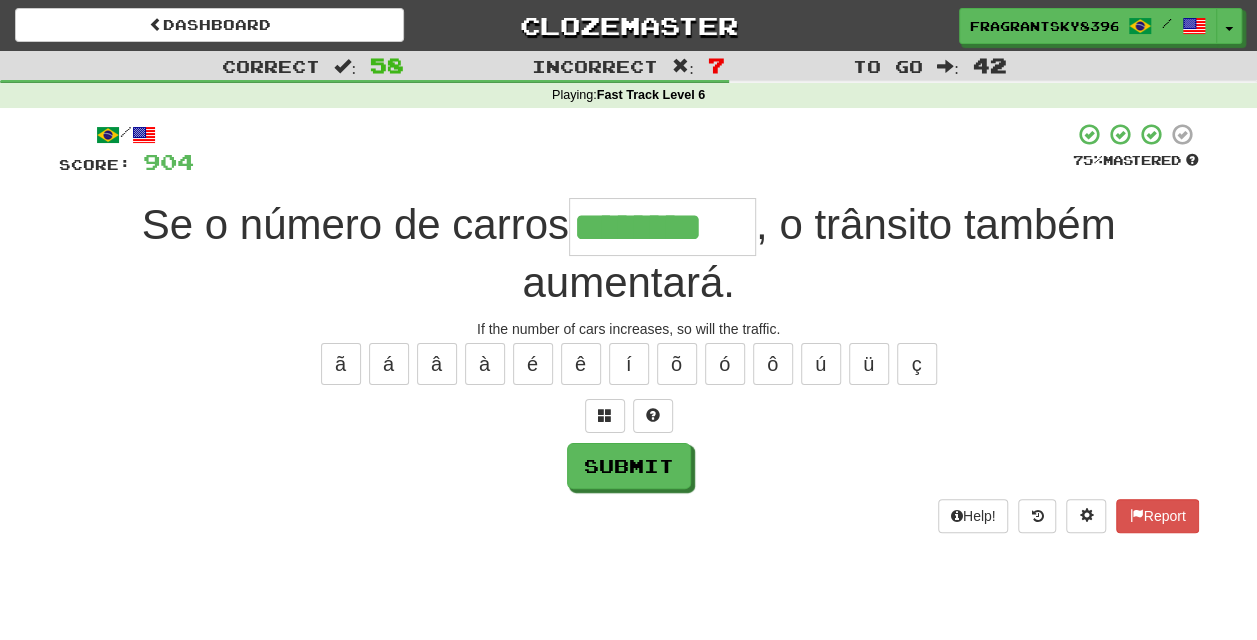 type on "********" 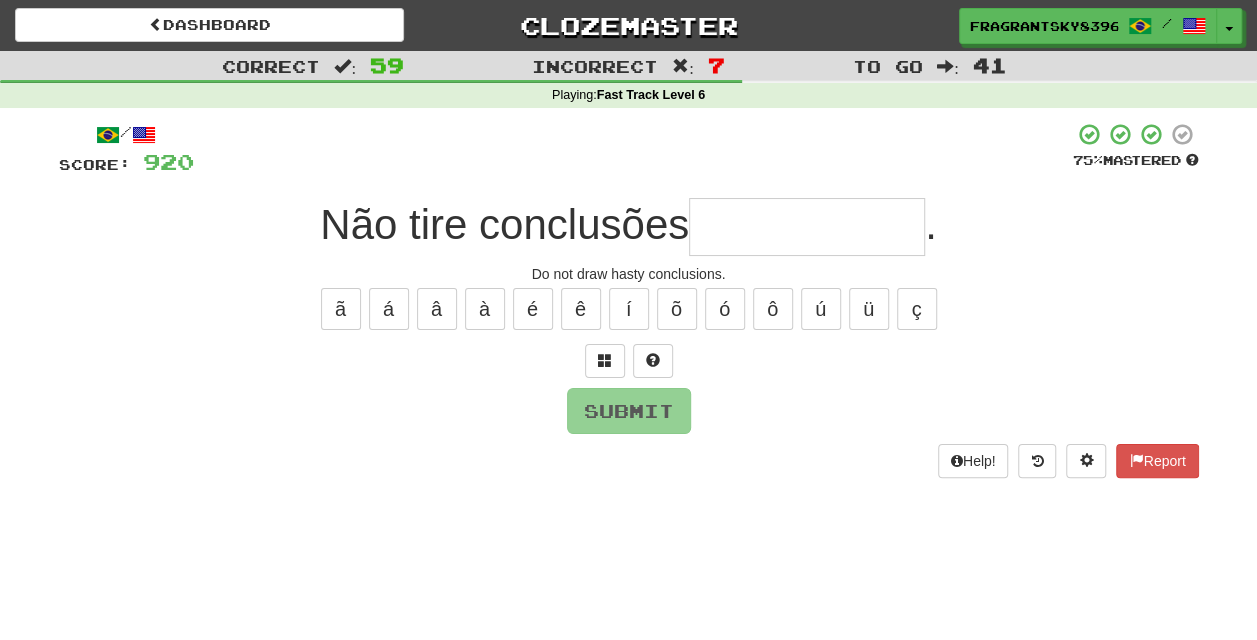 type on "*" 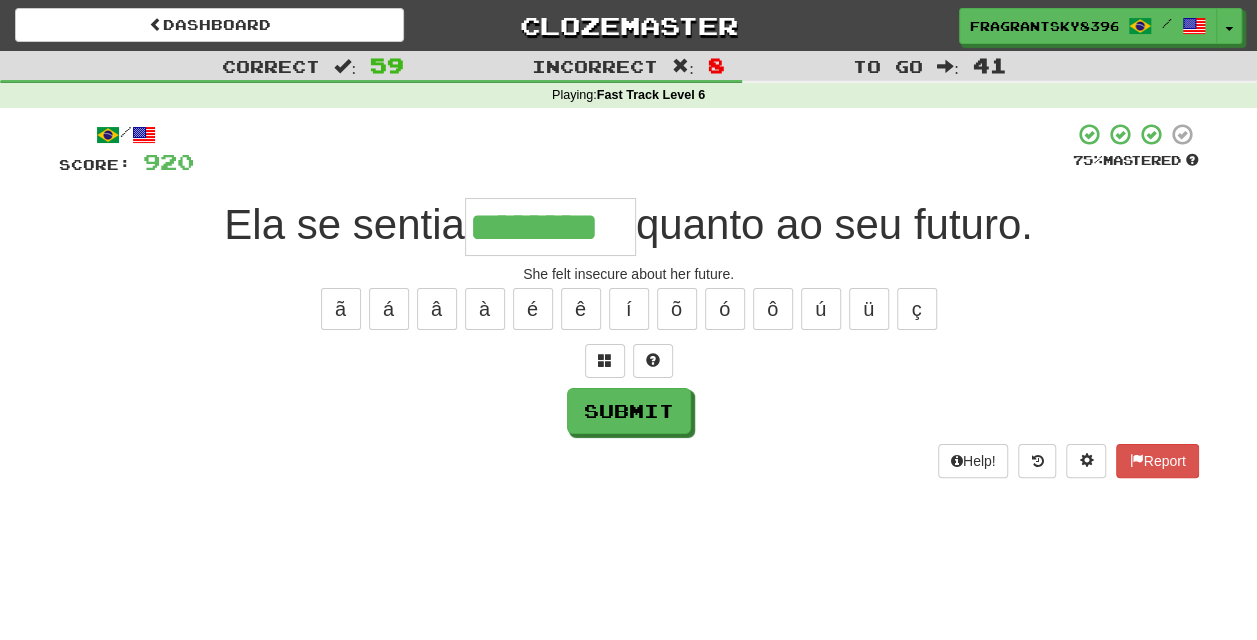 type on "********" 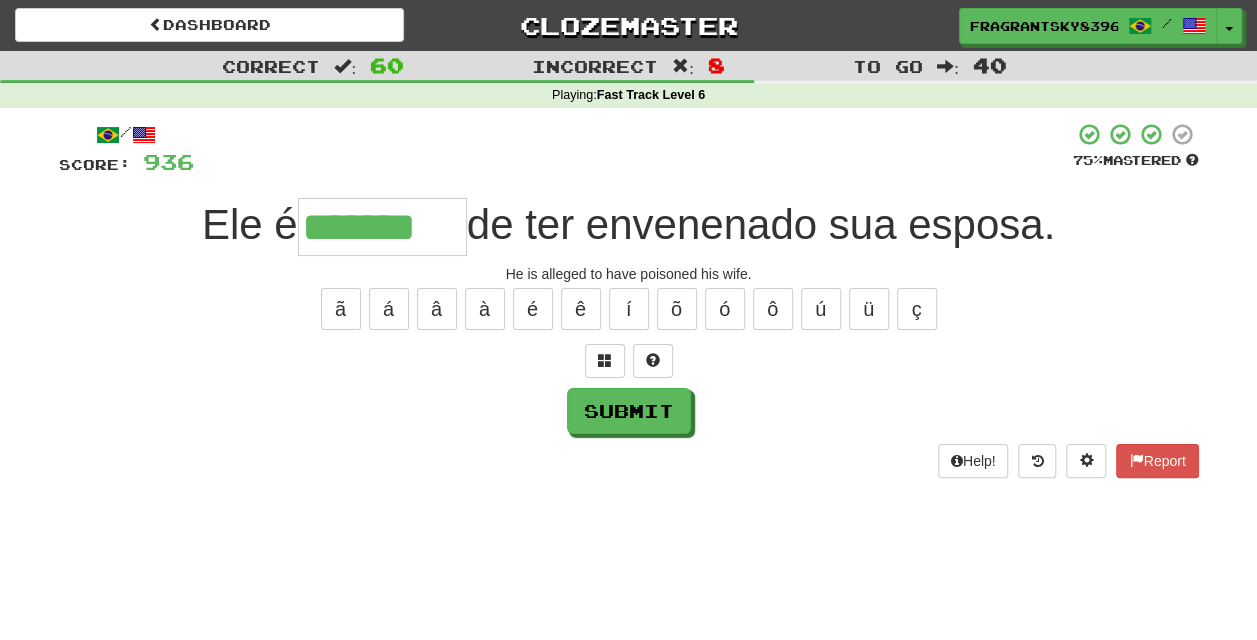 type on "*******" 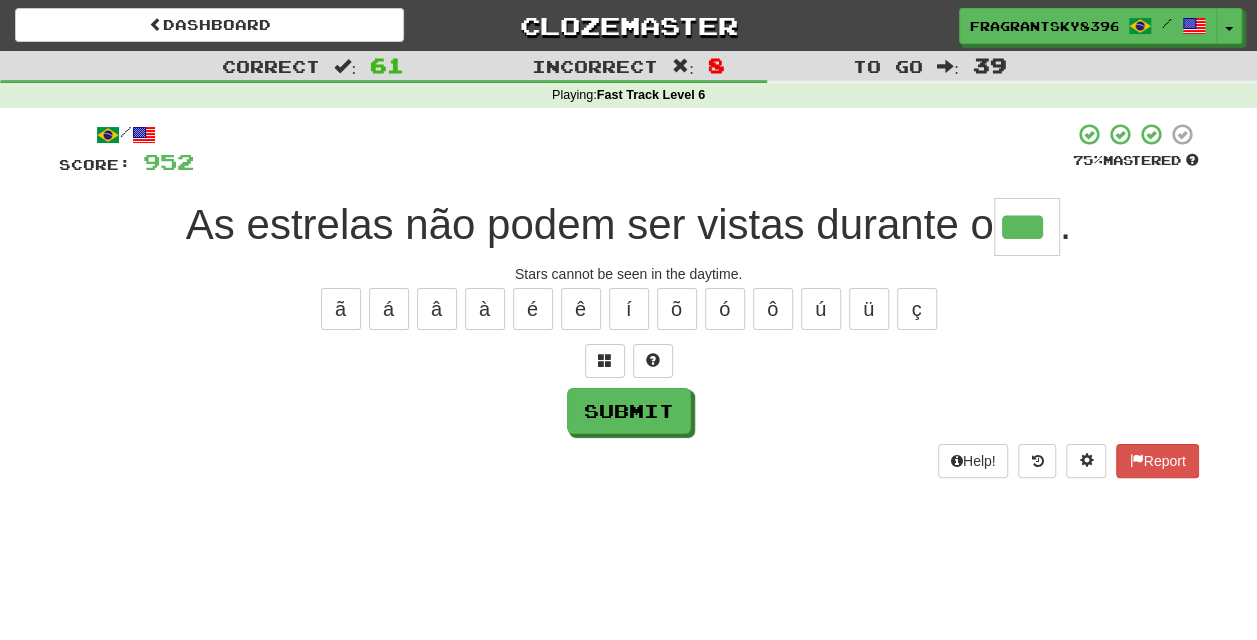 type on "***" 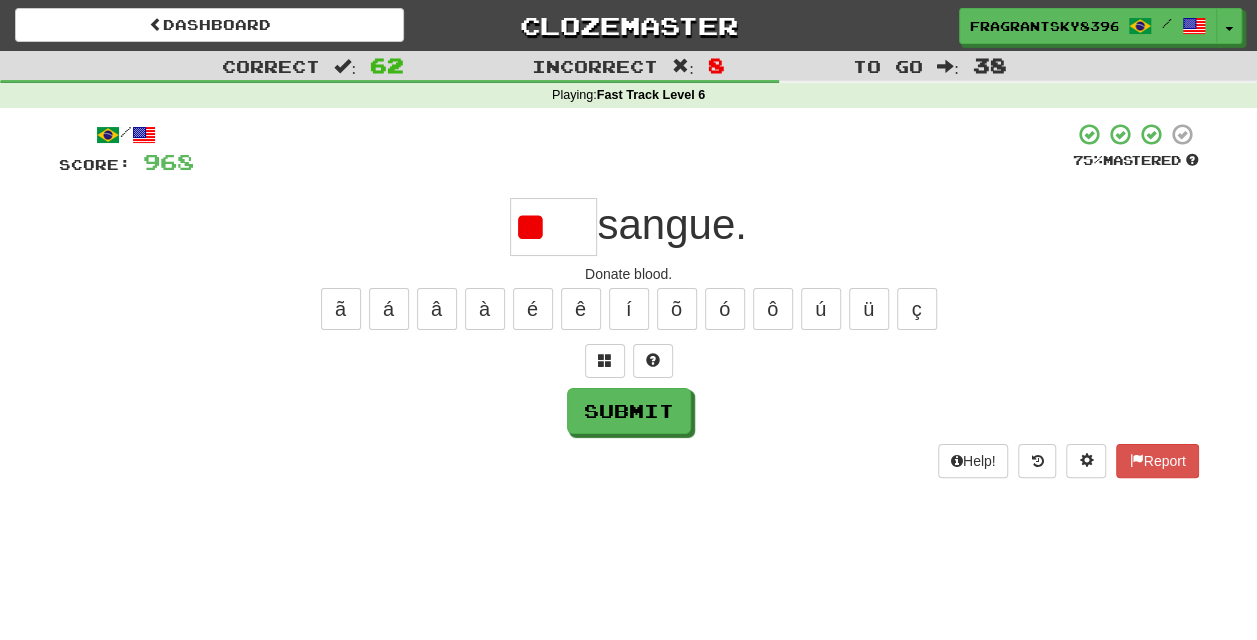 type on "*" 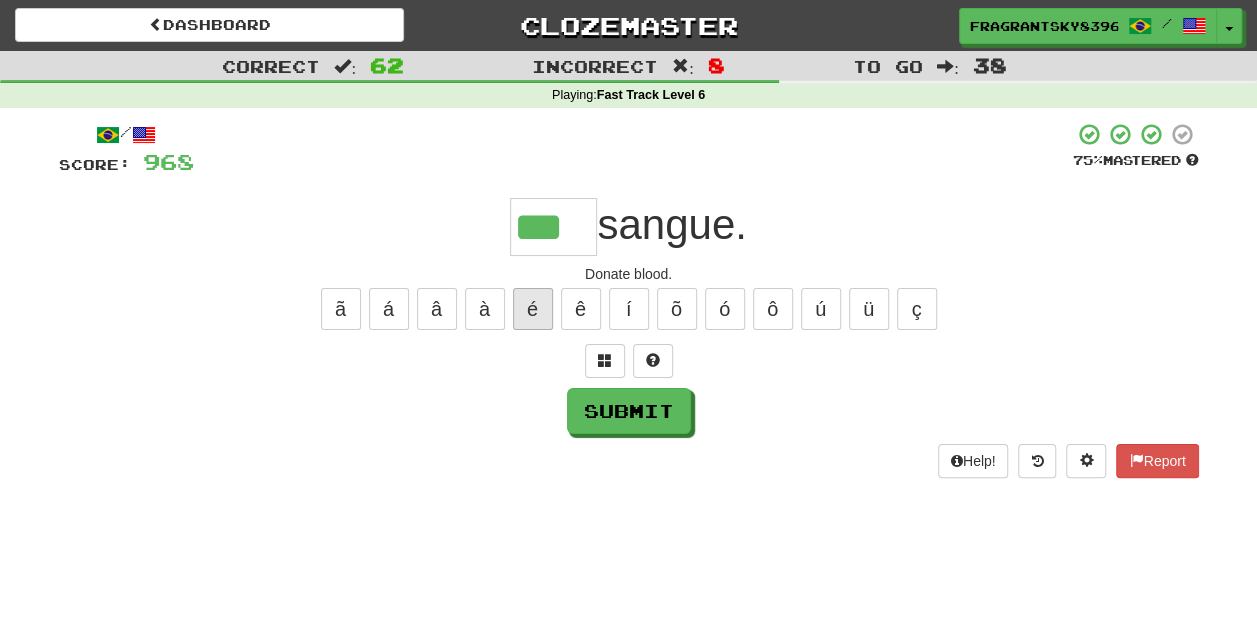 type on "***" 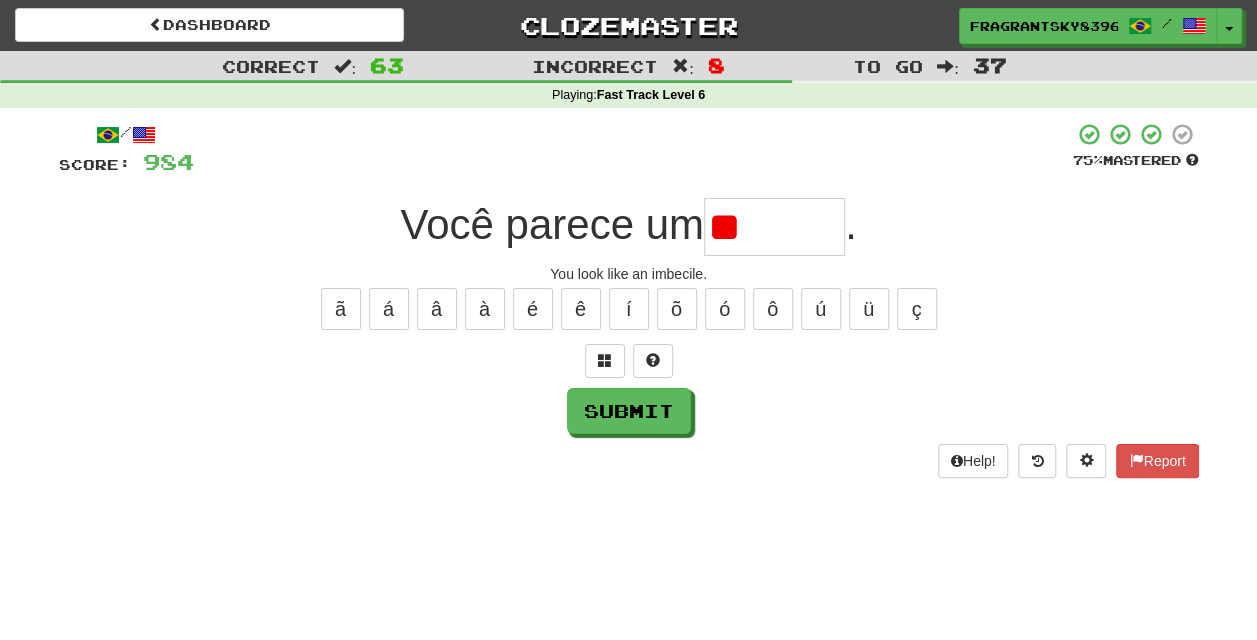 type on "*" 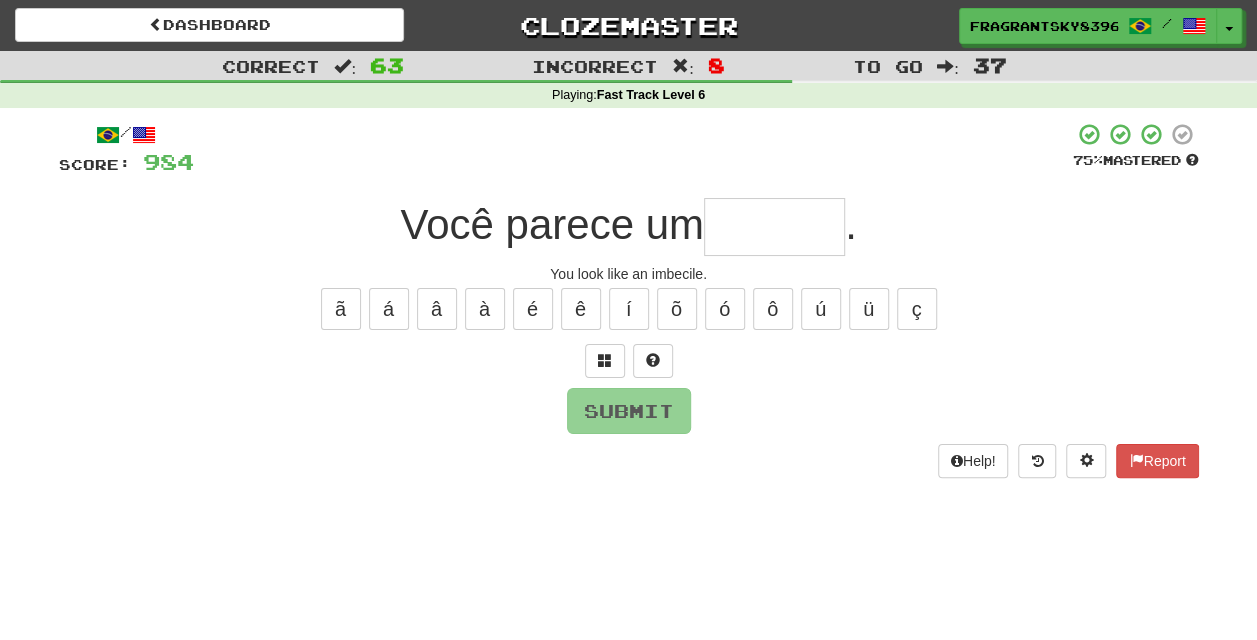 type on "*" 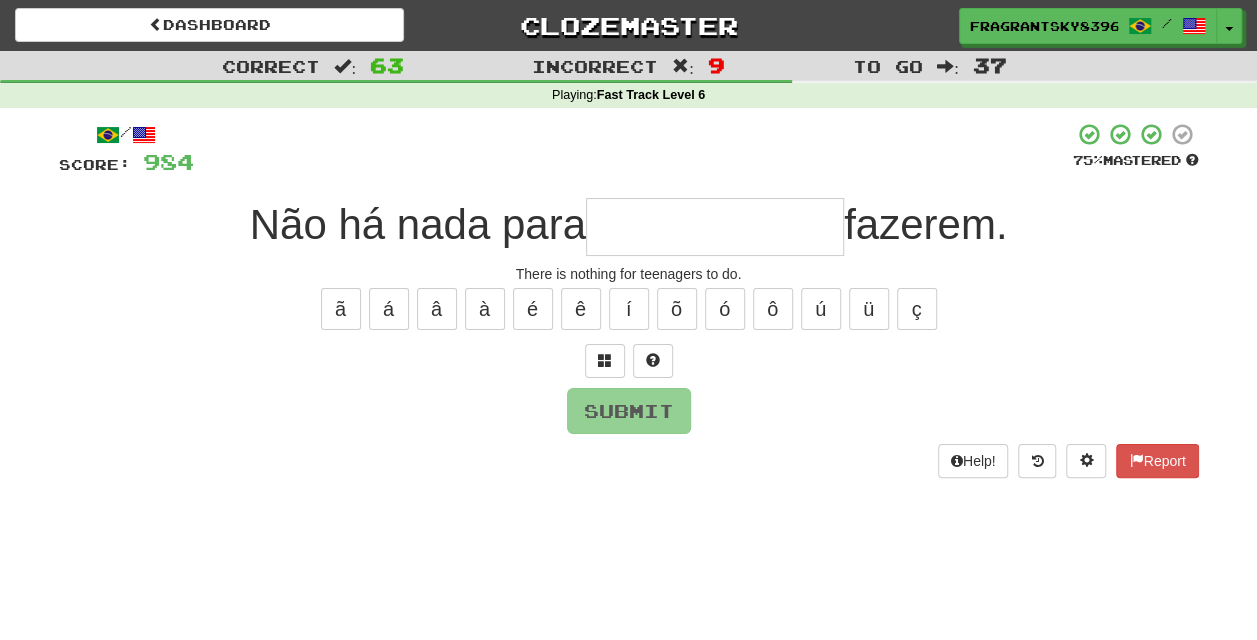 type on "*" 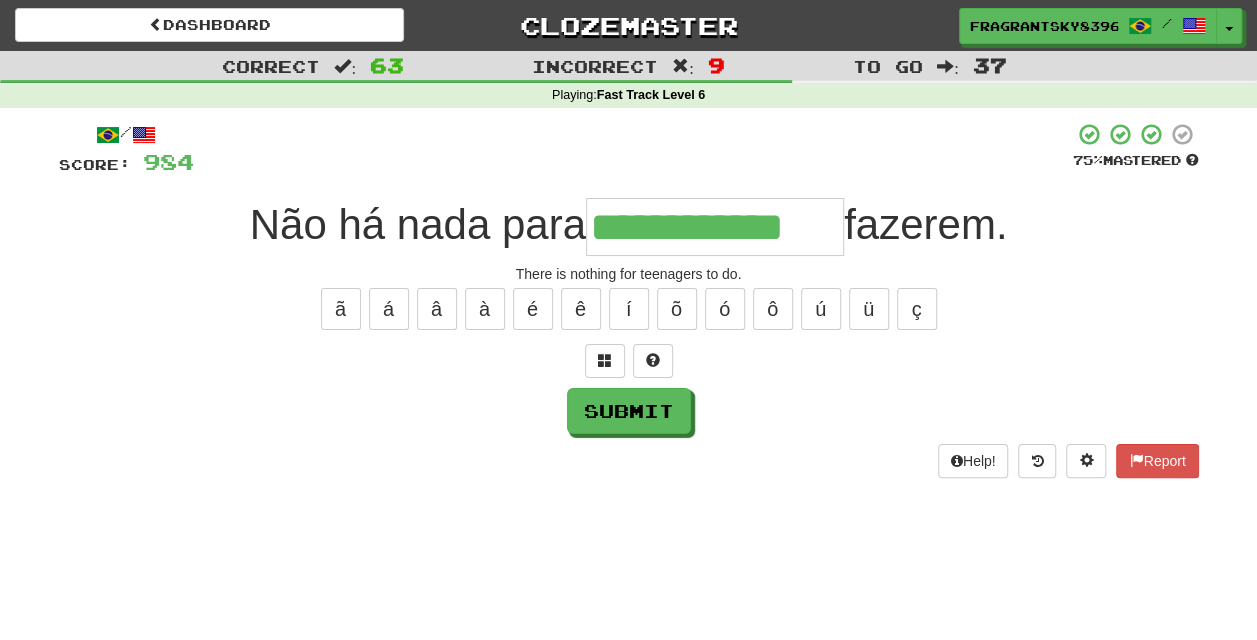 type on "**********" 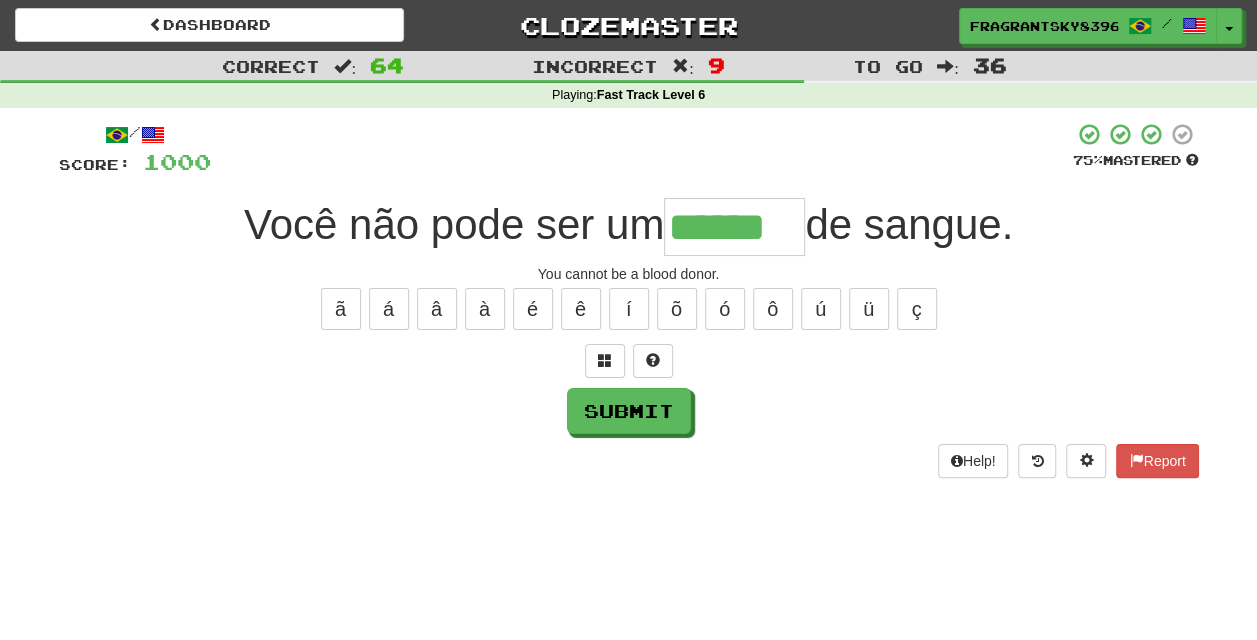 type on "******" 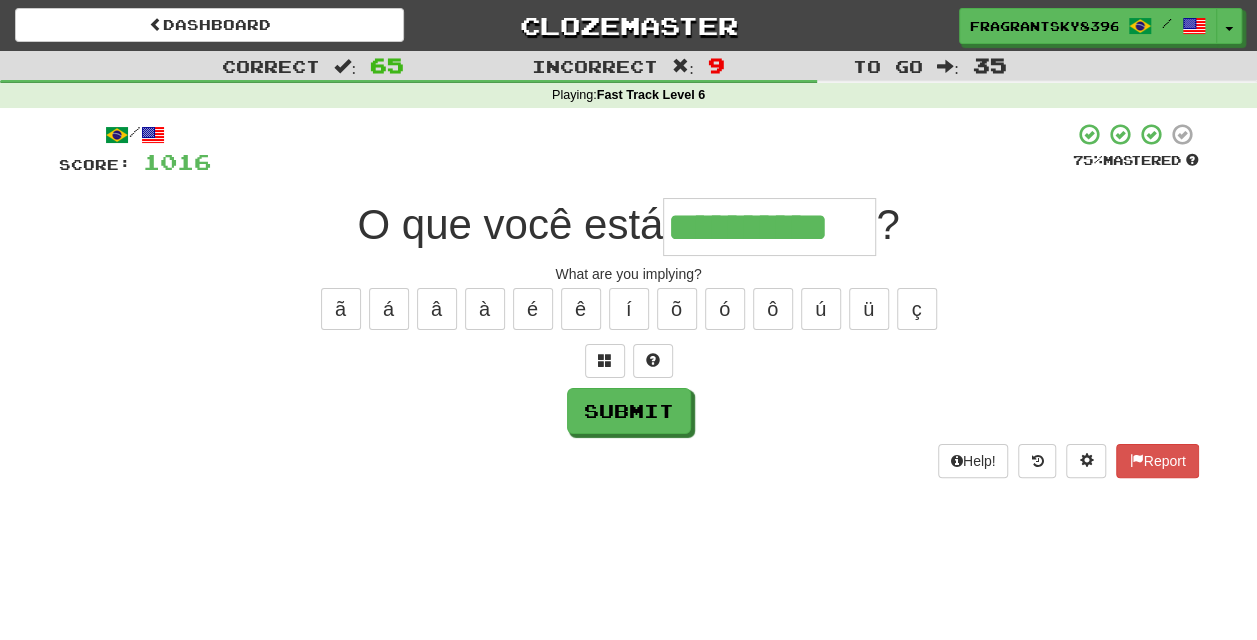 type on "**********" 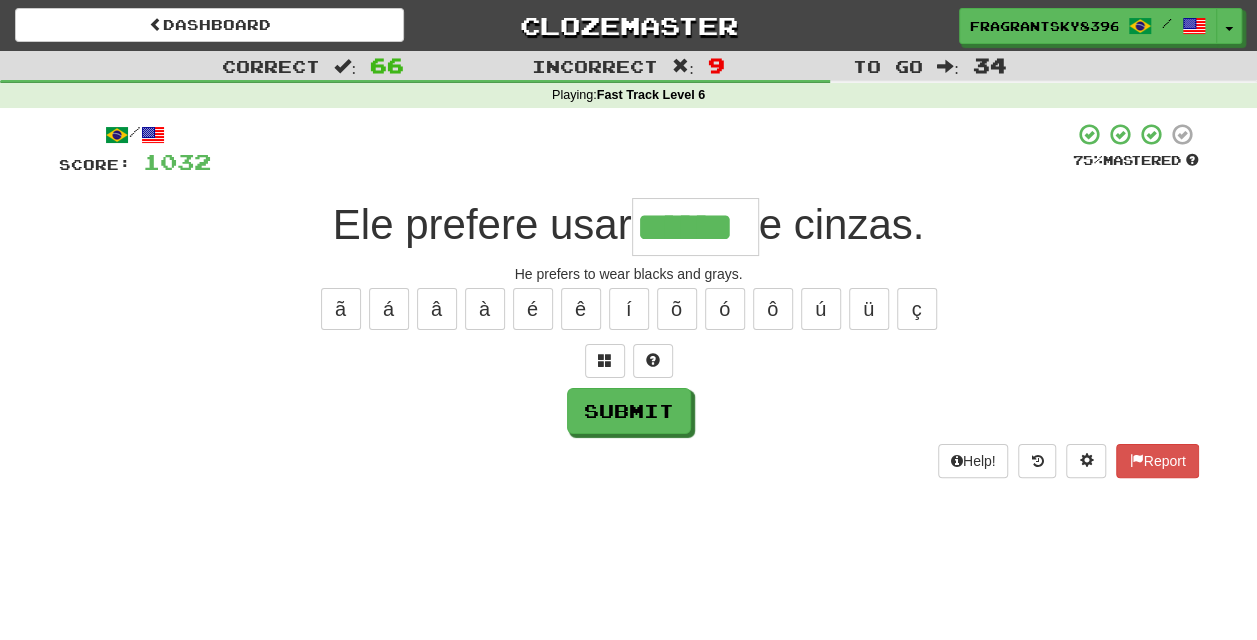 type on "******" 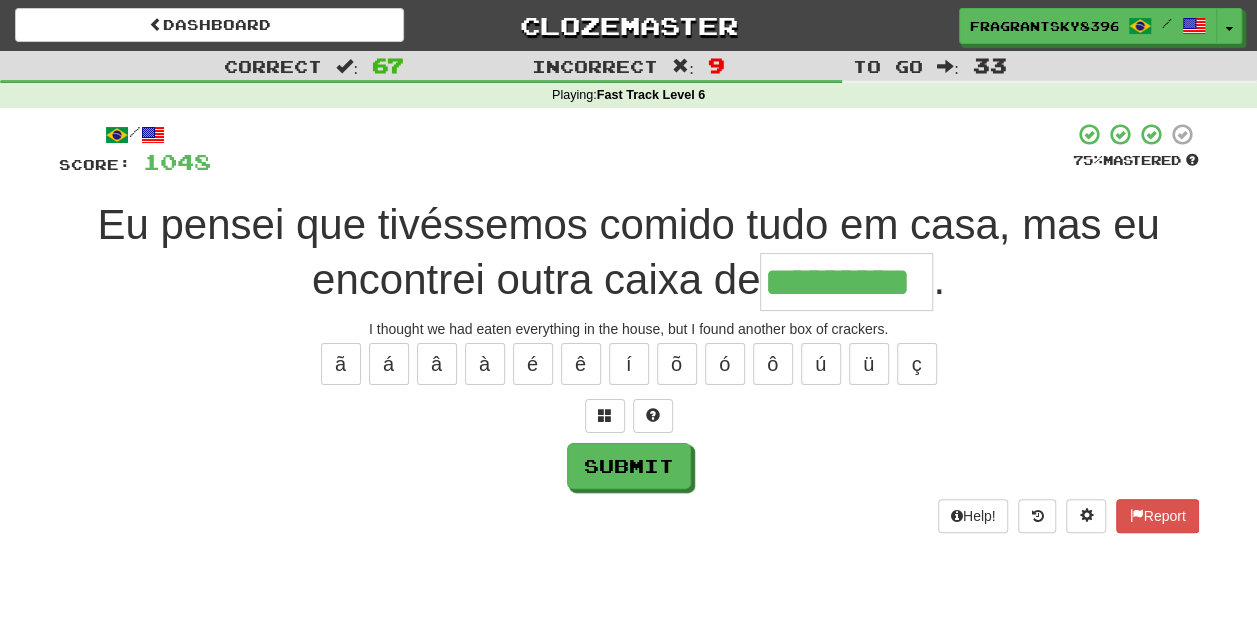 type on "*********" 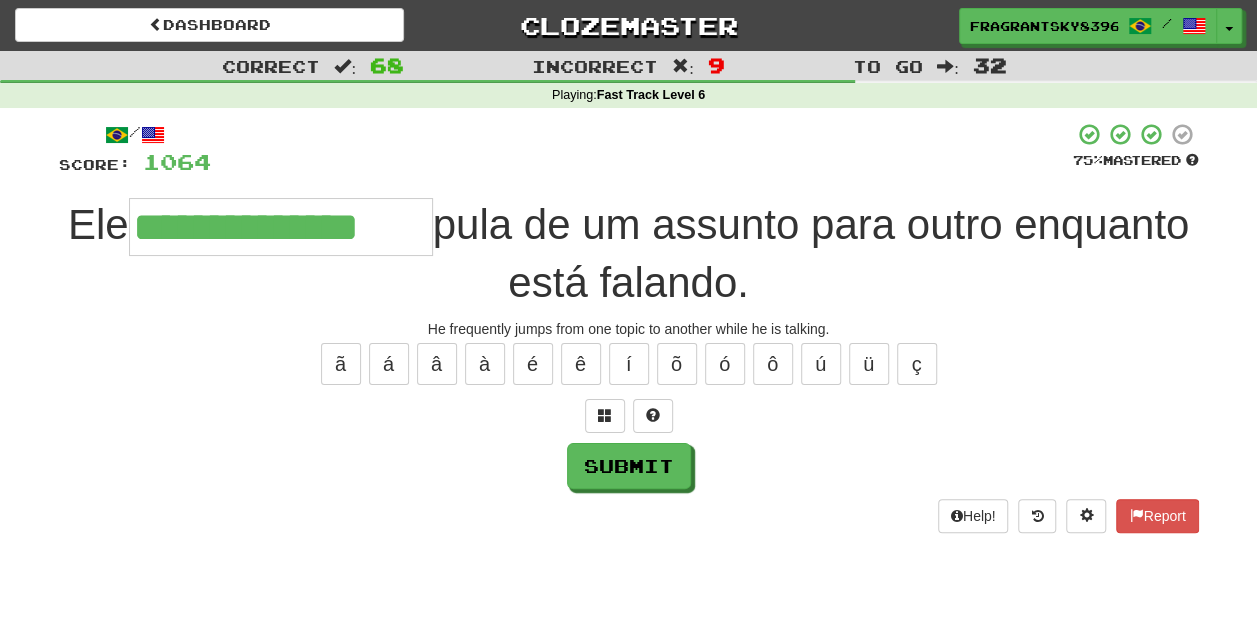 type on "**********" 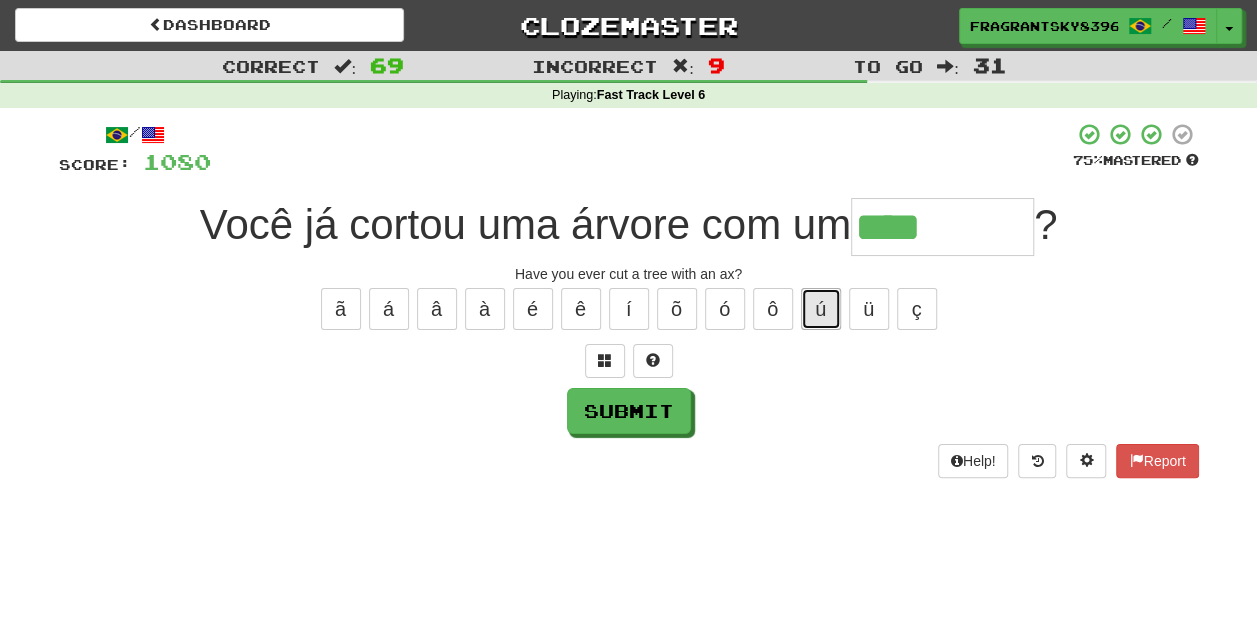 click on "ú" at bounding box center (821, 309) 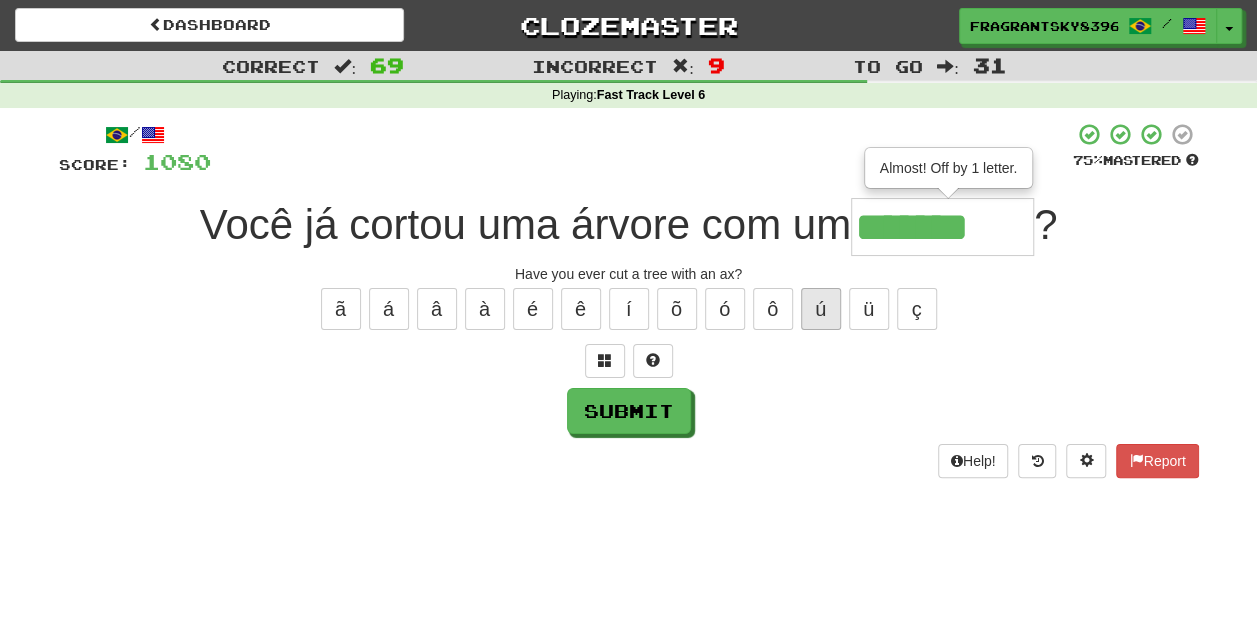 type on "*******" 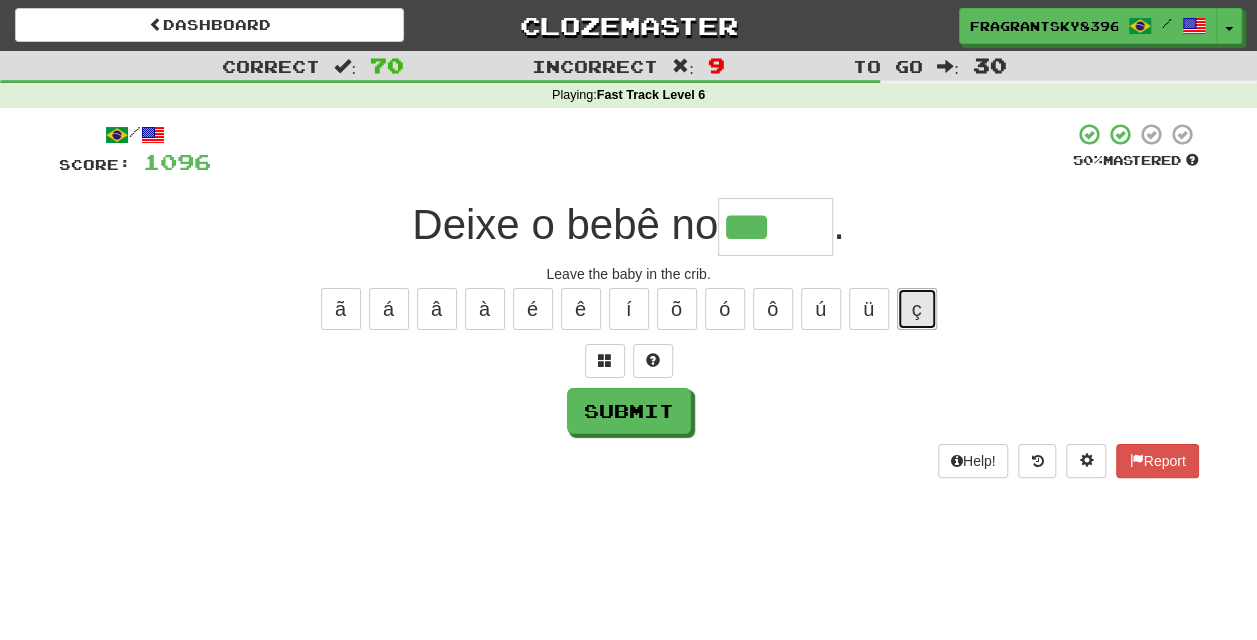click on "ç" at bounding box center (917, 309) 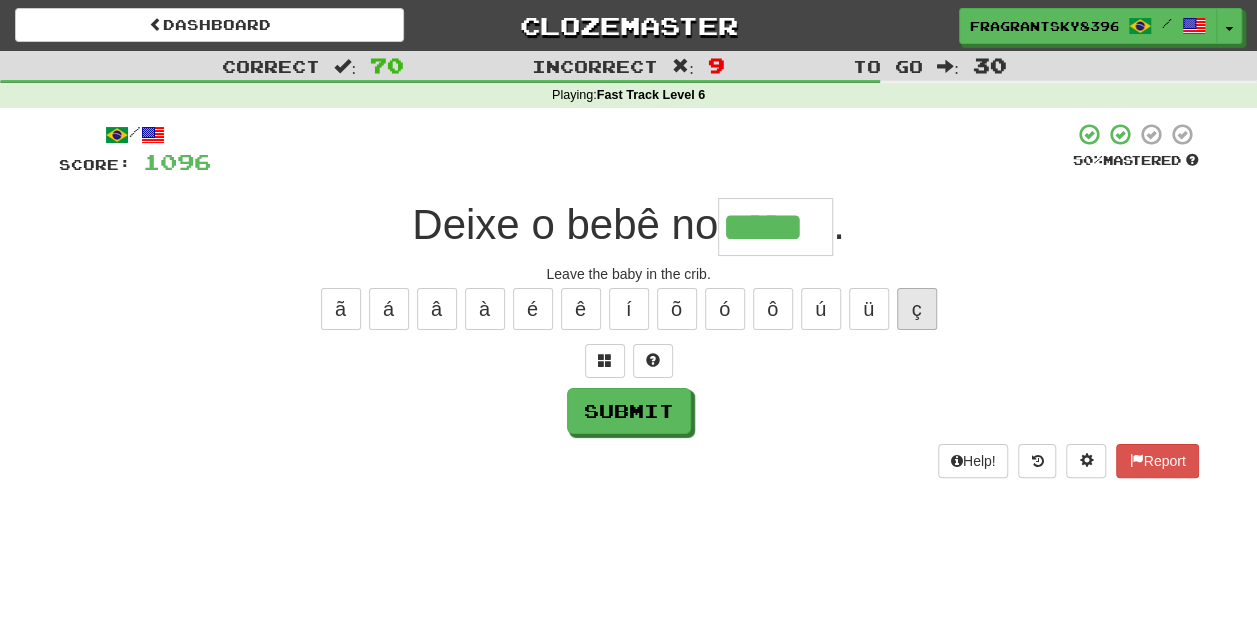 type on "*****" 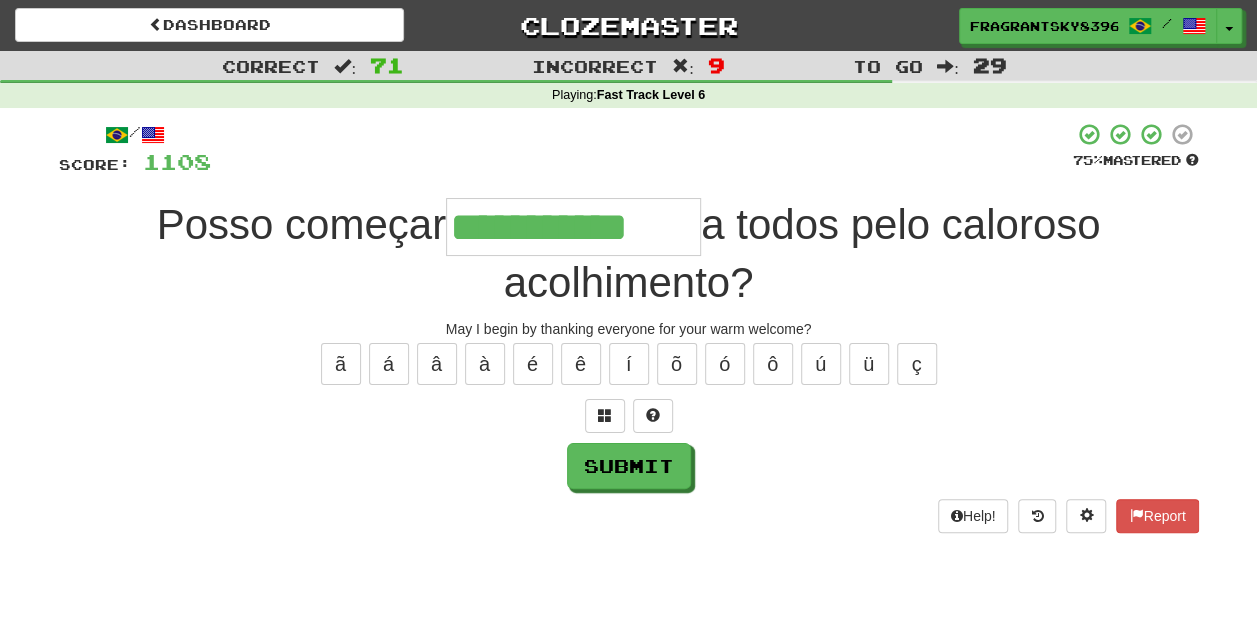 type on "**********" 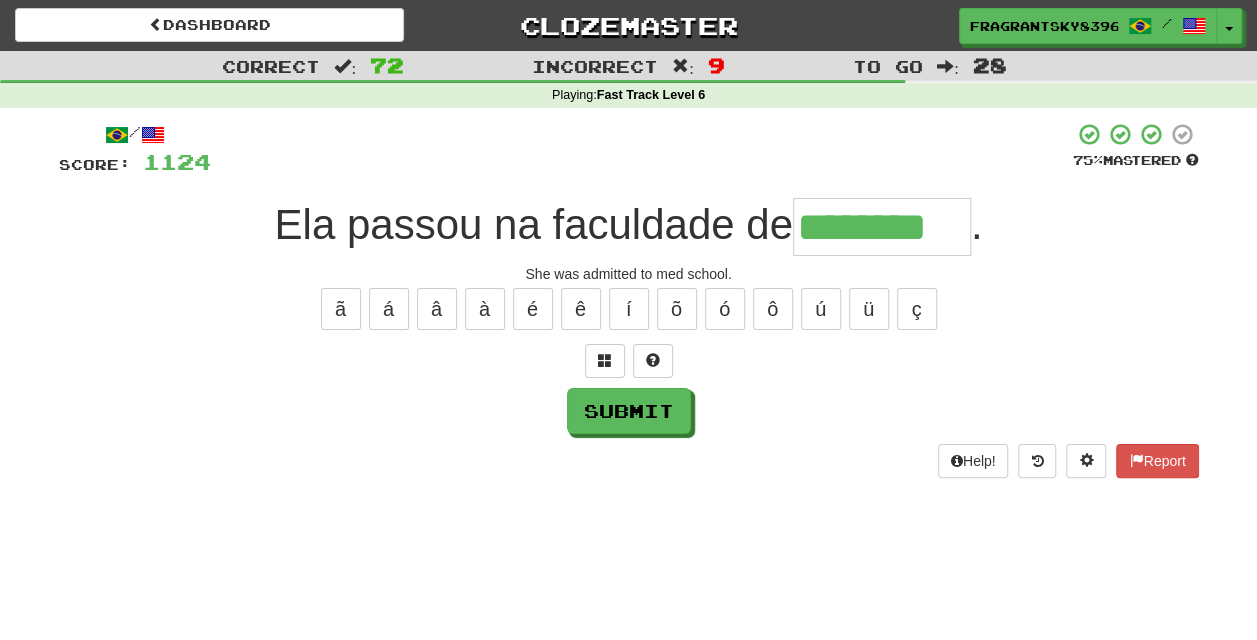 type on "********" 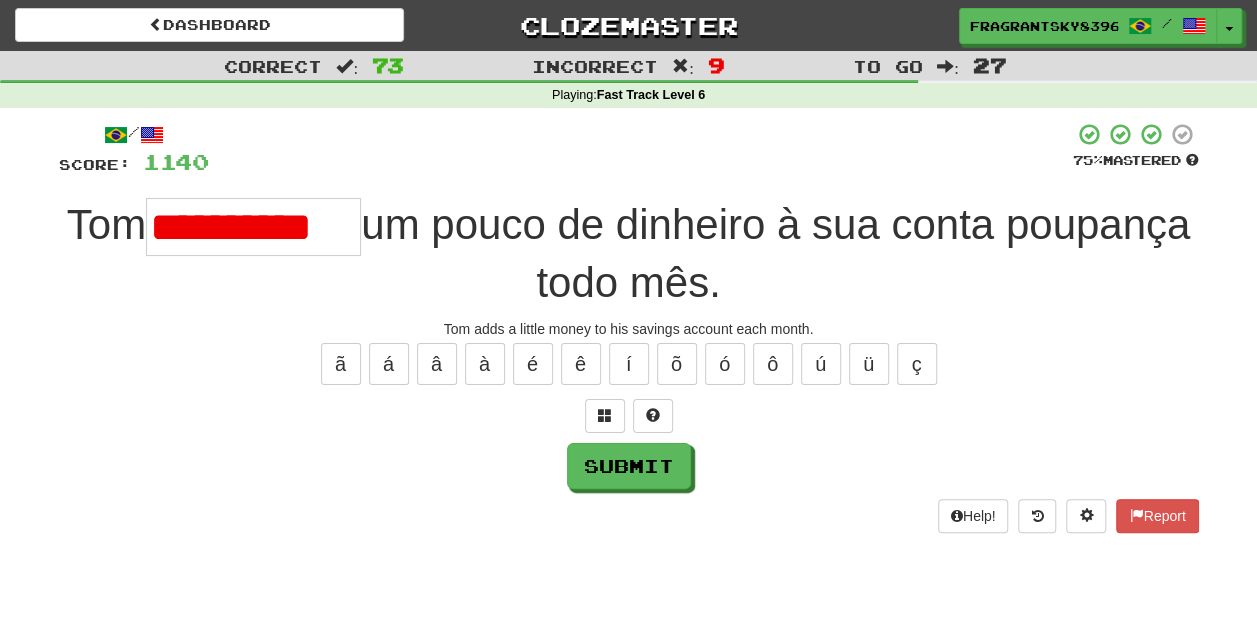 scroll, scrollTop: 0, scrollLeft: 0, axis: both 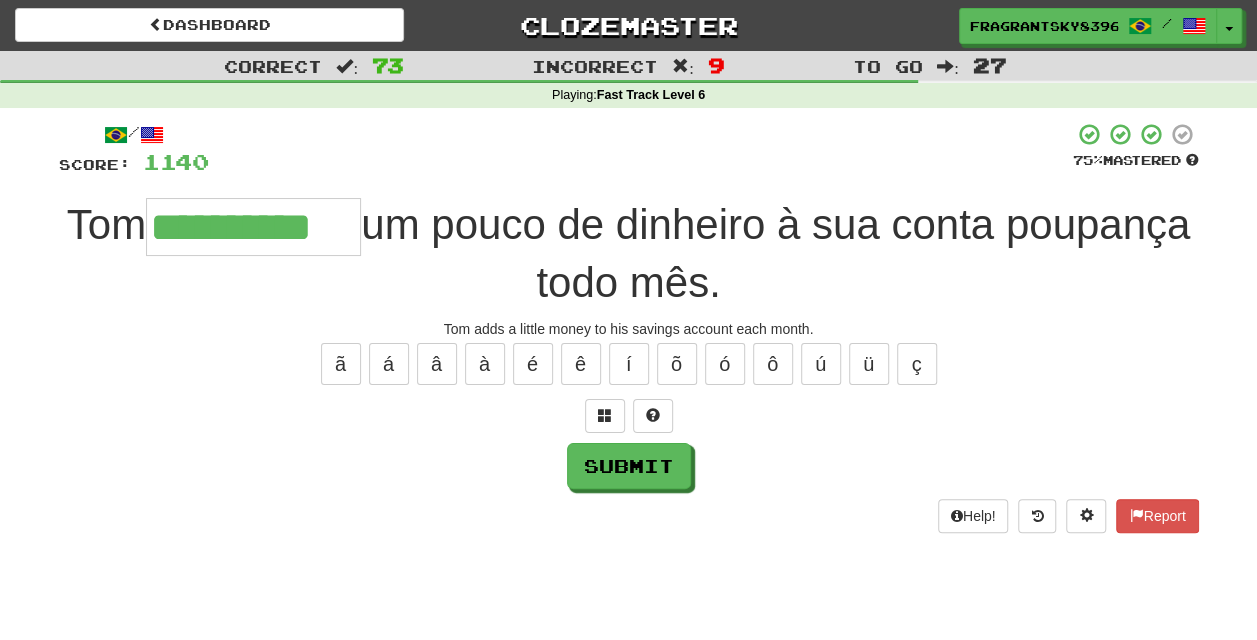 type on "**********" 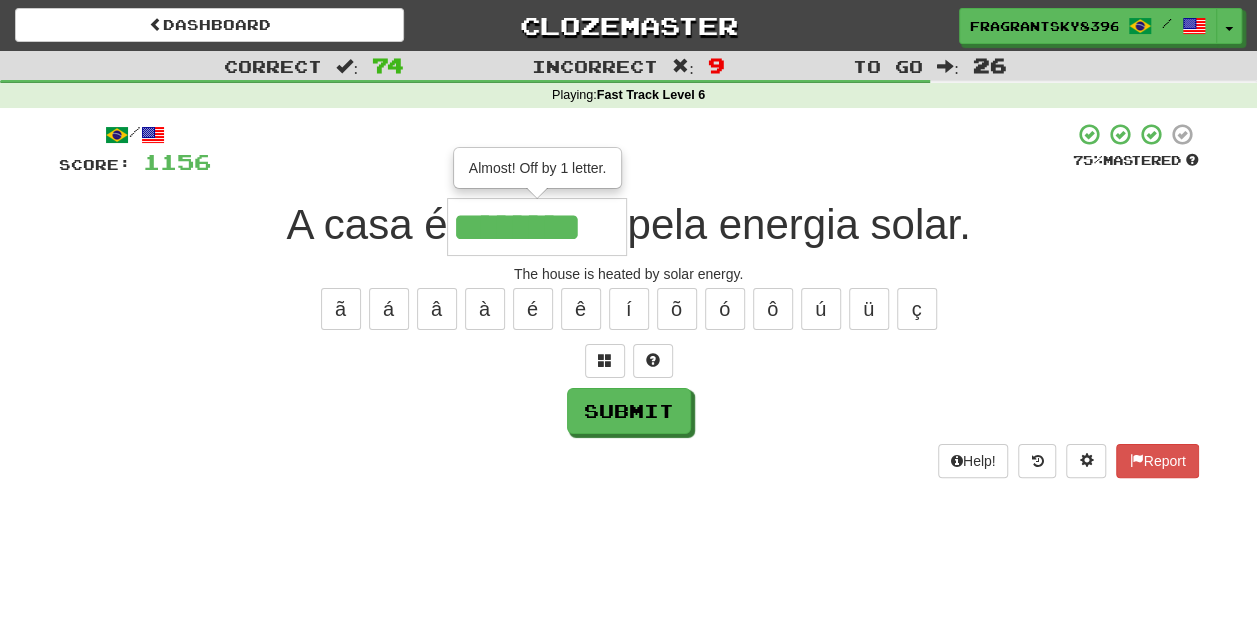 type on "********" 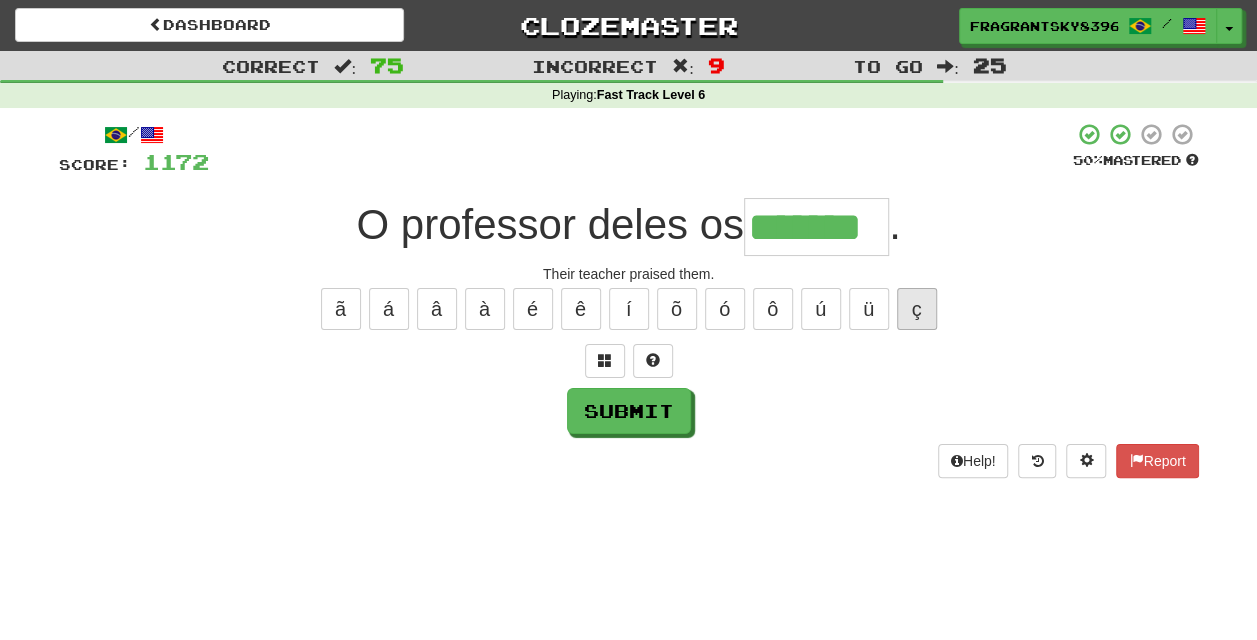 type on "*******" 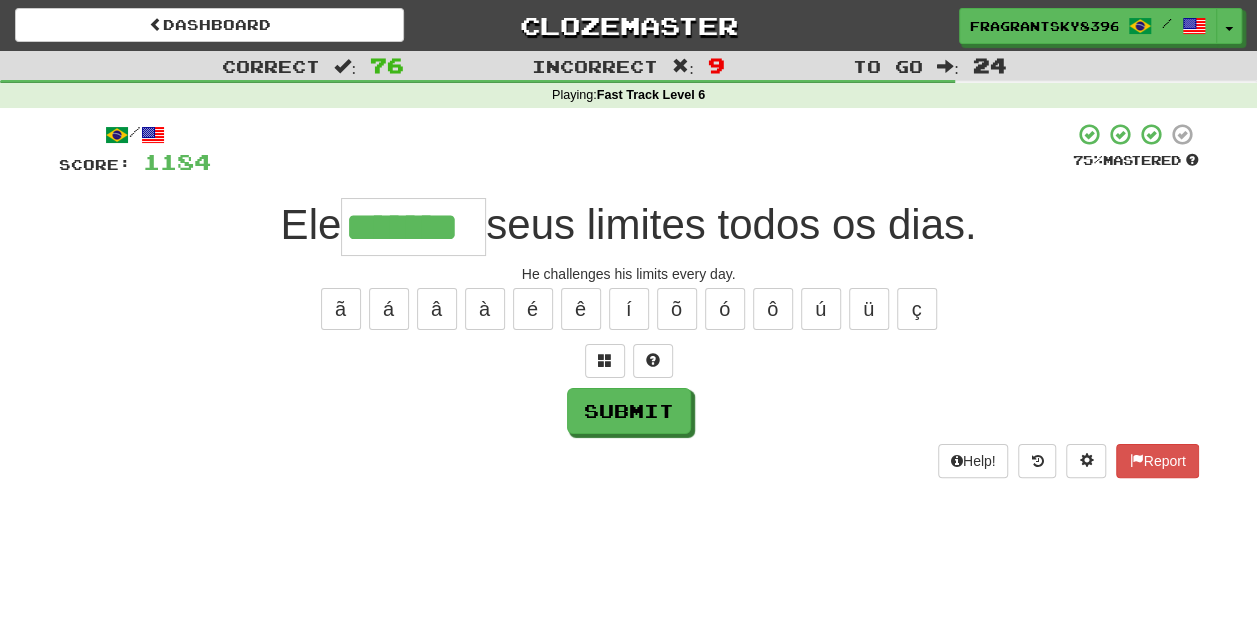type on "*******" 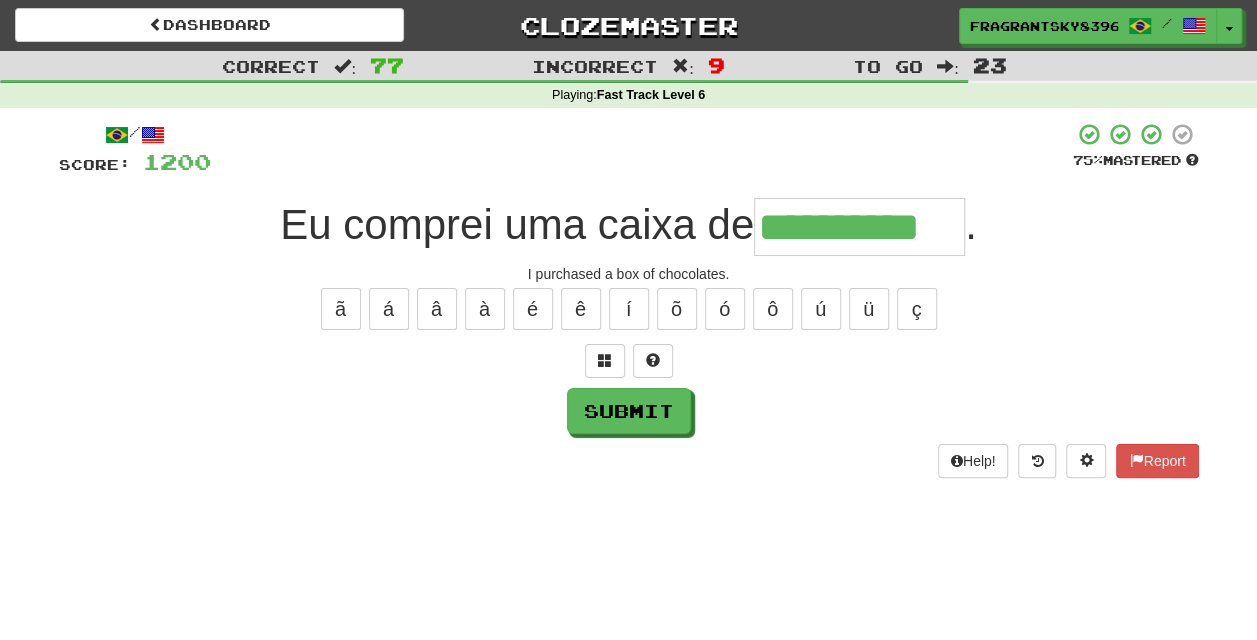 type on "**********" 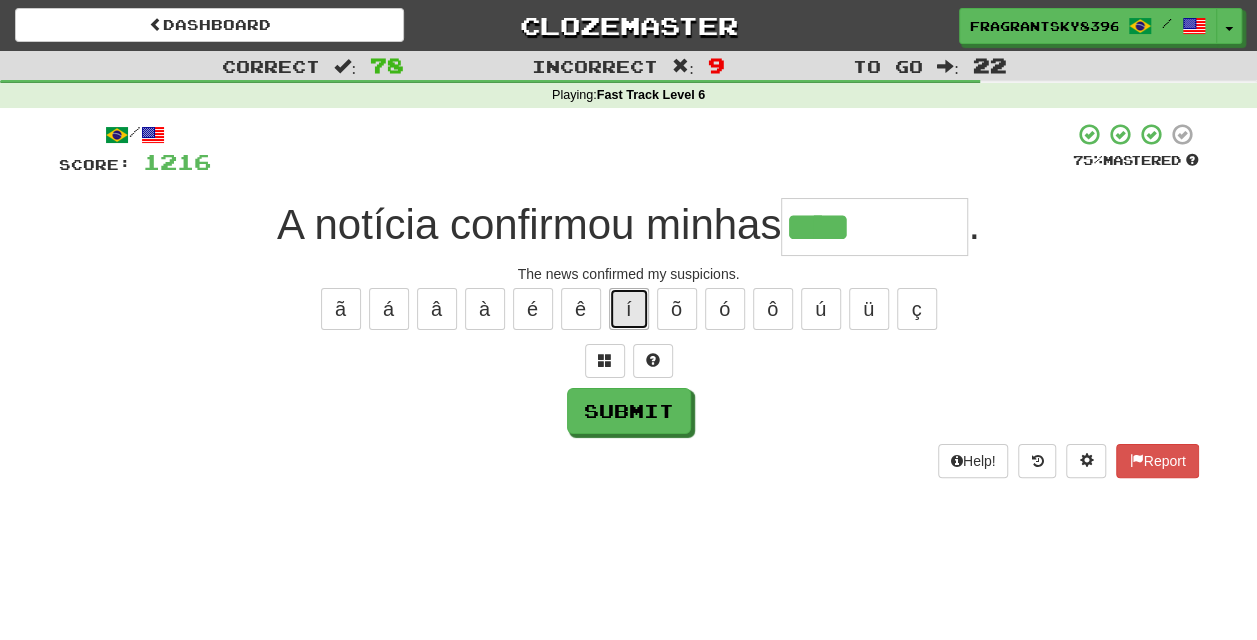 click on "í" at bounding box center [629, 309] 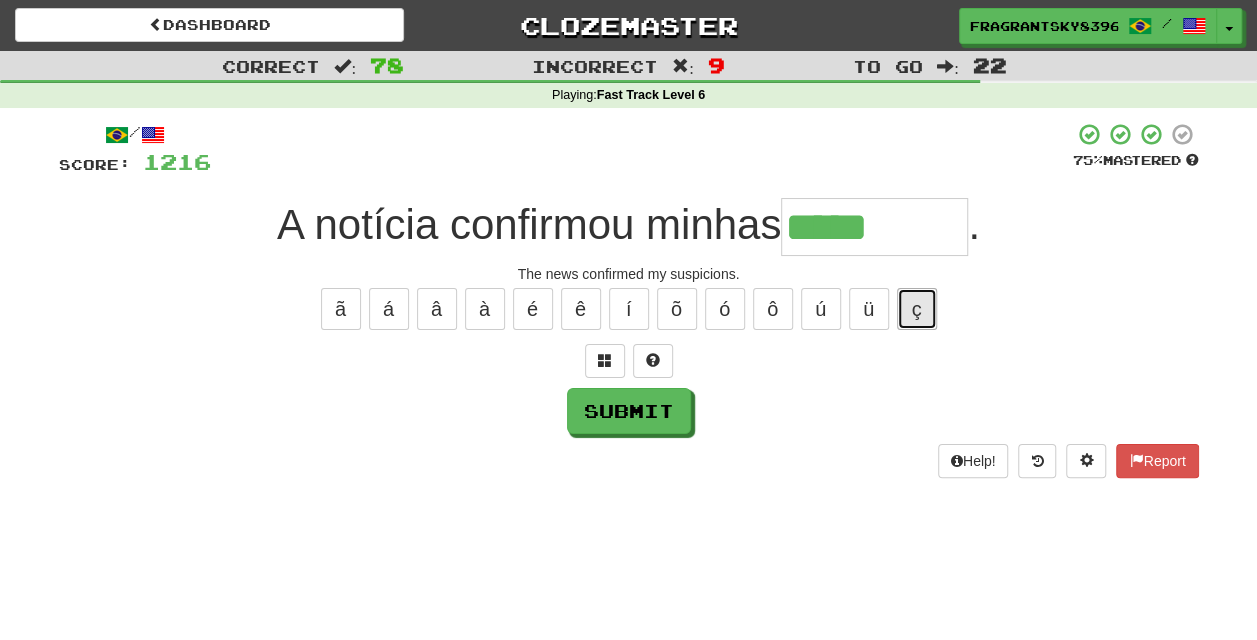 click on "ç" at bounding box center (917, 309) 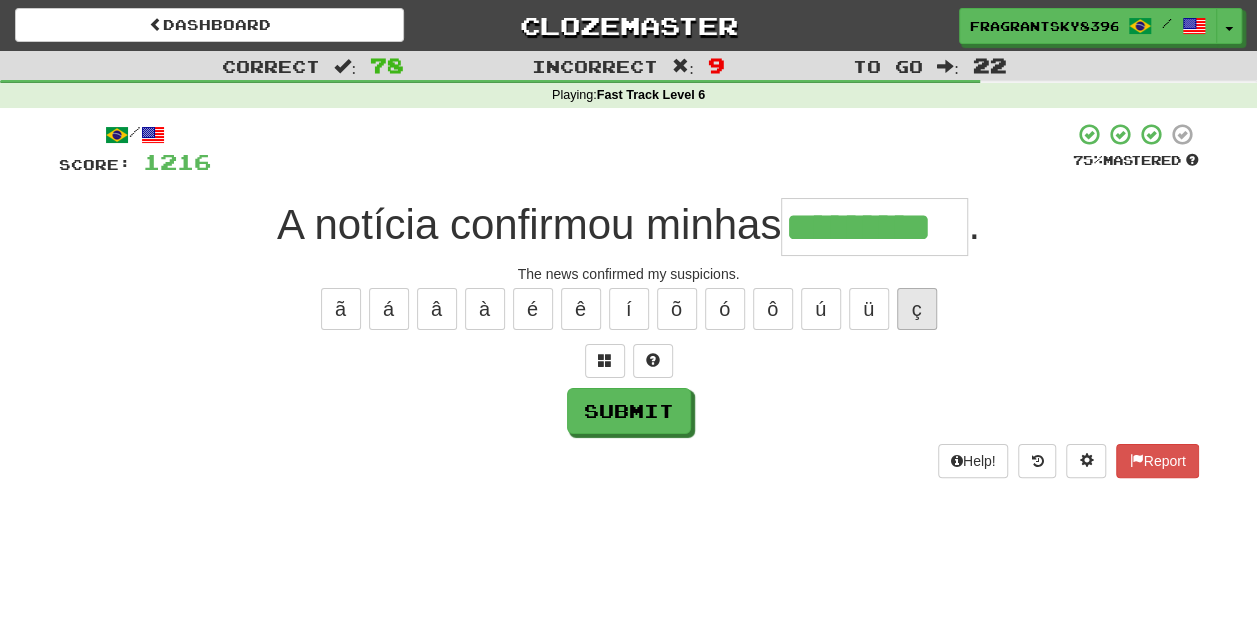 type on "*********" 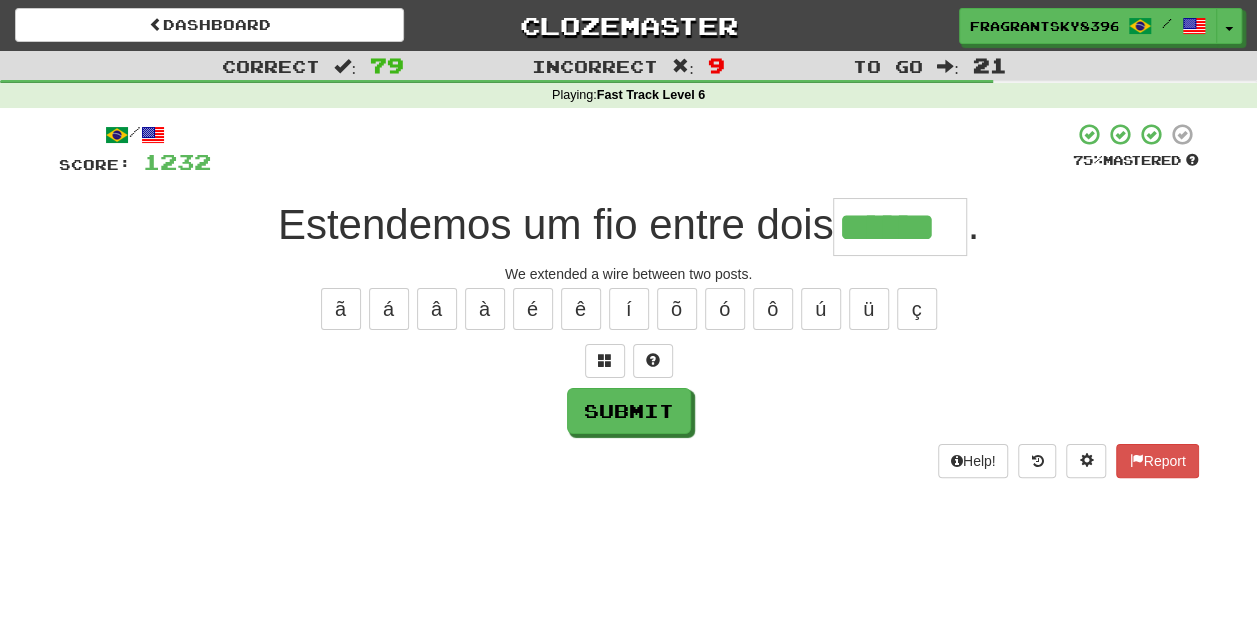 type on "******" 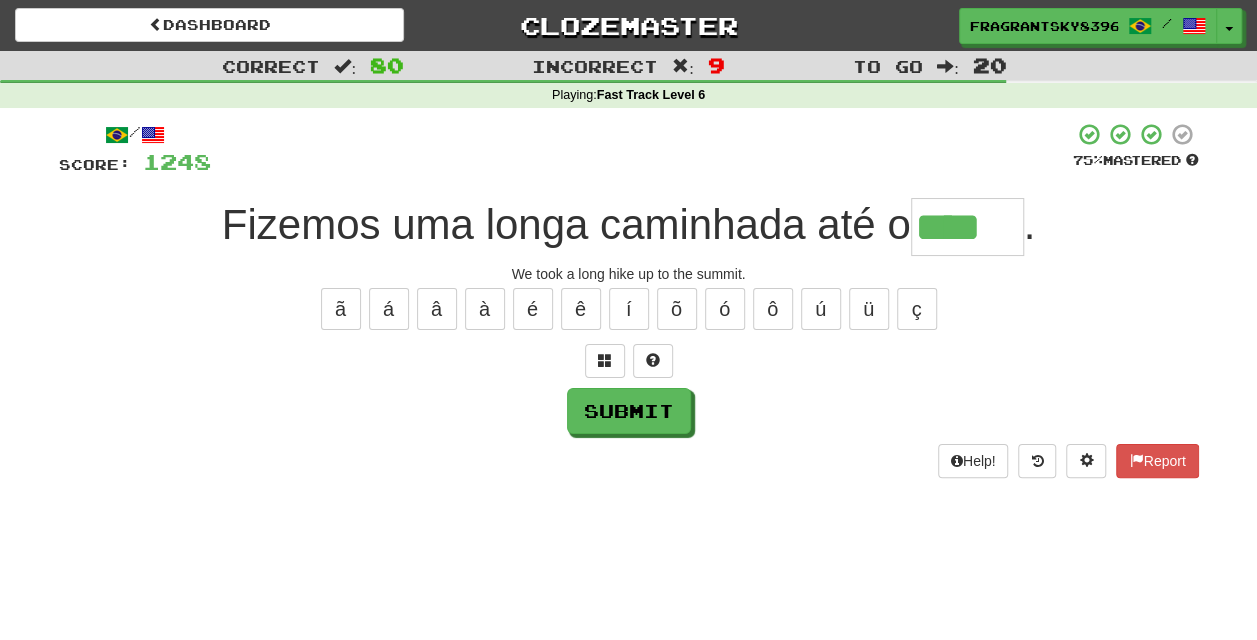 type on "****" 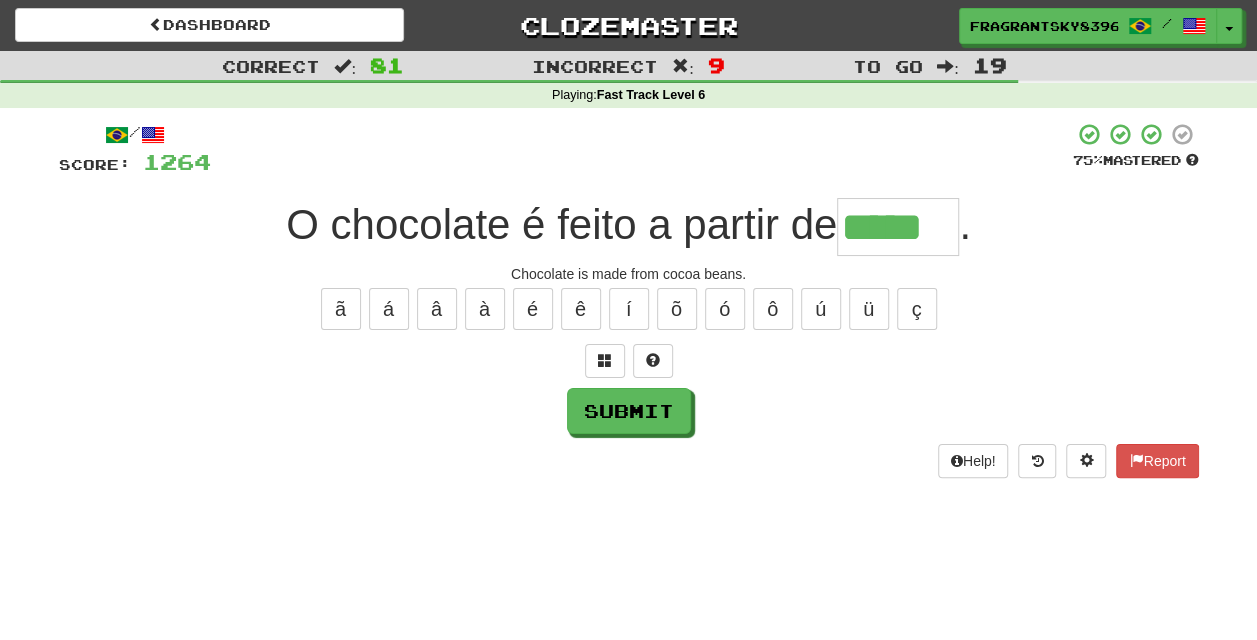 type on "*****" 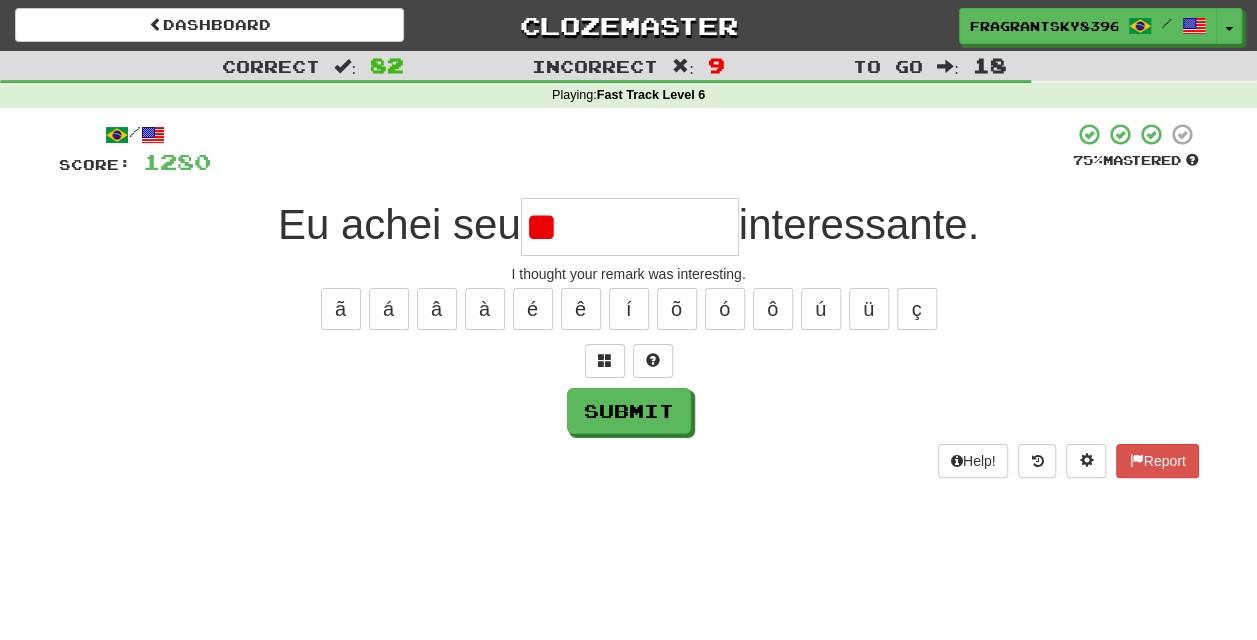 type on "*" 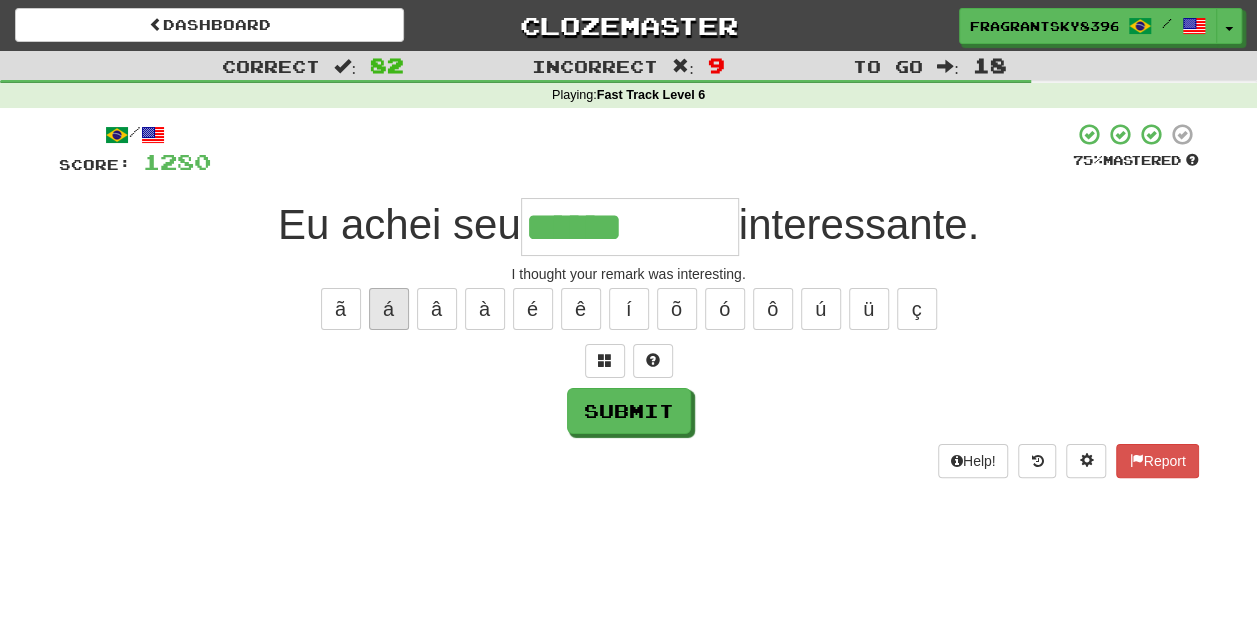 click on "ã á â à é ê í õ ó ô ú ü ç" at bounding box center (629, 309) 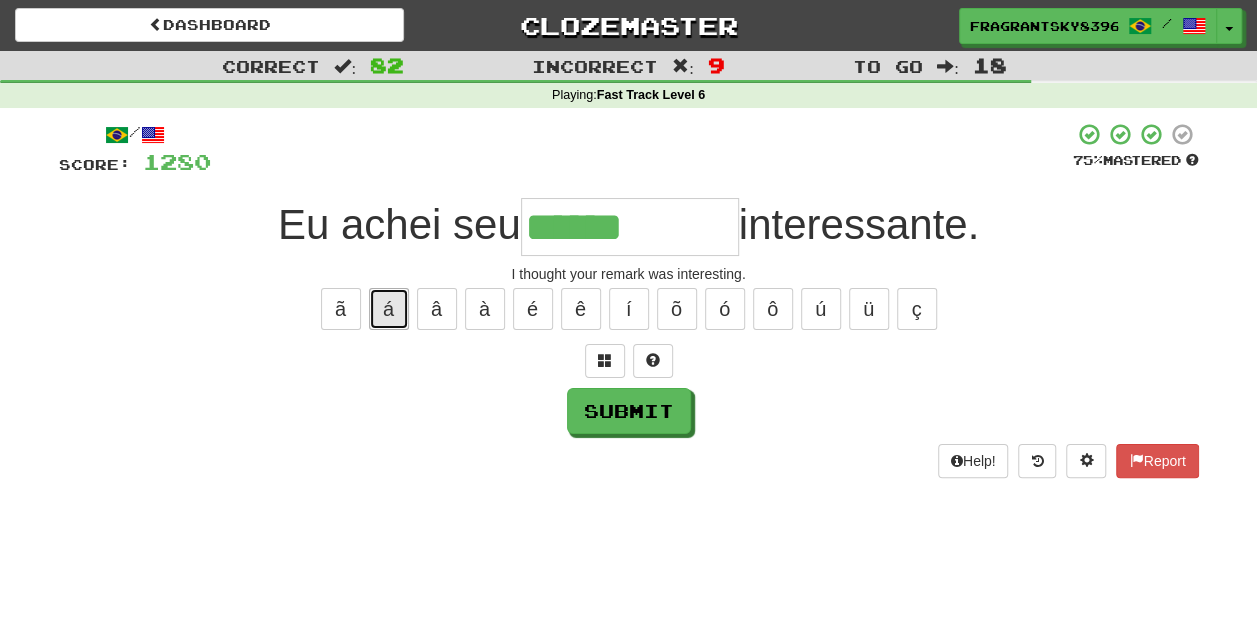 click on "á" at bounding box center [389, 309] 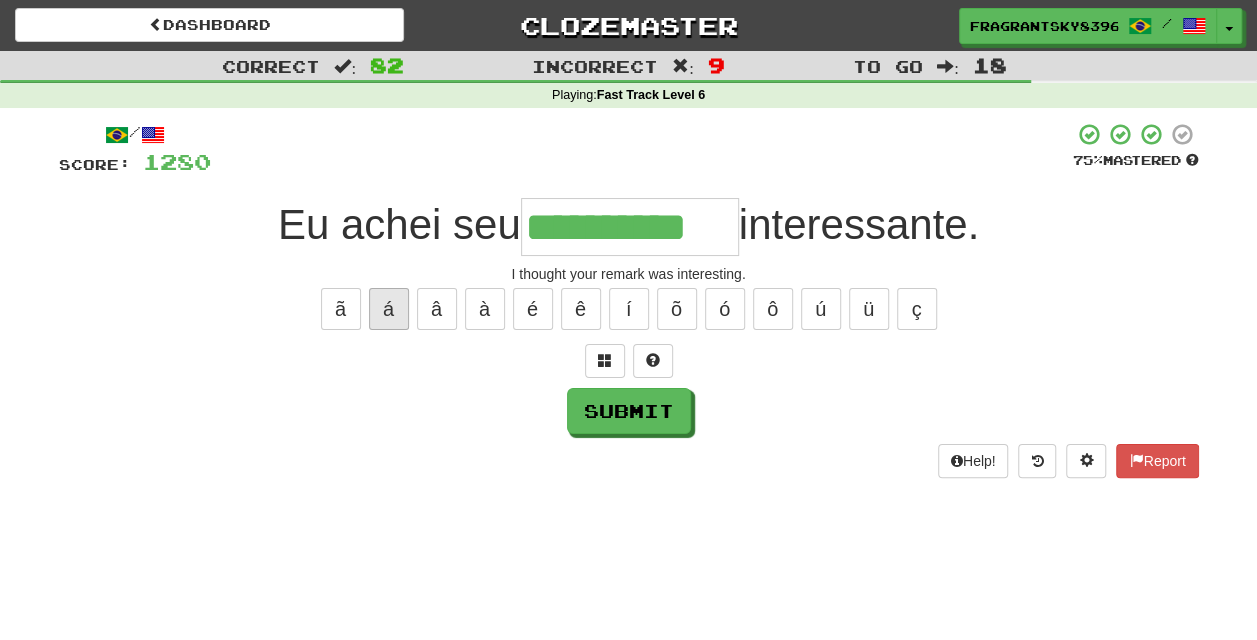 type on "**********" 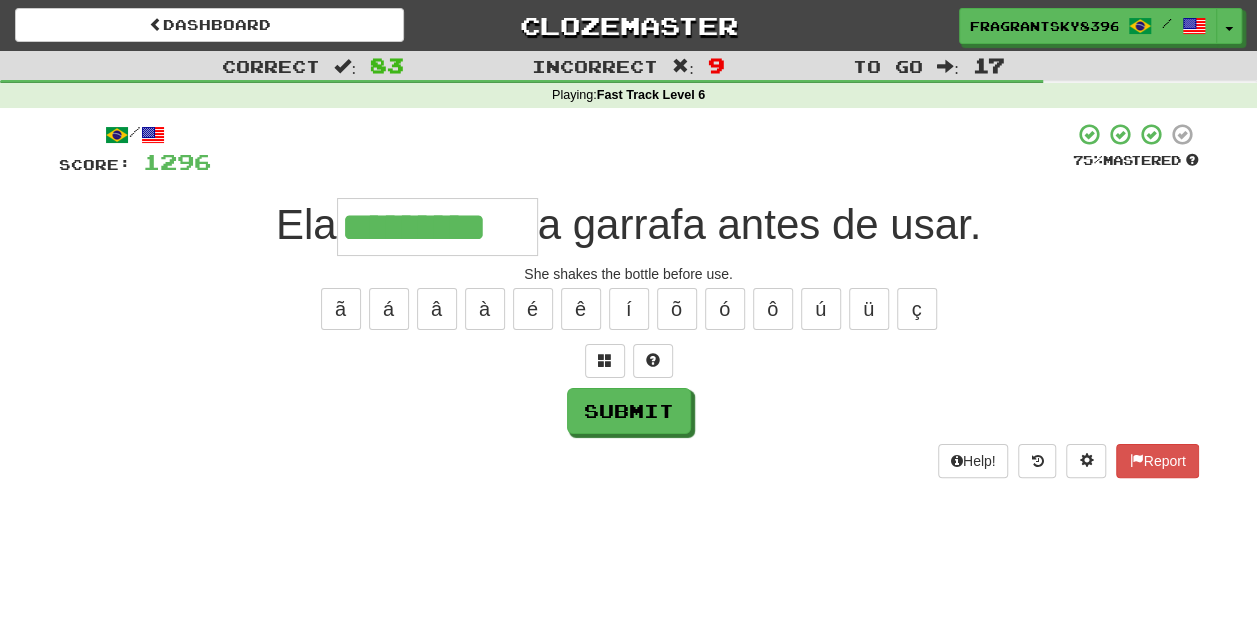type on "*********" 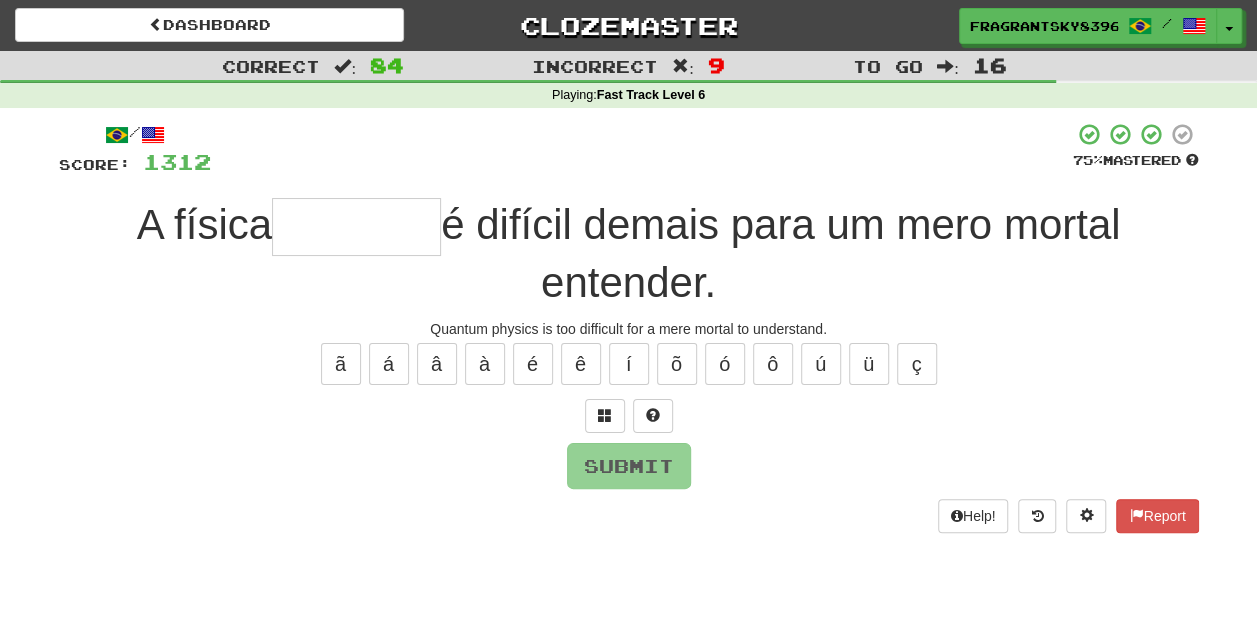 type on "*" 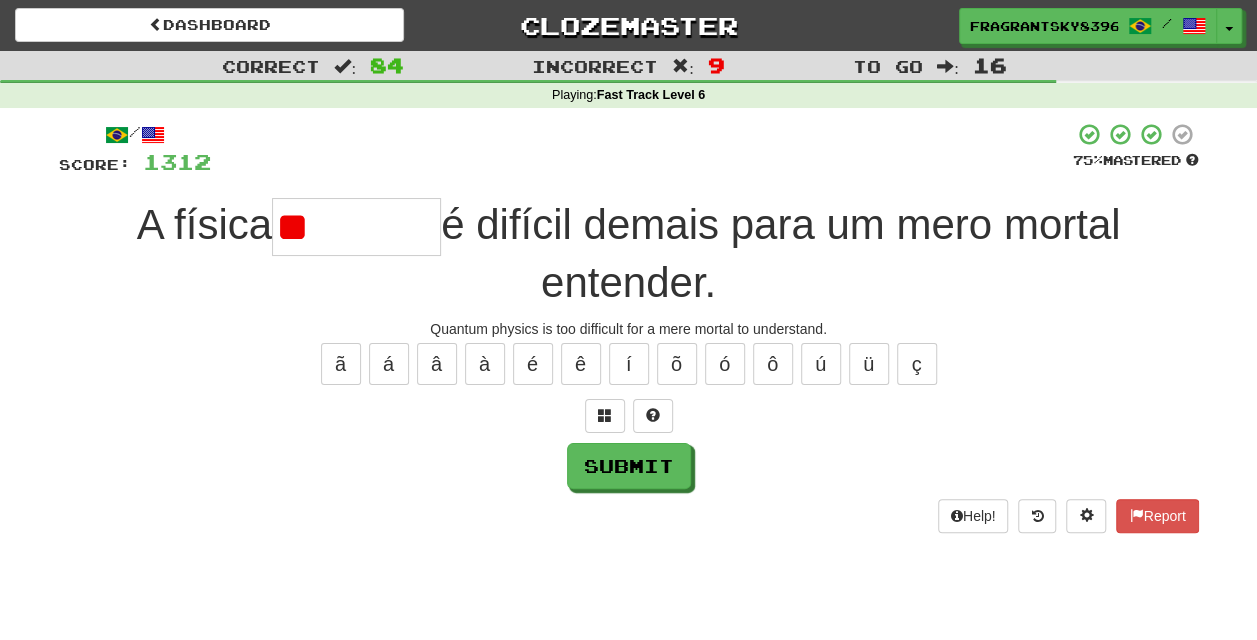 type on "*" 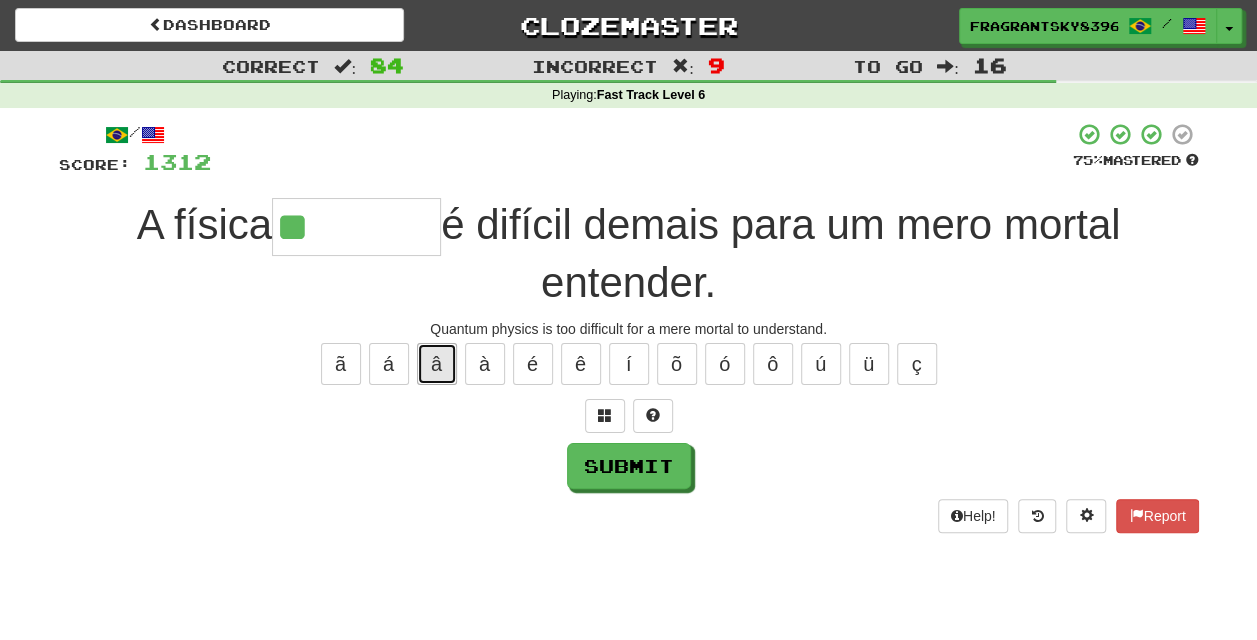 click on "â" at bounding box center [437, 364] 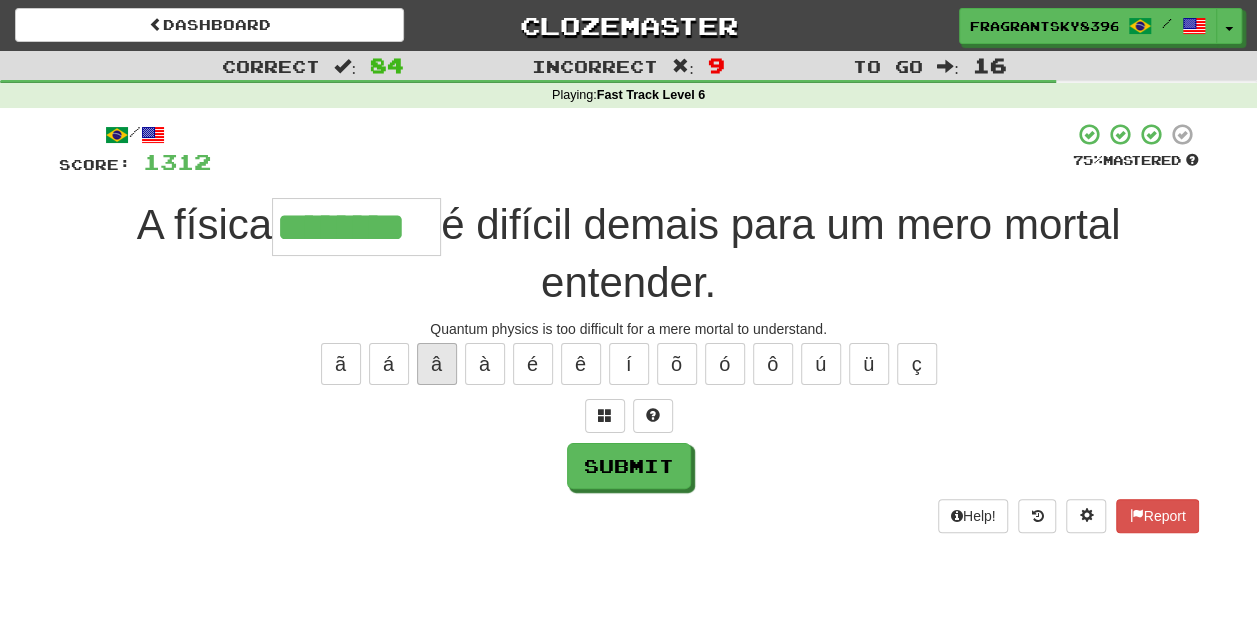 type on "********" 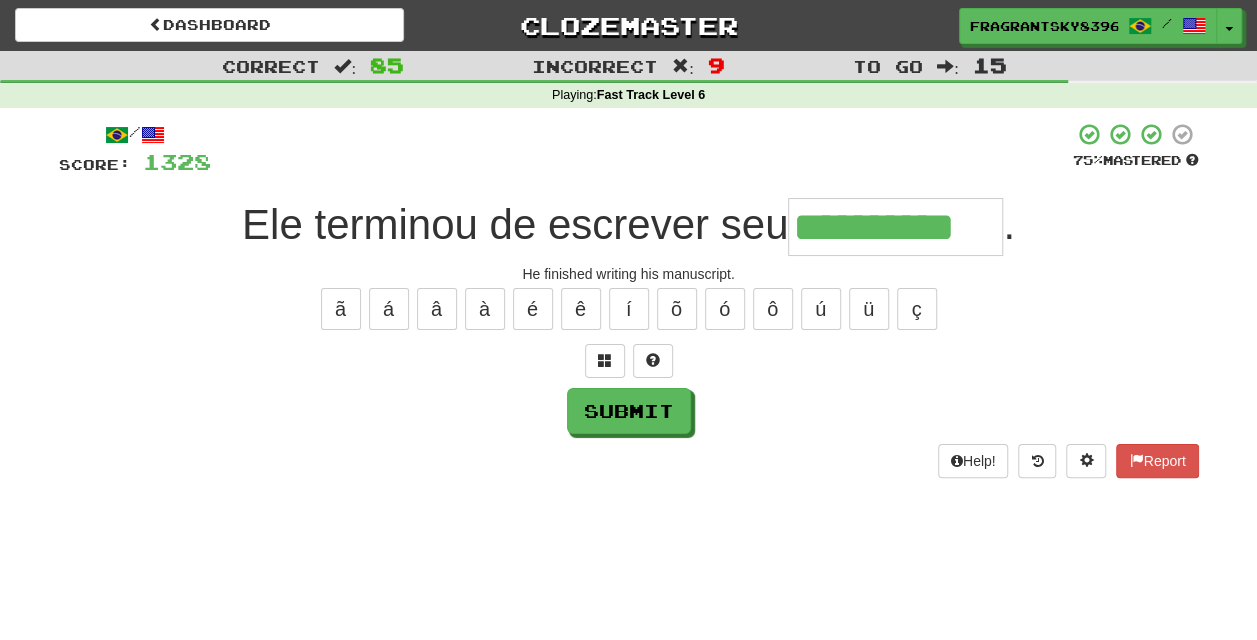 type on "**********" 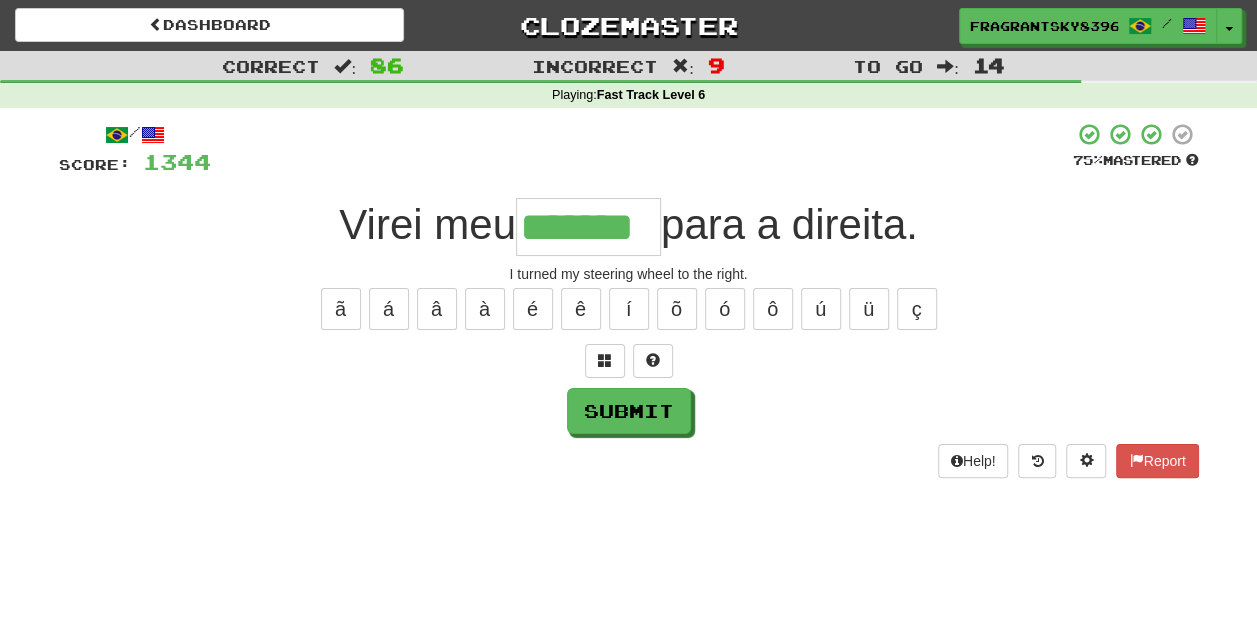 type on "*******" 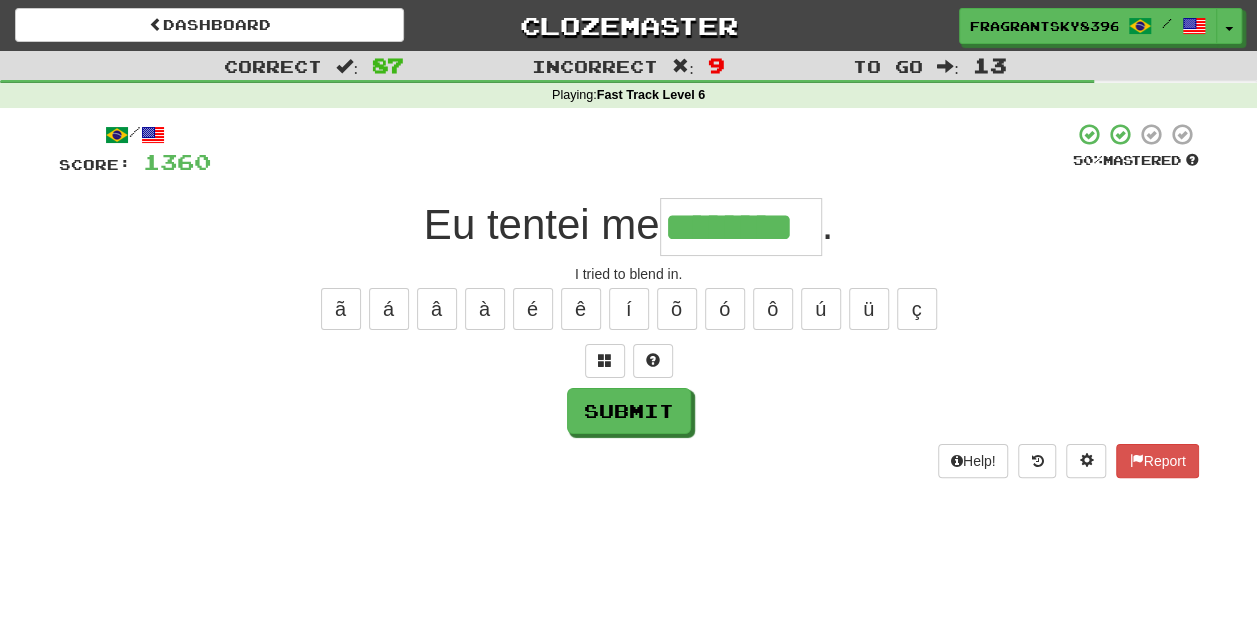 type on "********" 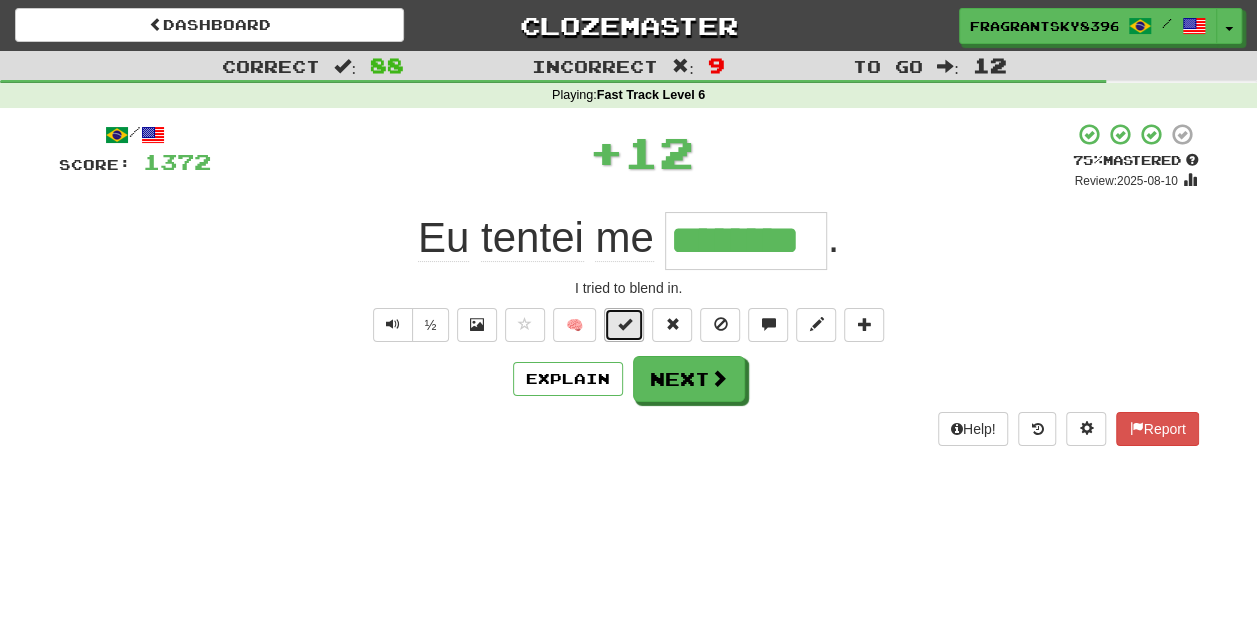 click at bounding box center (624, 325) 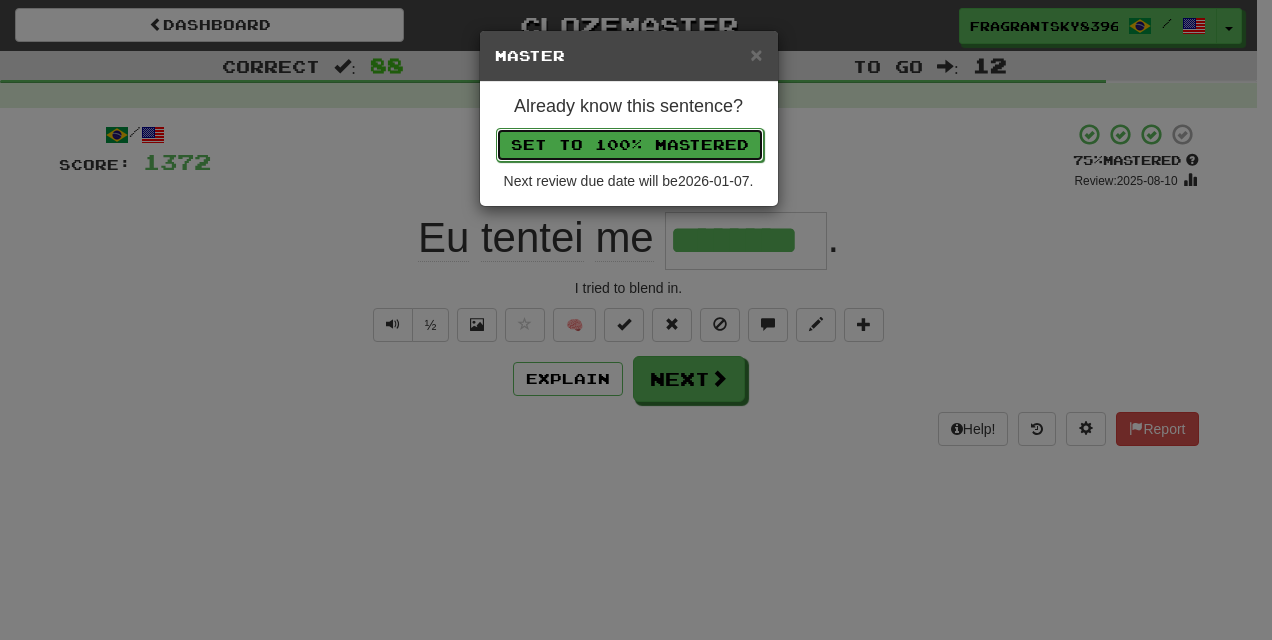 click on "Set to 100% Mastered" at bounding box center [630, 145] 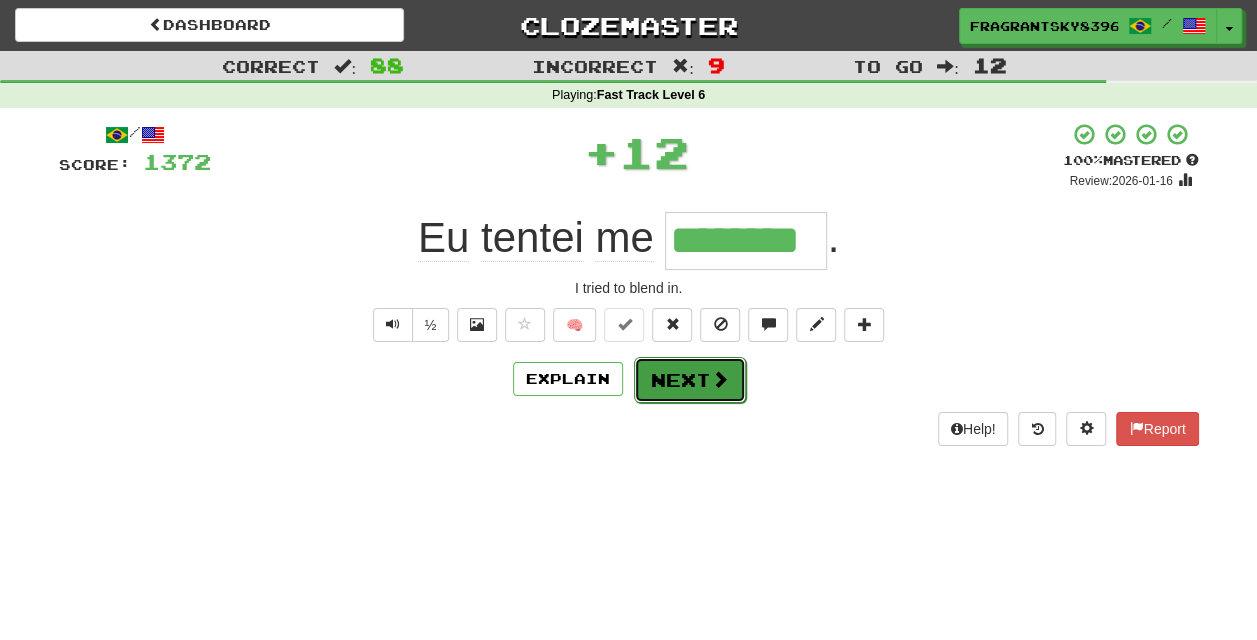 click on "Next" at bounding box center (690, 380) 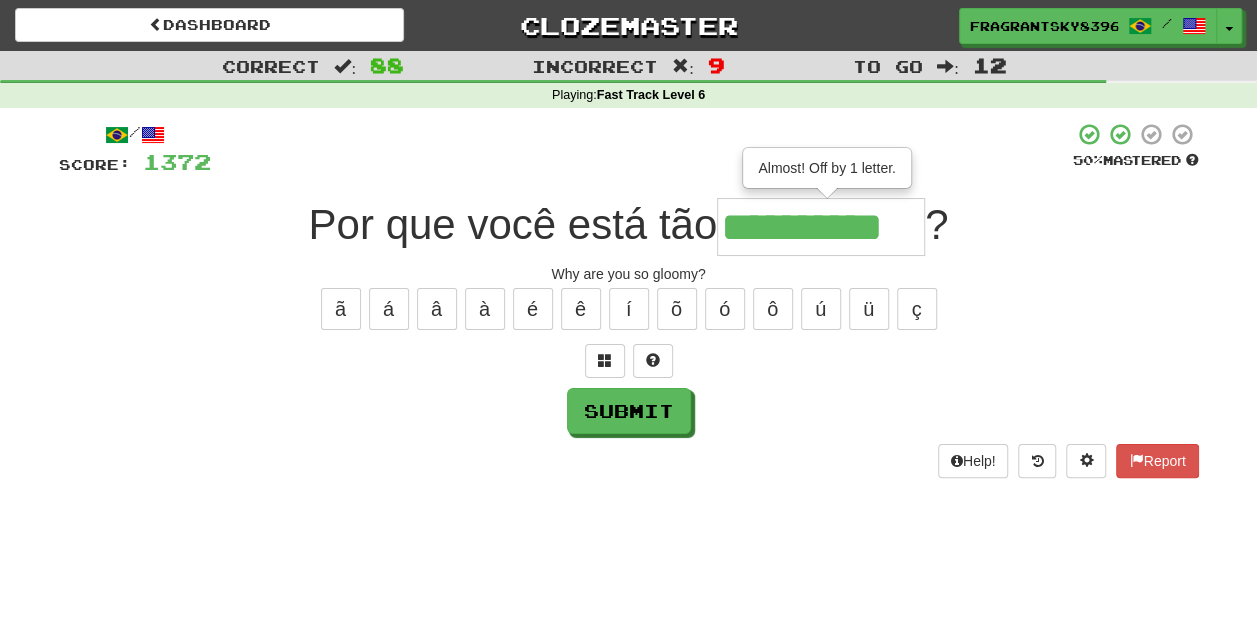 type on "**********" 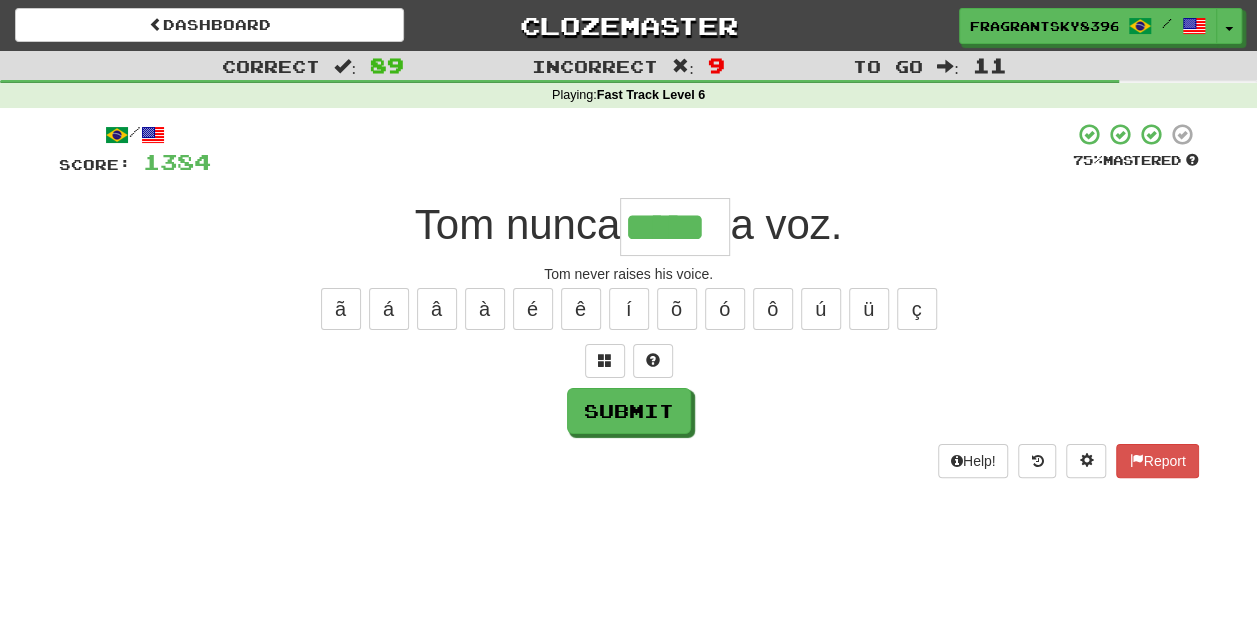 type on "*****" 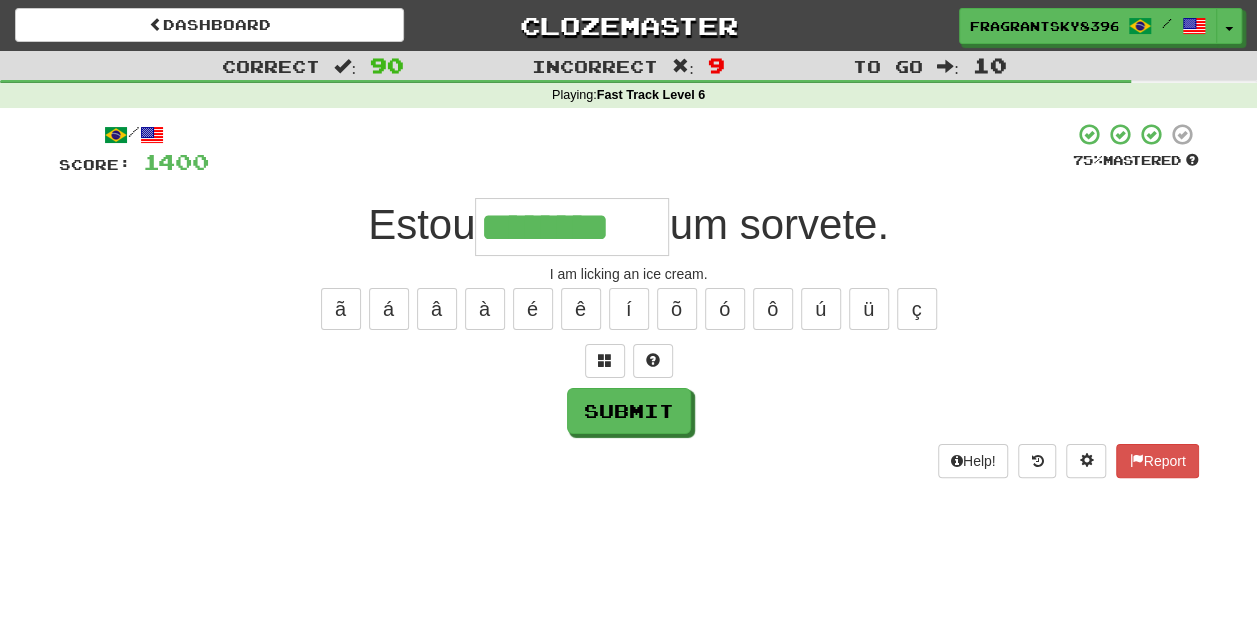 type on "********" 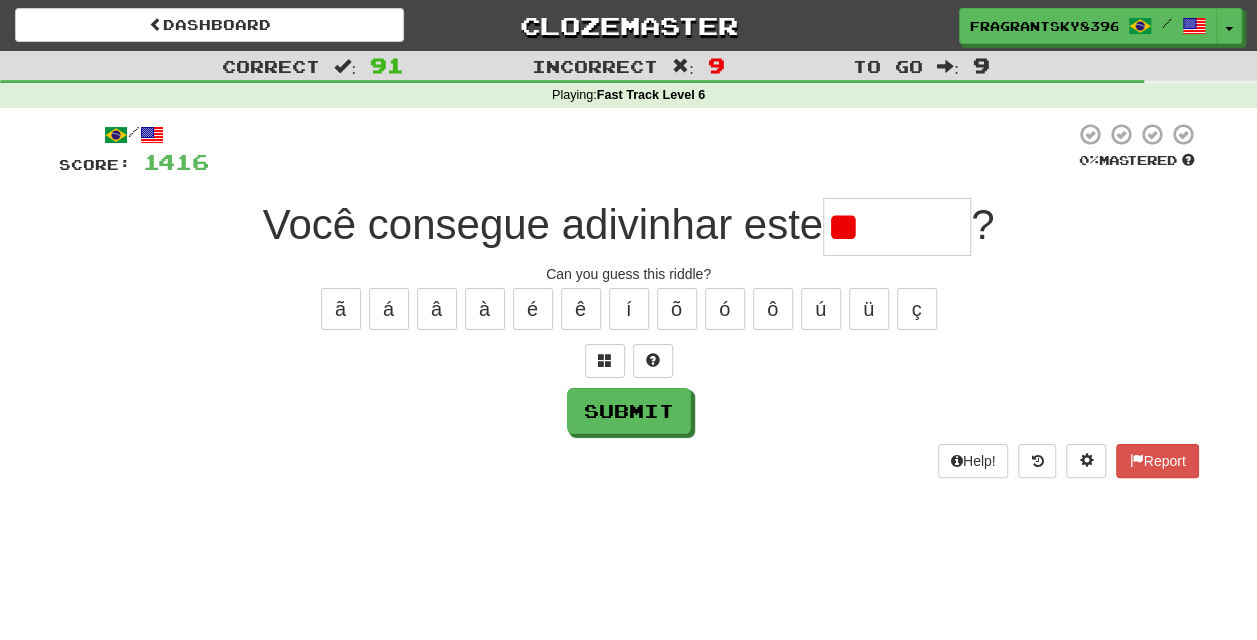 type on "*" 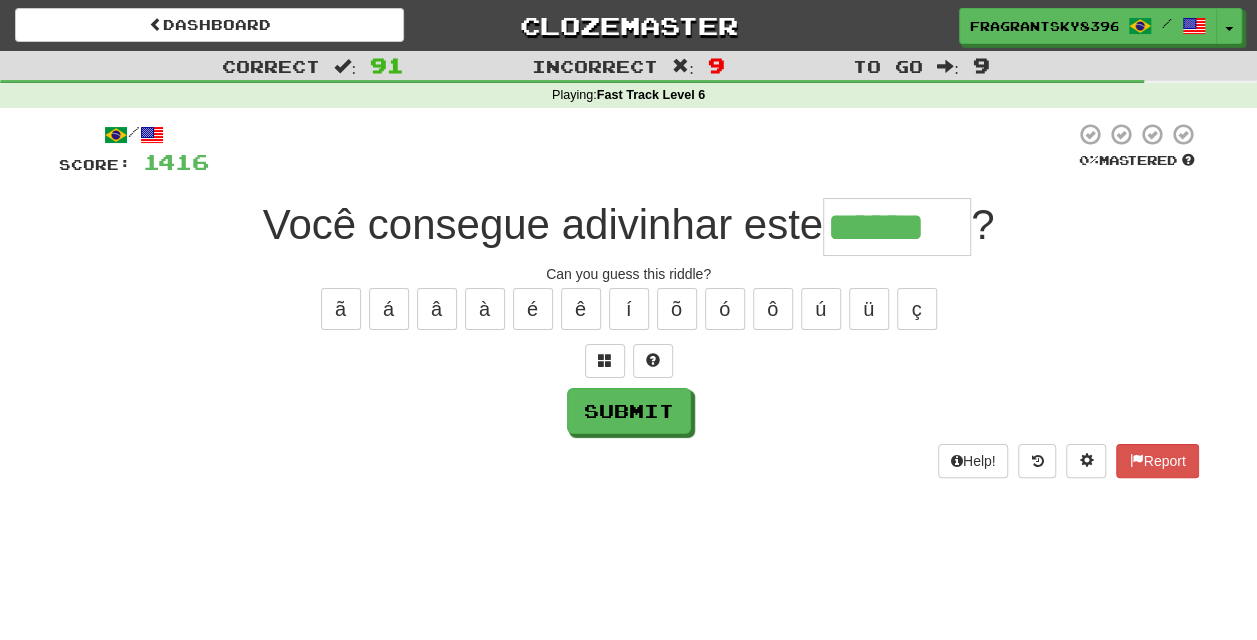 type on "******" 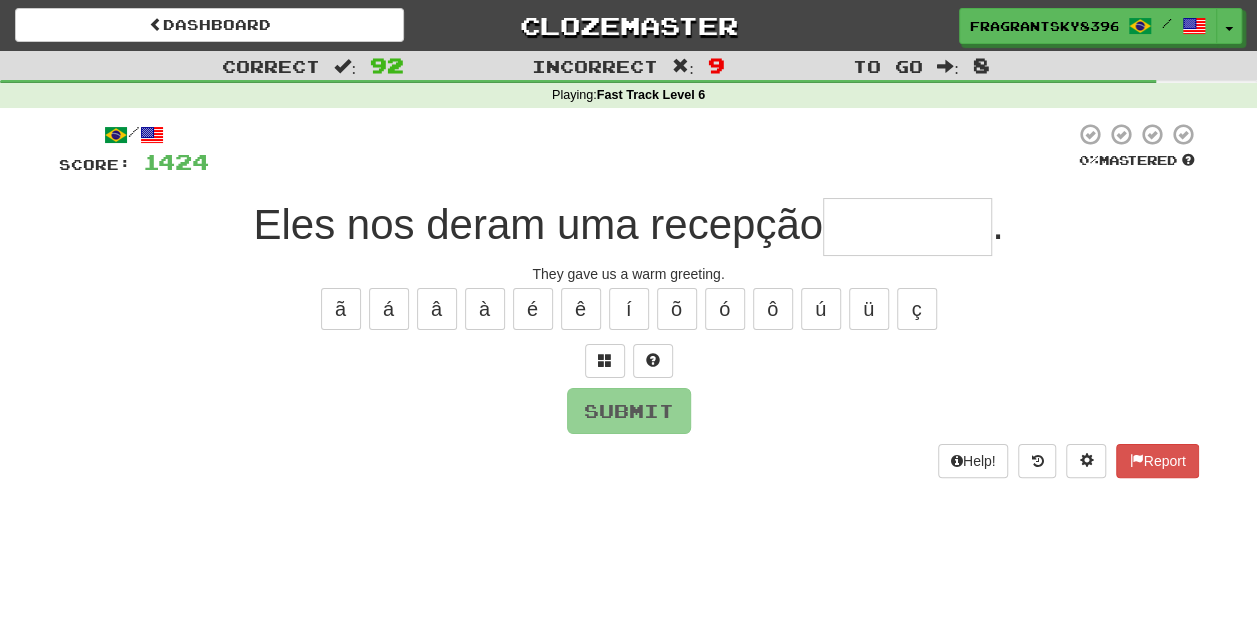 type on "********" 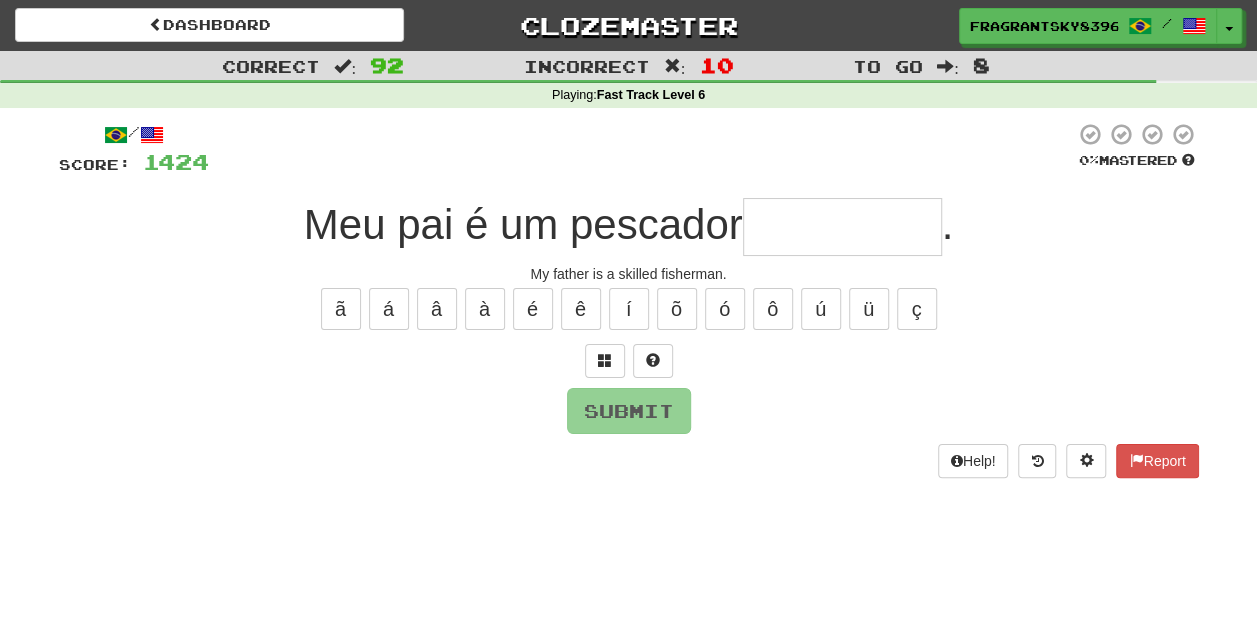 type on "**********" 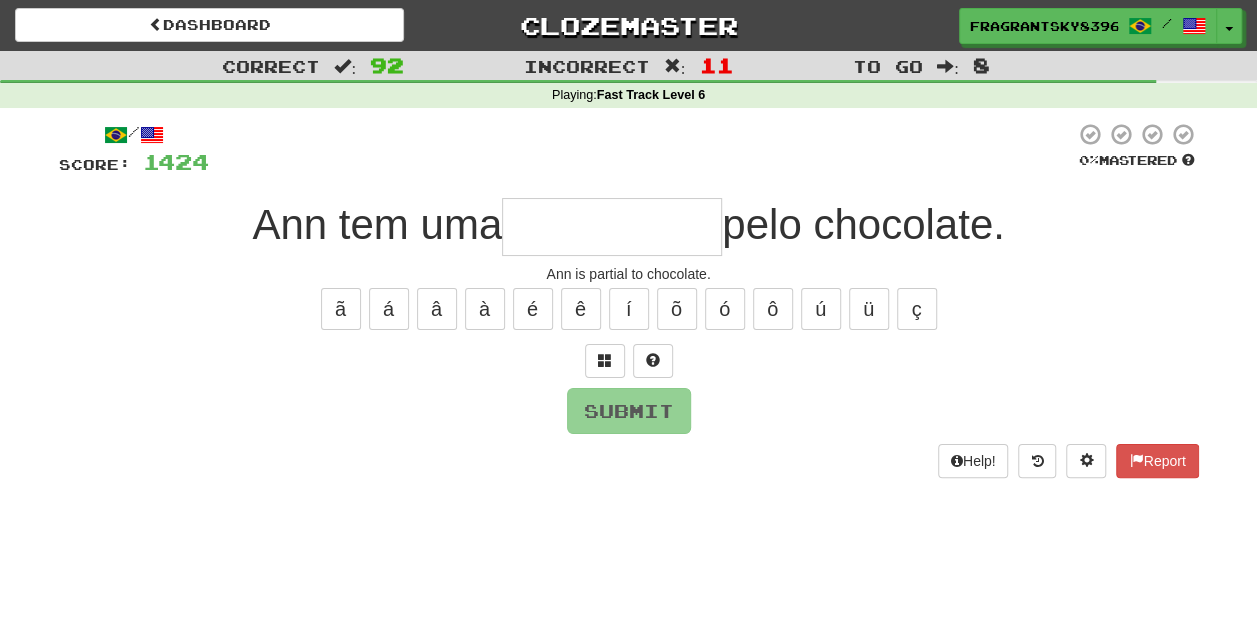 type on "**********" 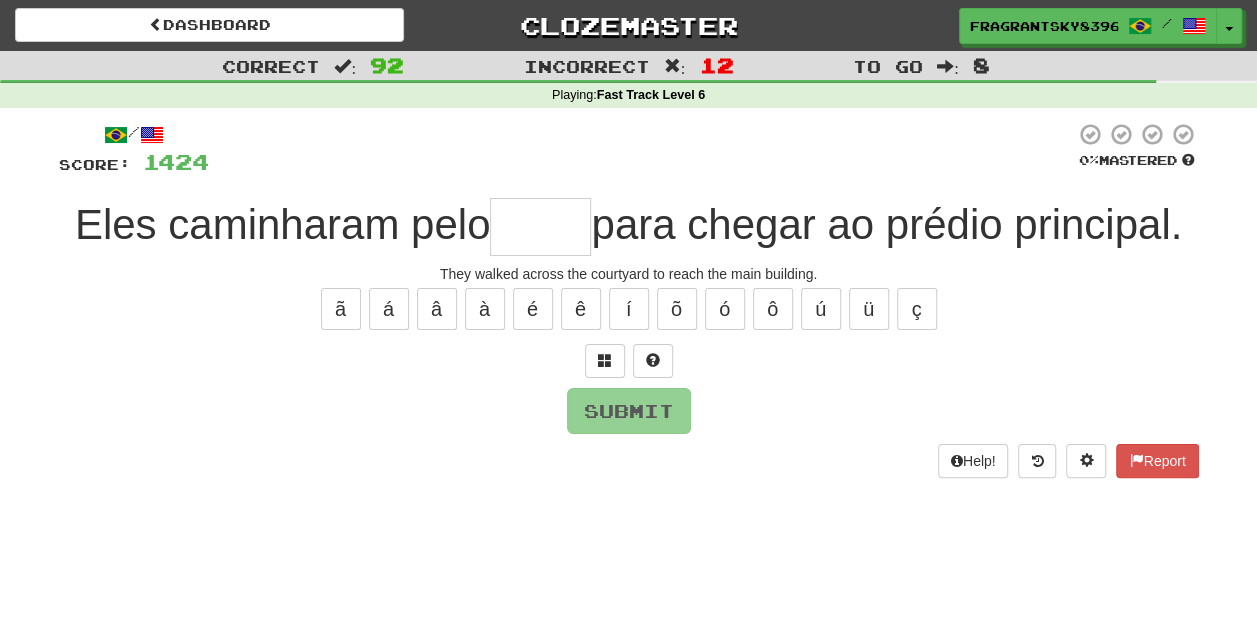 type on "*****" 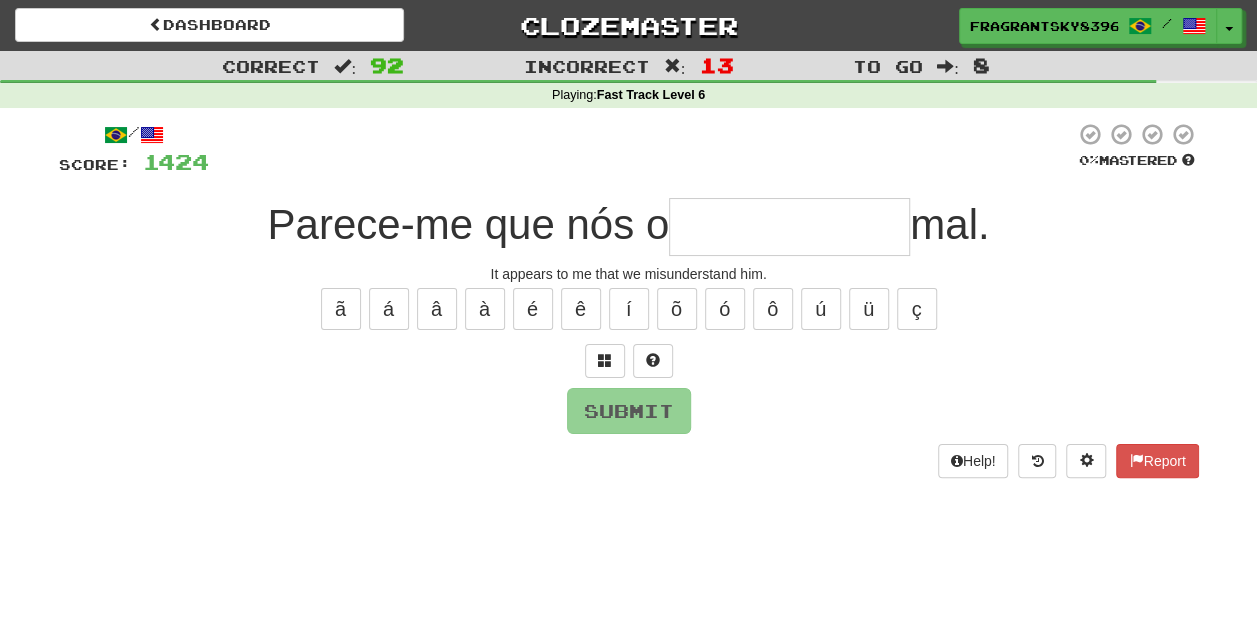 type on "*" 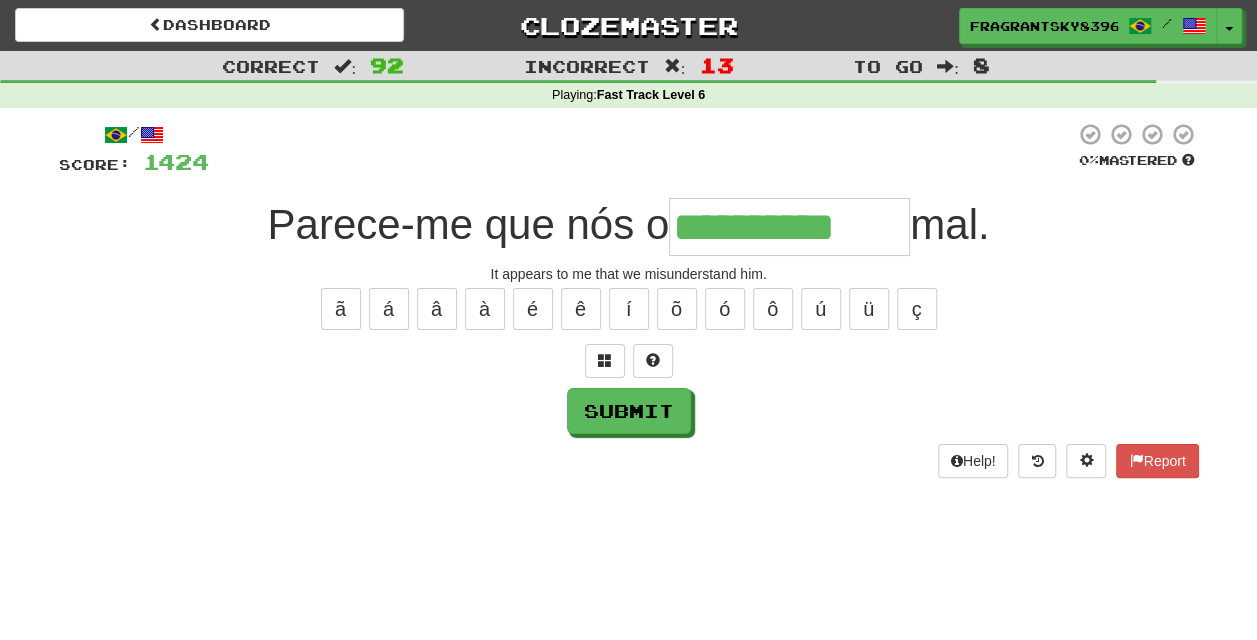 type on "**********" 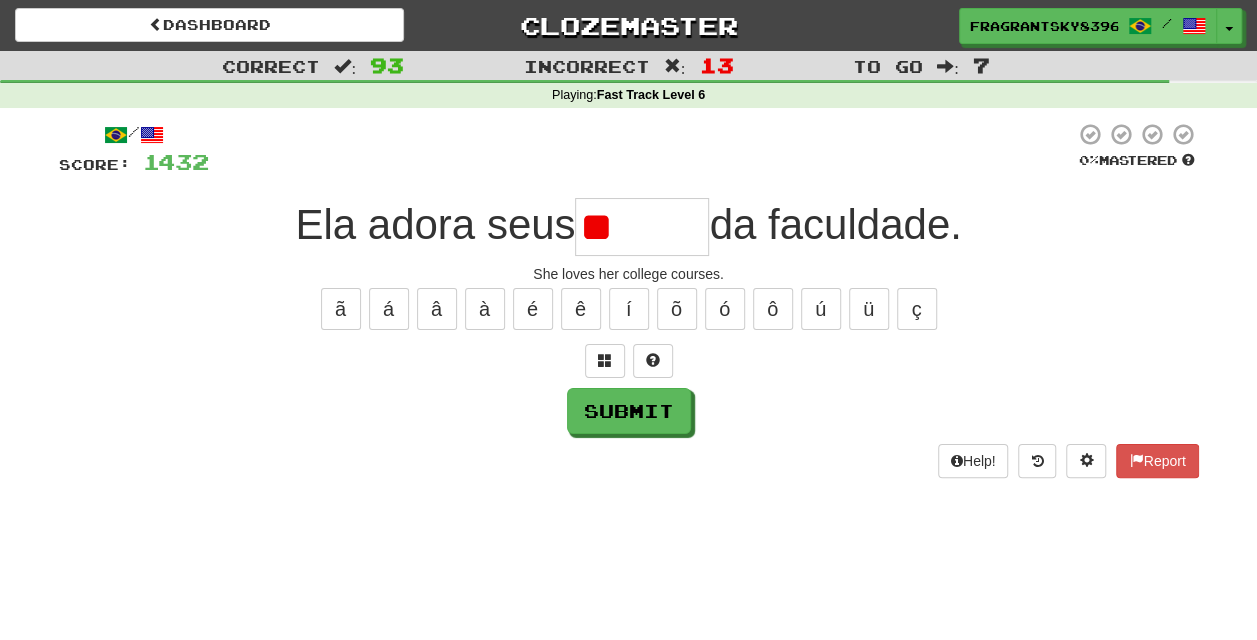 type on "*" 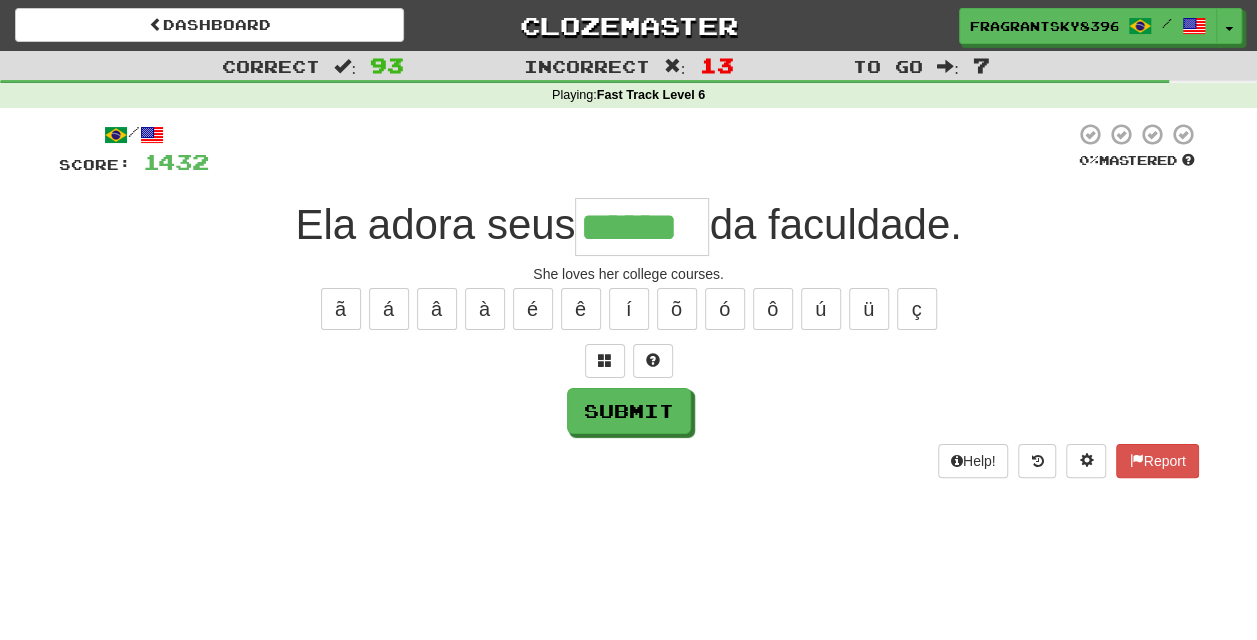 type on "******" 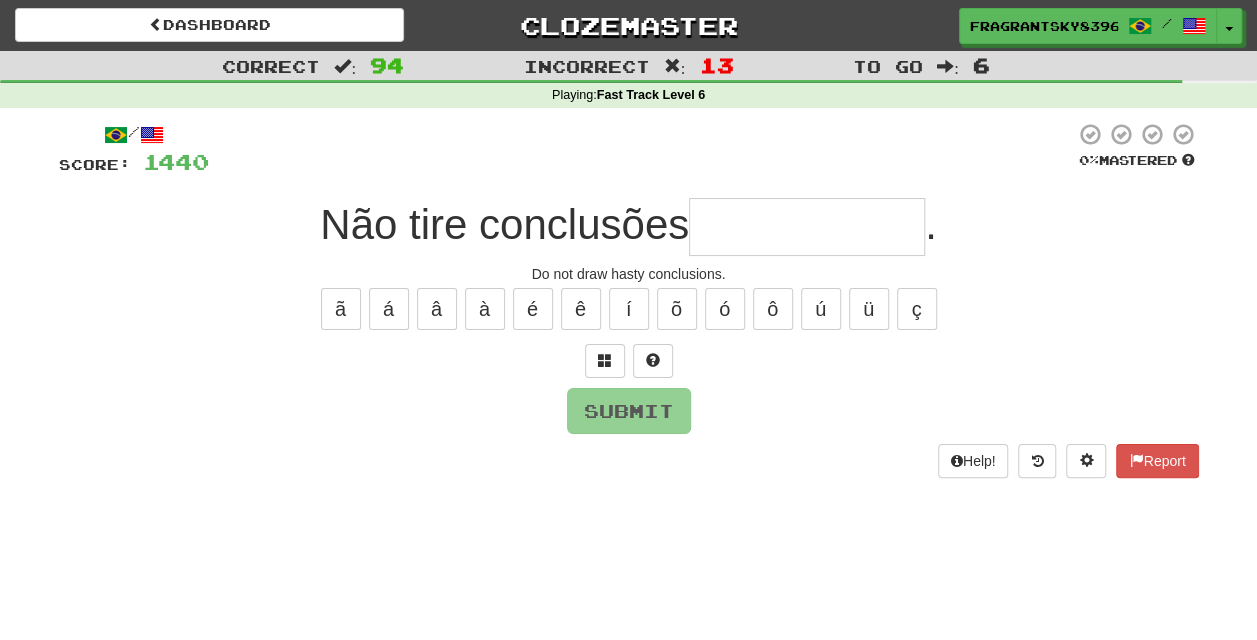 type on "**********" 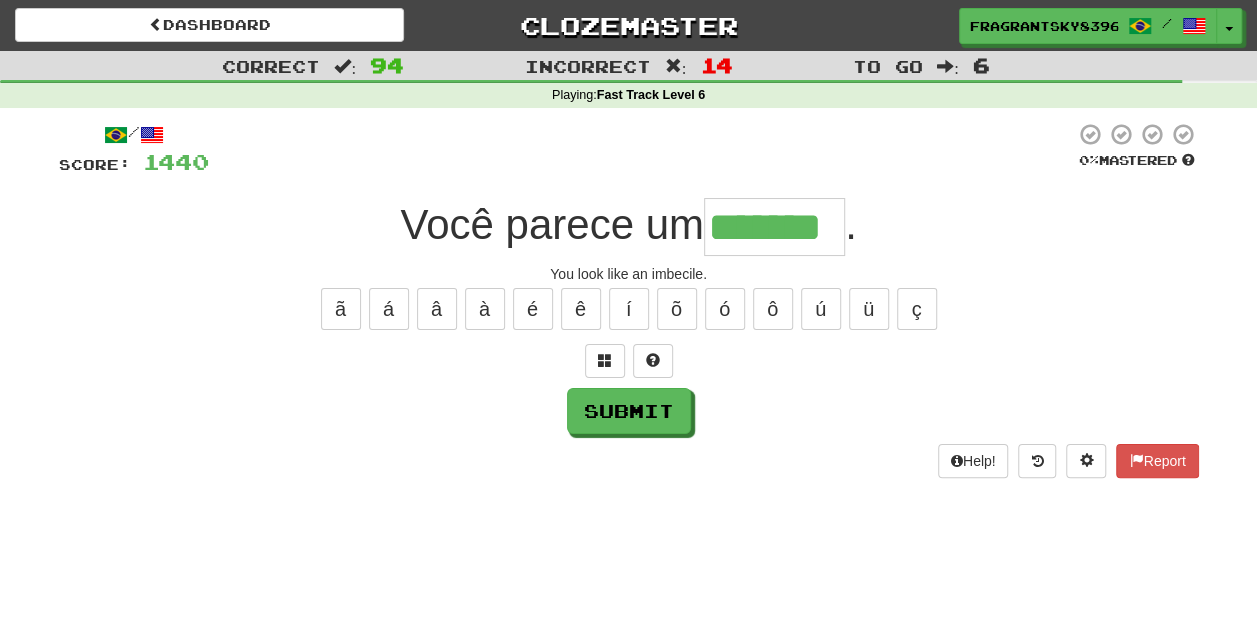 type on "*******" 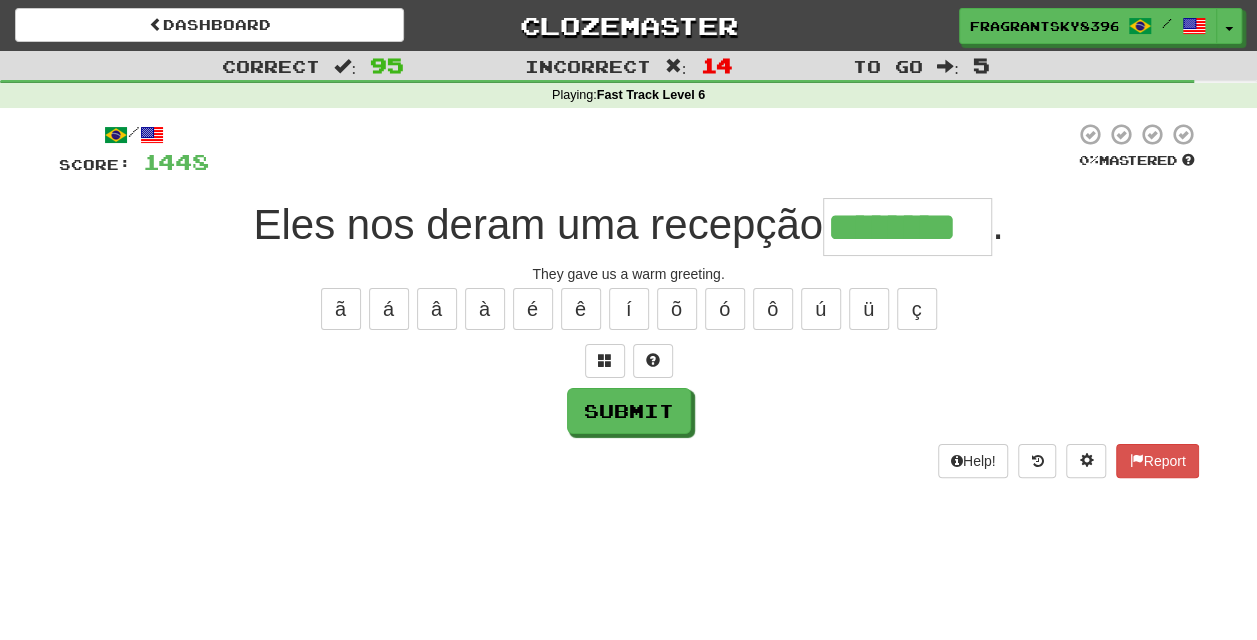 type on "********" 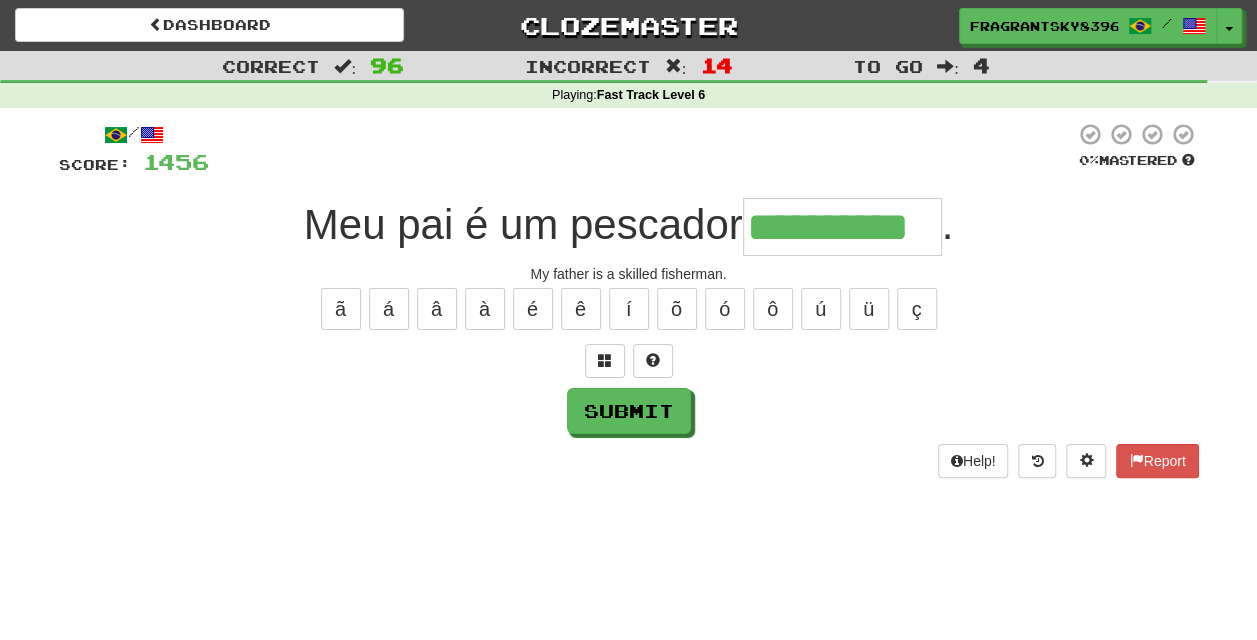 type on "**********" 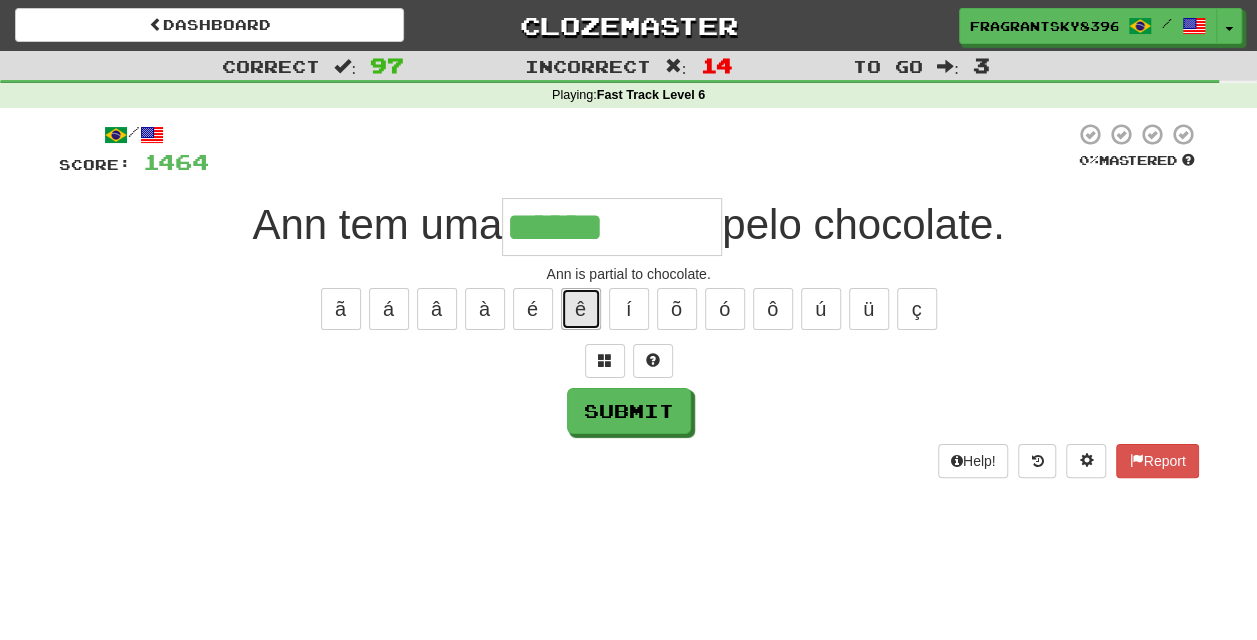 click on "ê" at bounding box center (581, 309) 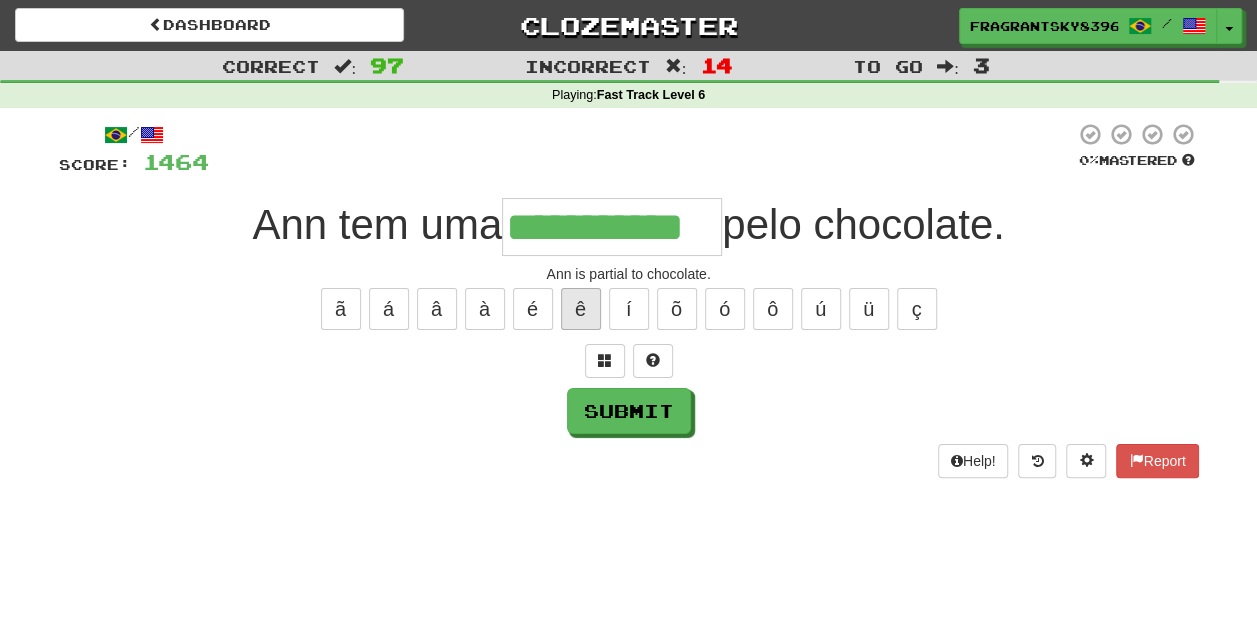 type on "**********" 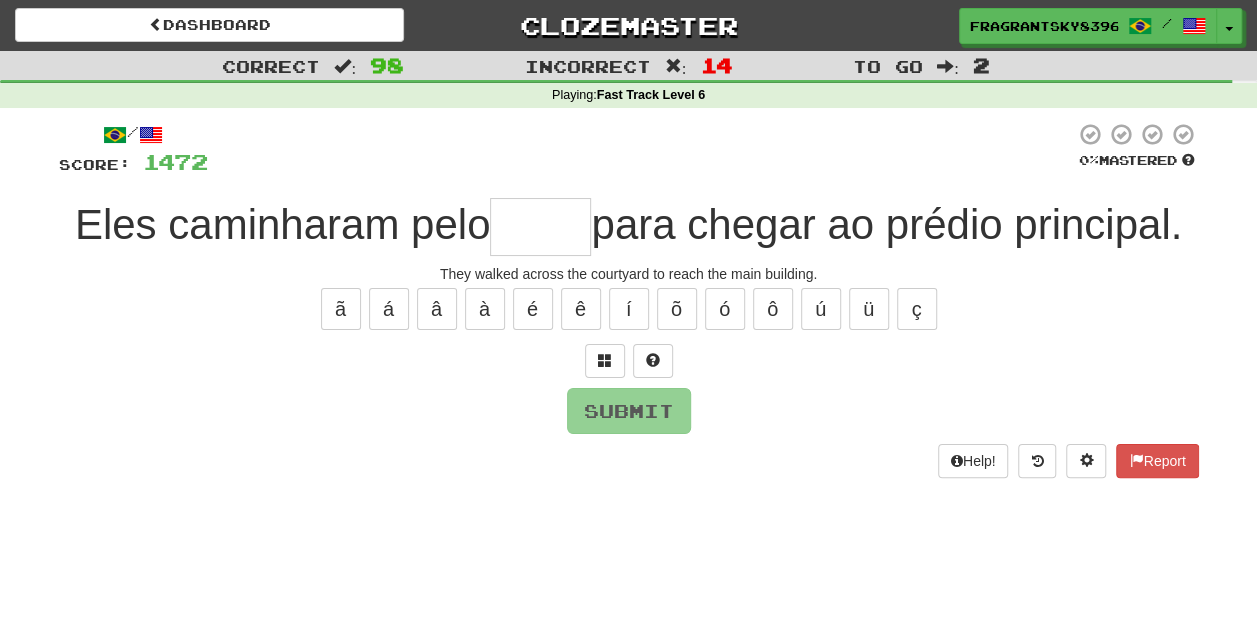 type on "*****" 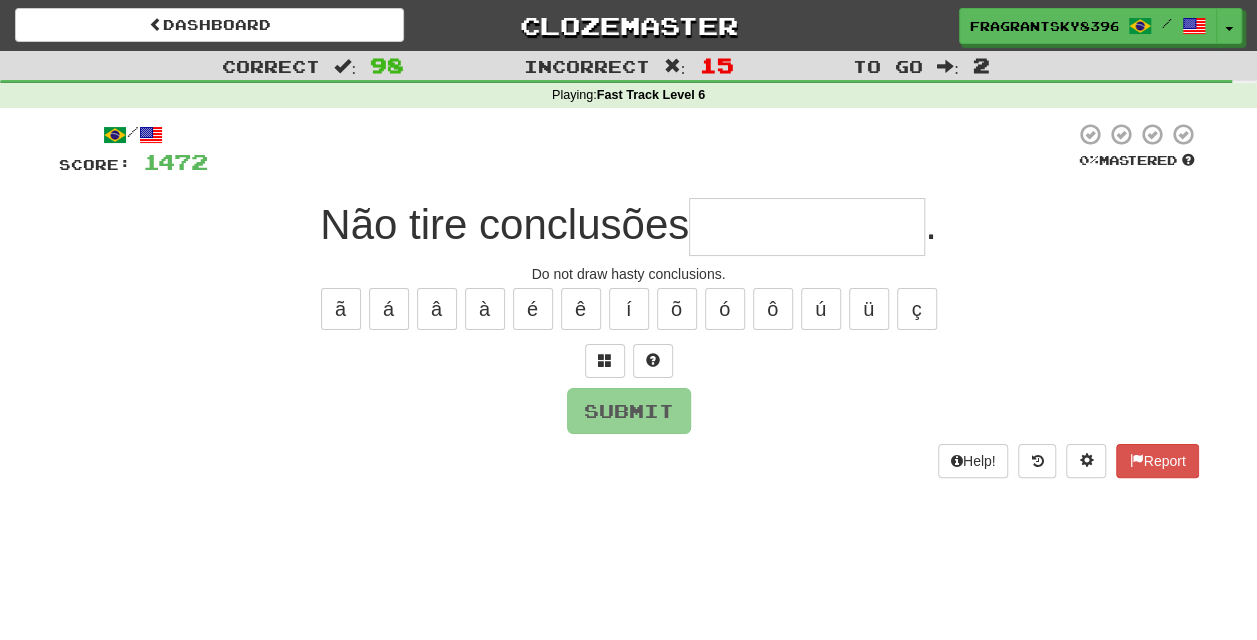 type on "*" 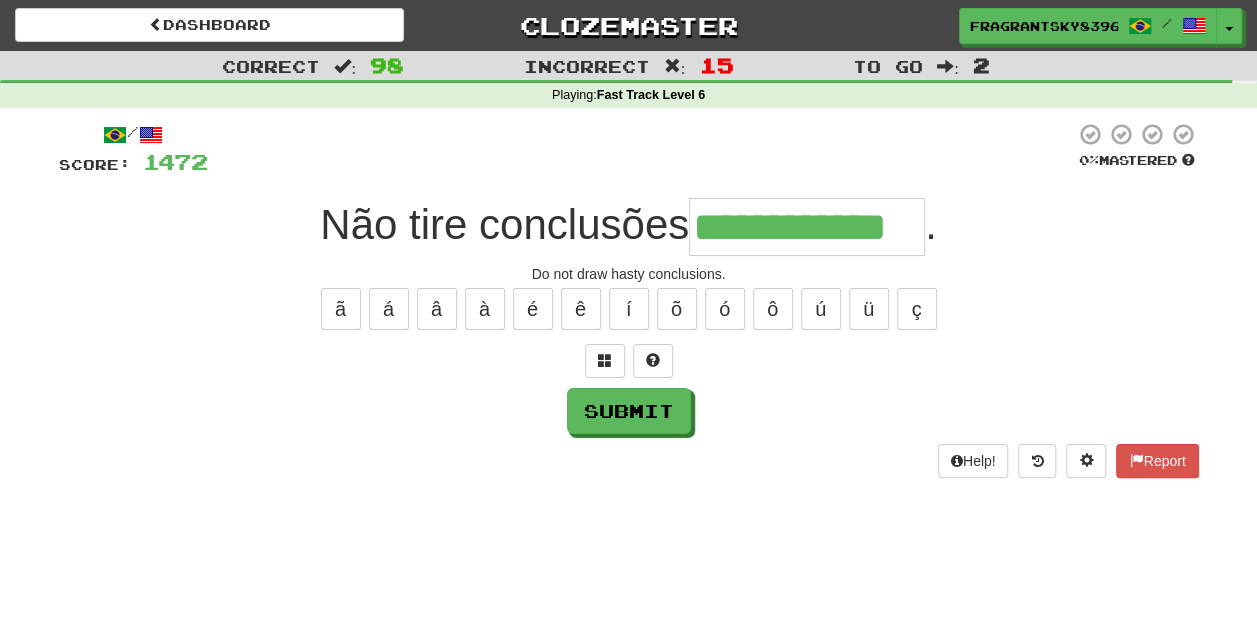 type on "**********" 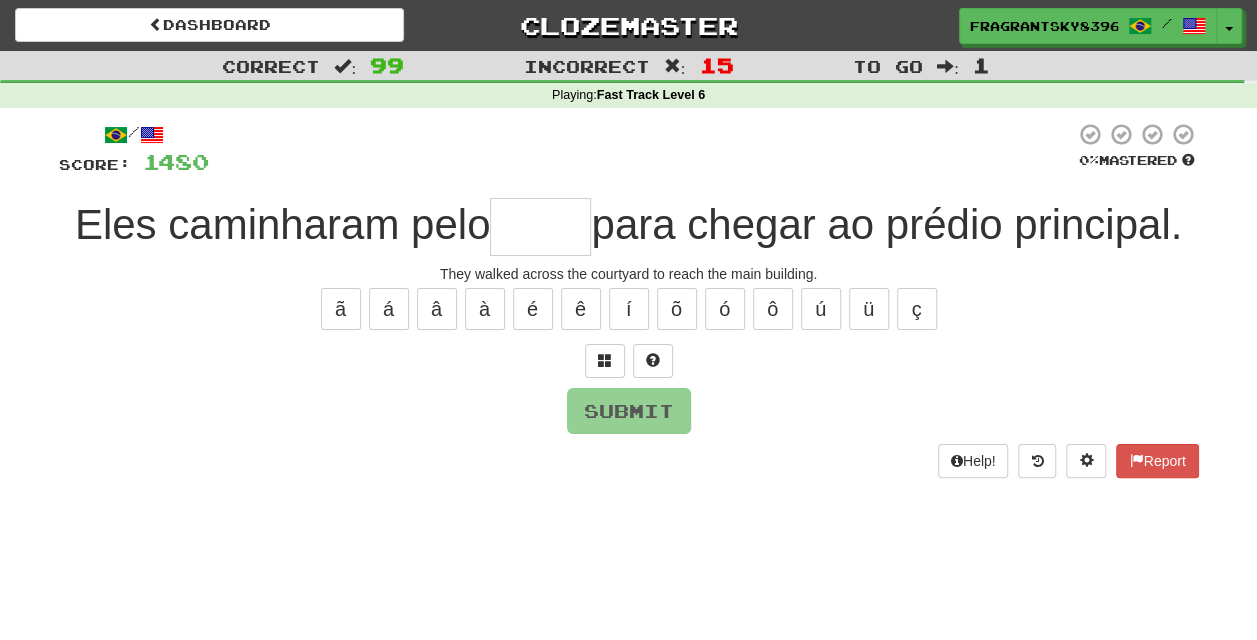 type on "*****" 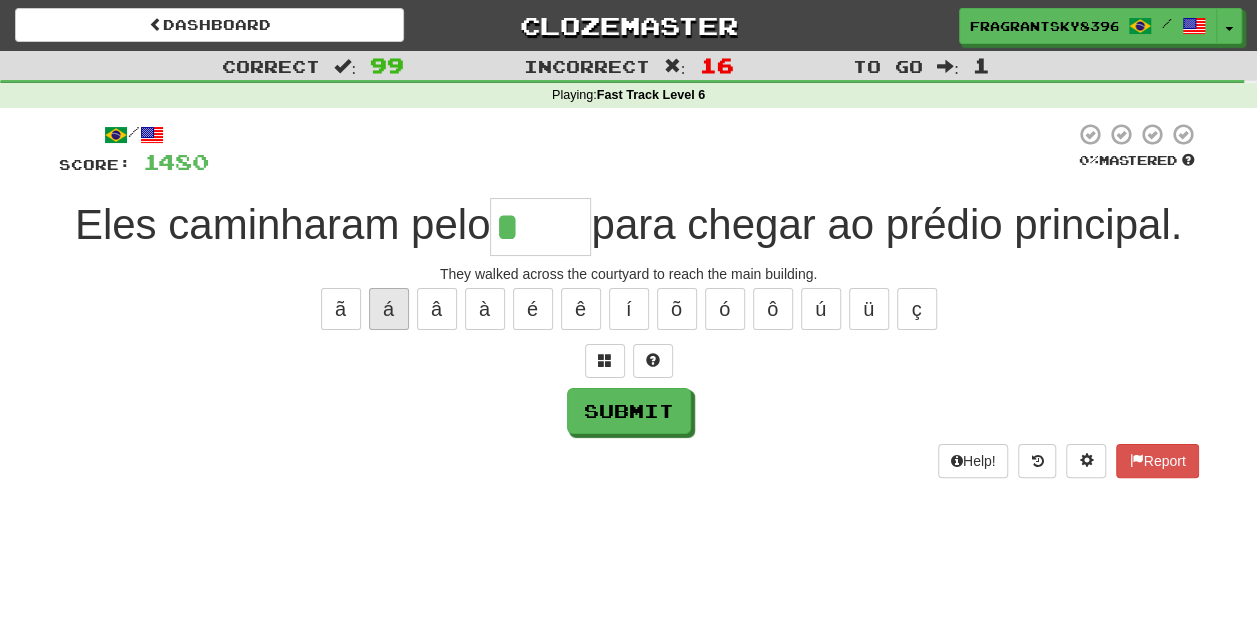 type on "*" 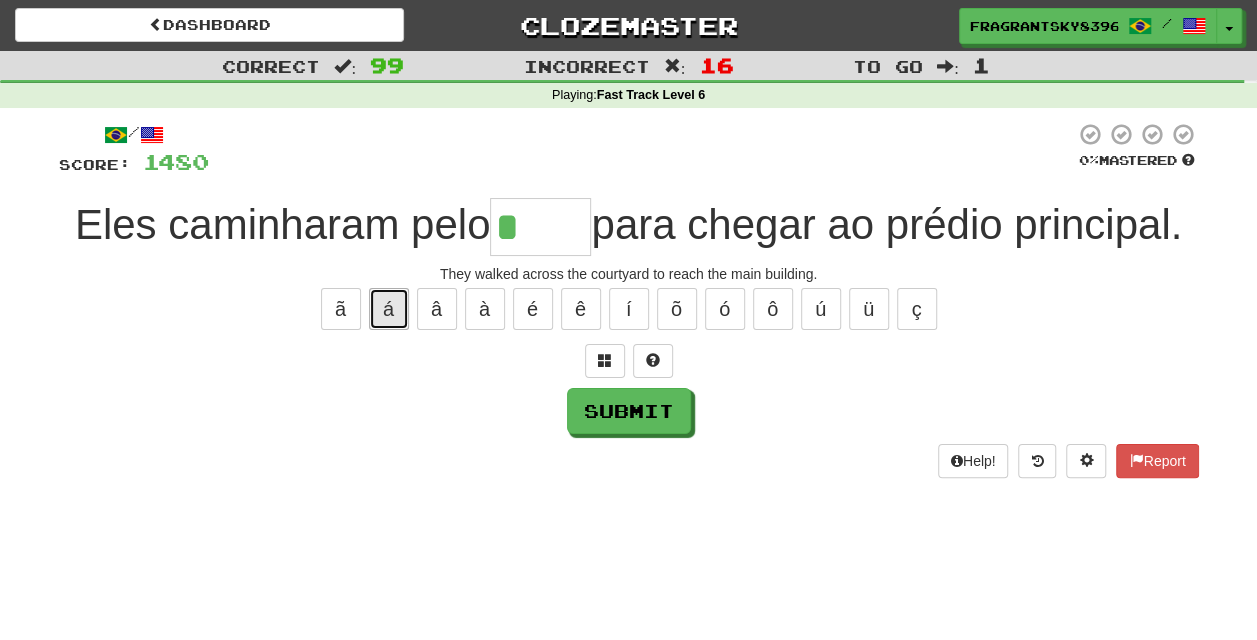 type 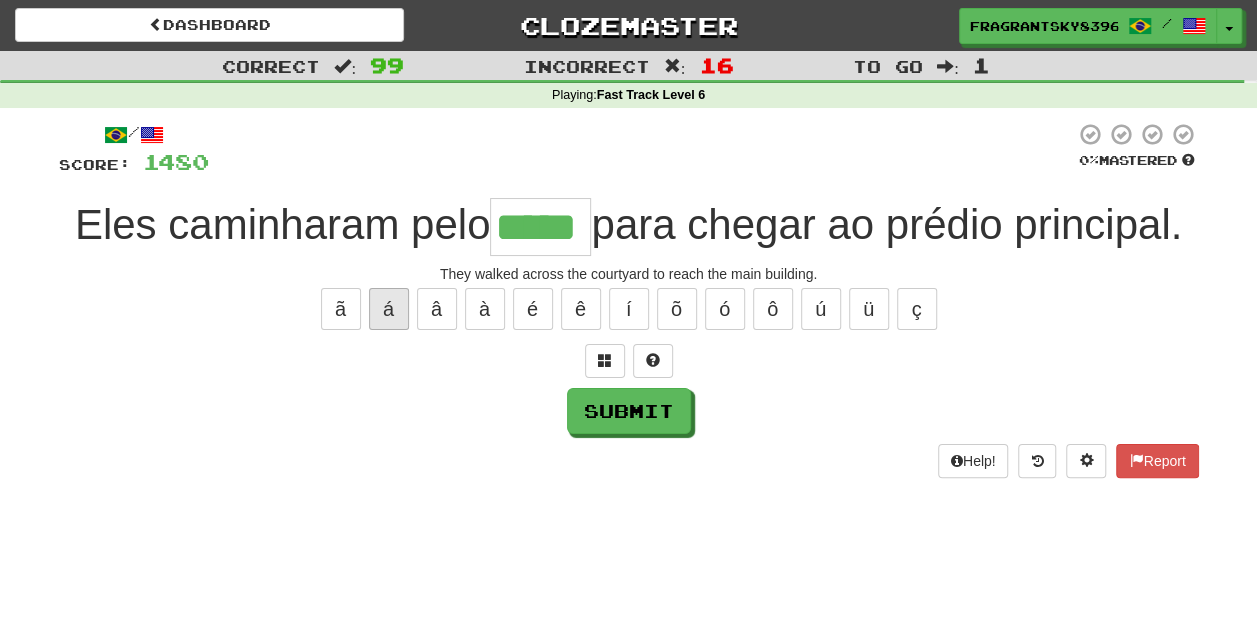 type on "*****" 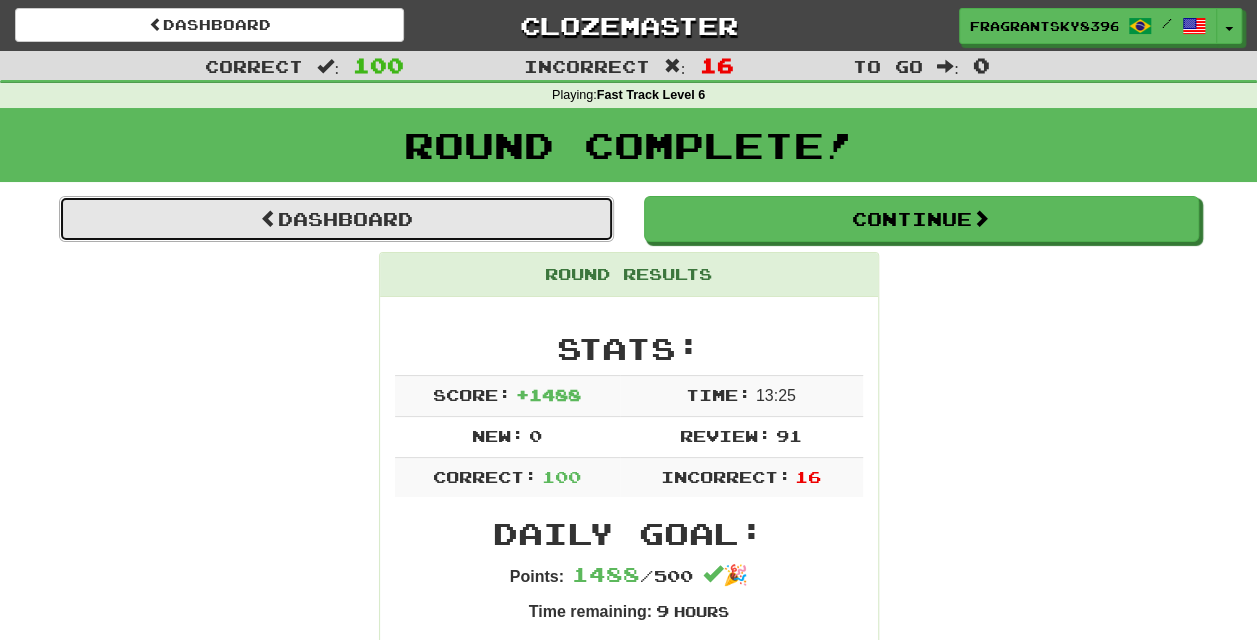 click on "Dashboard" at bounding box center (336, 219) 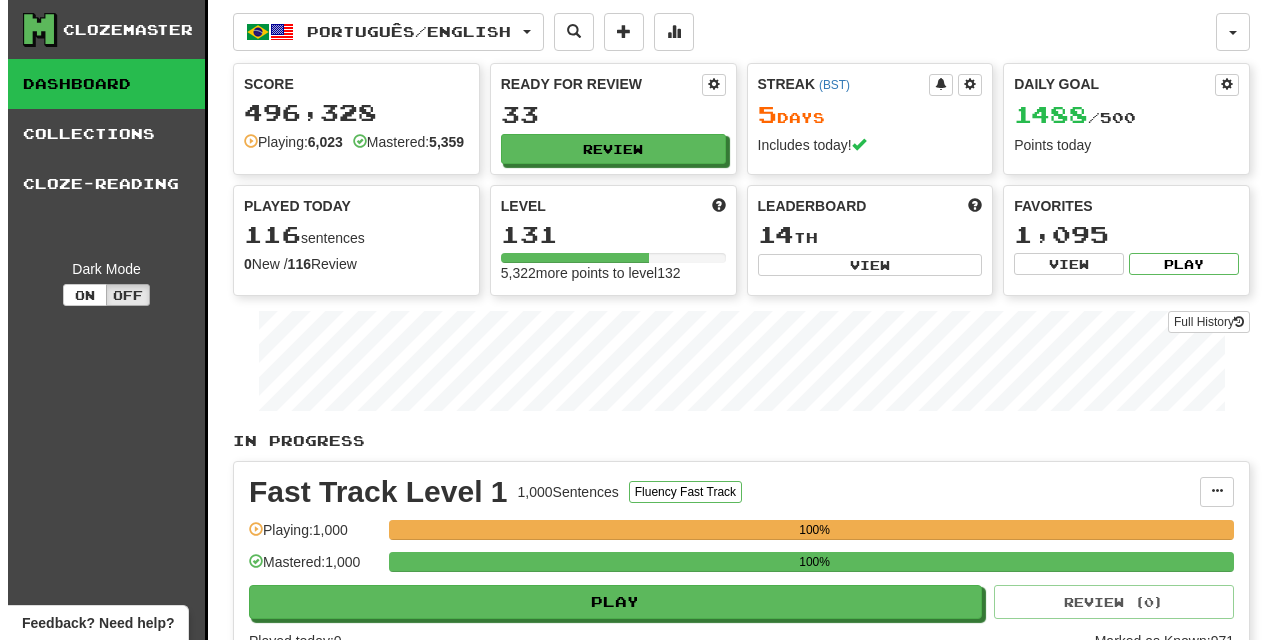 scroll, scrollTop: 0, scrollLeft: 0, axis: both 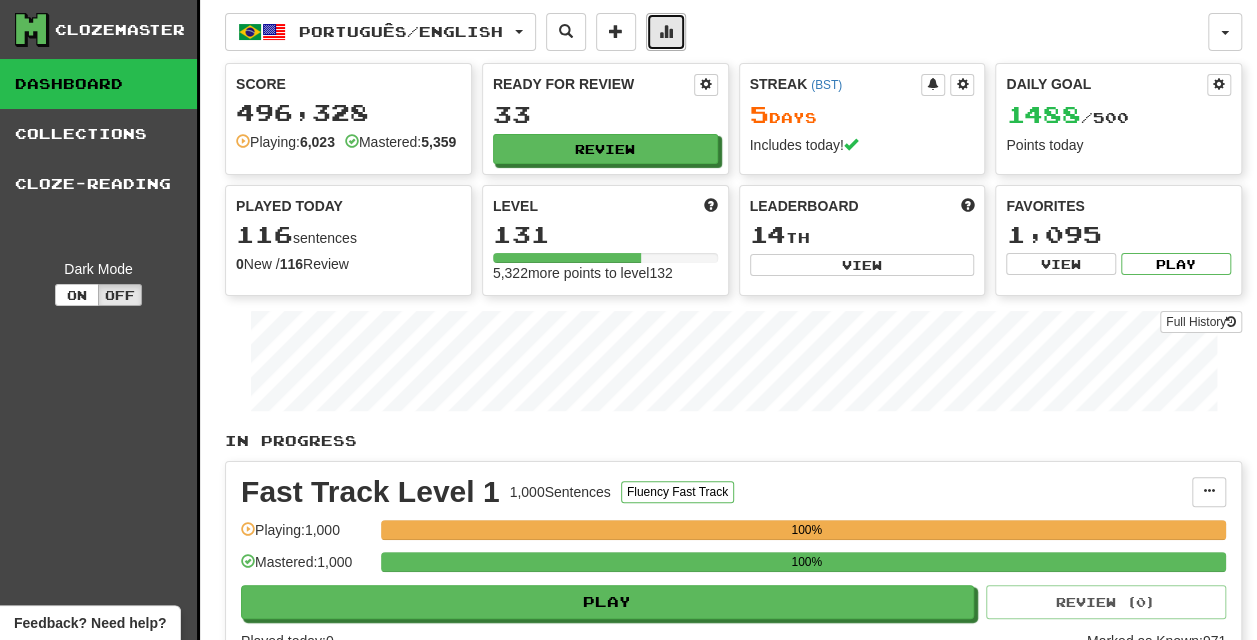 click at bounding box center (666, 32) 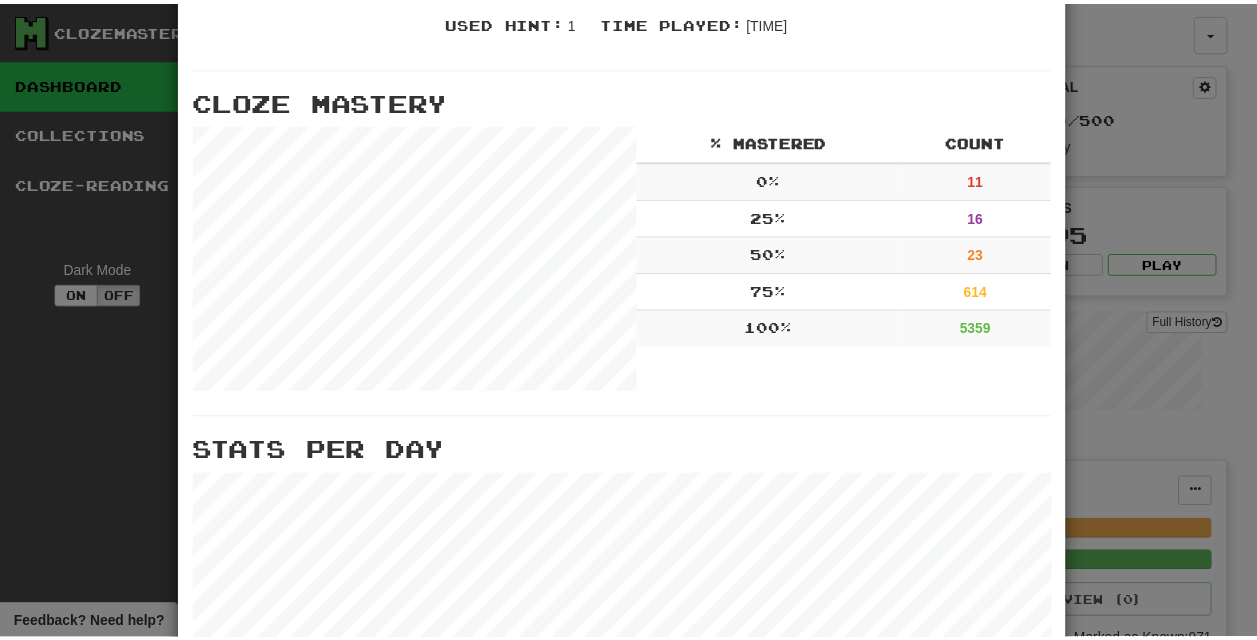scroll, scrollTop: 573, scrollLeft: 0, axis: vertical 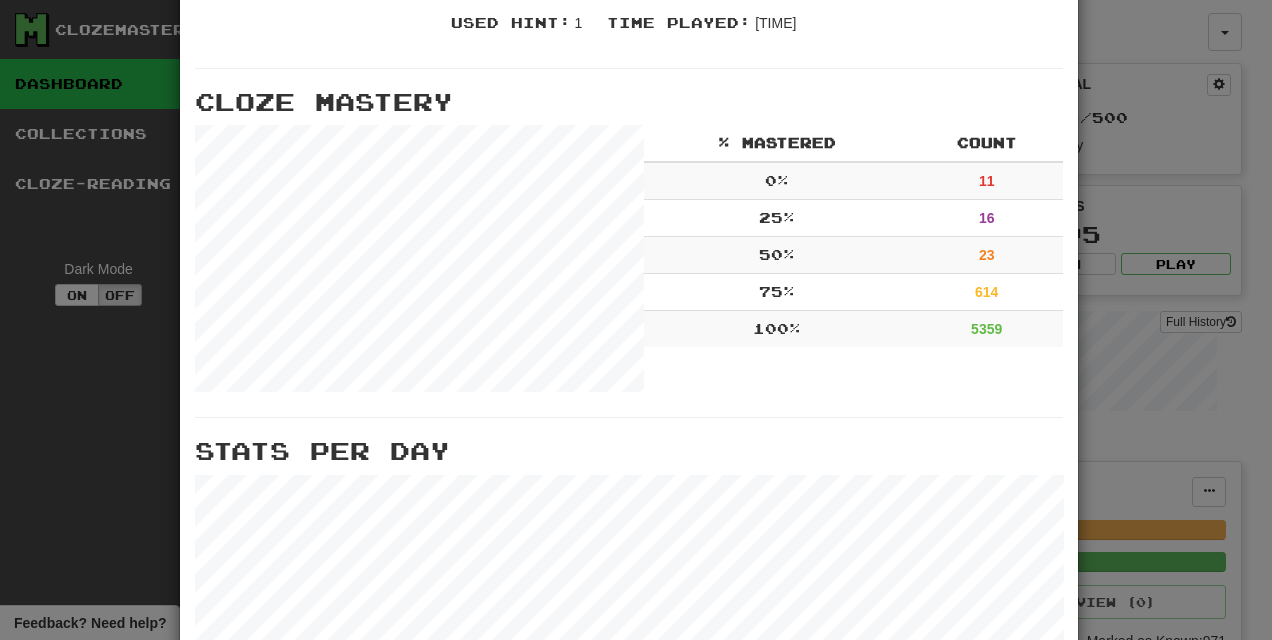 click on "× More Stats Review Forecast Totals Played :   56823 Mastered :   3024 Correct :   33861 Incorrect :   22962 Multiple Choice :   390 Text Input :   56433 Listening :   0 Speaking :   0 Used Hint :   1 Time Played :   115:19:11 Cloze Mastery % Mastered Count 0 % 11 25 % 16 50 % 23 75 % 614 100 % 5359 Stats Per Day Close" at bounding box center [636, 320] 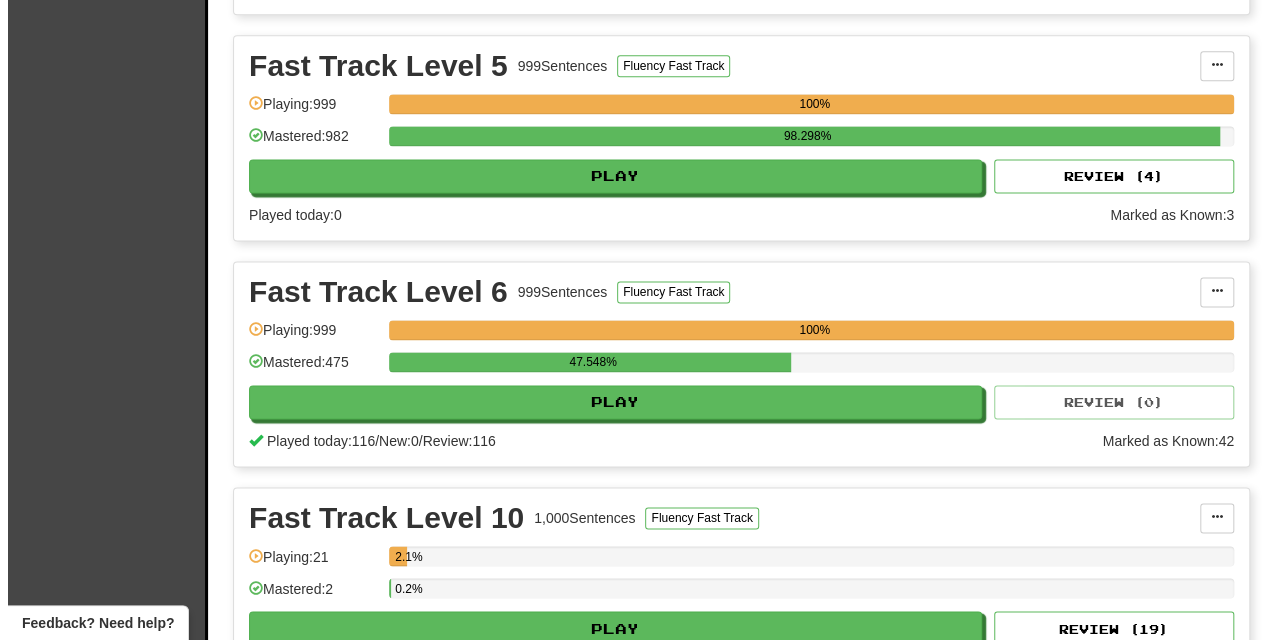 scroll, scrollTop: 1333, scrollLeft: 0, axis: vertical 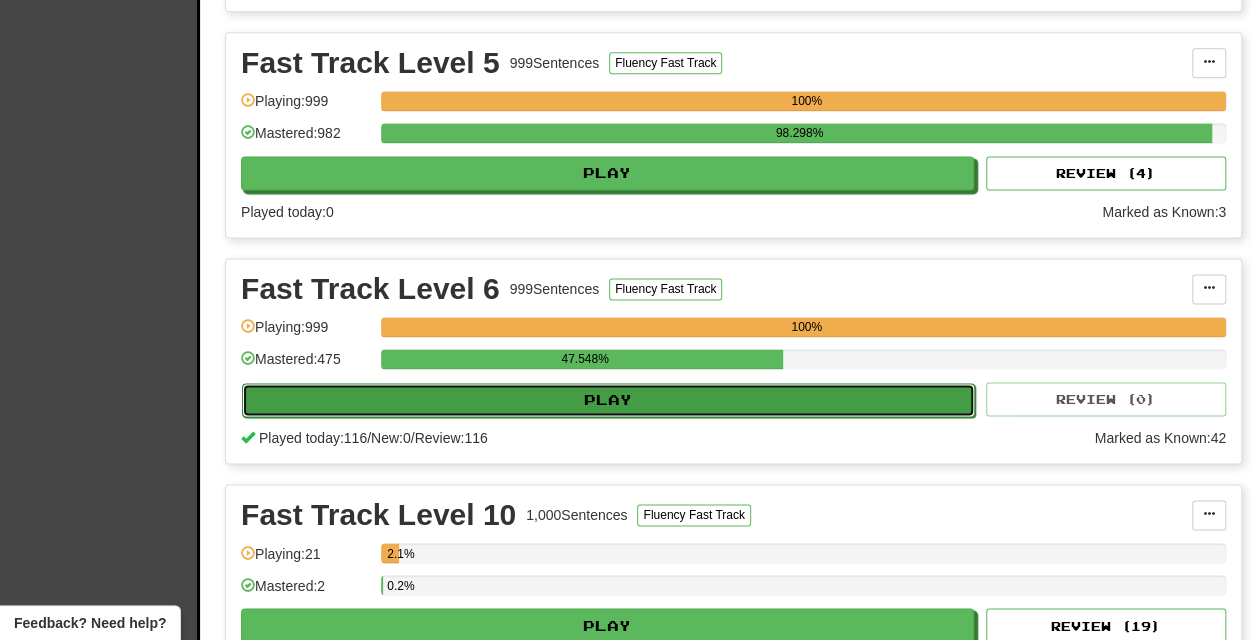 click on "Play" at bounding box center (608, 400) 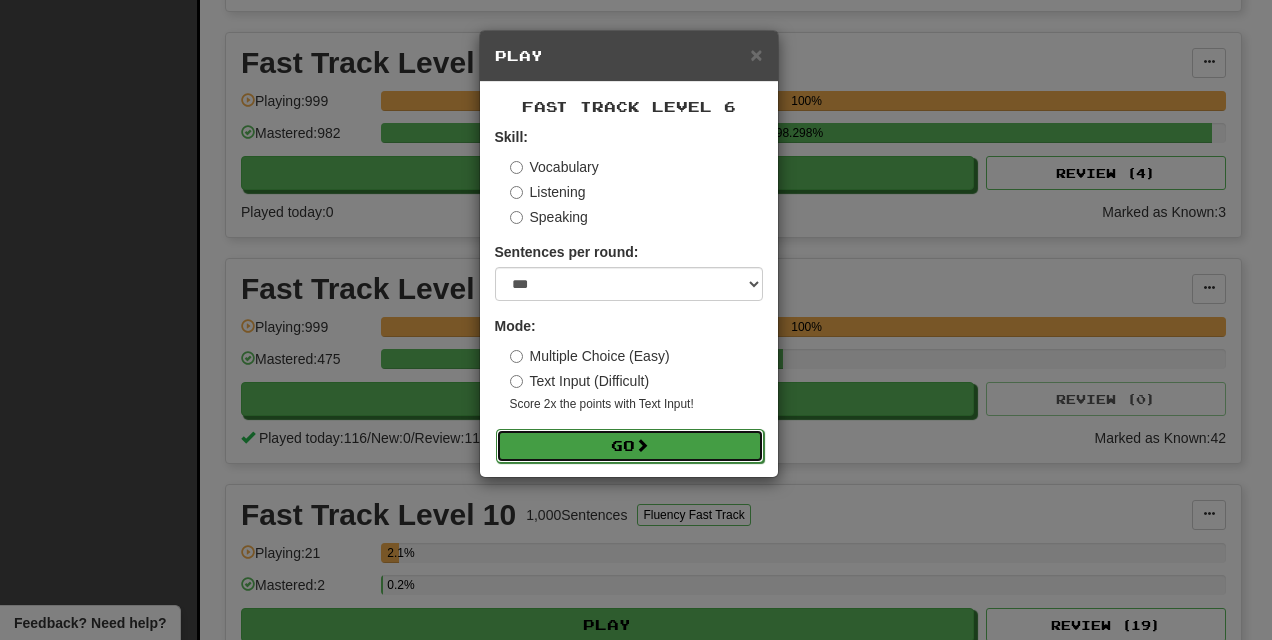 click on "Go" at bounding box center (630, 446) 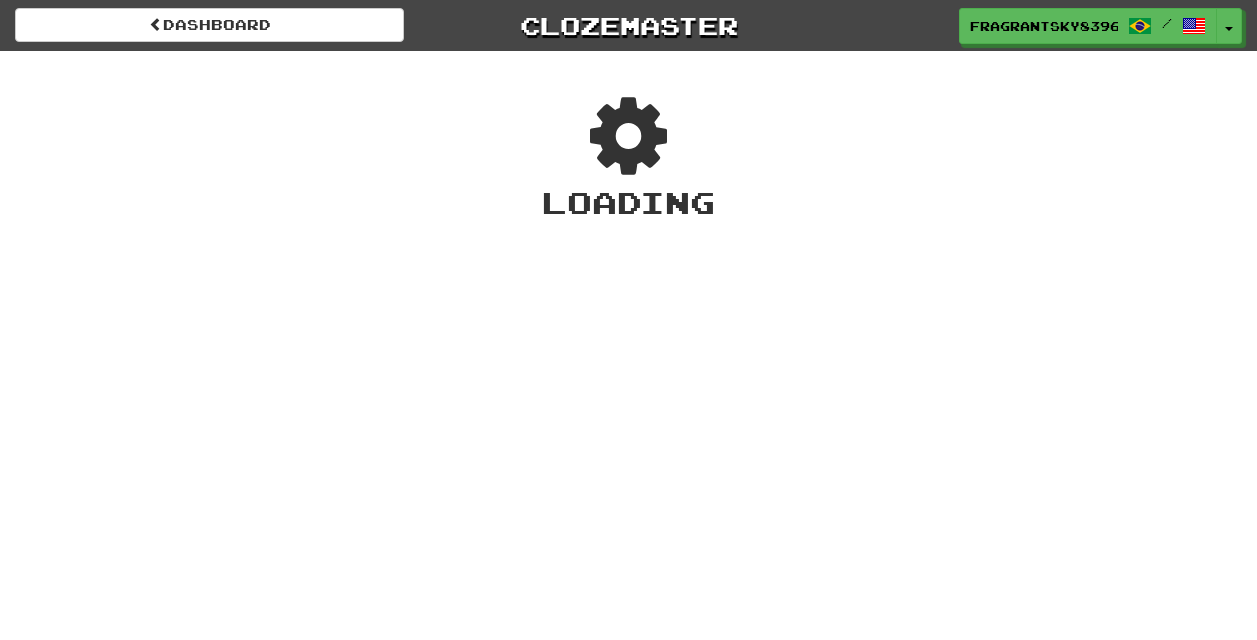 scroll, scrollTop: 0, scrollLeft: 0, axis: both 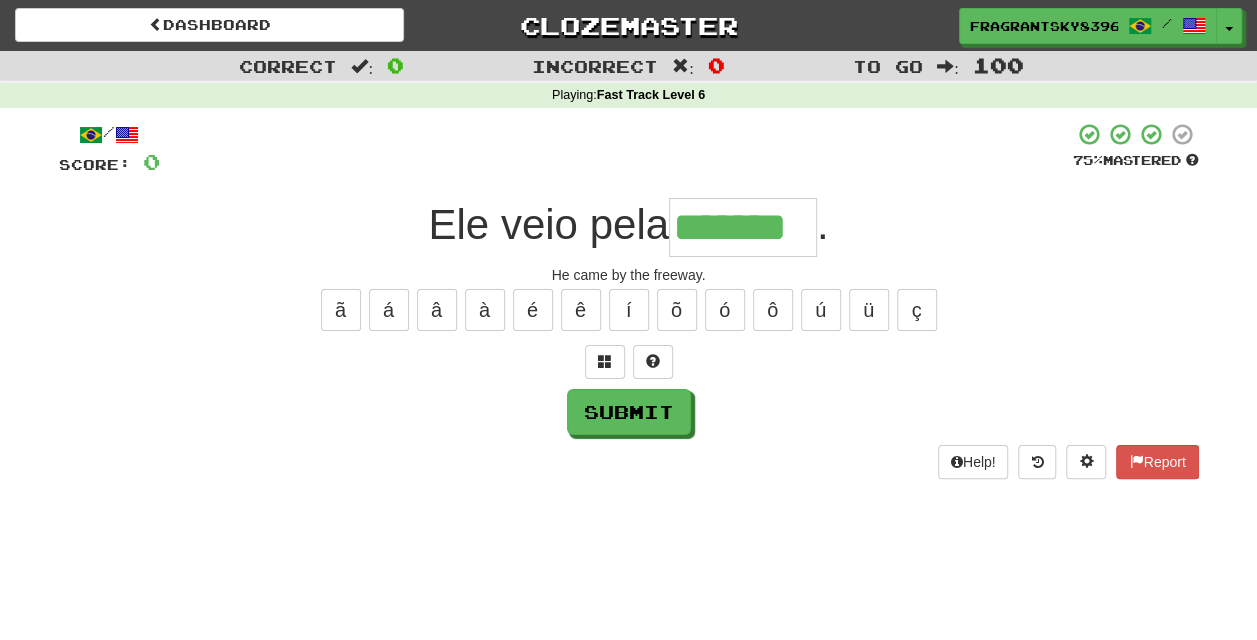 type on "*******" 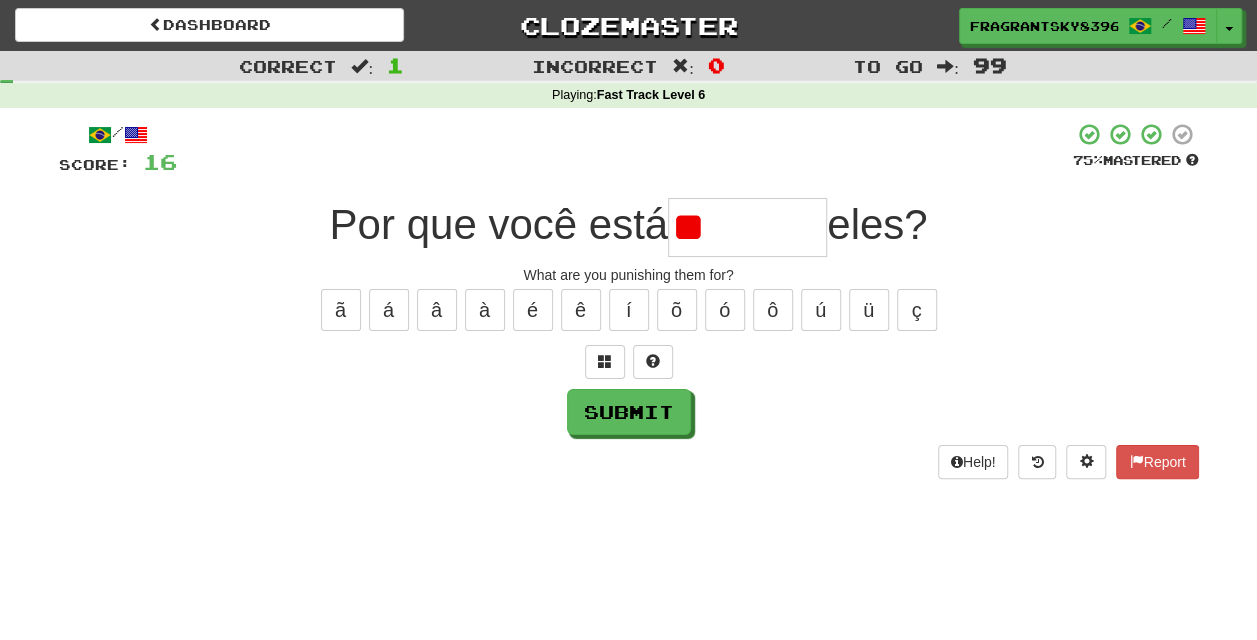 type on "*" 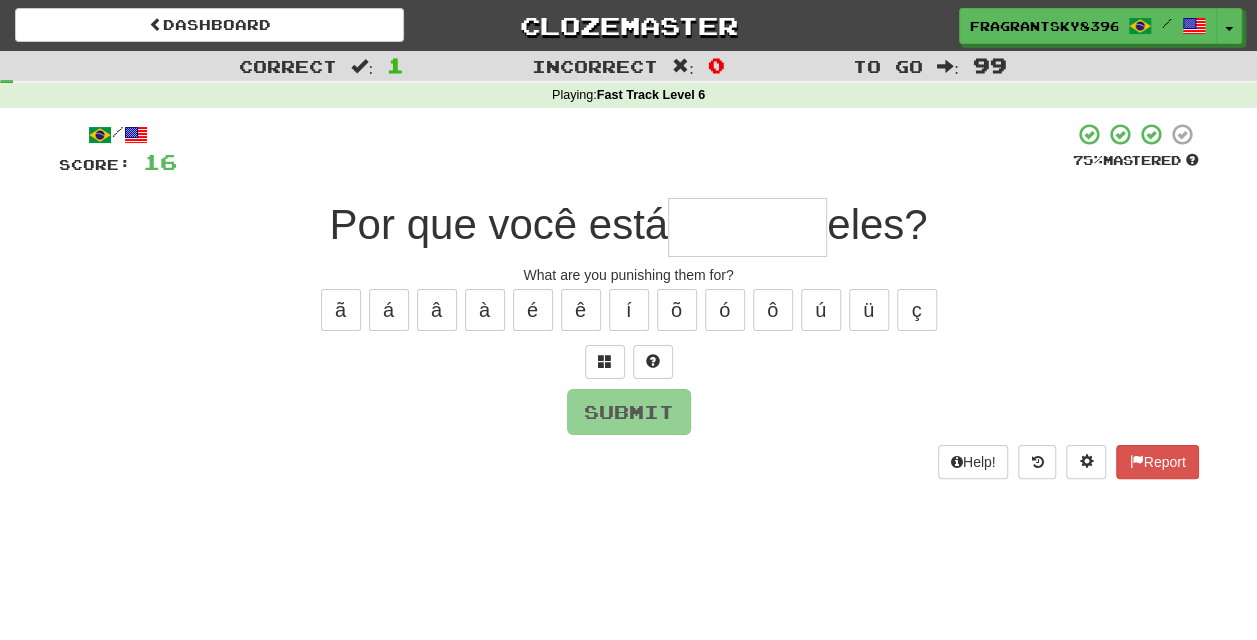 type on "*" 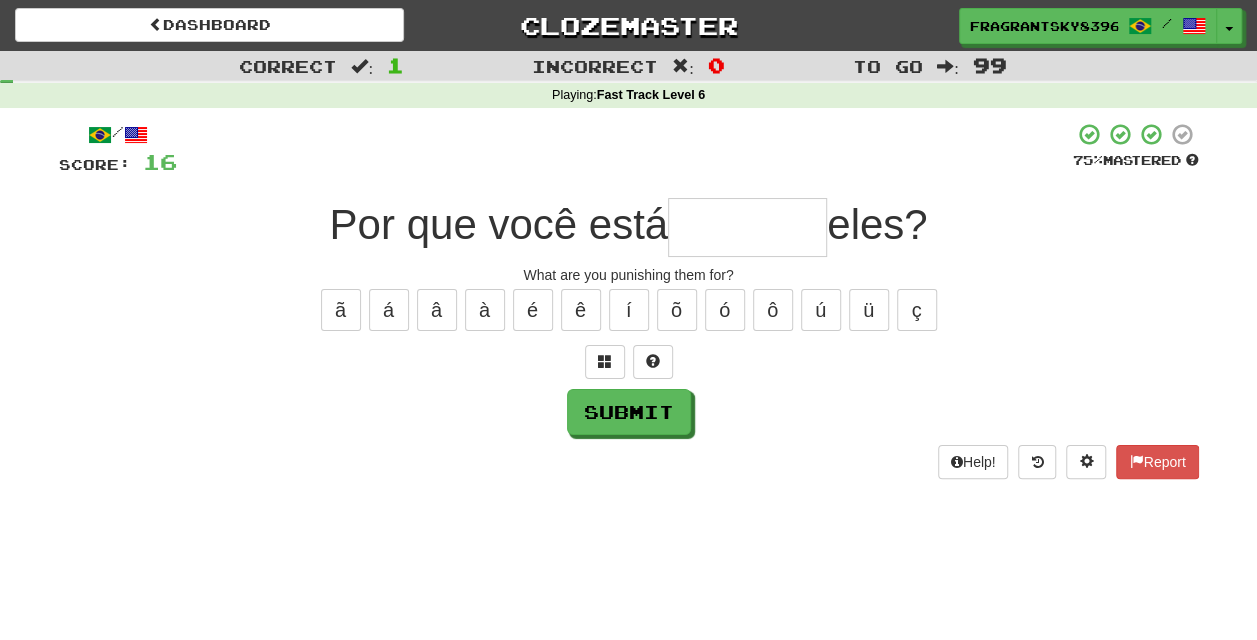 type on "*" 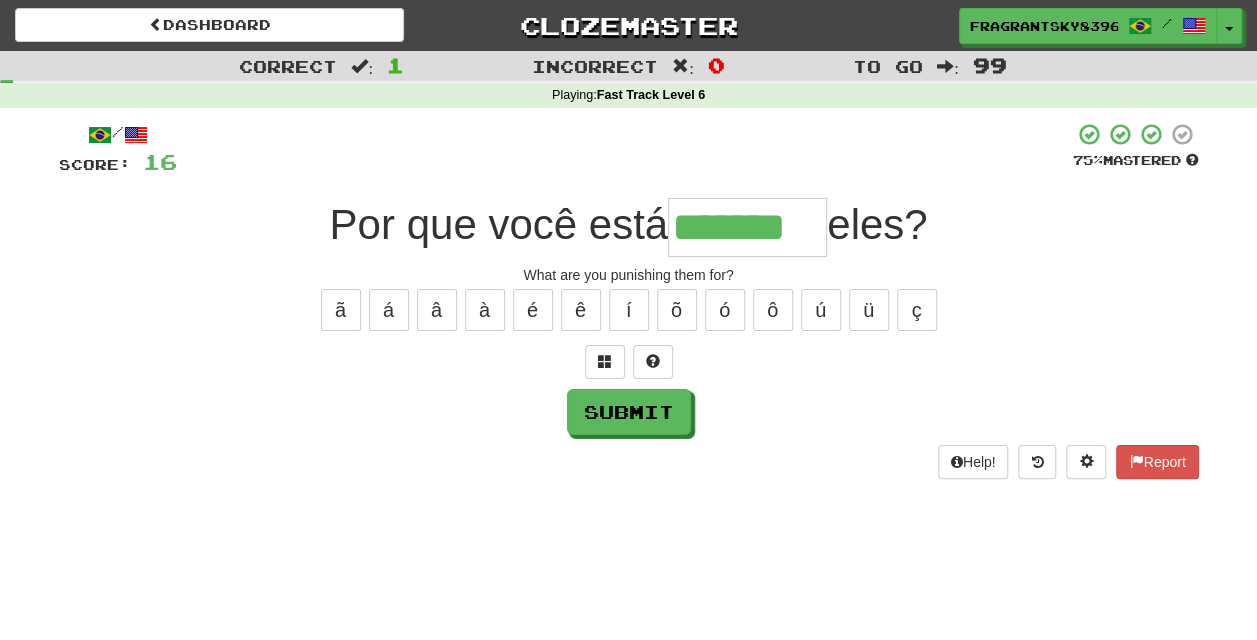 type on "*******" 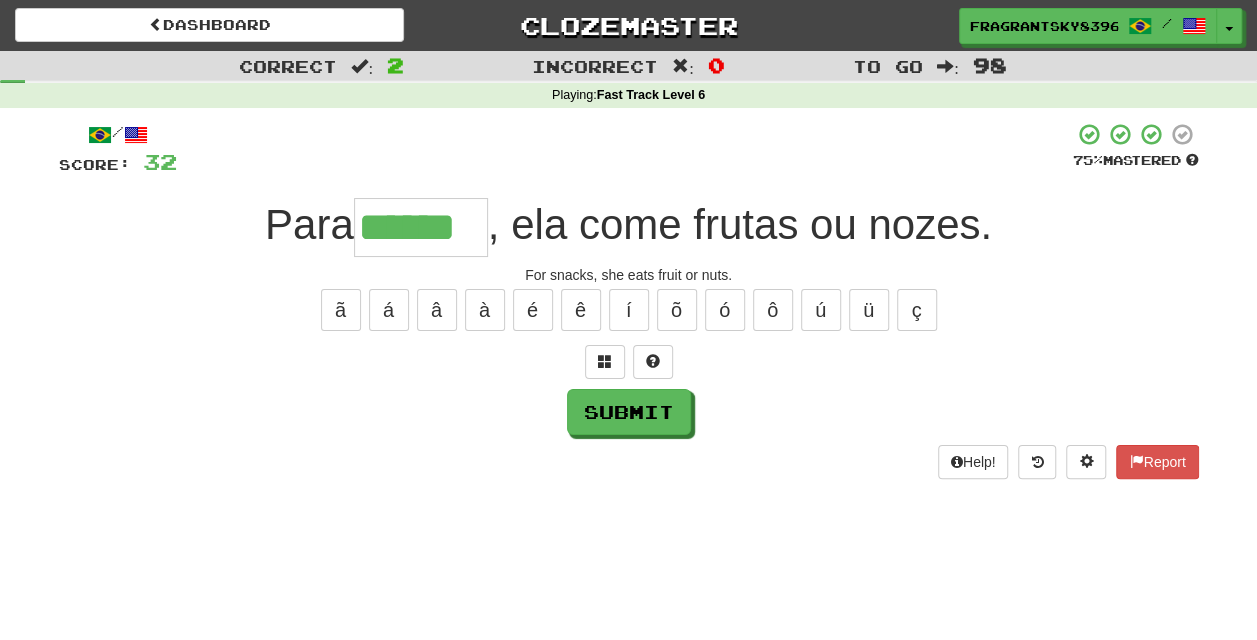 type on "******" 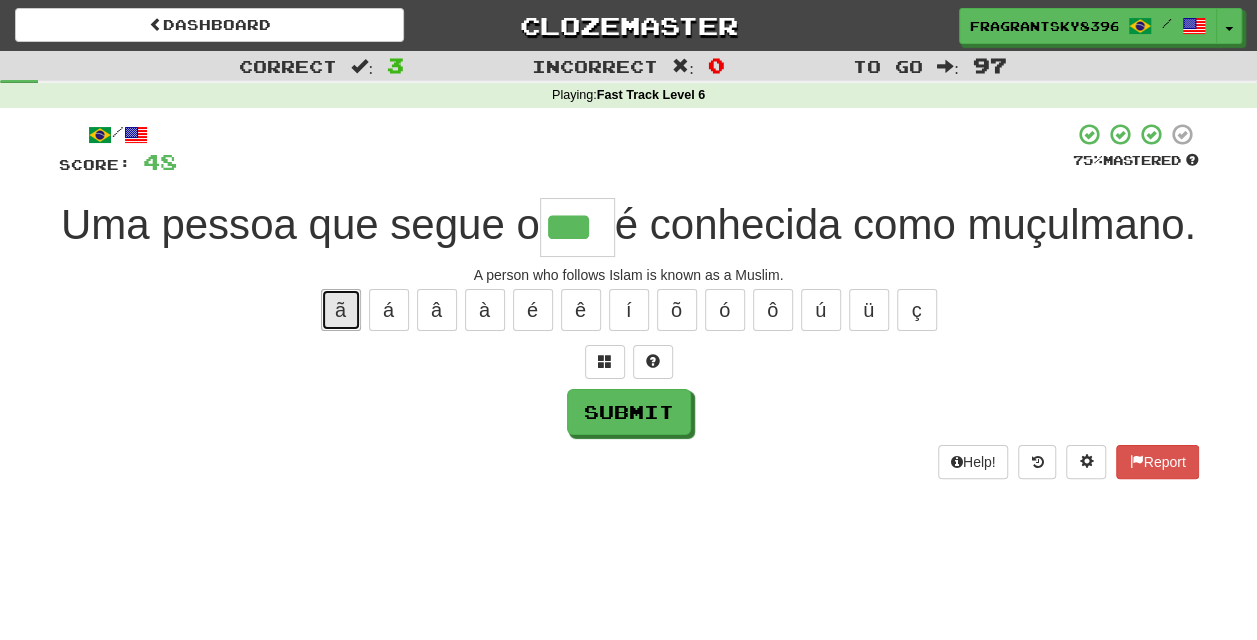 click on "ã" at bounding box center [341, 310] 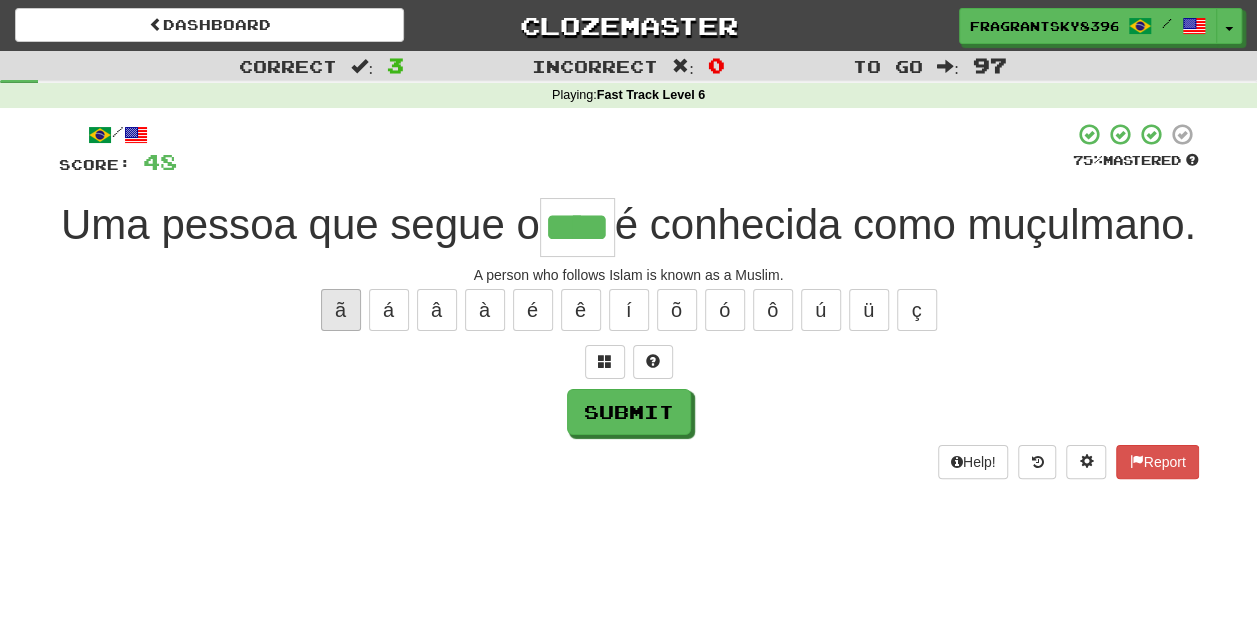 type on "****" 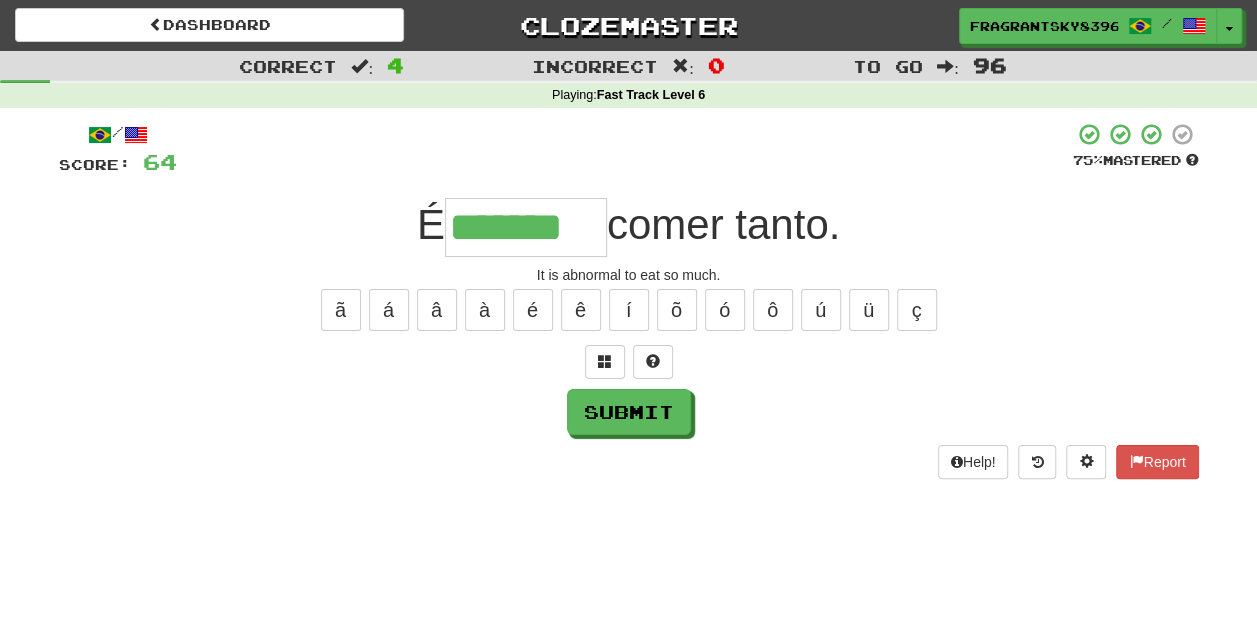 type on "*******" 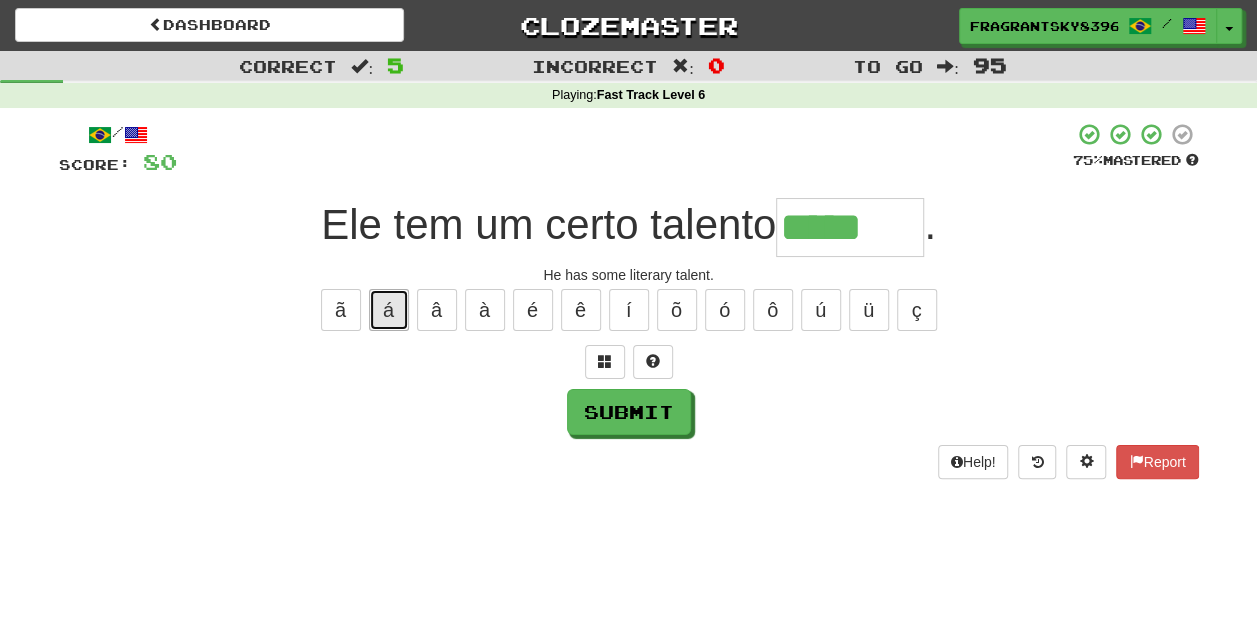click on "á" at bounding box center [389, 310] 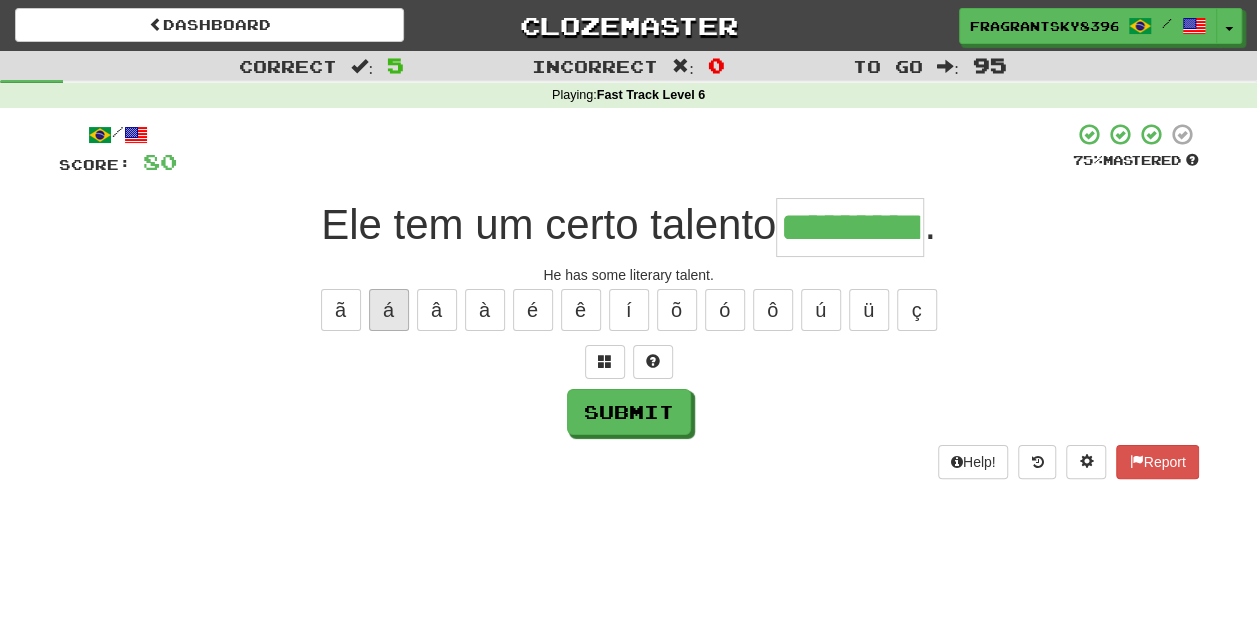 type on "*********" 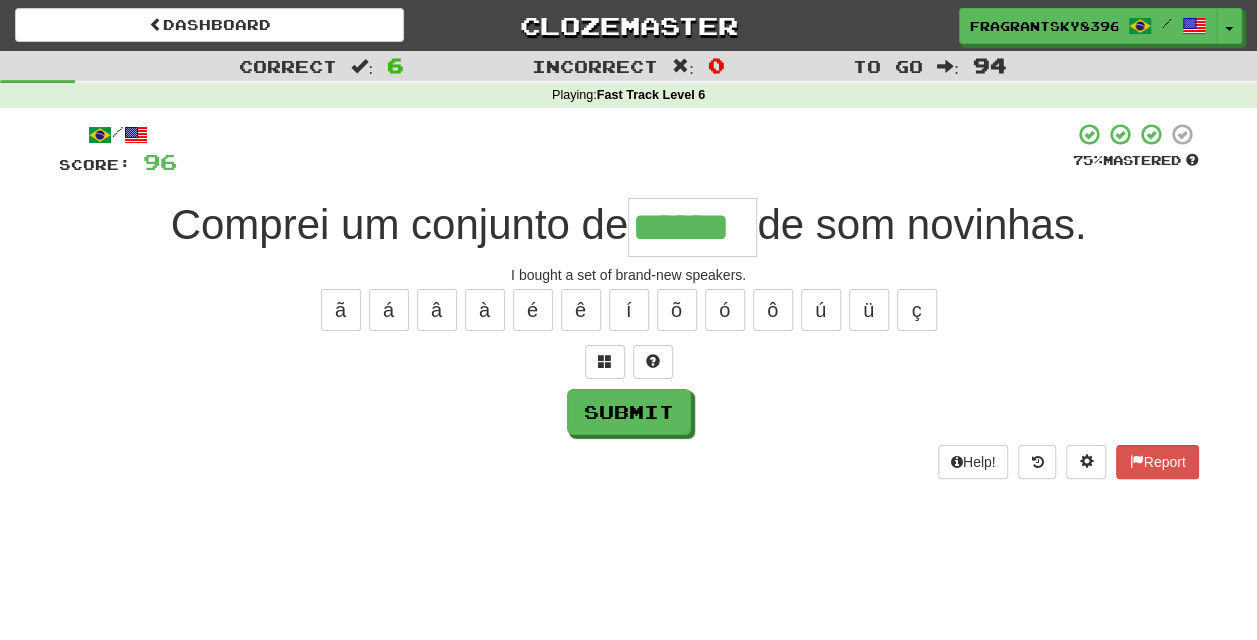 type on "******" 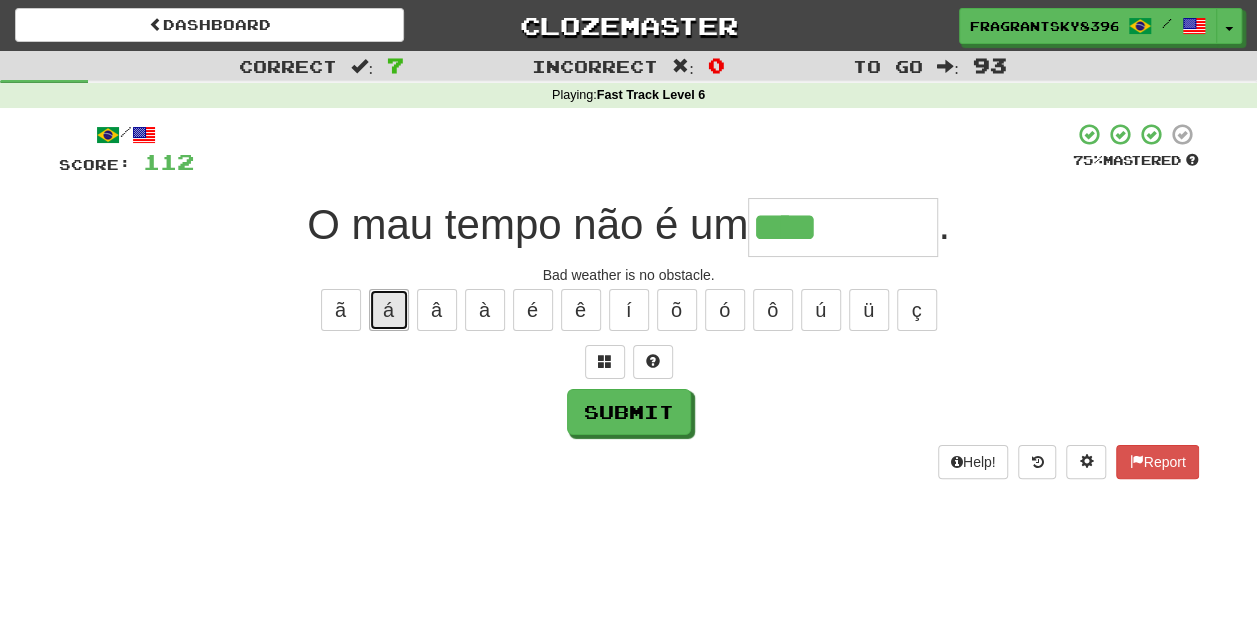 click on "á" at bounding box center (389, 310) 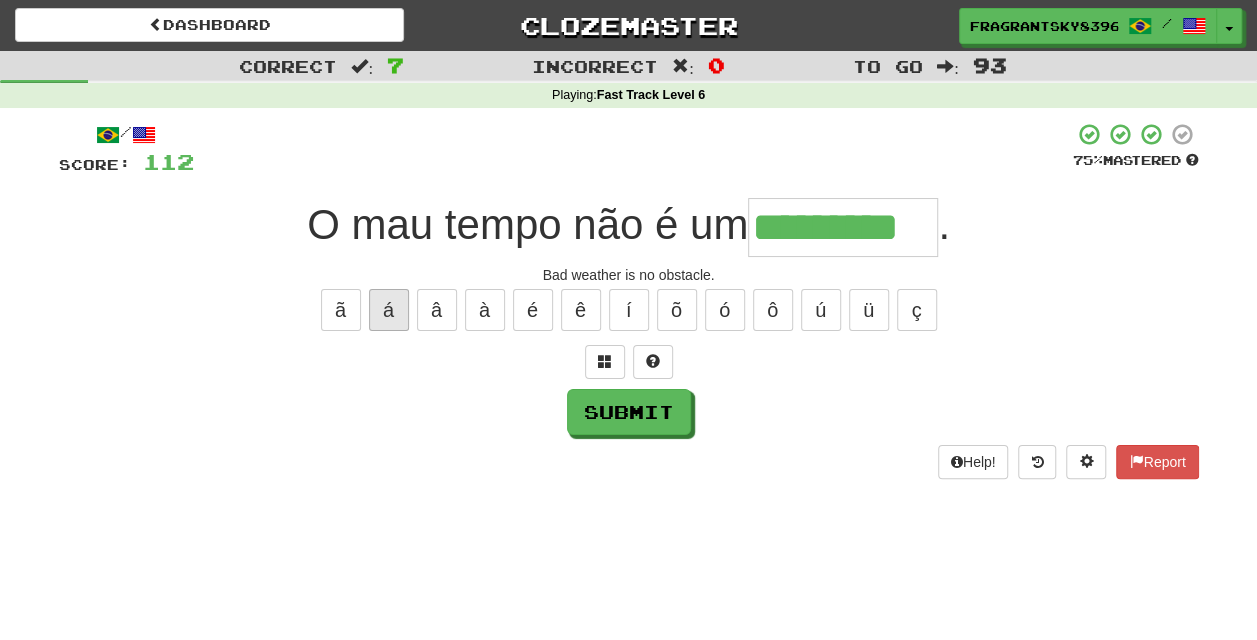 type on "*********" 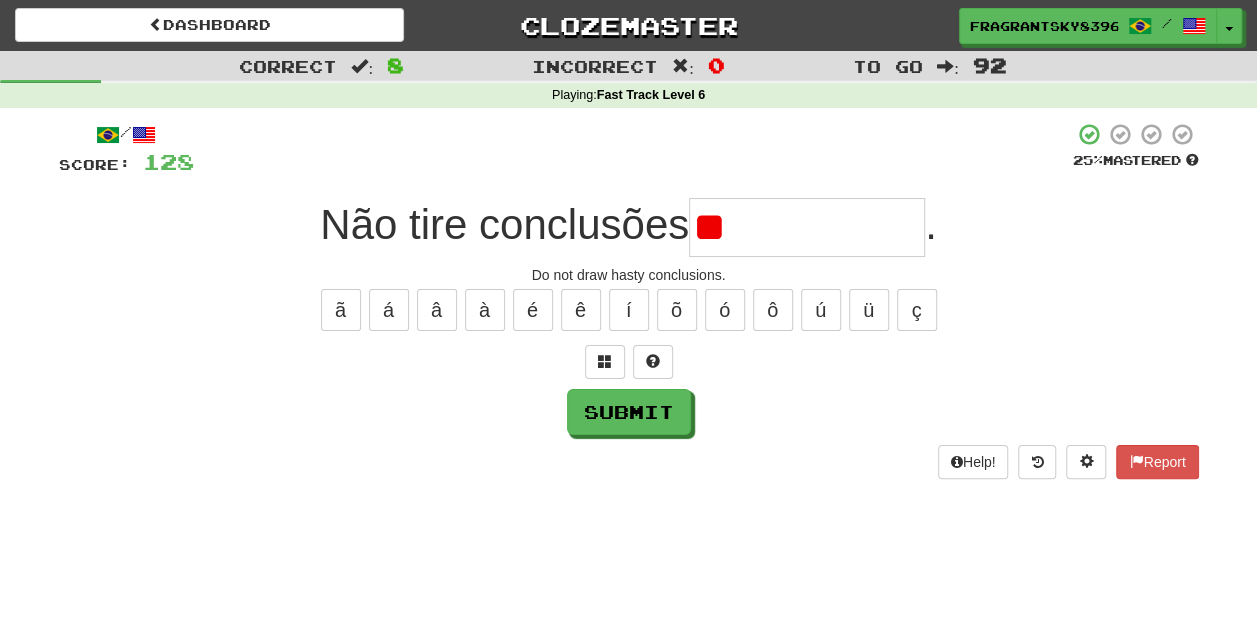 type on "*" 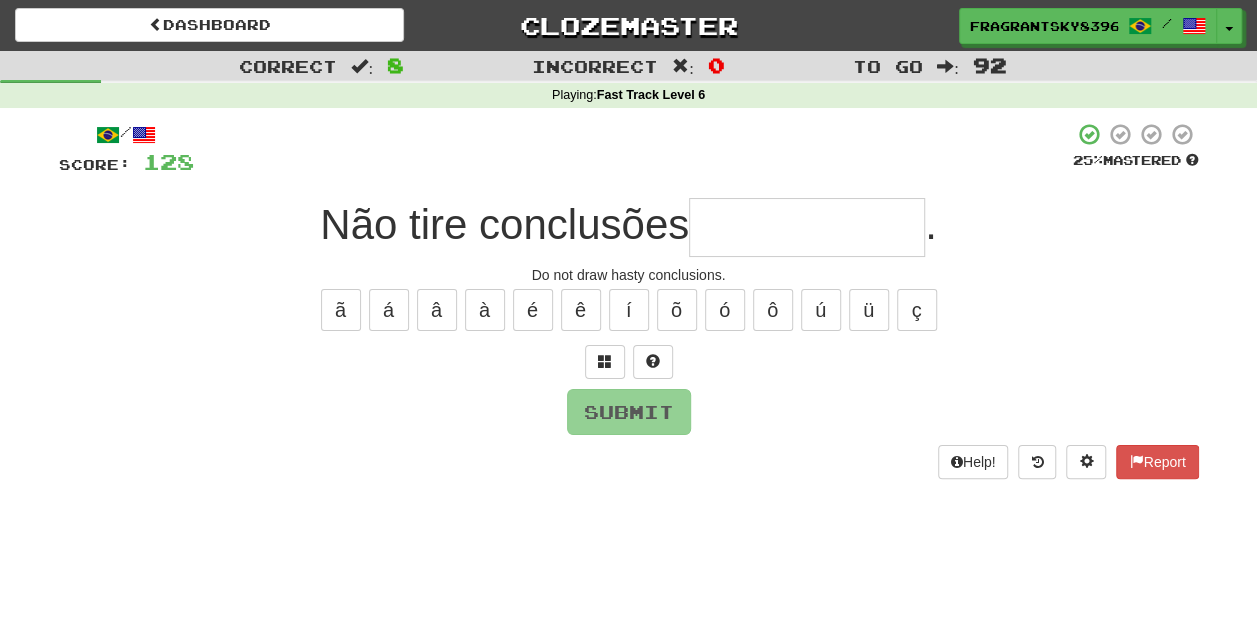 type on "*" 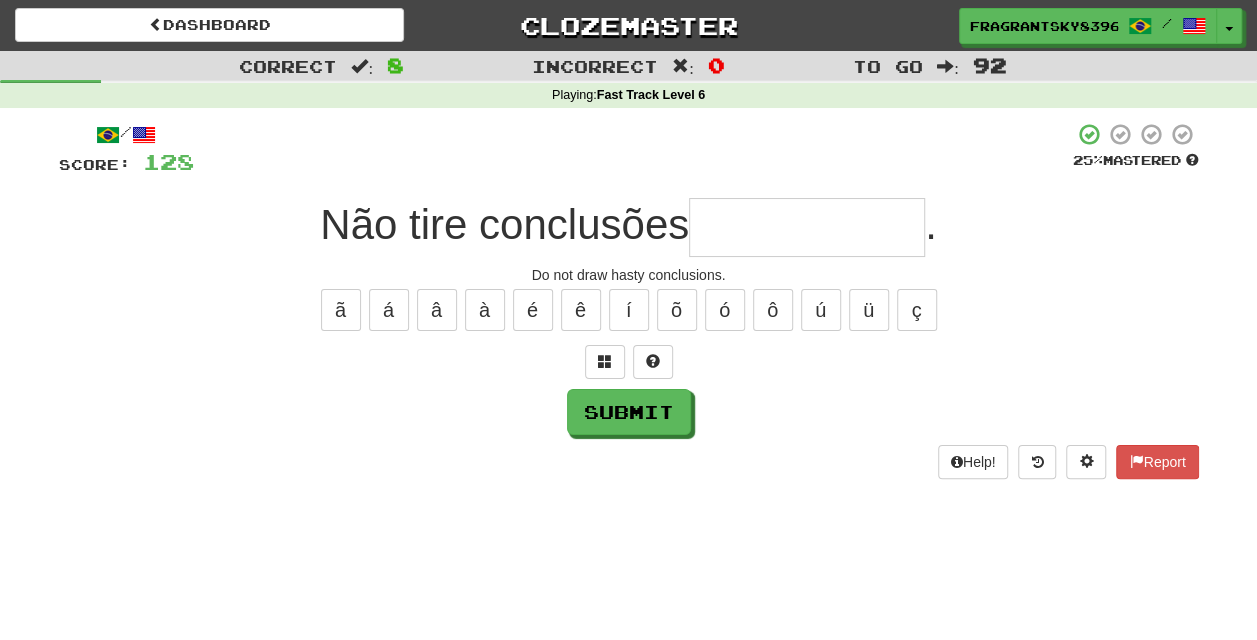 type on "*" 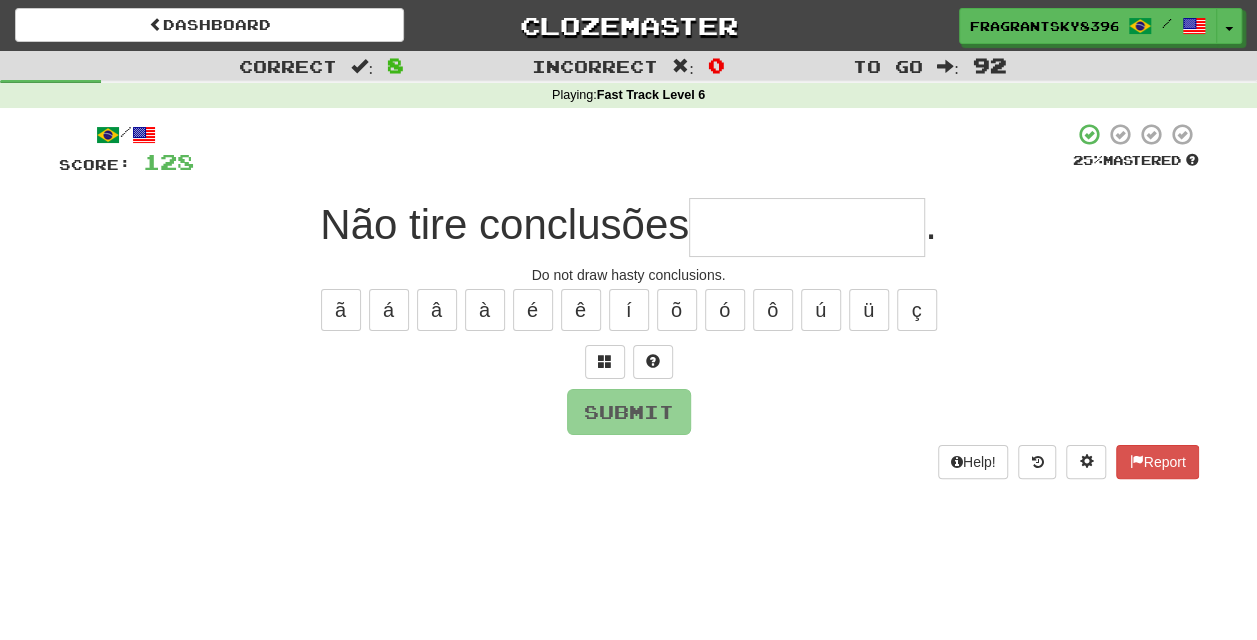 type on "*" 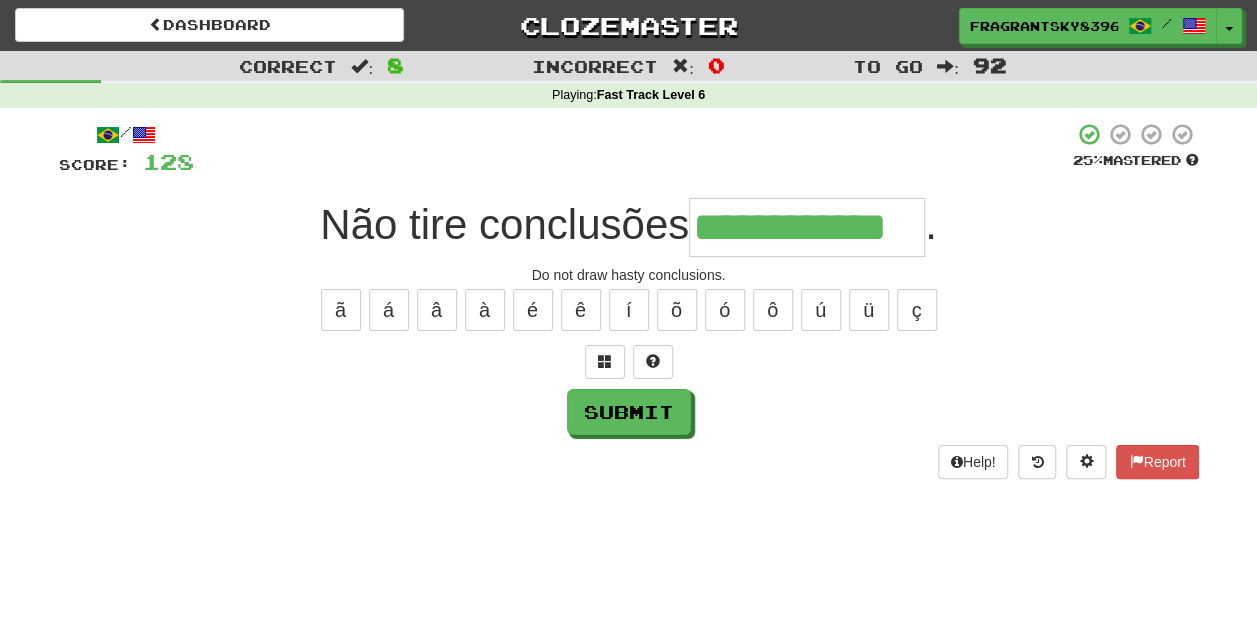 type on "**********" 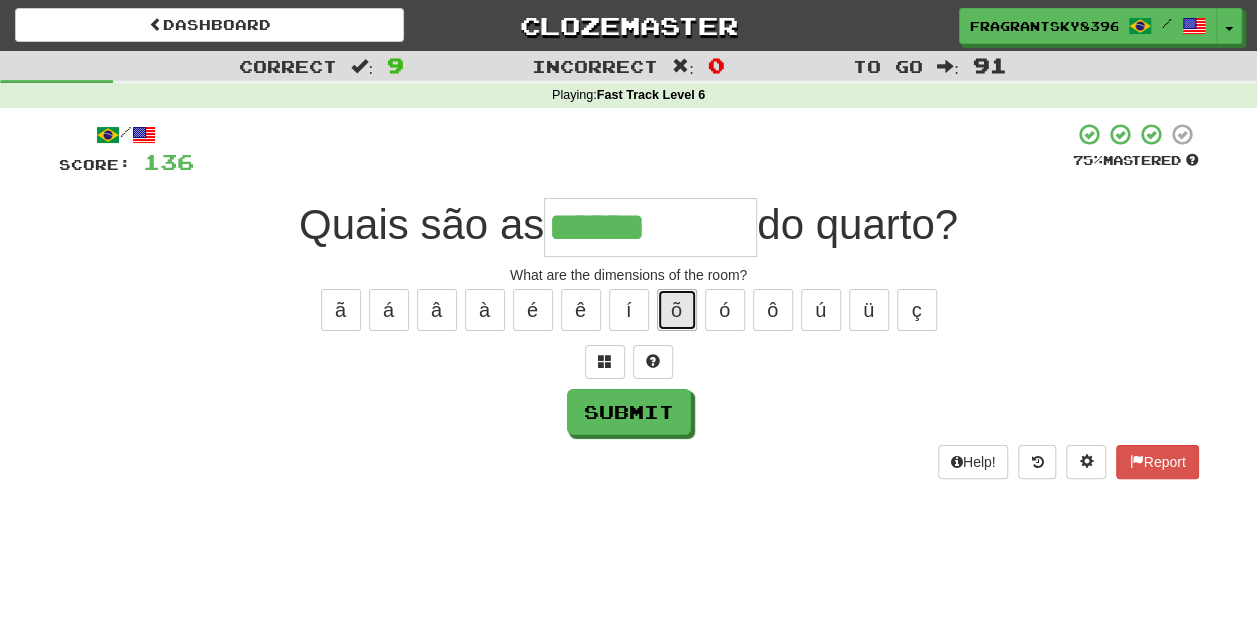 click on "õ" at bounding box center (677, 310) 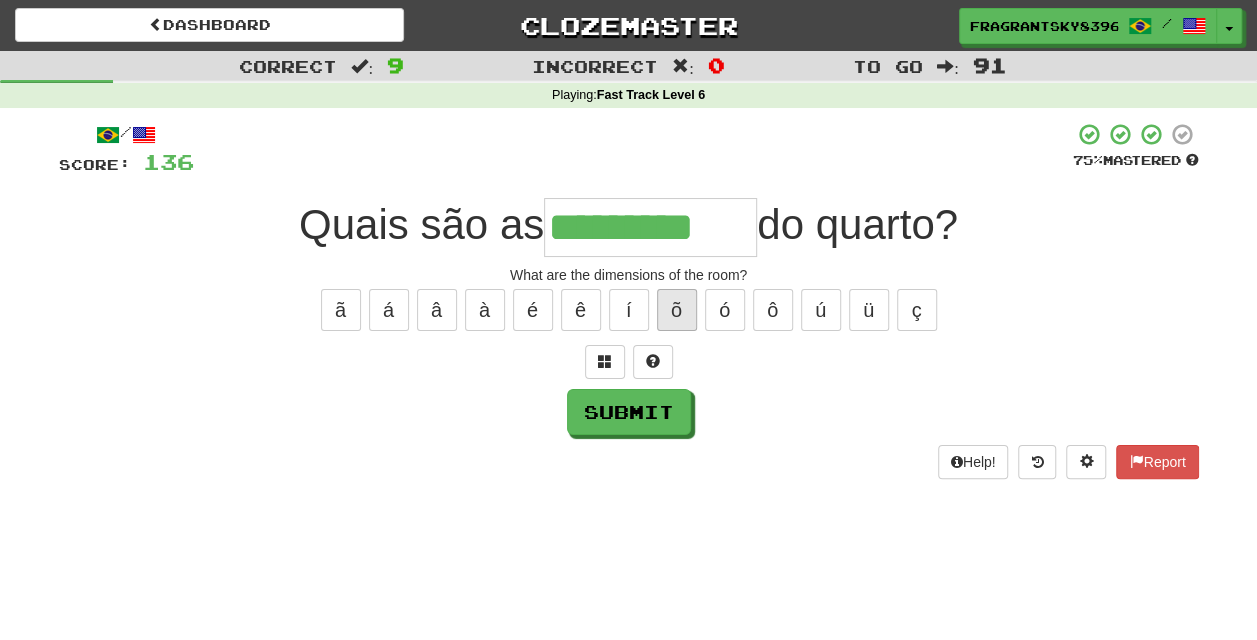 type on "*********" 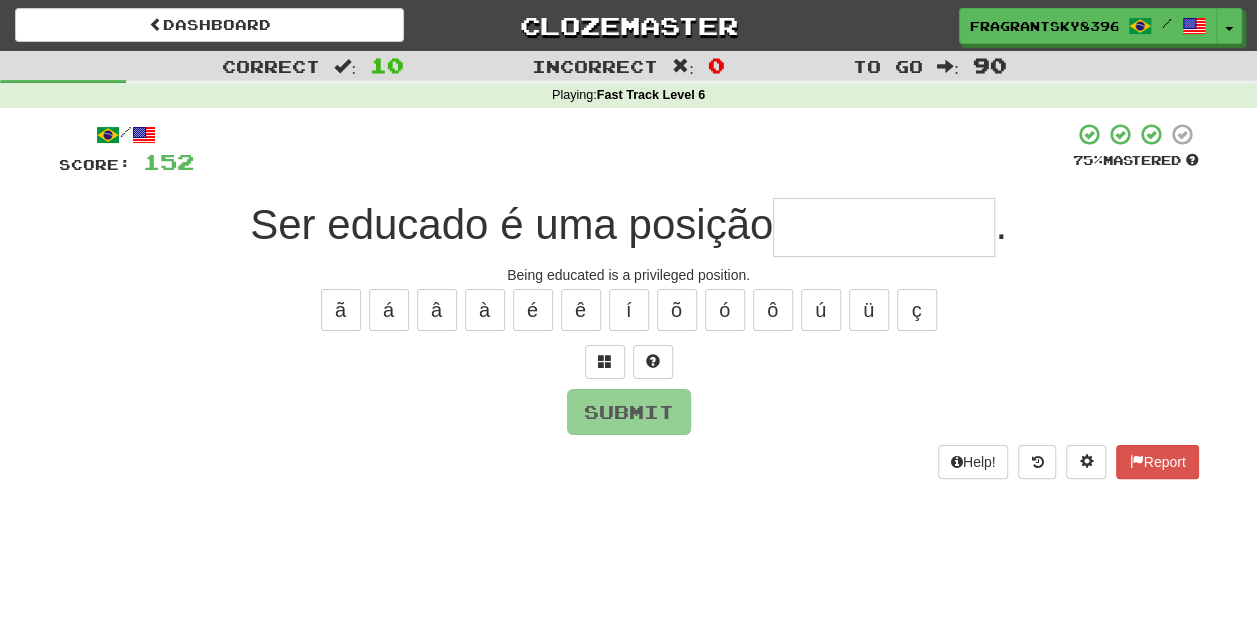 click at bounding box center [884, 227] 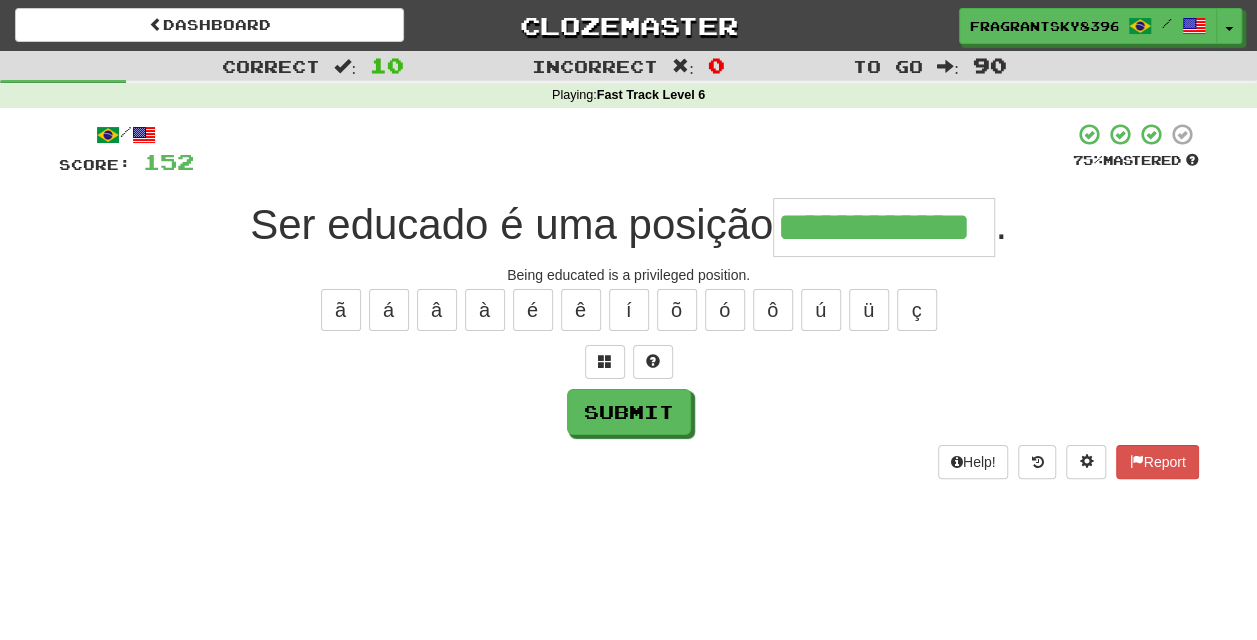 type on "**********" 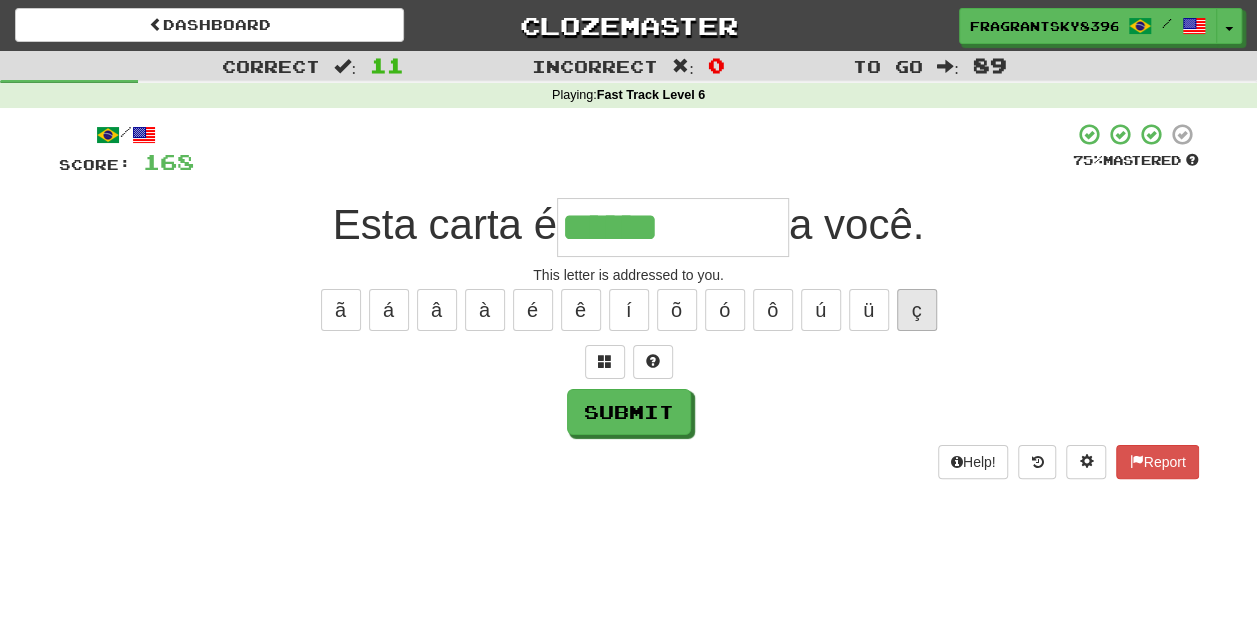 type on "******" 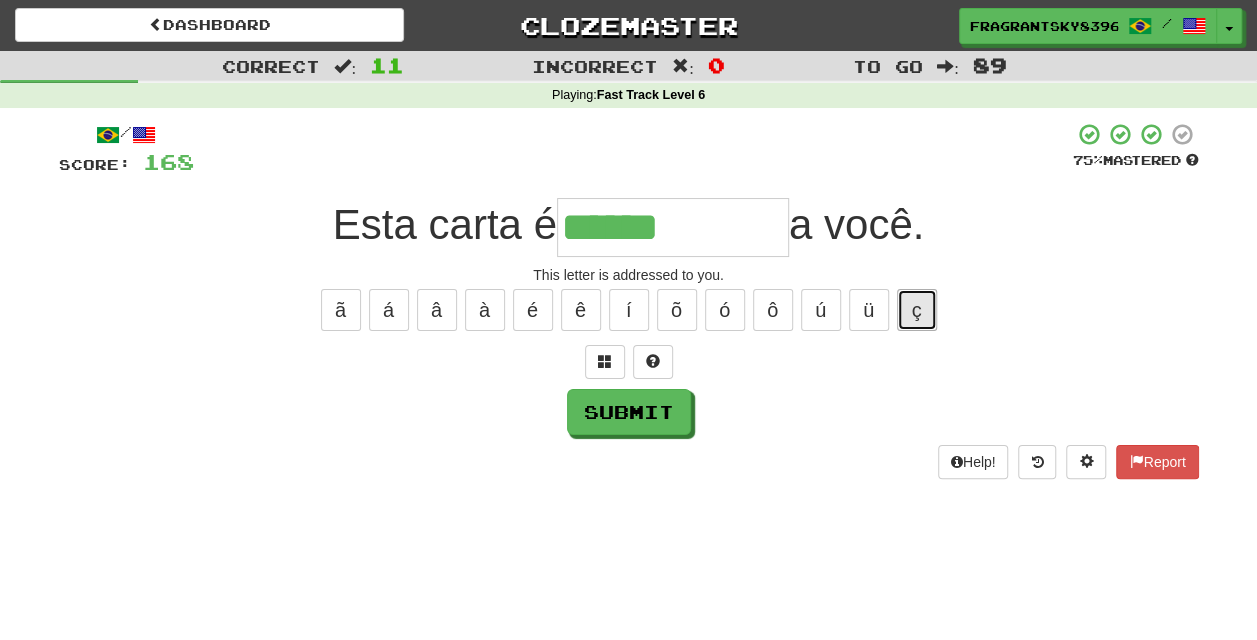 type 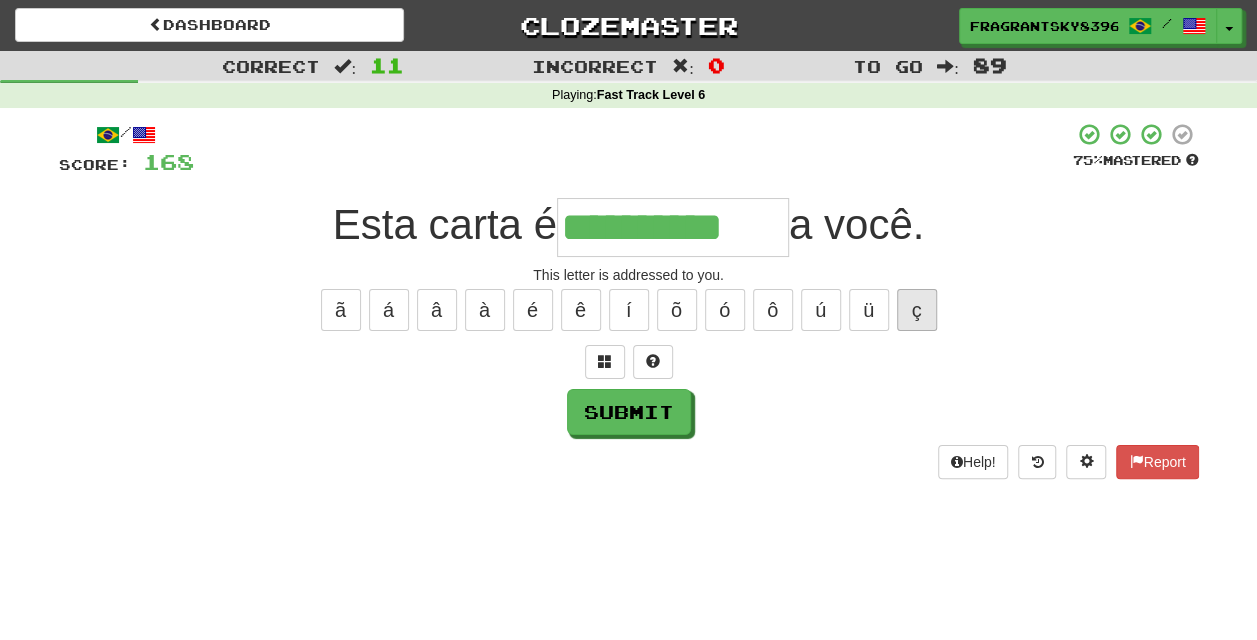 type on "**********" 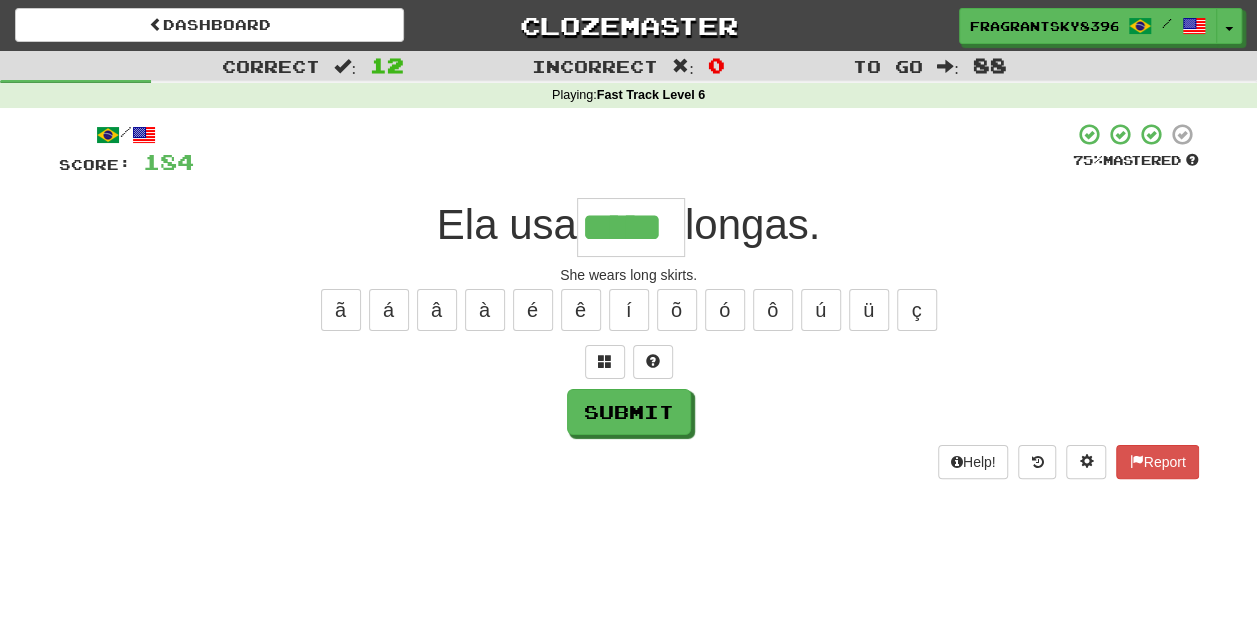 type on "*****" 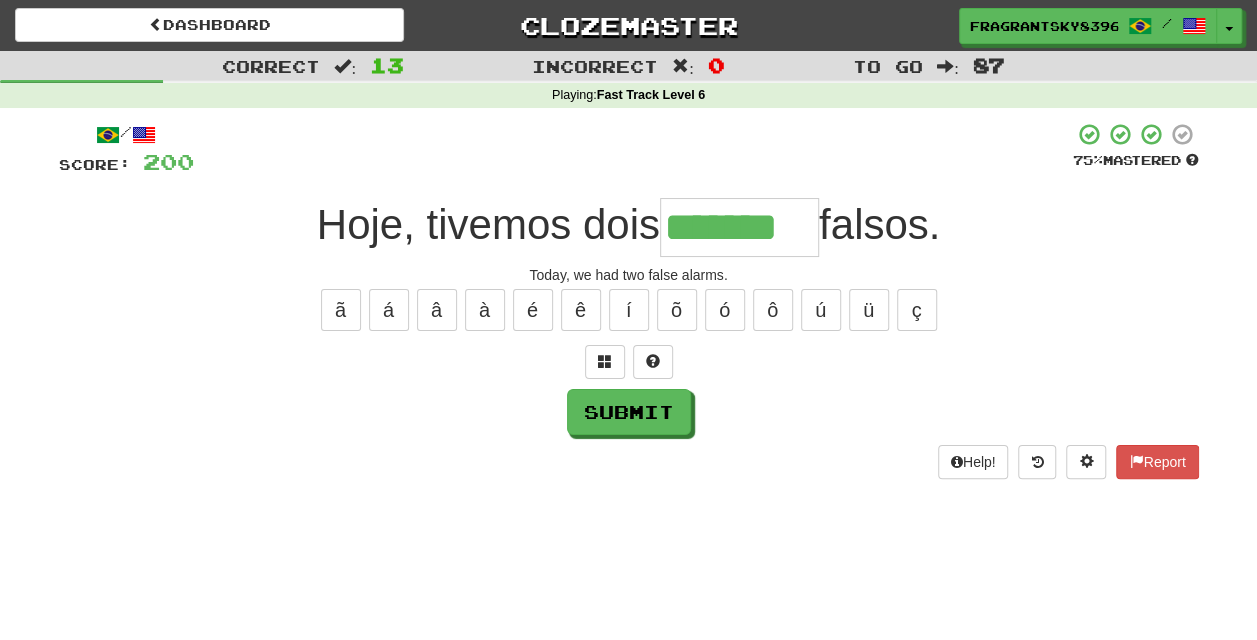 type on "*******" 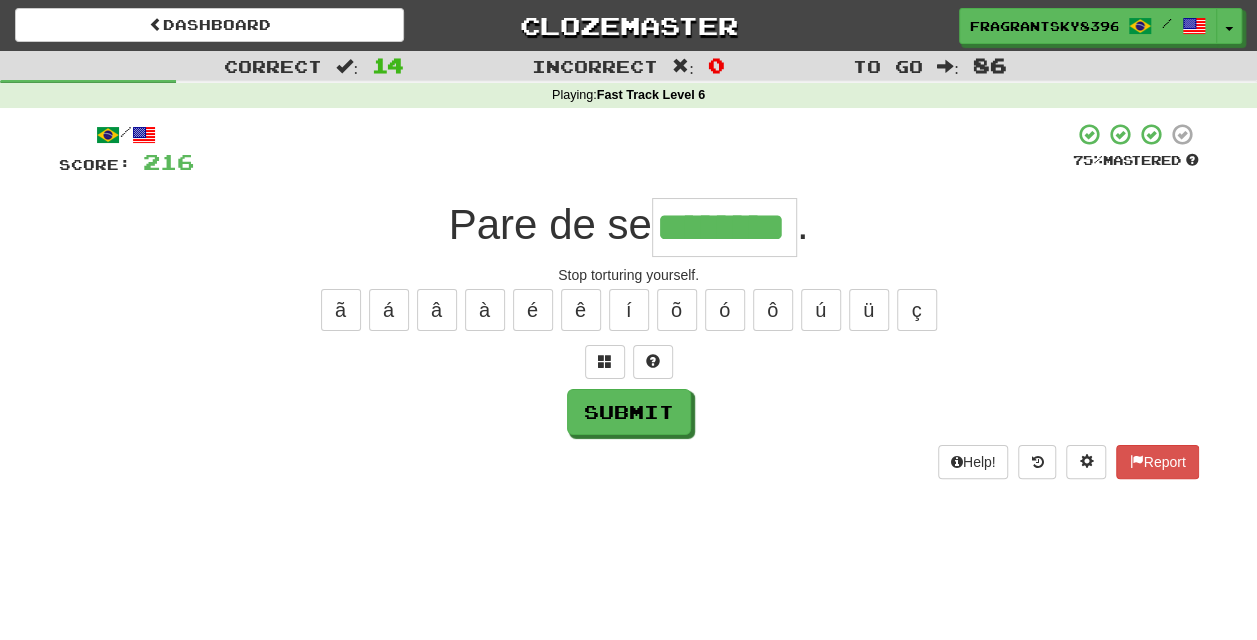 type on "********" 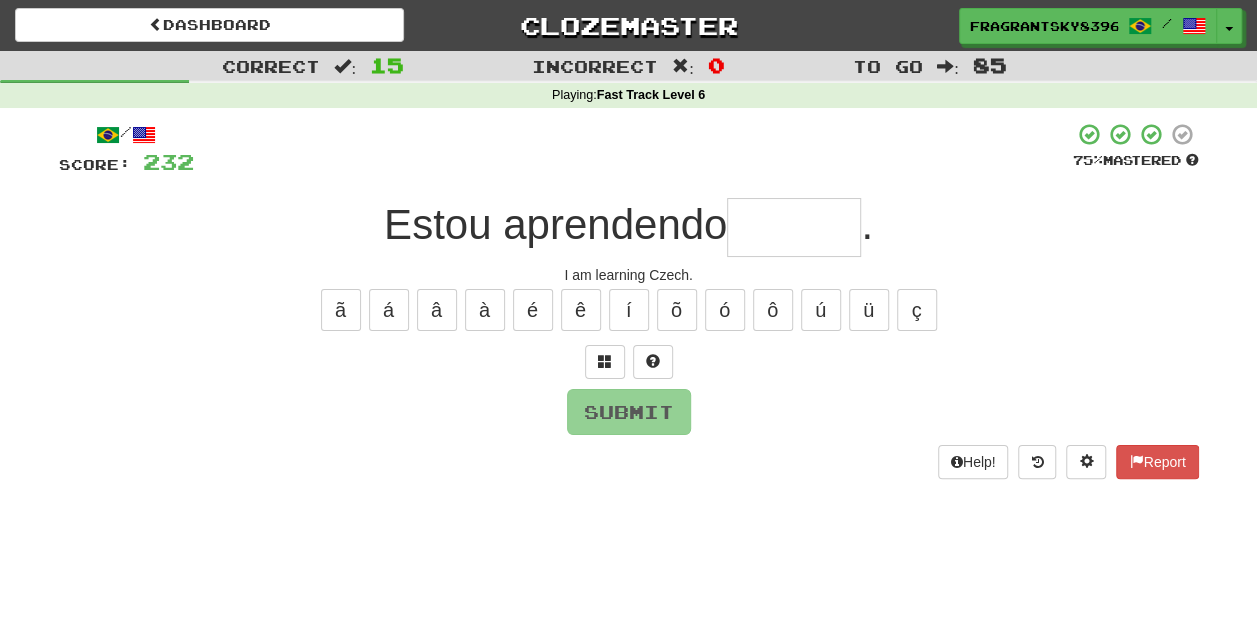 type on "*" 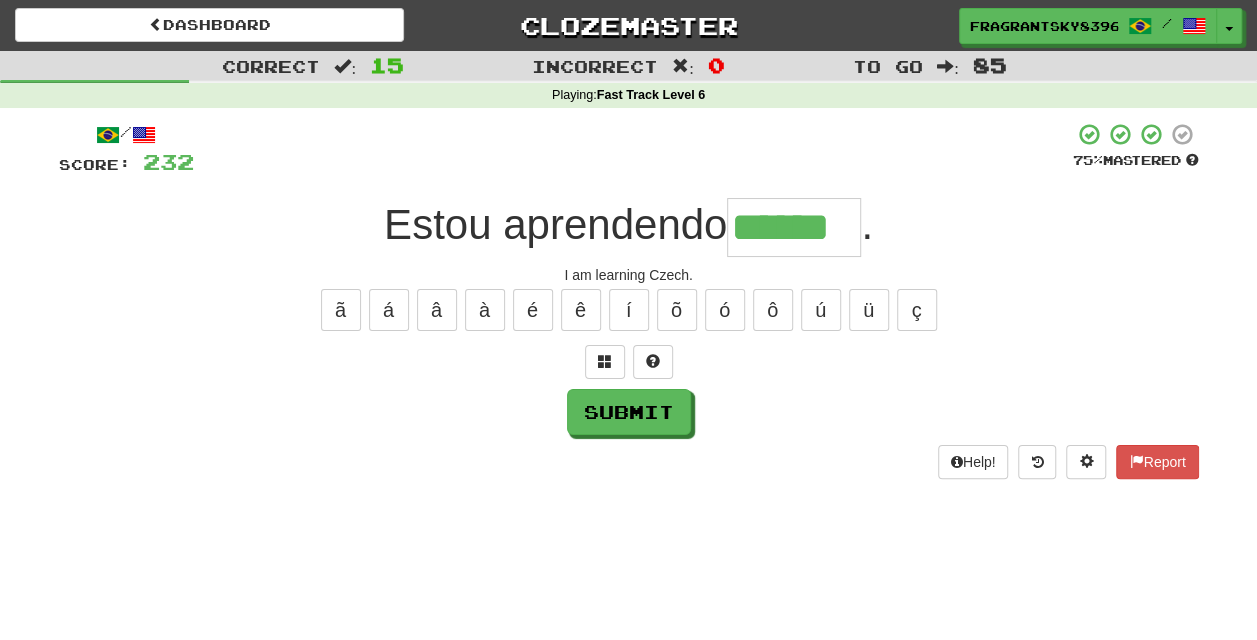 type on "******" 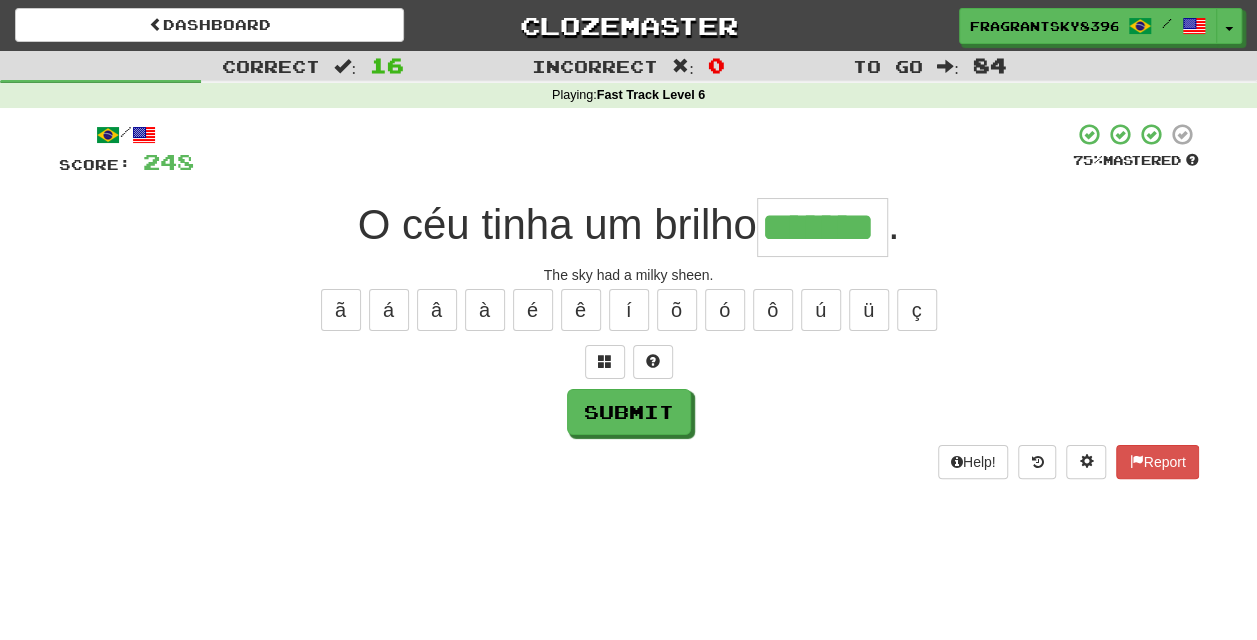type on "*******" 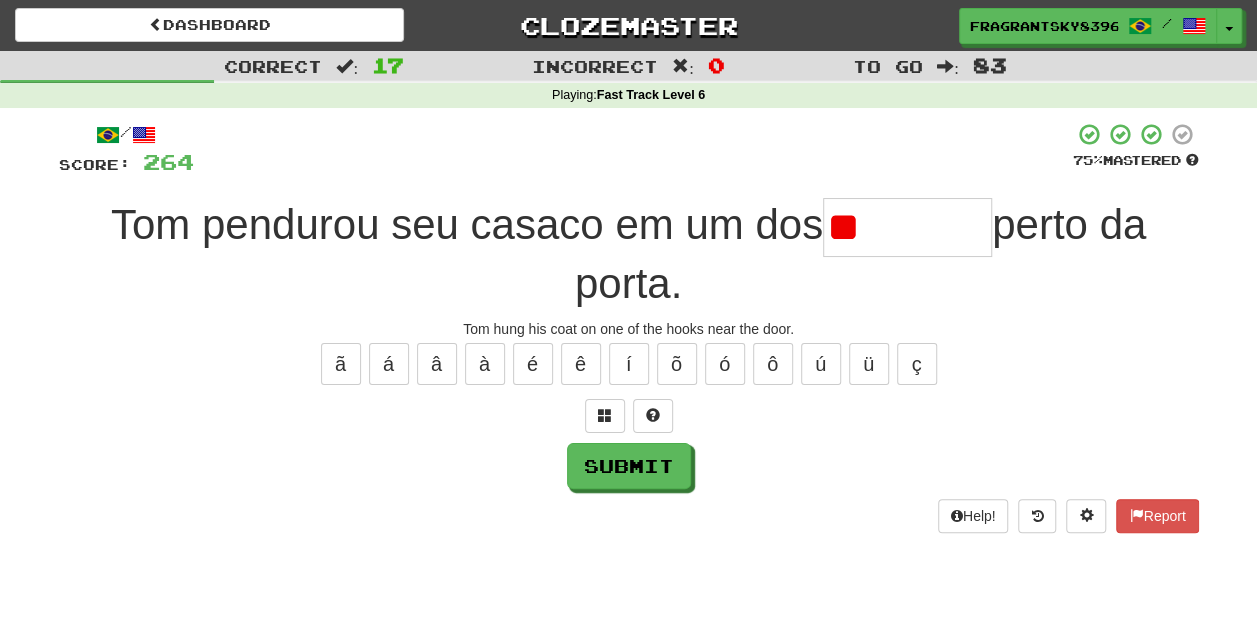 type on "*" 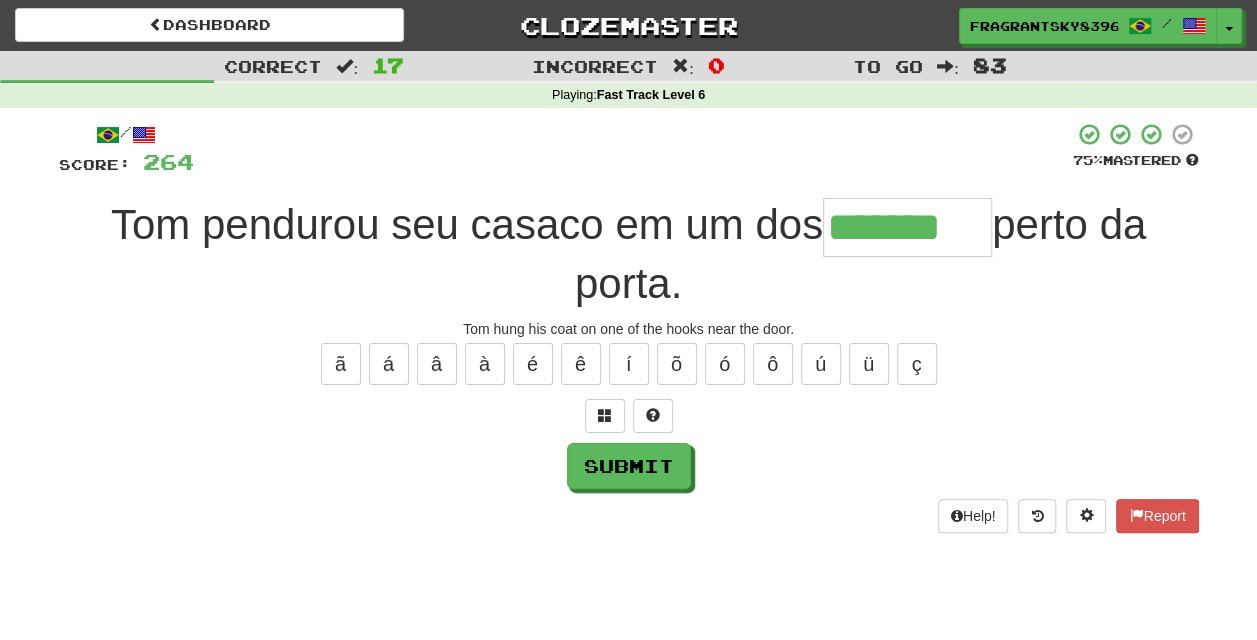 type on "*******" 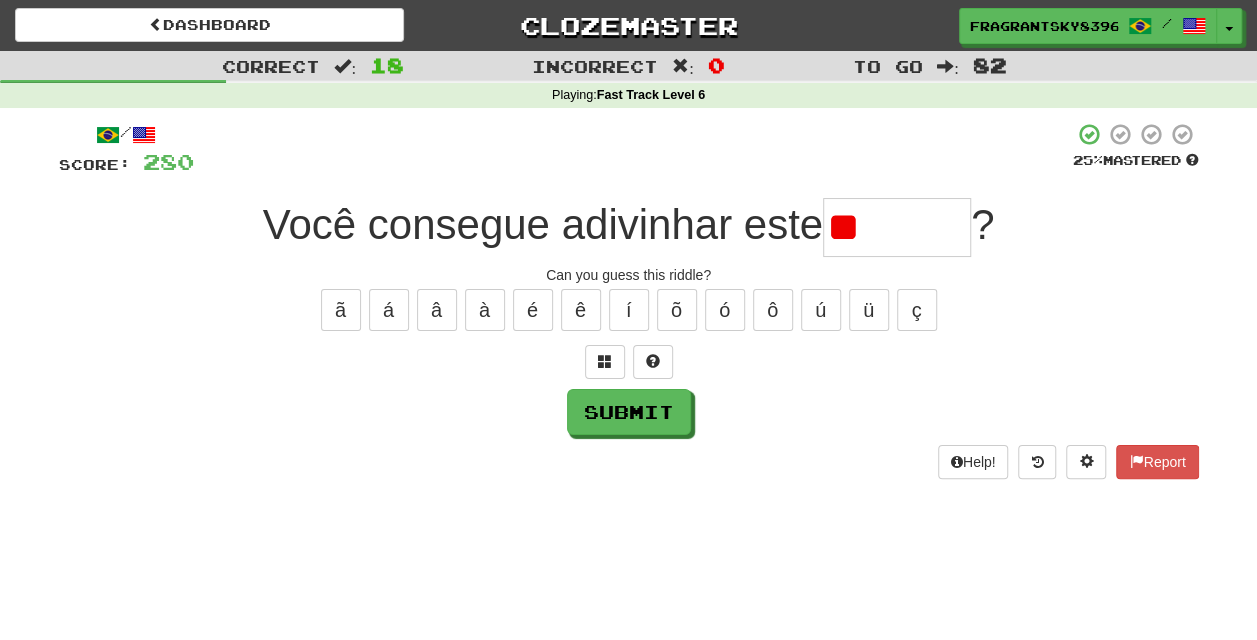 type on "*" 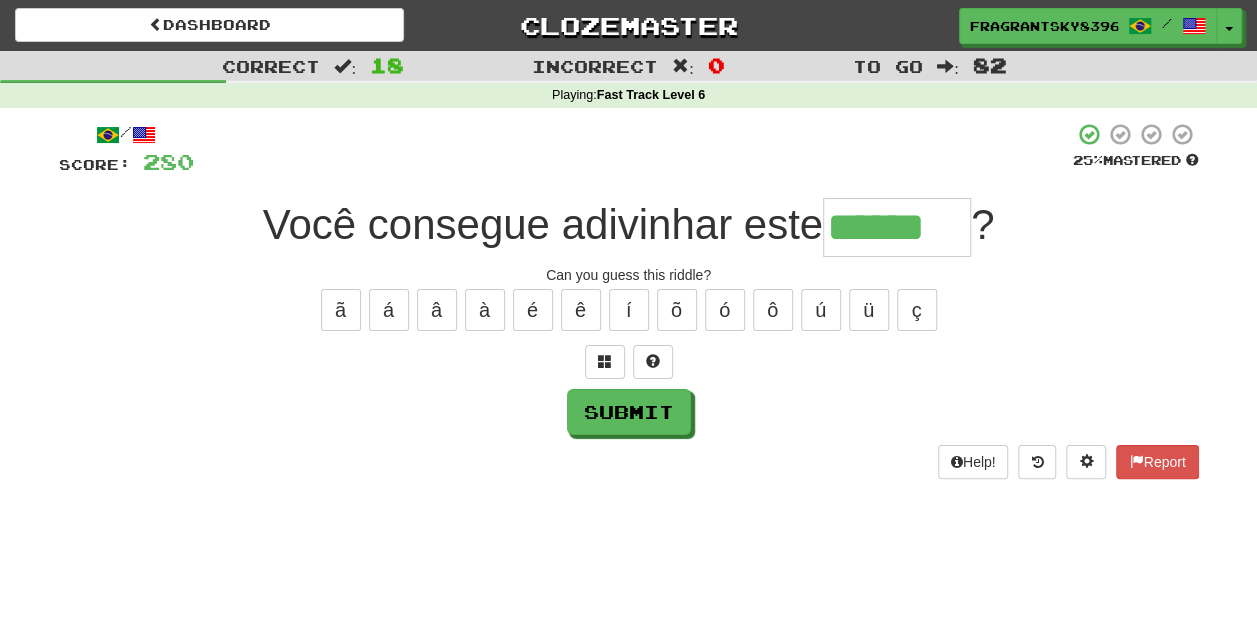 type on "******" 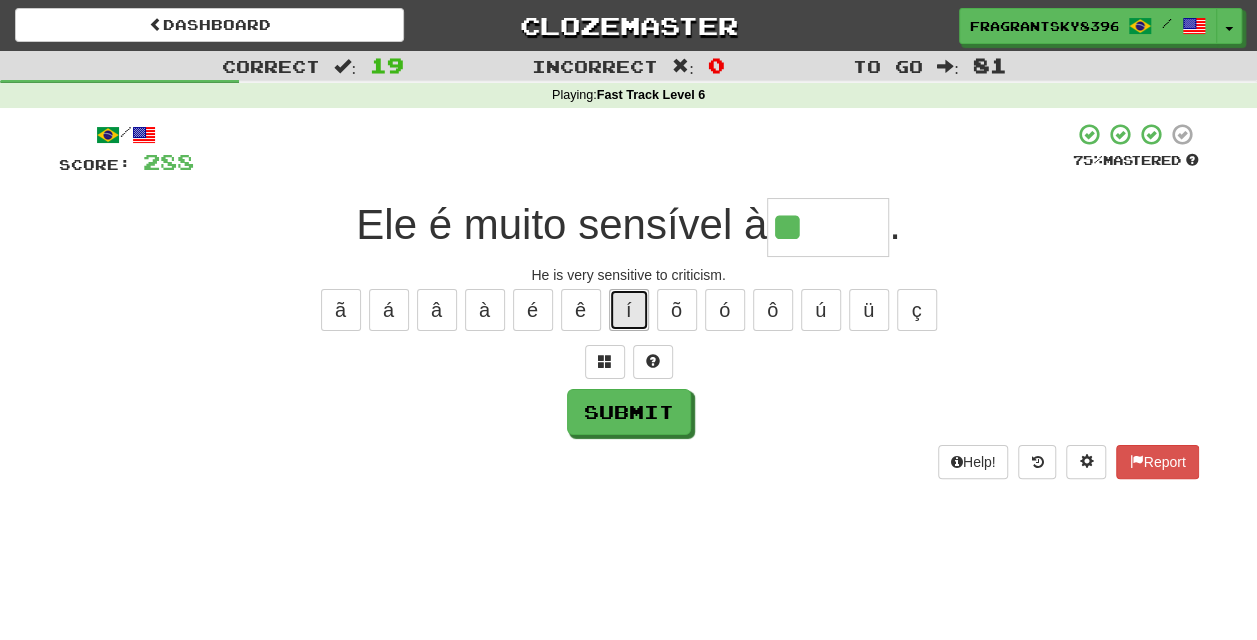 click on "í" at bounding box center [629, 310] 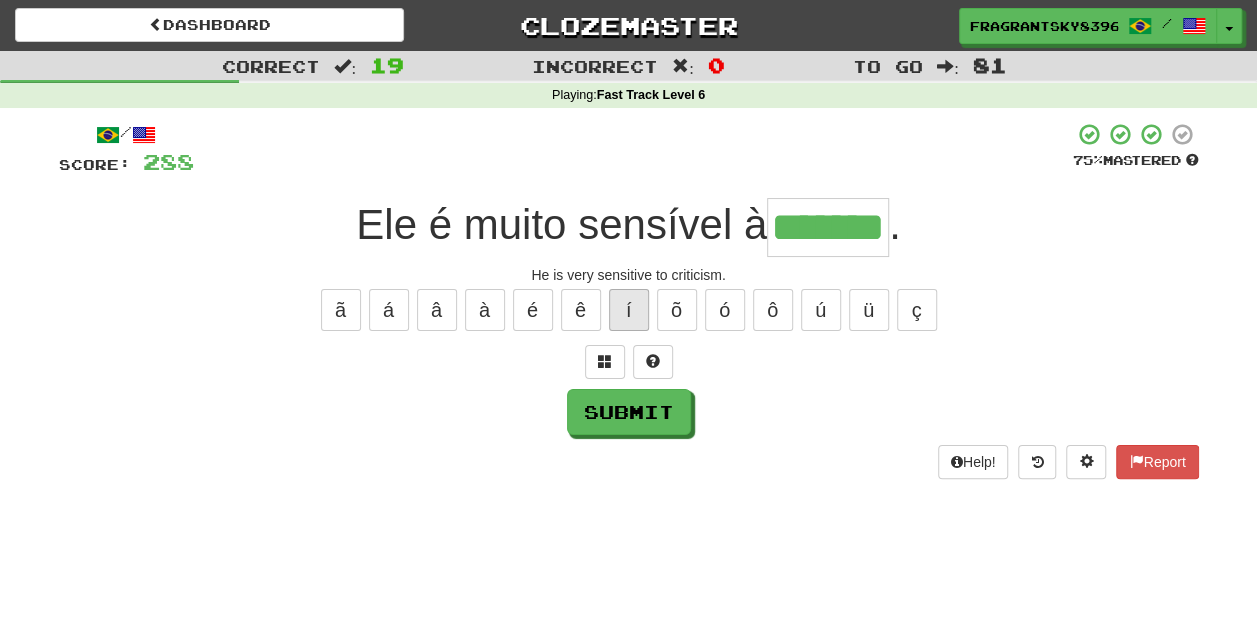 type on "*******" 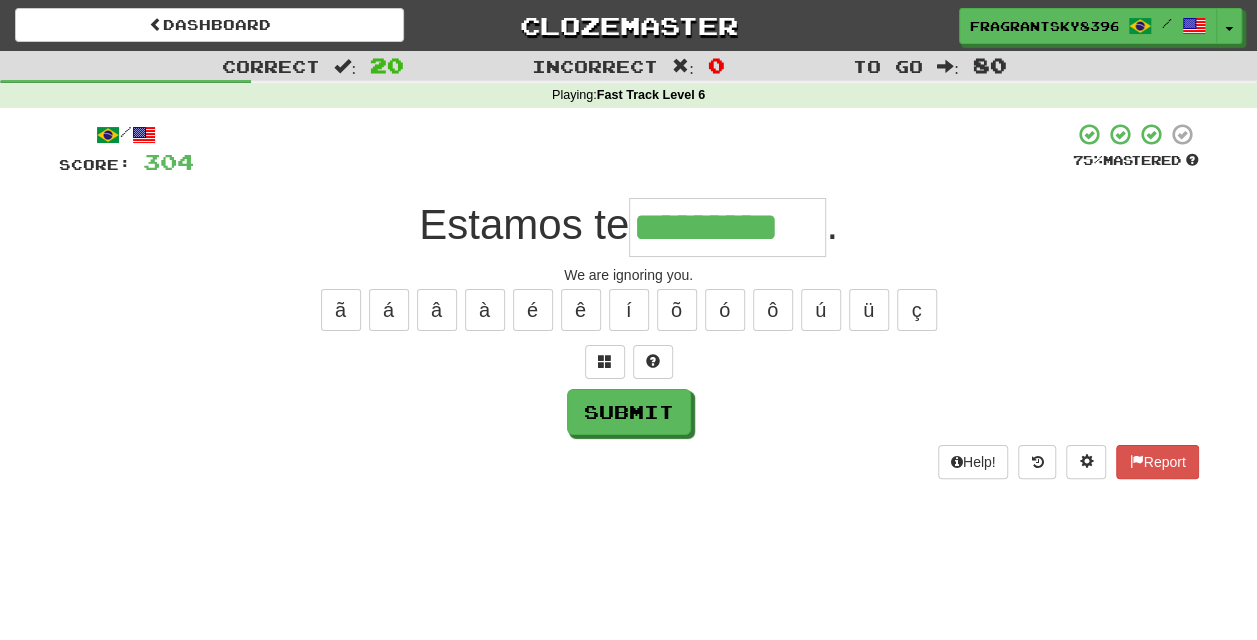 type on "*********" 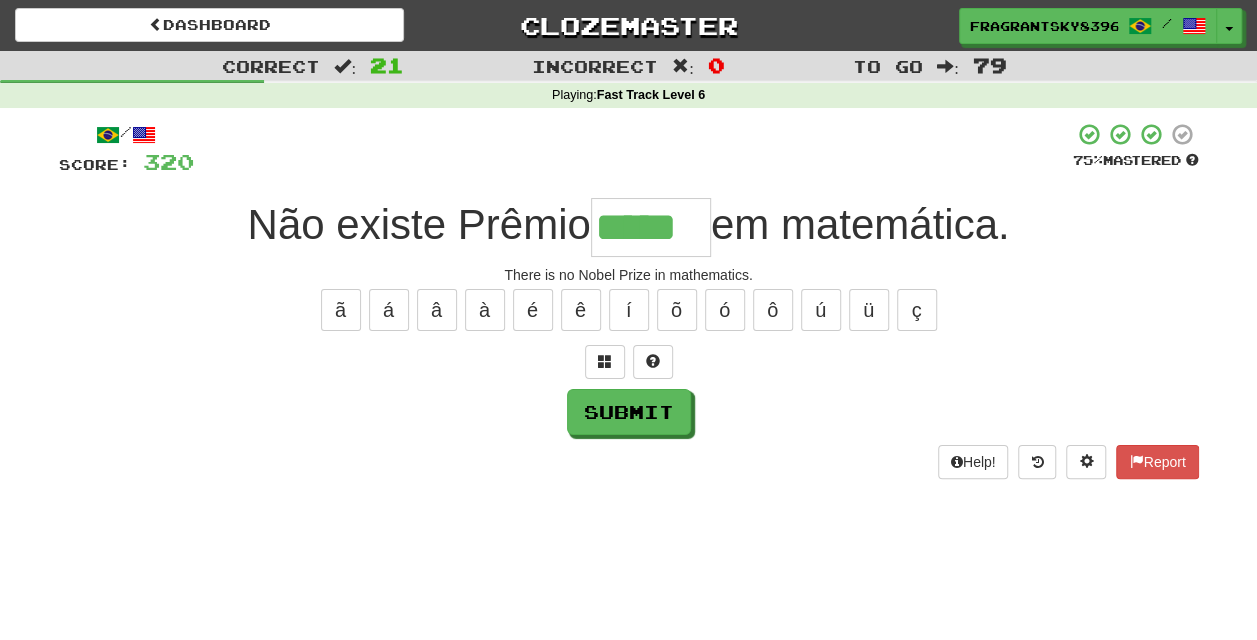 type on "*****" 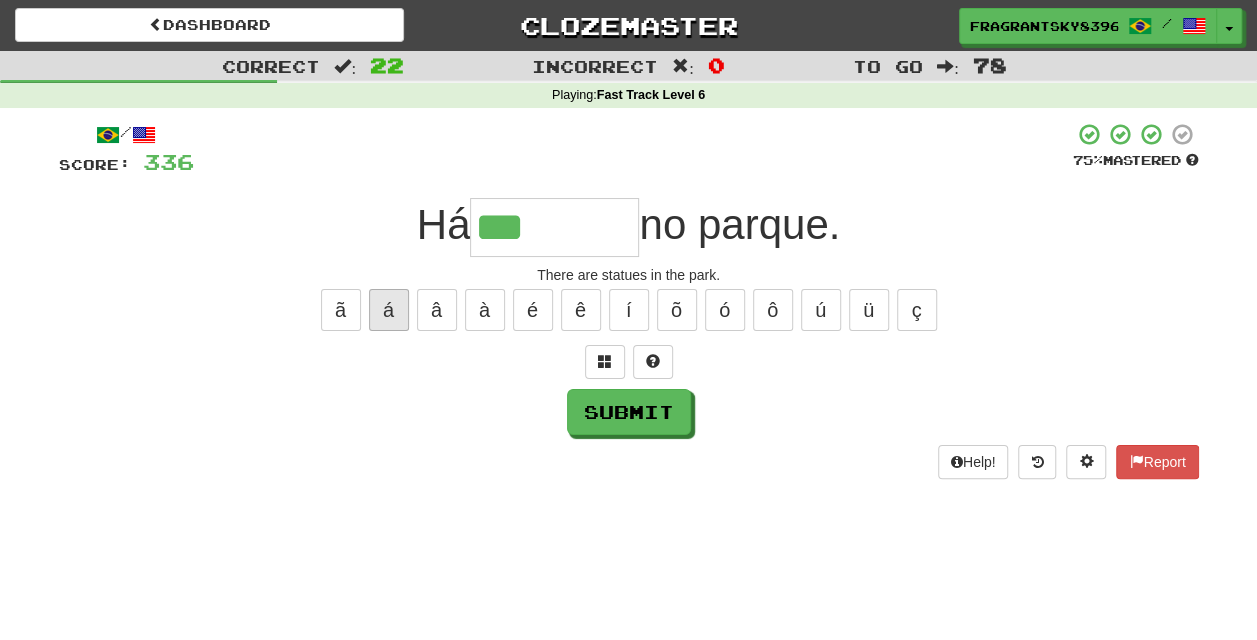 type on "***" 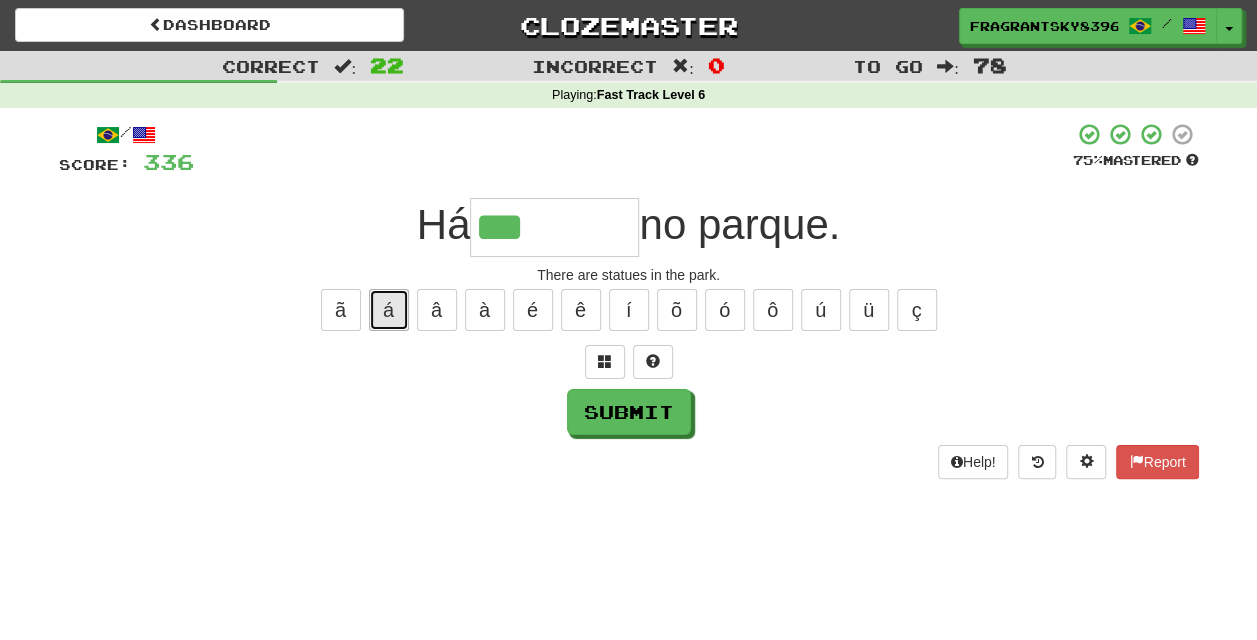 type 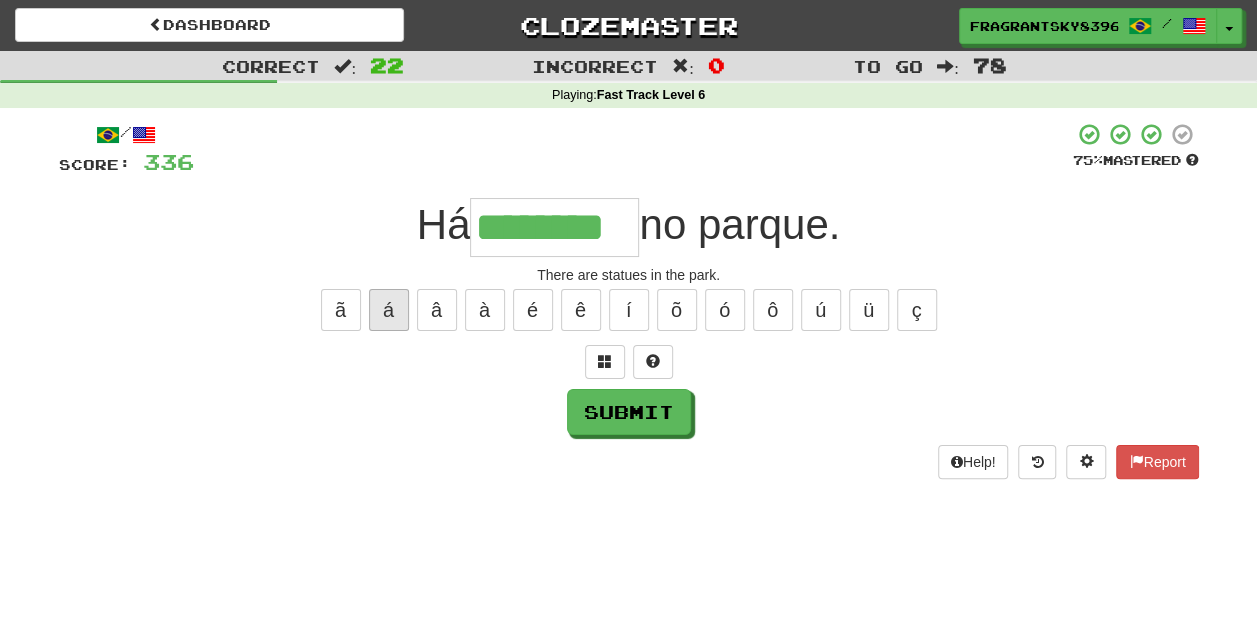 type on "********" 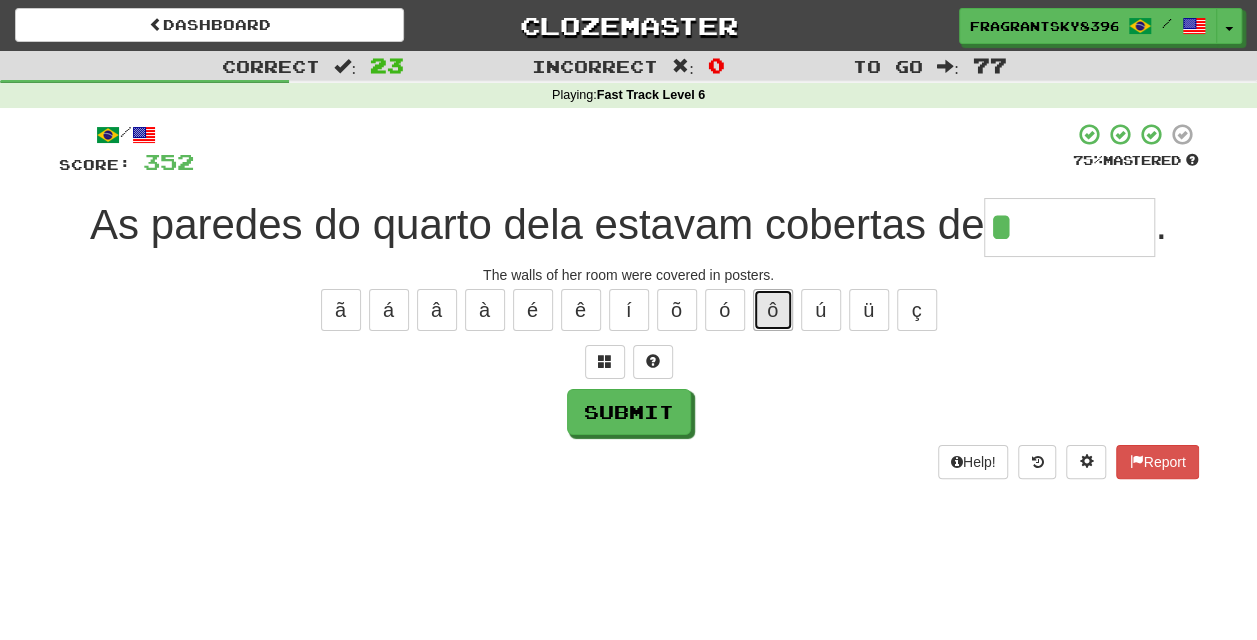 click on "ô" at bounding box center [773, 310] 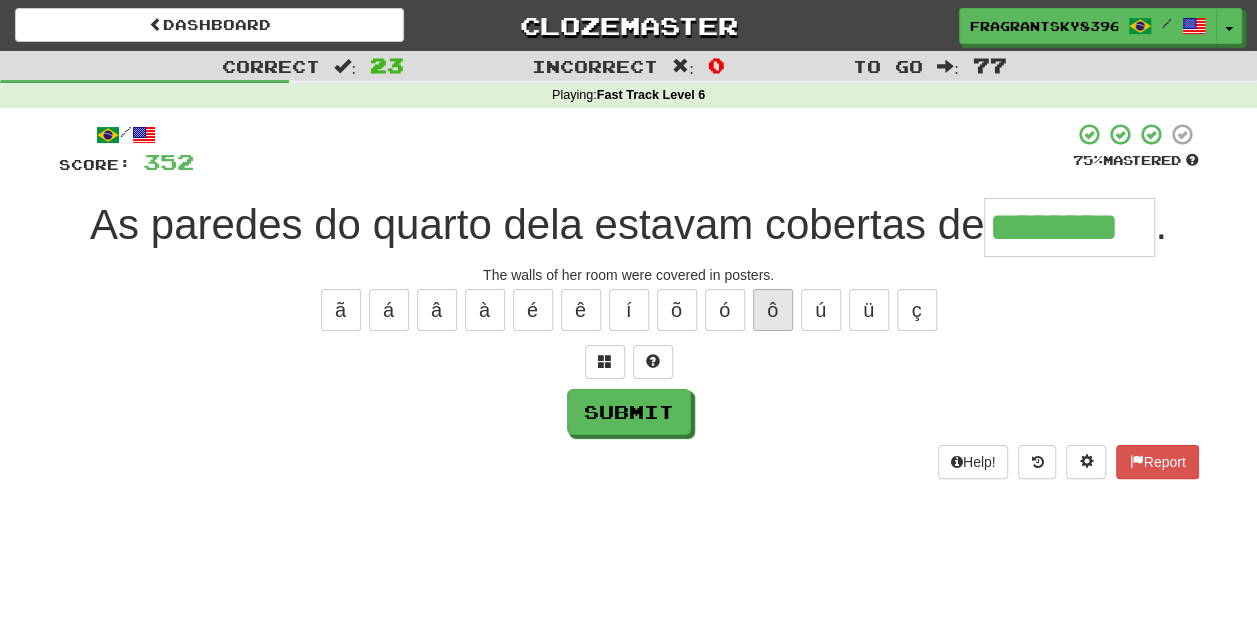 type on "********" 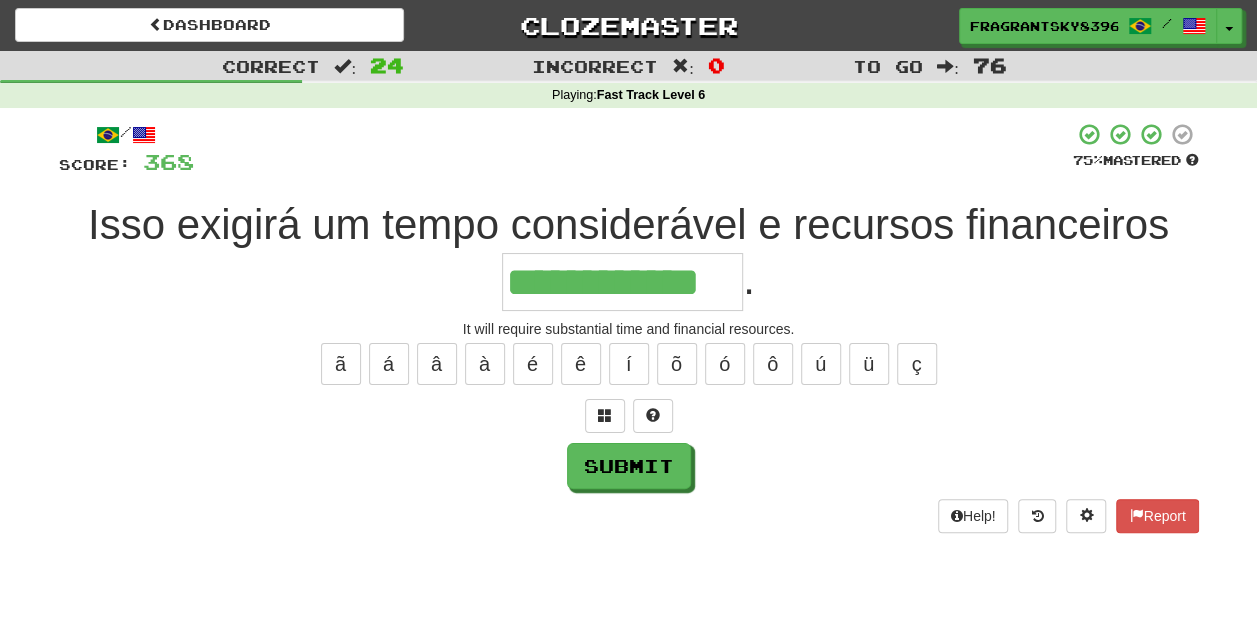 type on "**********" 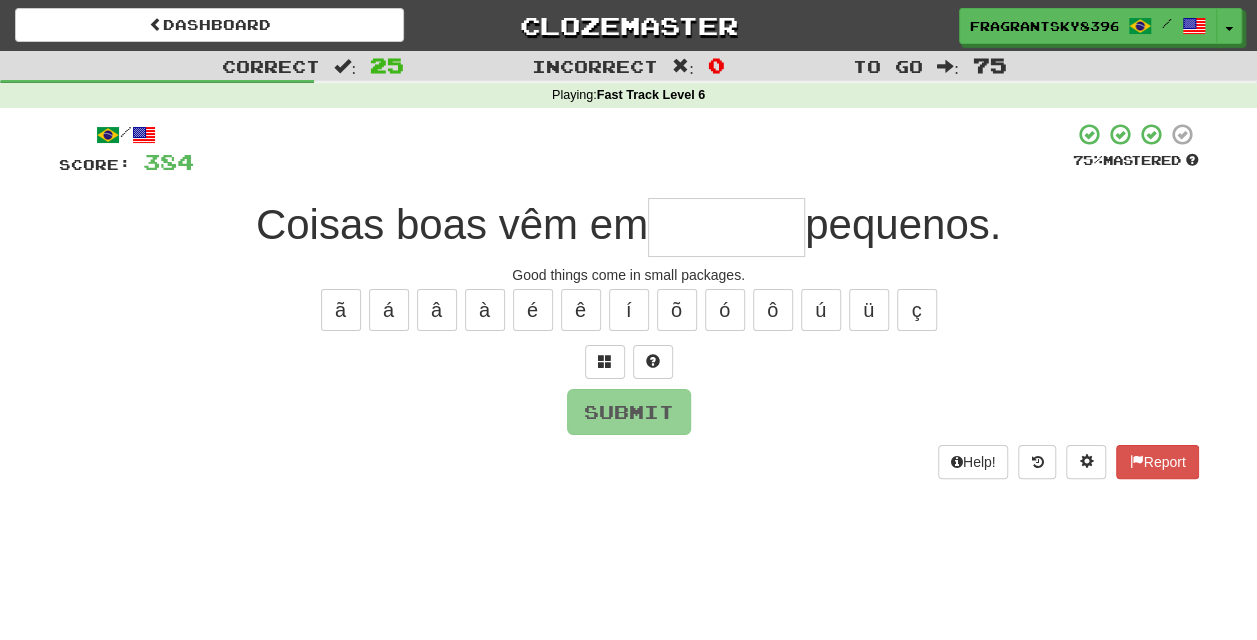 type on "*" 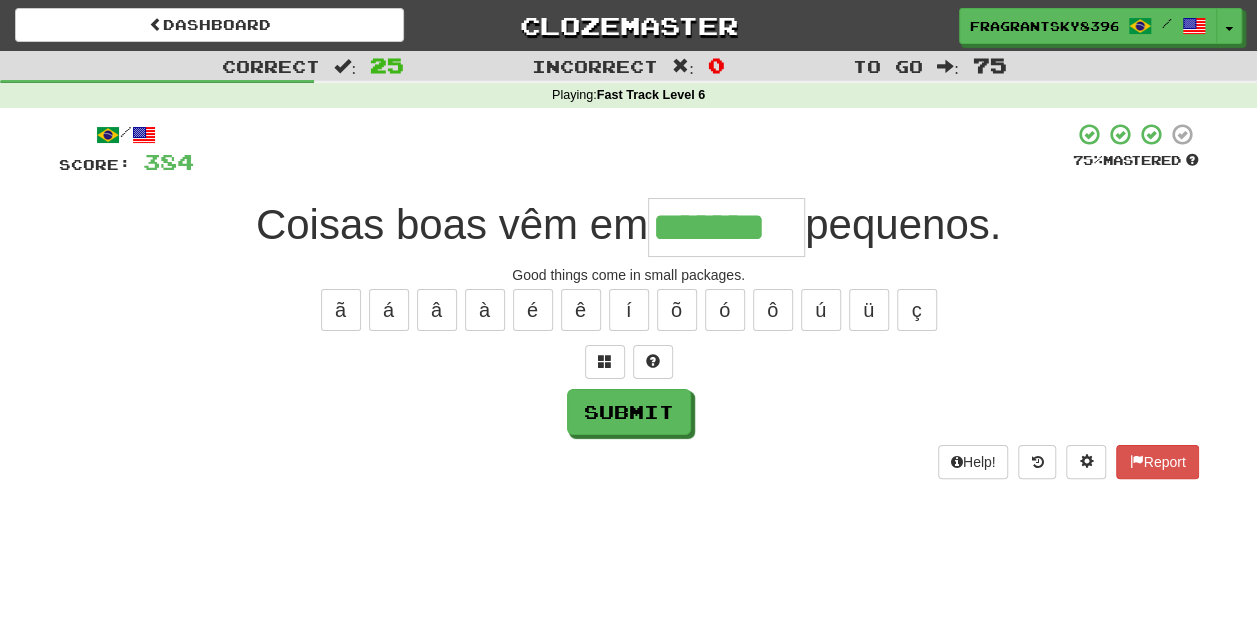 type on "*******" 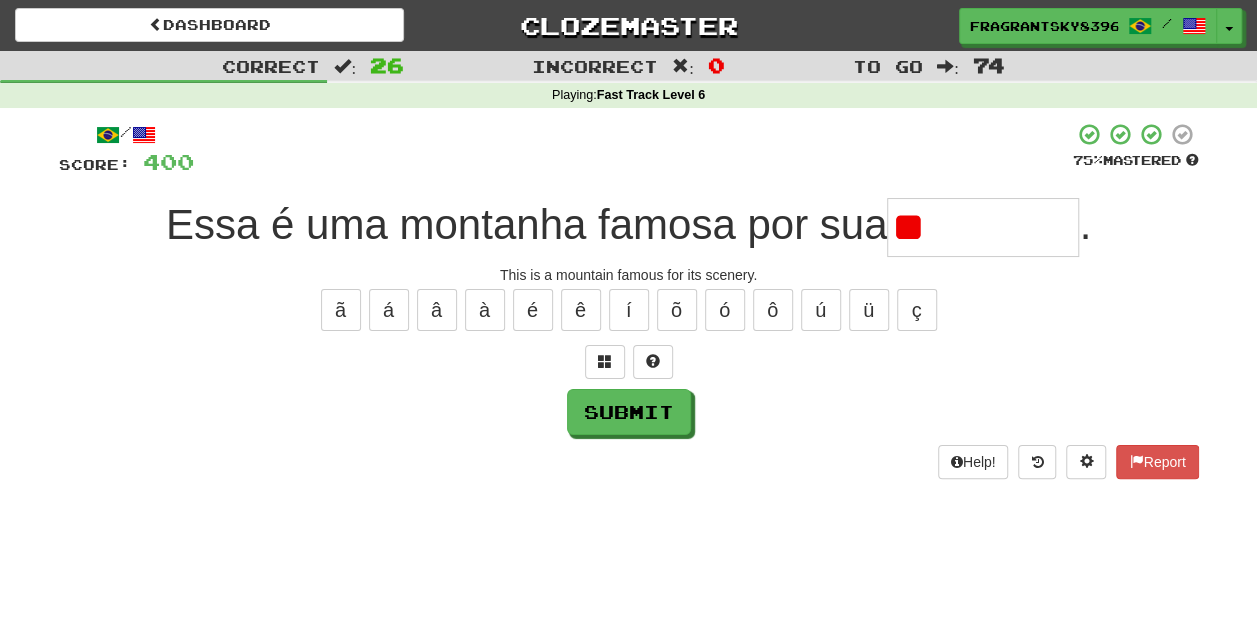 type on "*" 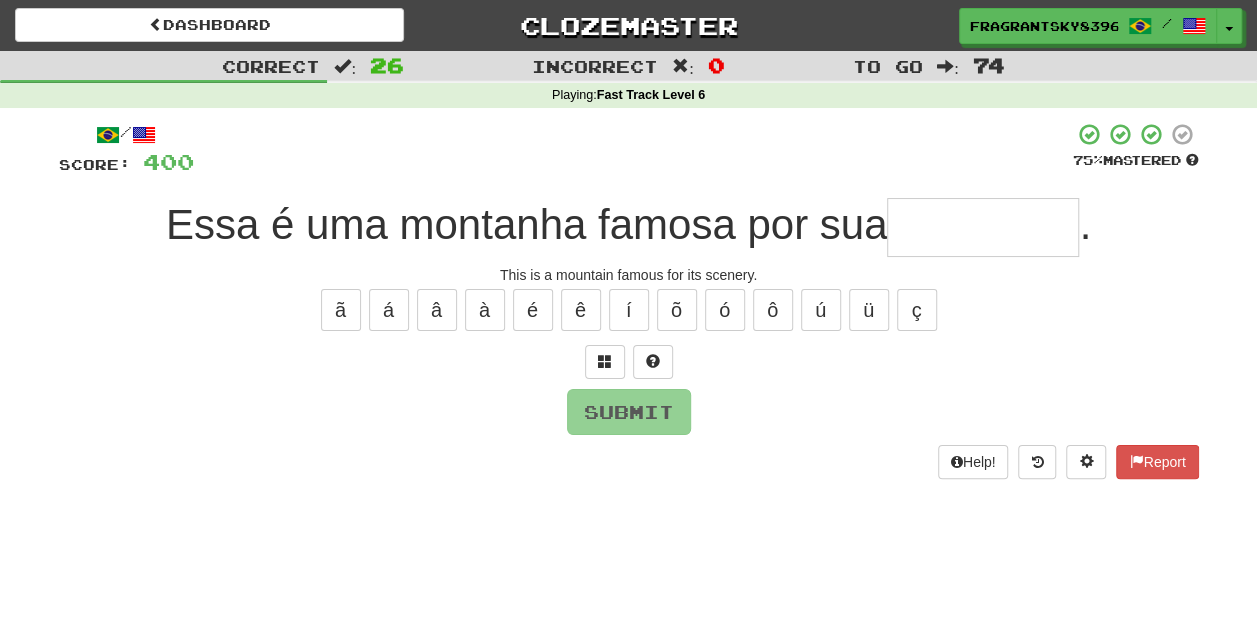 type on "*" 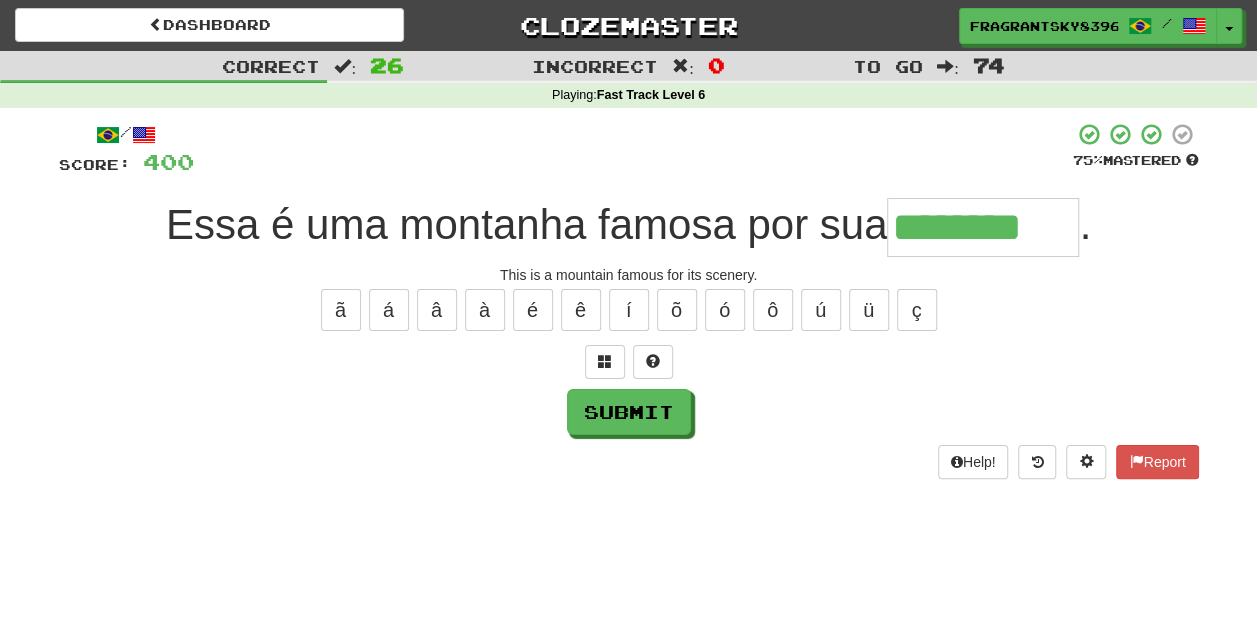 type on "********" 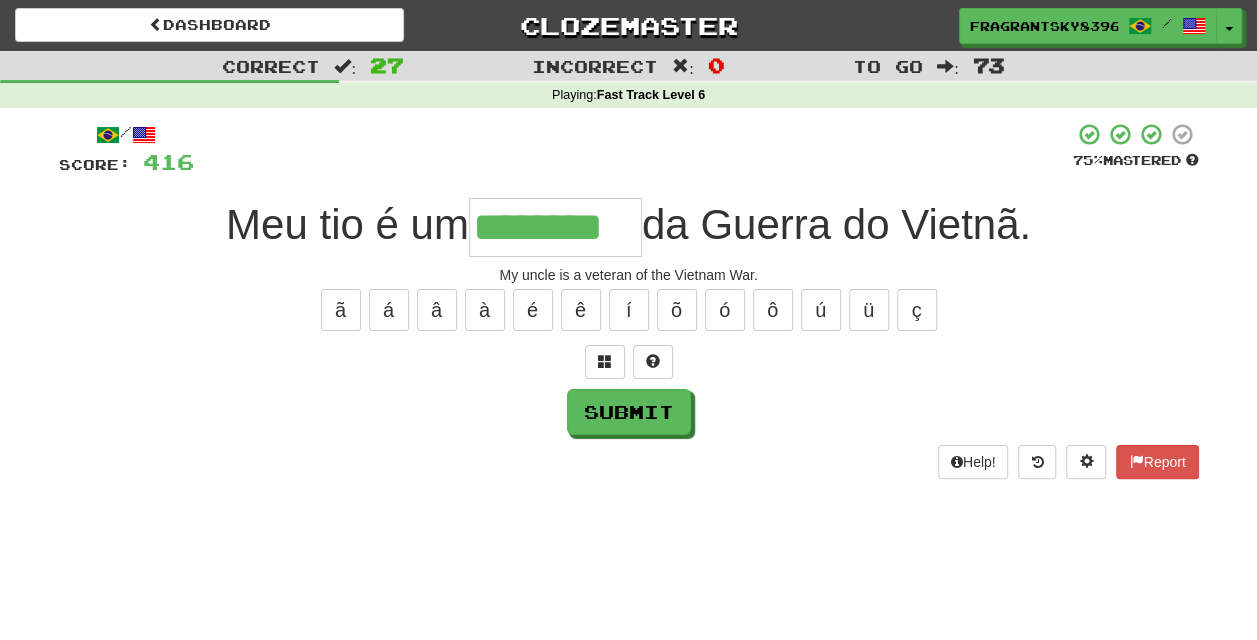 type on "********" 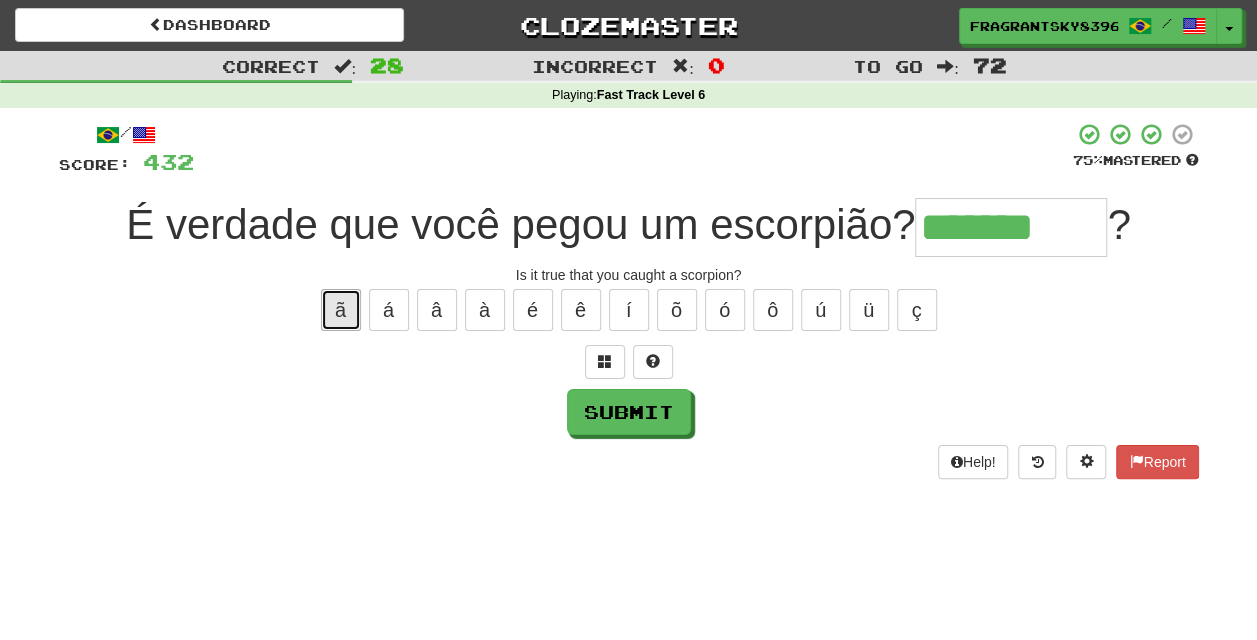 click on "ã" at bounding box center [341, 310] 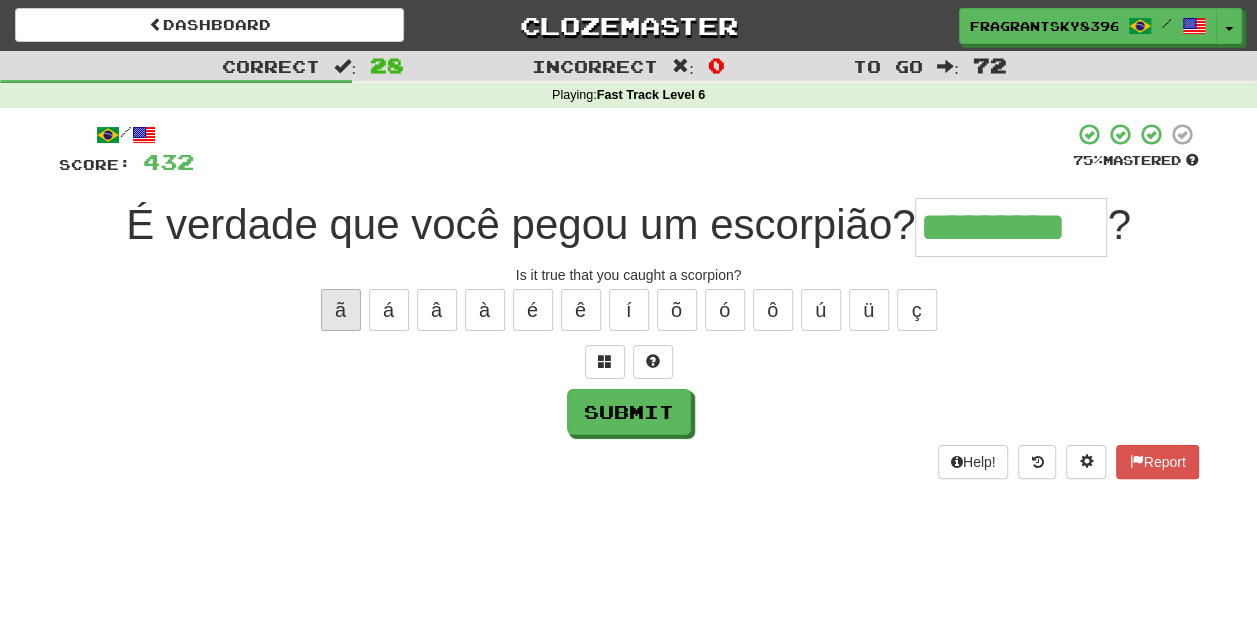 type on "*********" 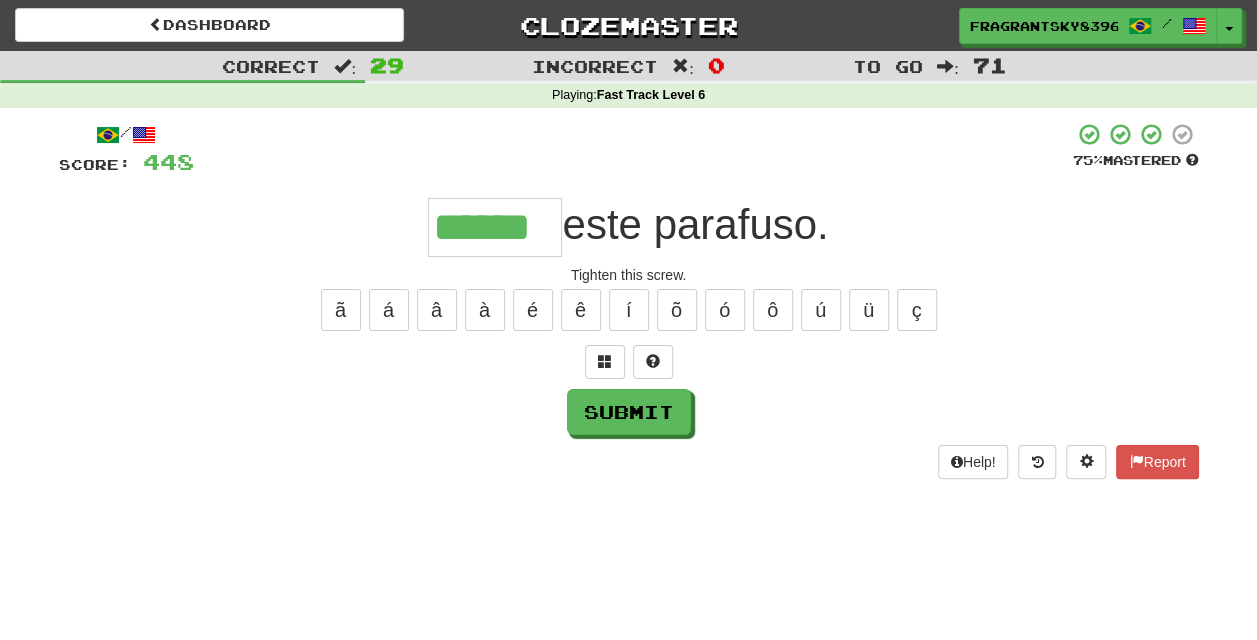 type on "******" 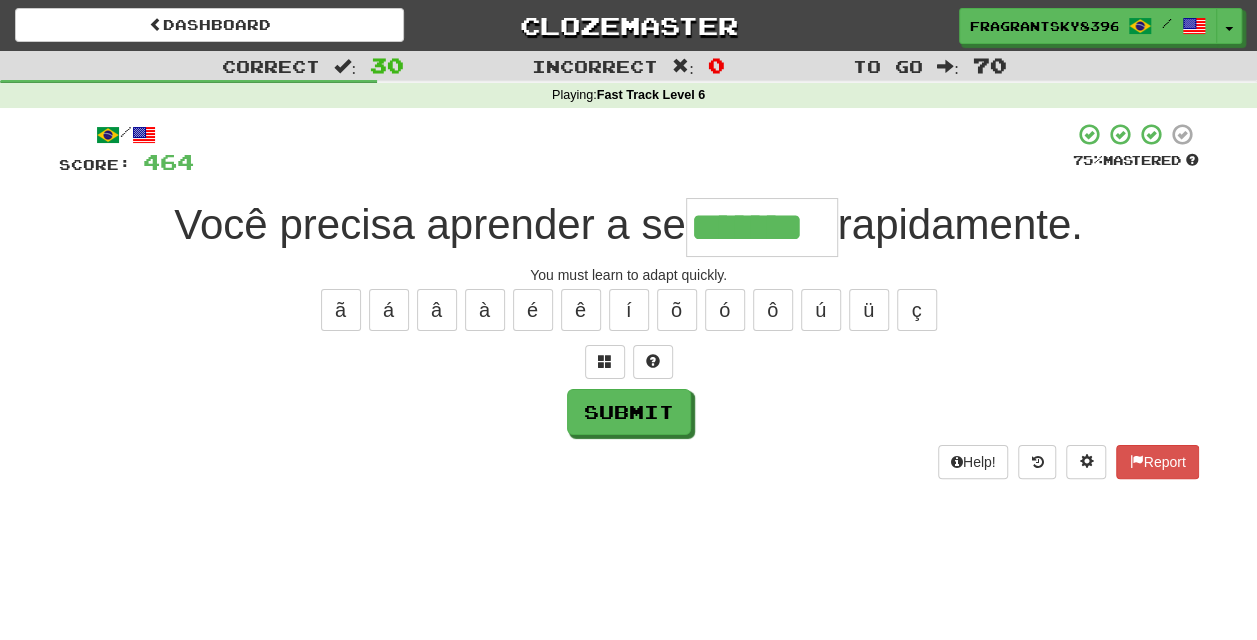 type on "*******" 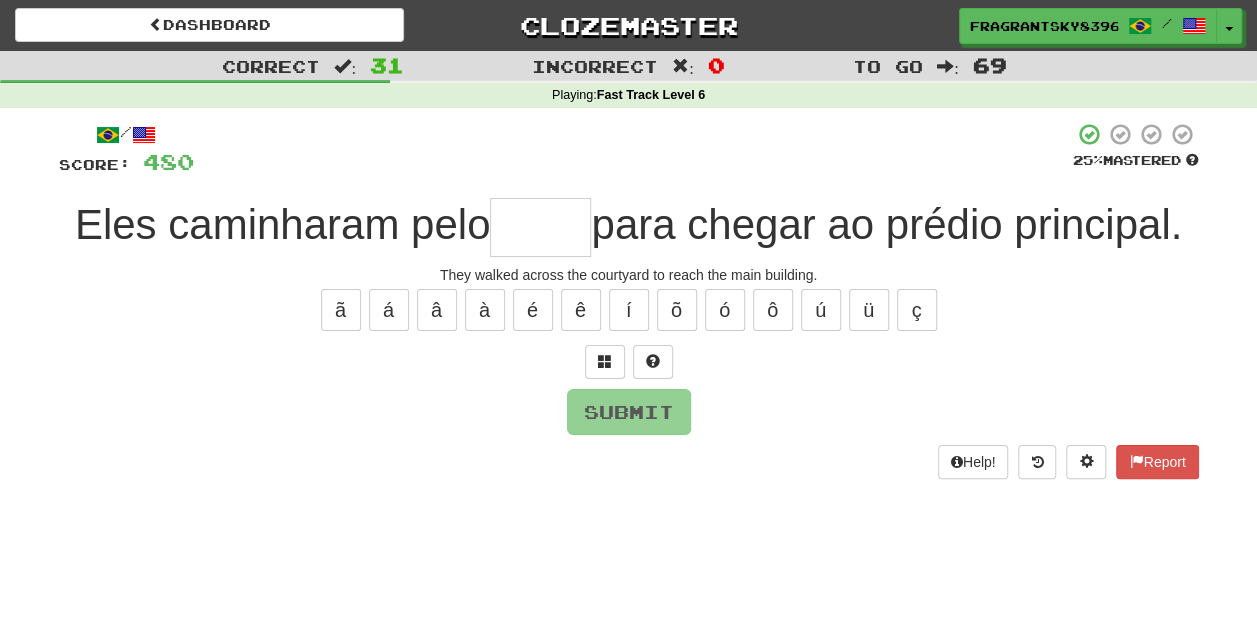 type on "*" 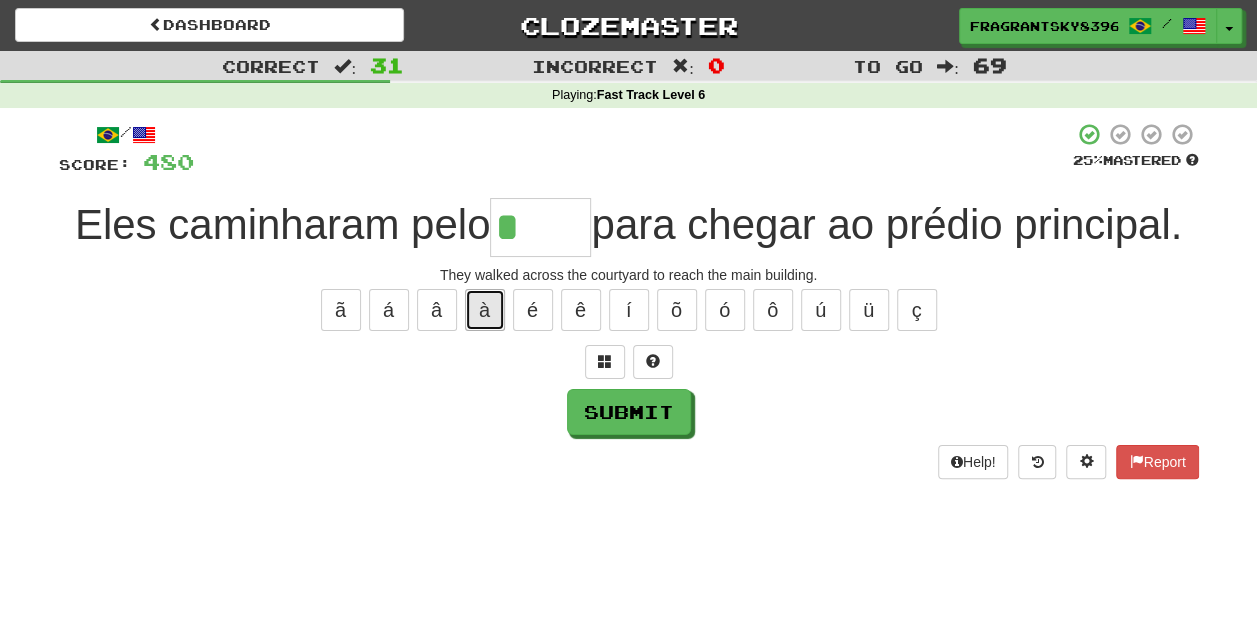 click on "à" at bounding box center (485, 310) 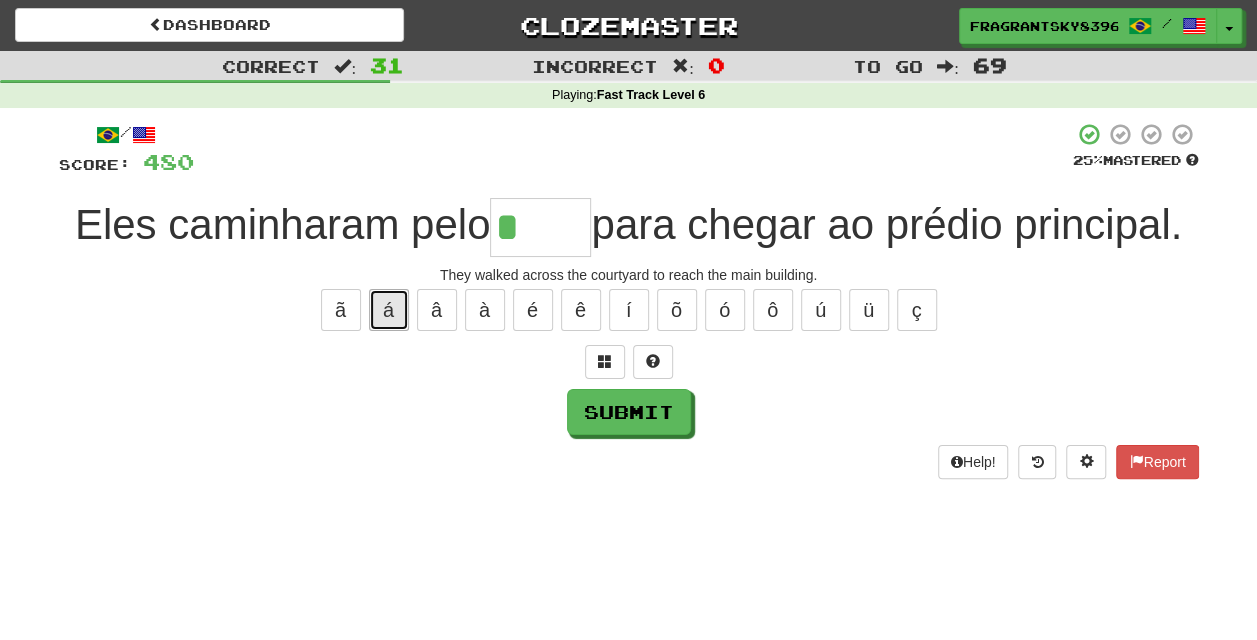 click on "á" at bounding box center (389, 310) 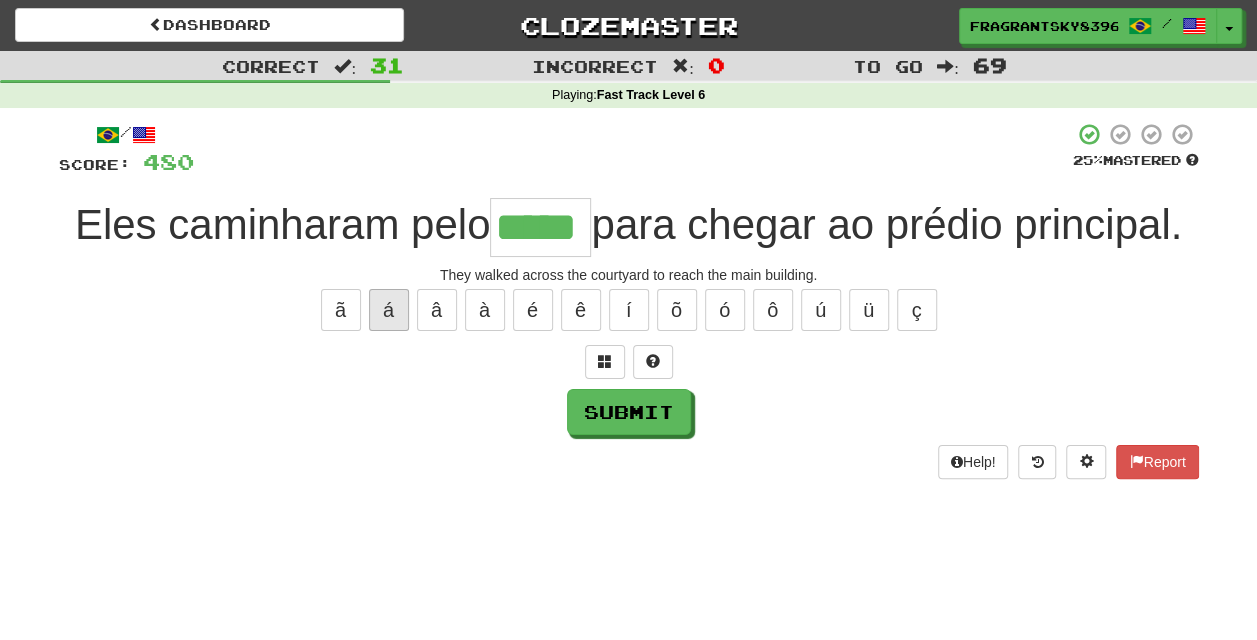 type on "*****" 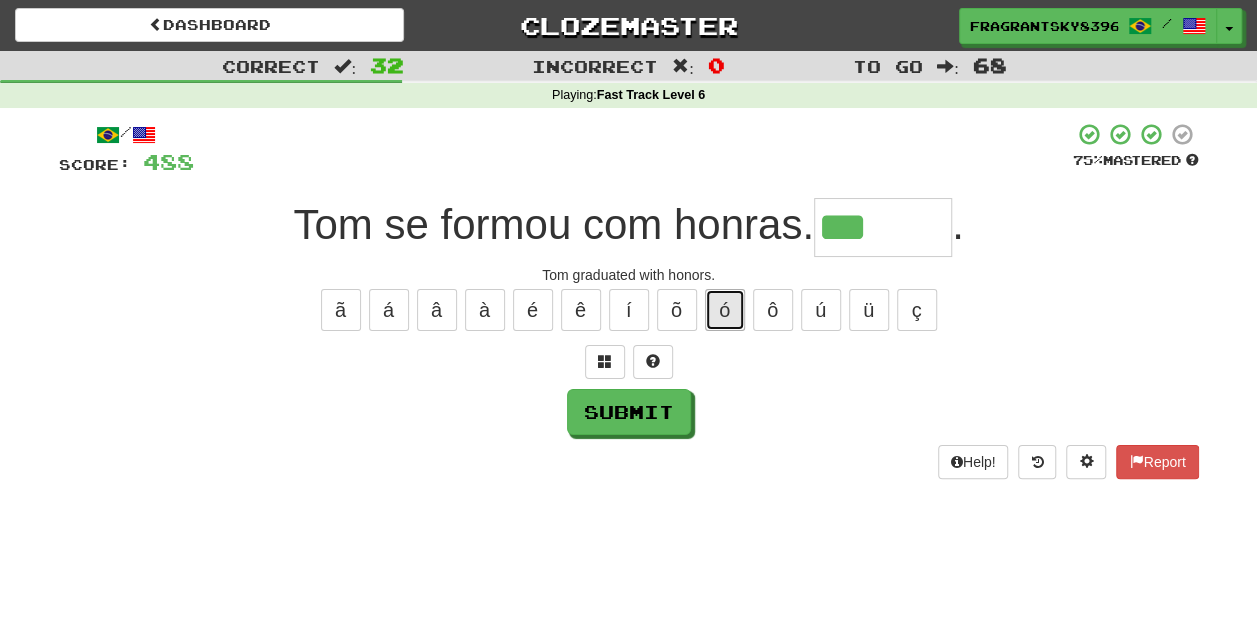 click on "ó" at bounding box center [725, 310] 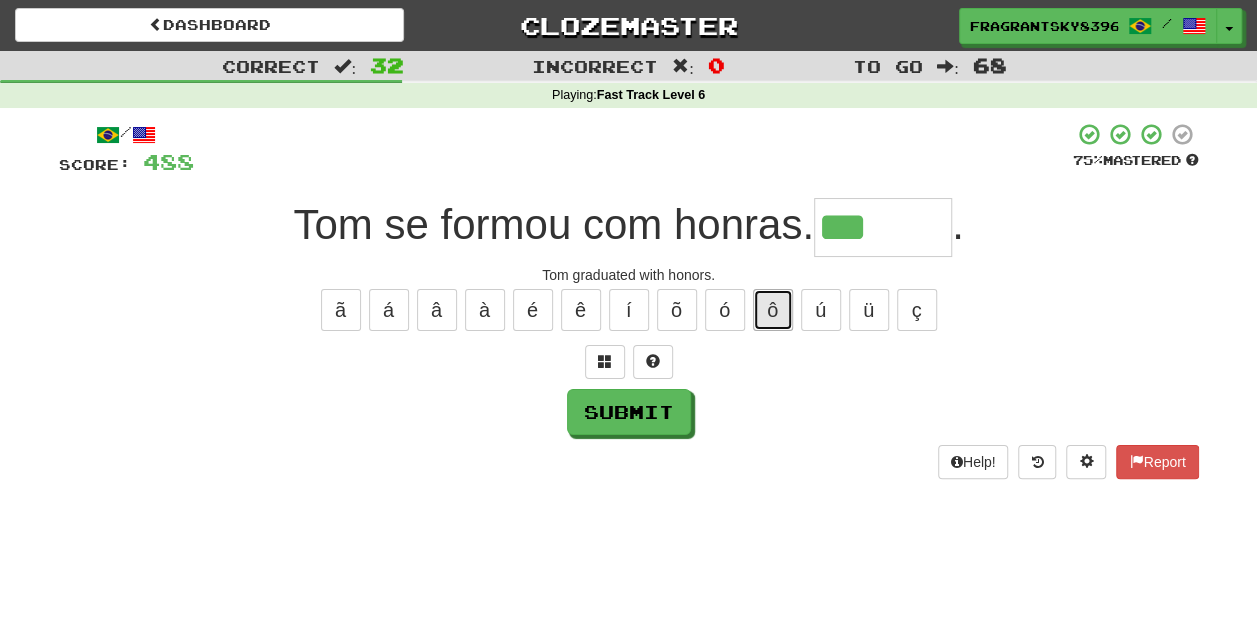 click on "ô" at bounding box center [773, 310] 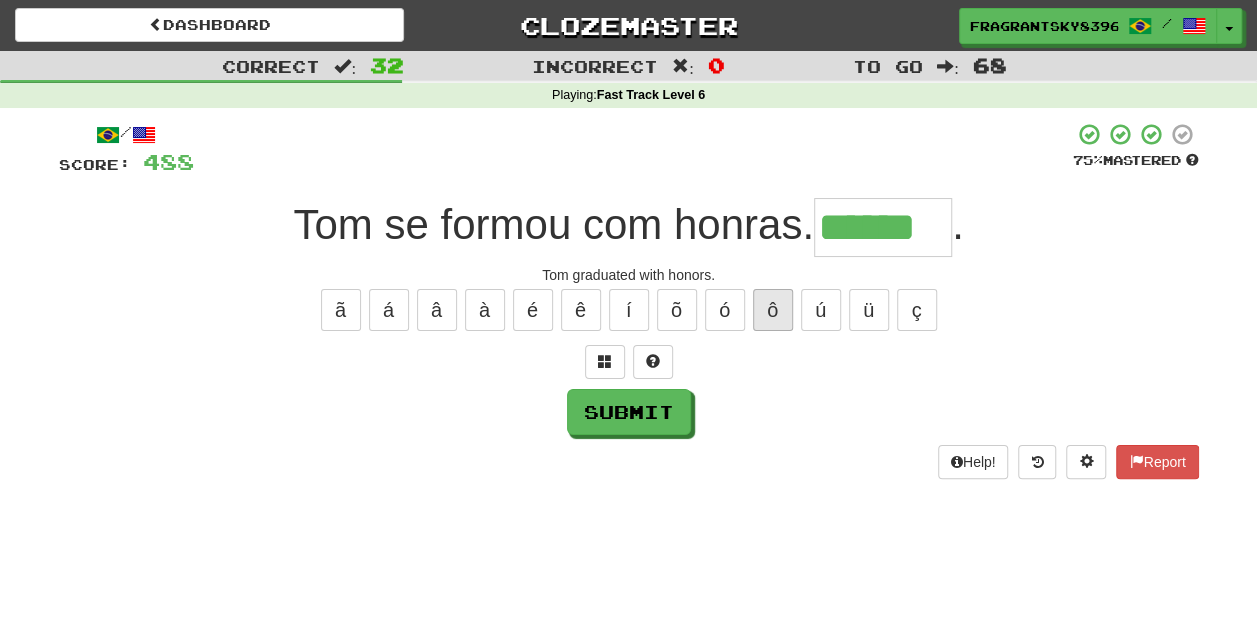 type on "******" 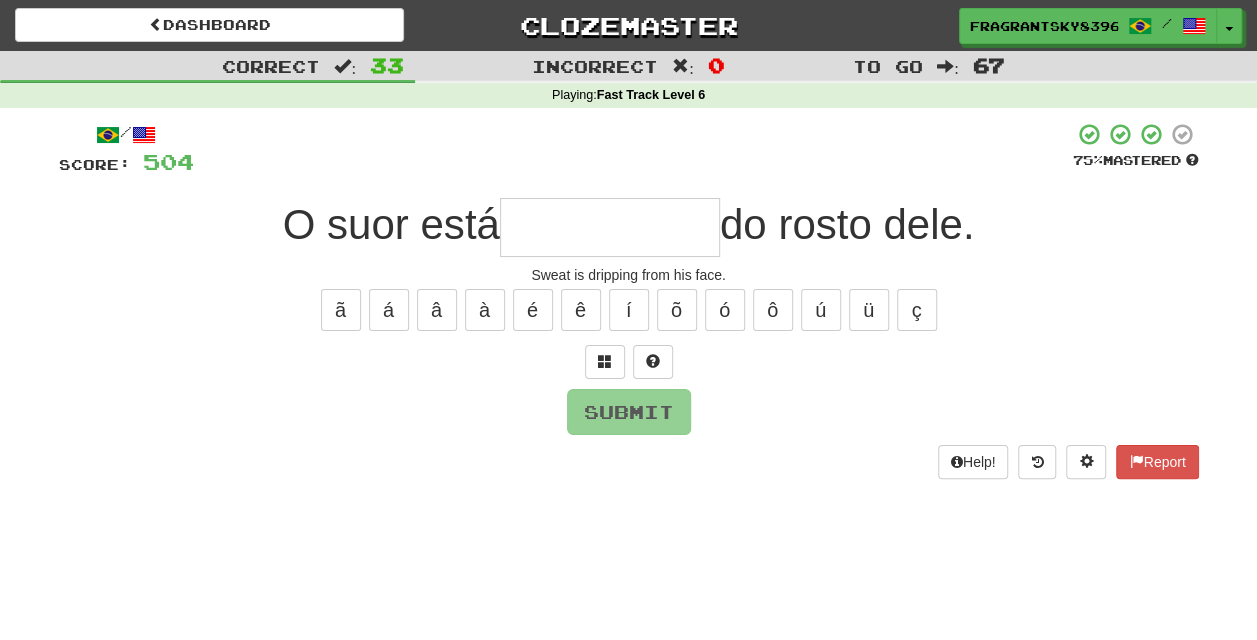 type on "*" 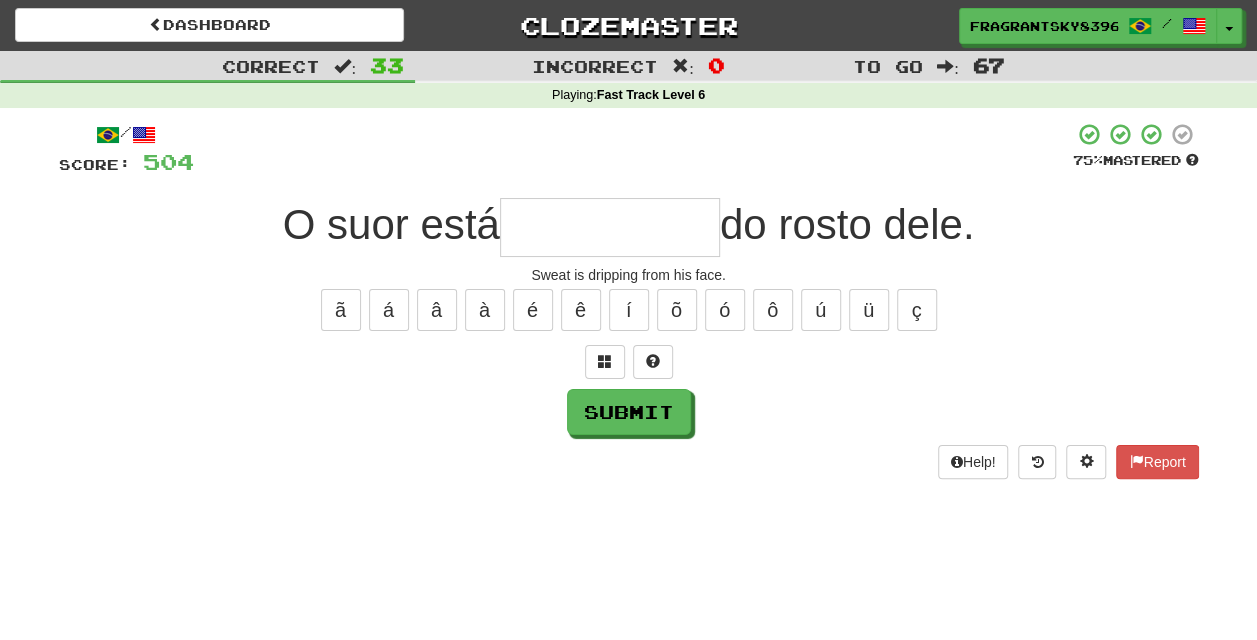 type on "*" 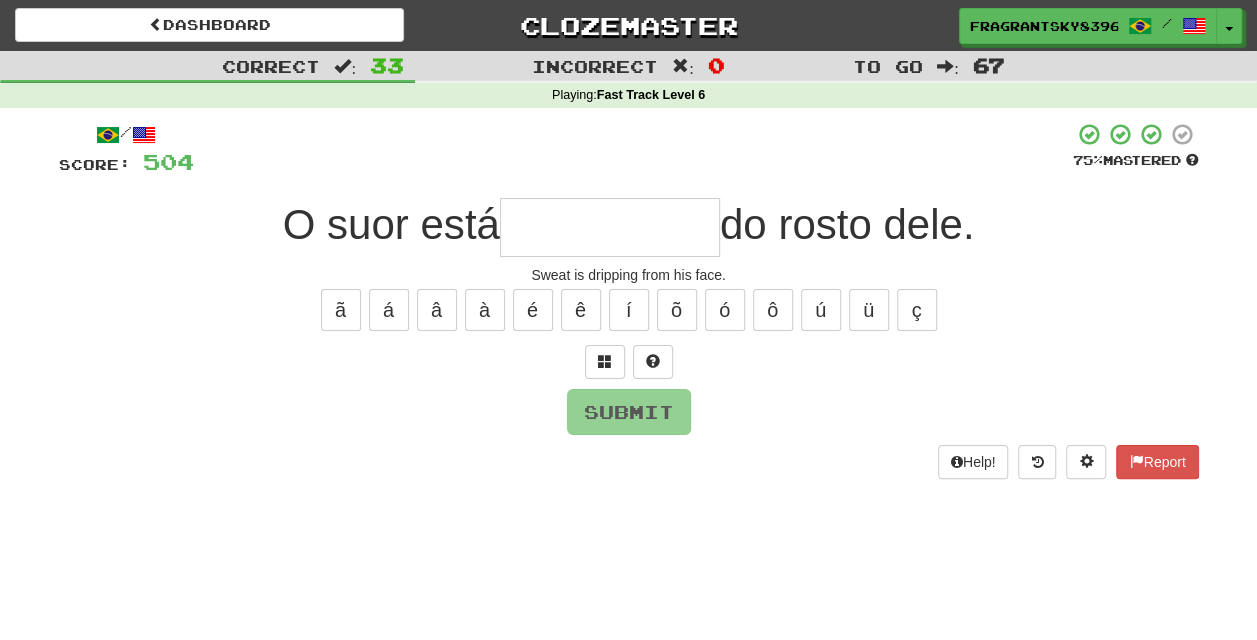 type on "*" 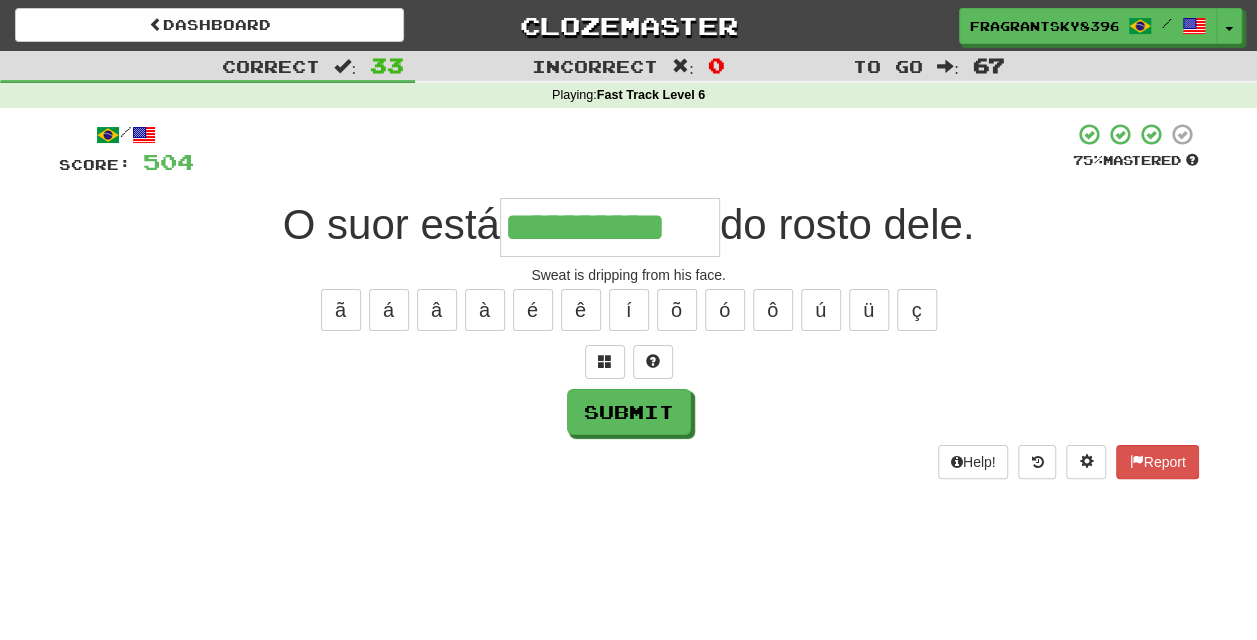 type on "**********" 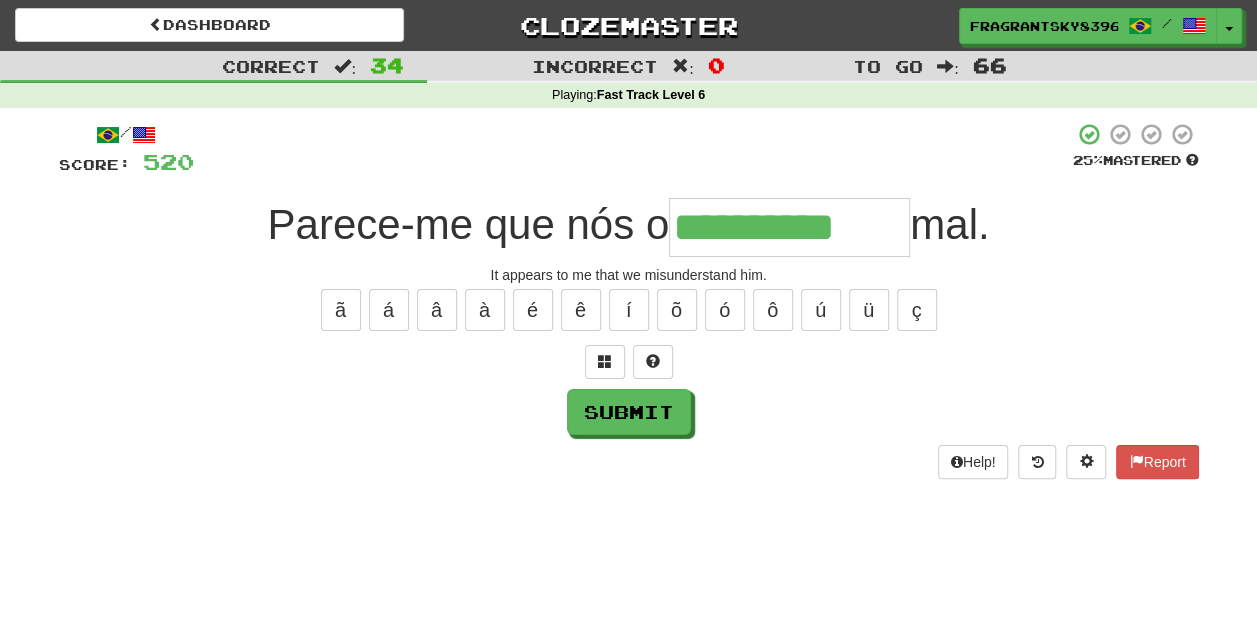type on "**********" 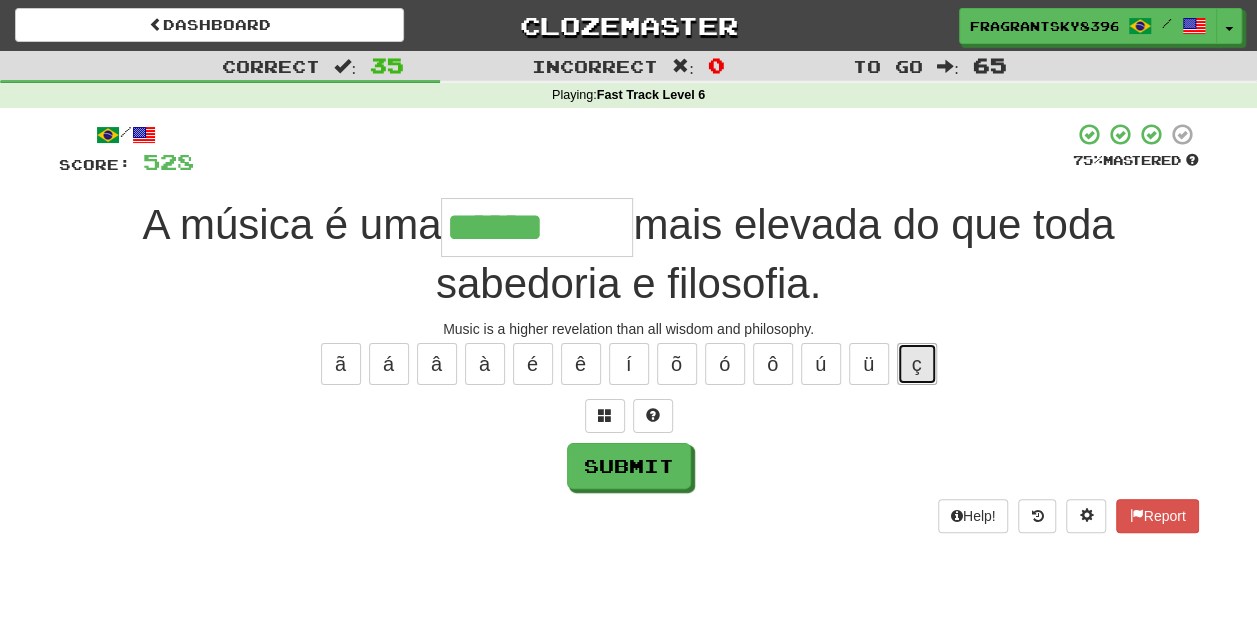 click on "ç" at bounding box center (917, 364) 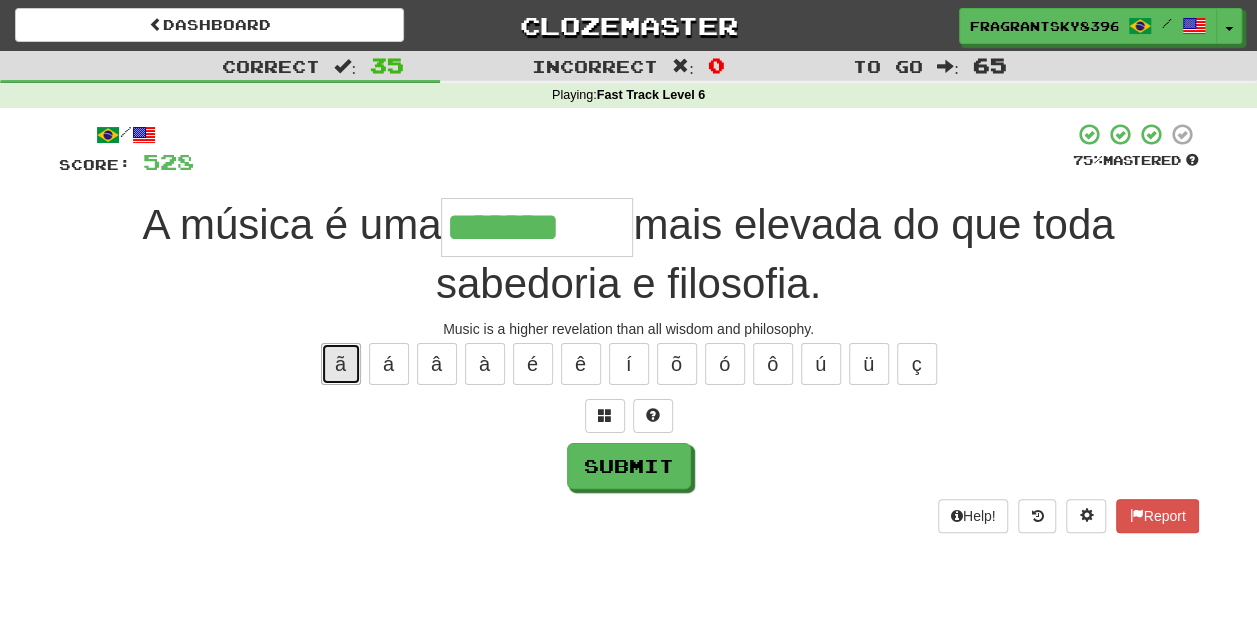 click on "ã" at bounding box center (341, 364) 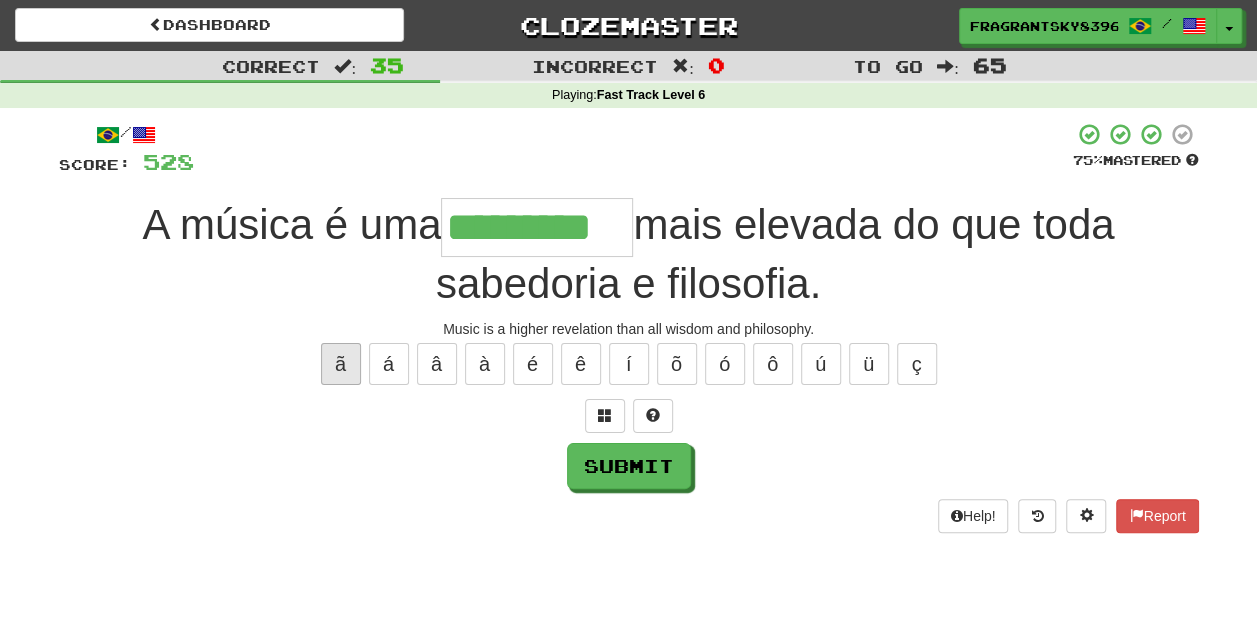 type on "*********" 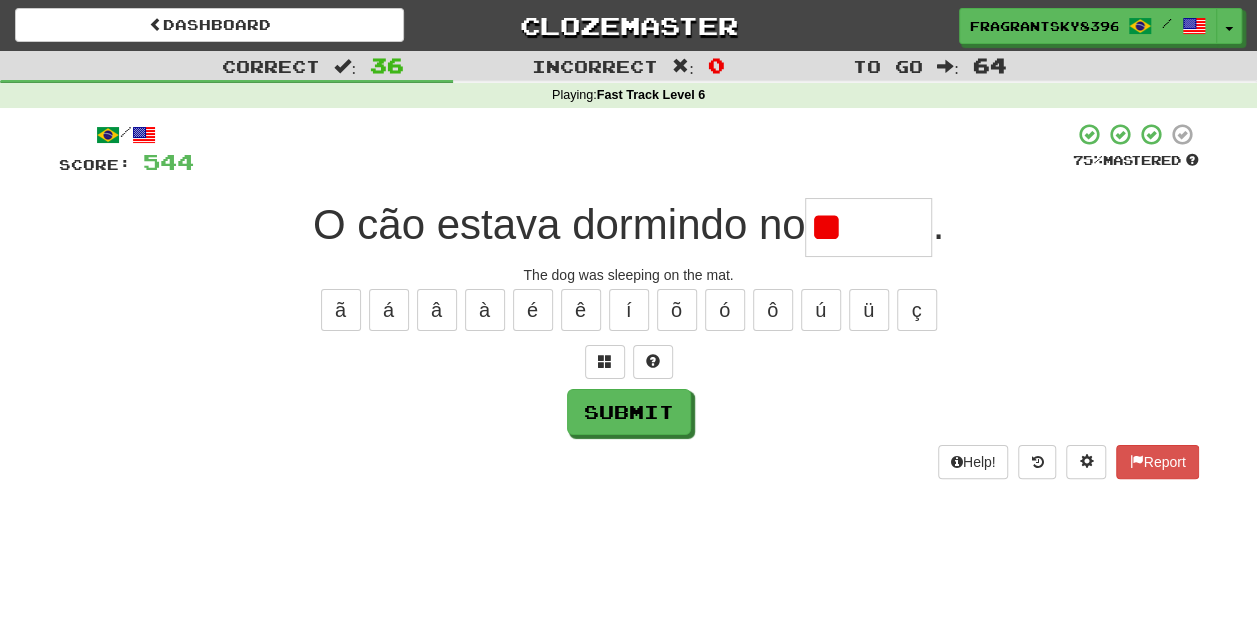 type on "*" 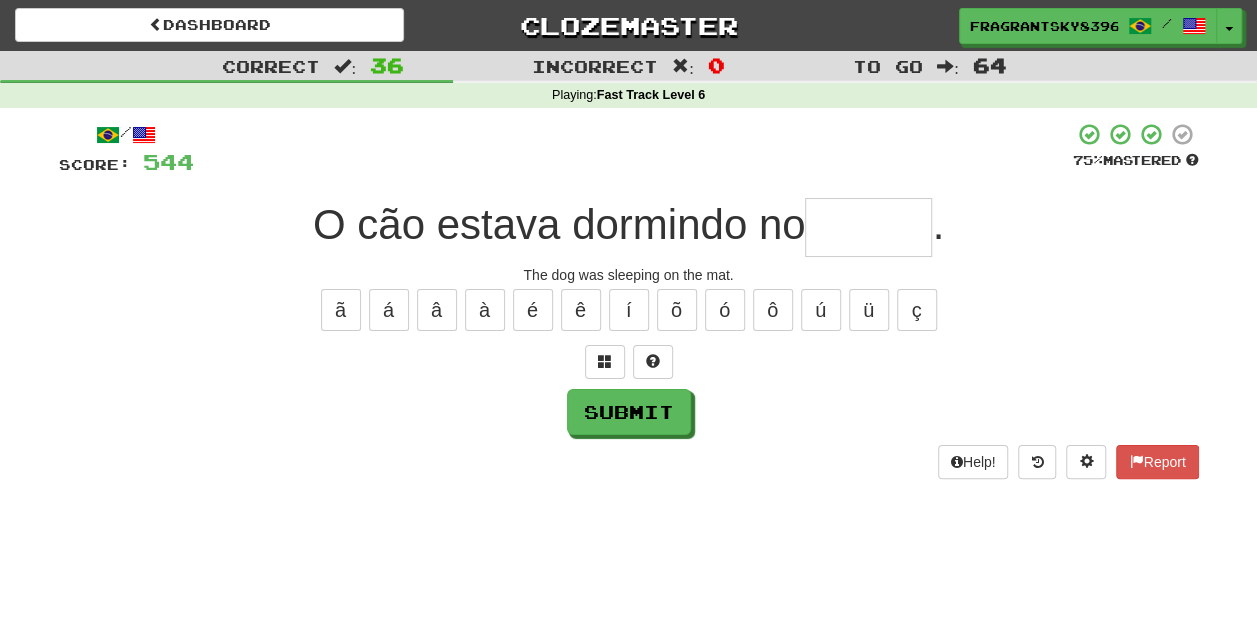 type on "*" 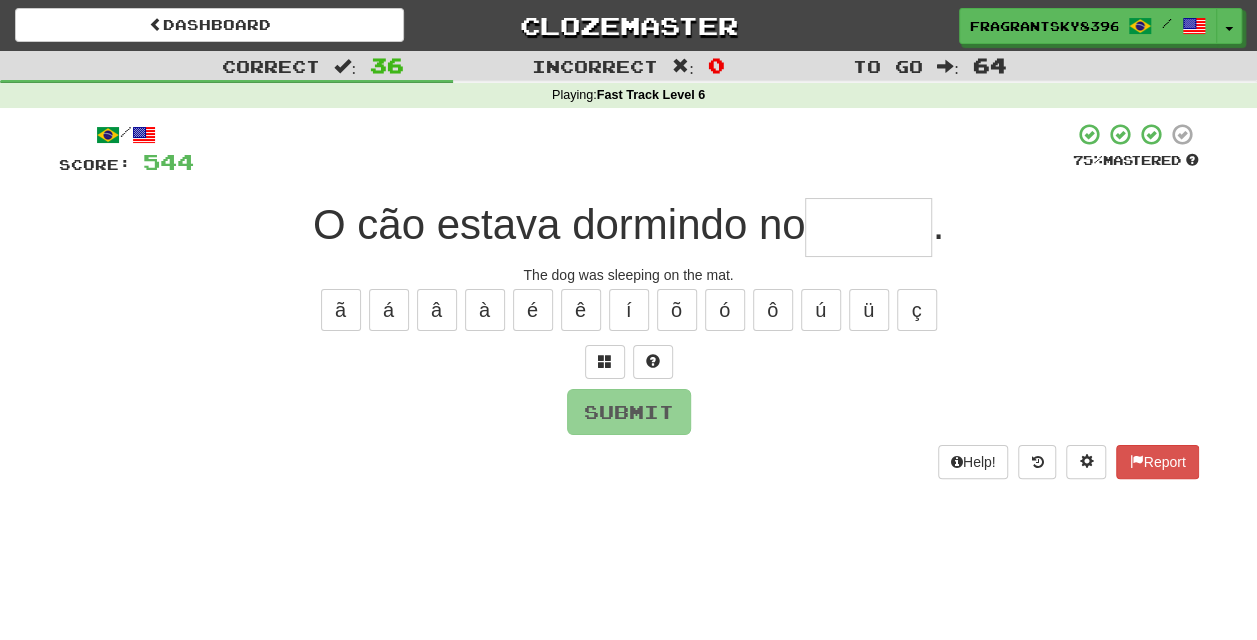 type on "******" 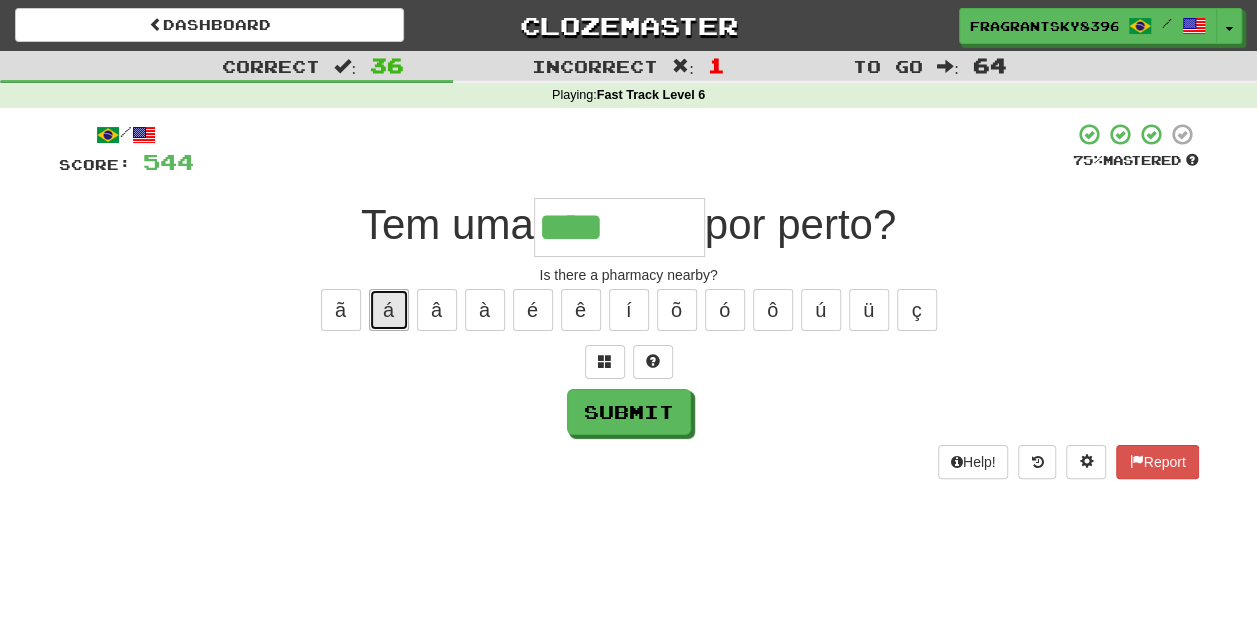 click on "á" at bounding box center (389, 310) 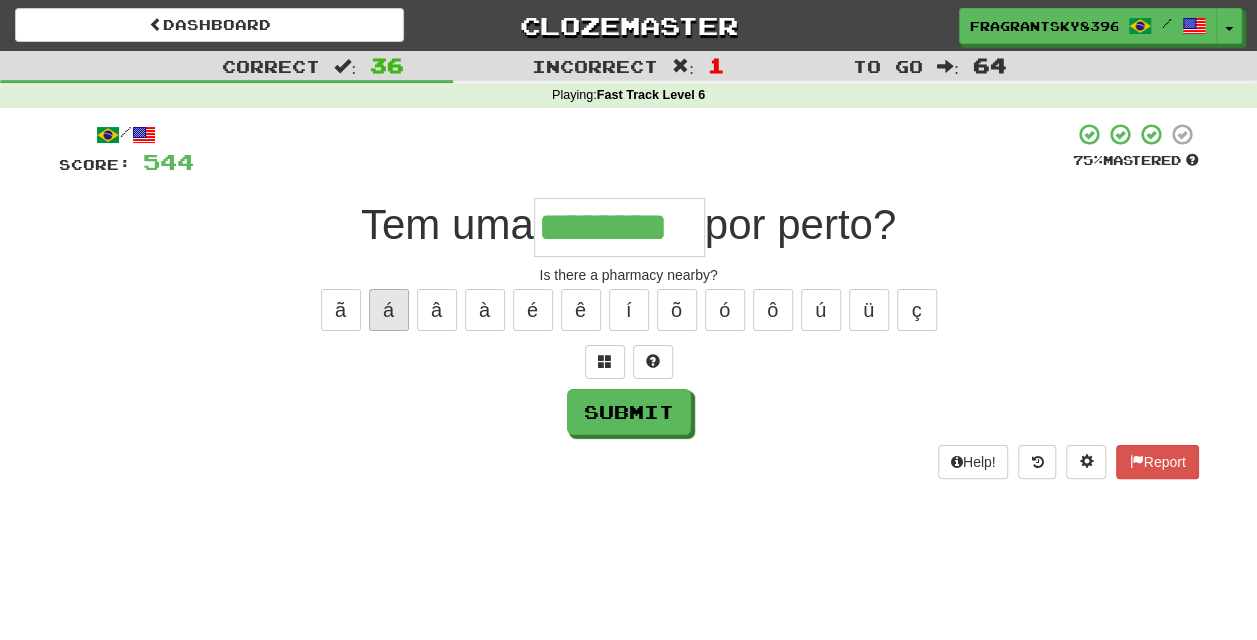 type on "********" 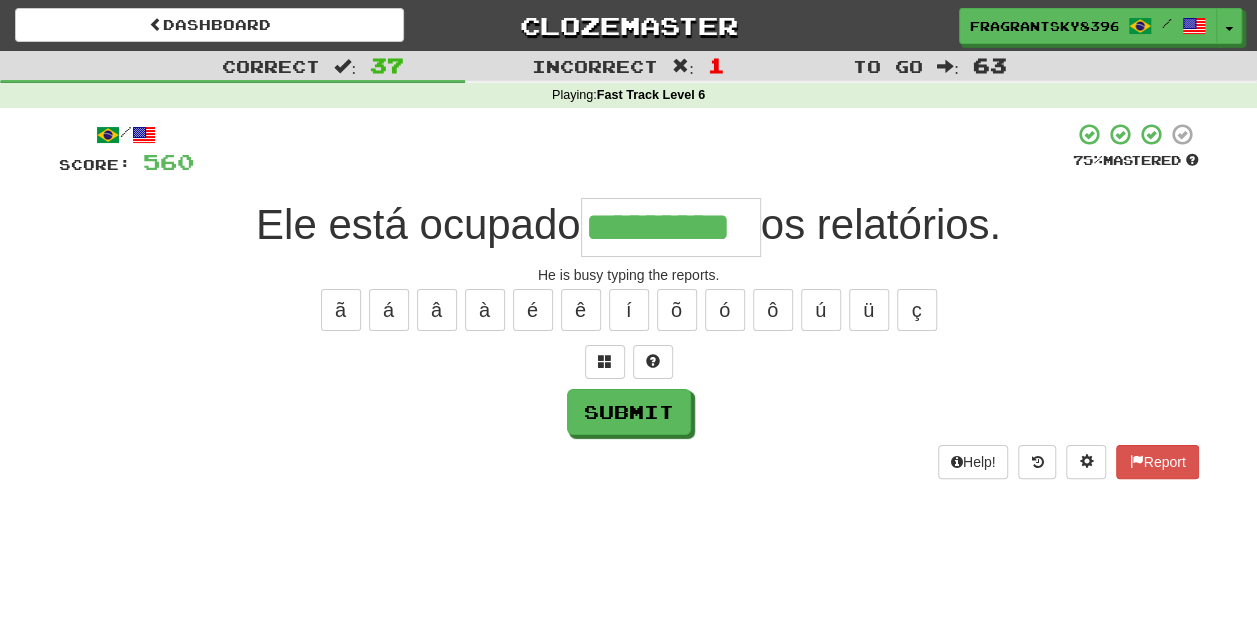 type on "*********" 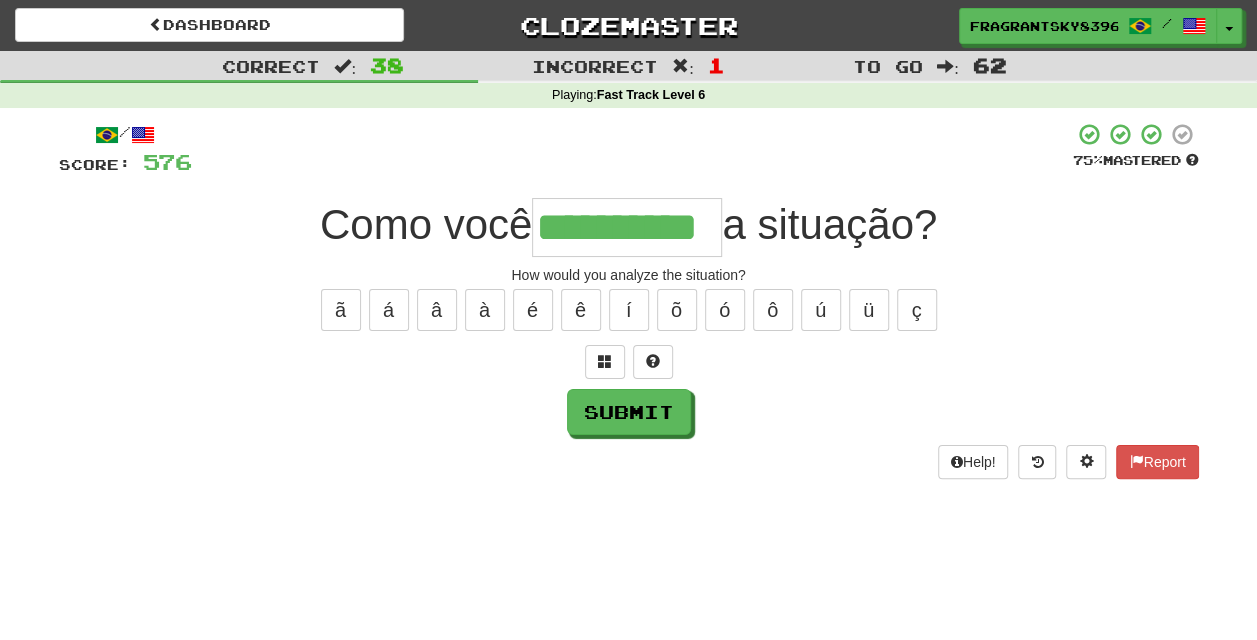 type on "**********" 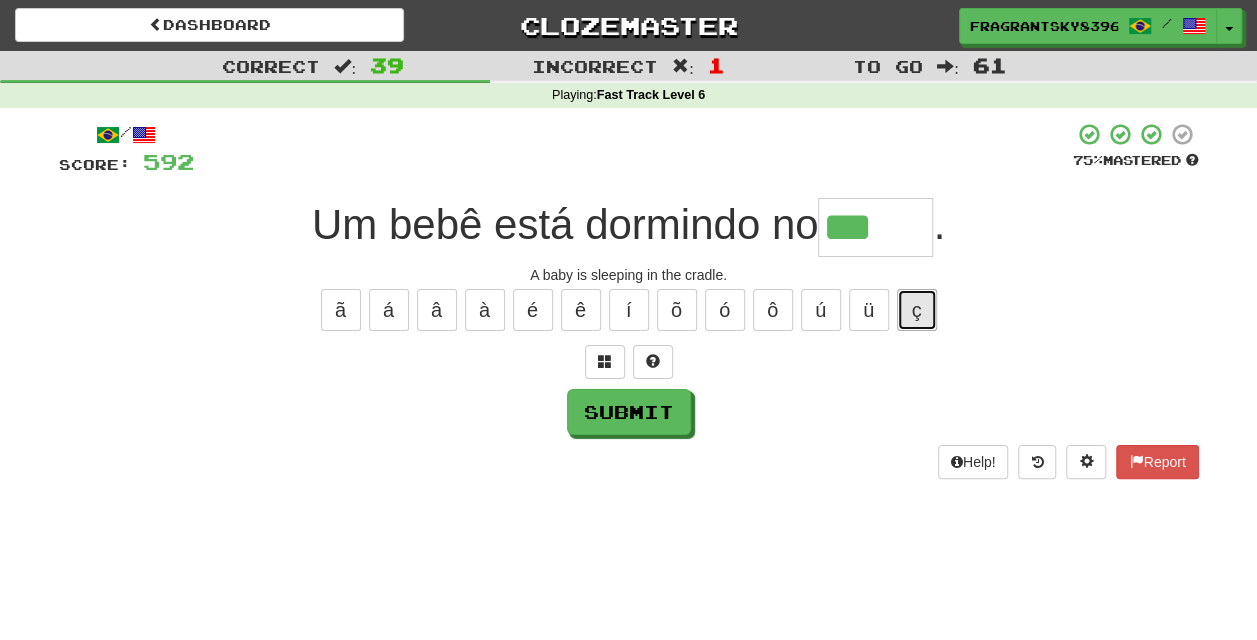 click on "ç" at bounding box center [917, 310] 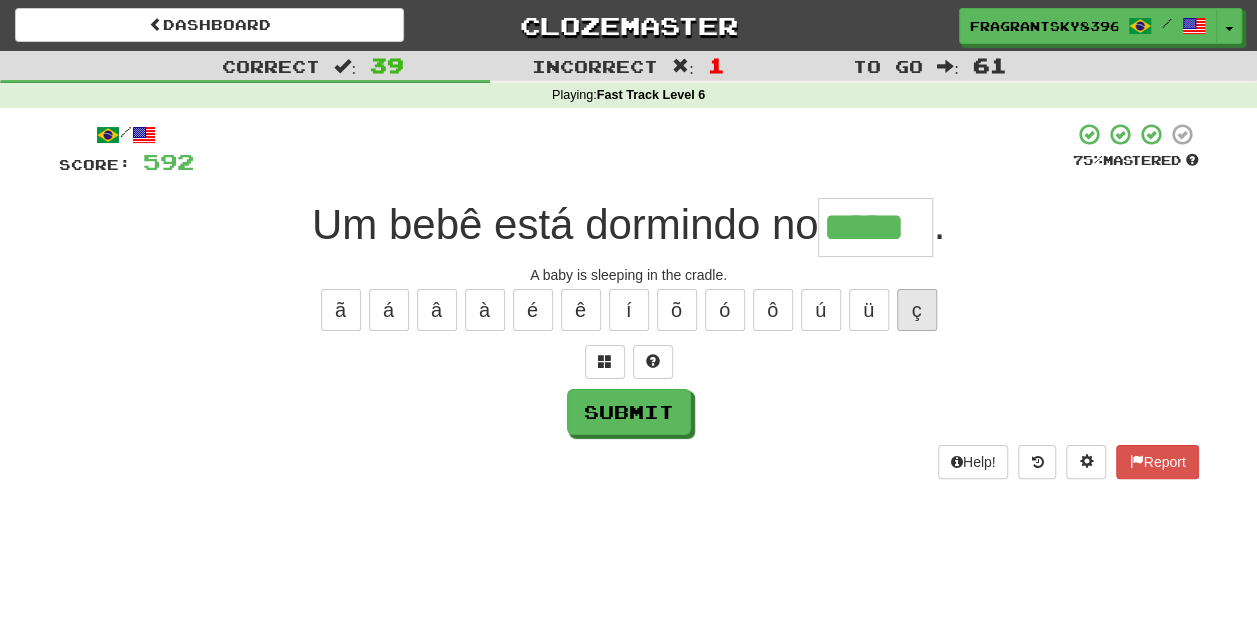 type on "*****" 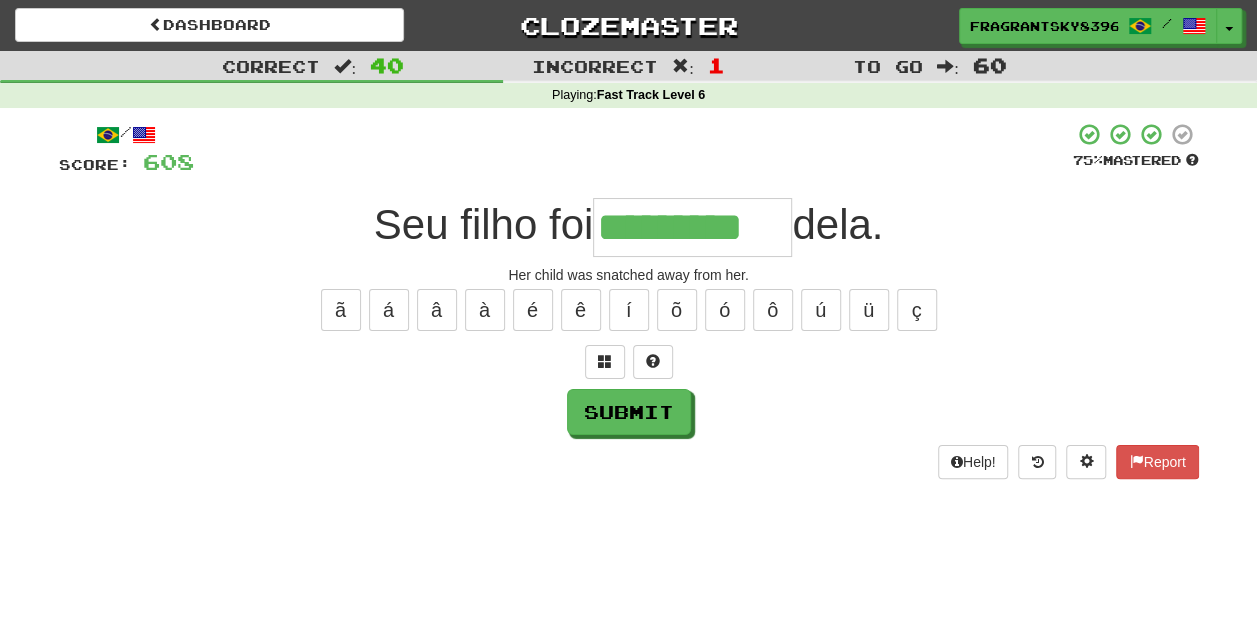 type on "*********" 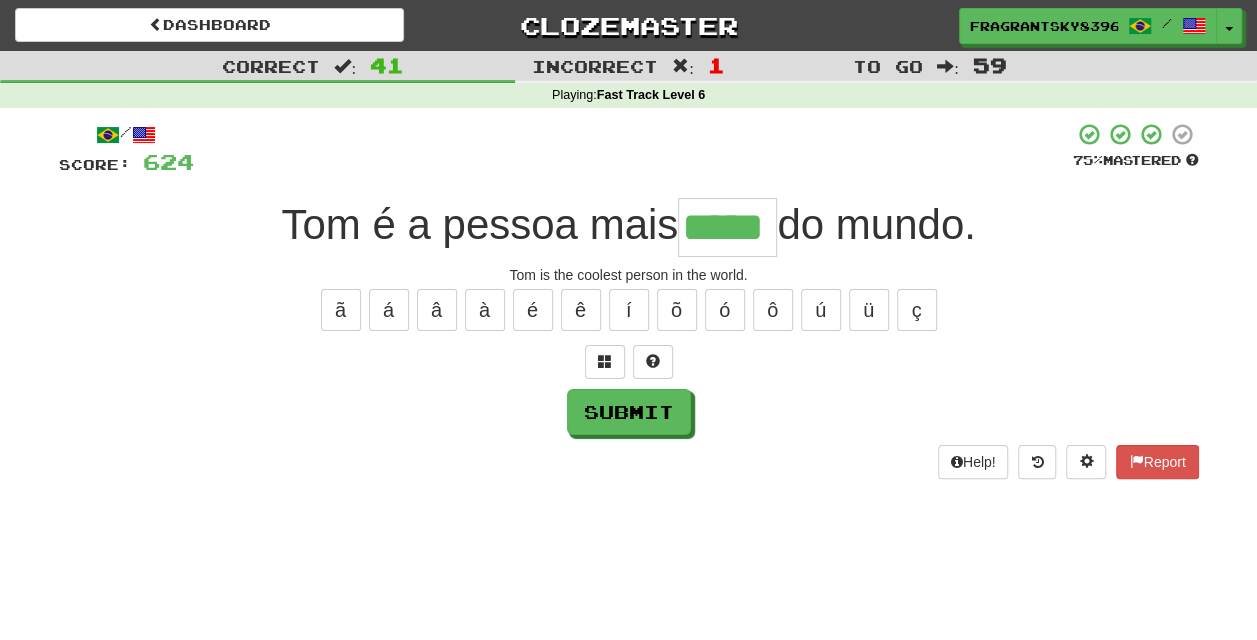 type on "*****" 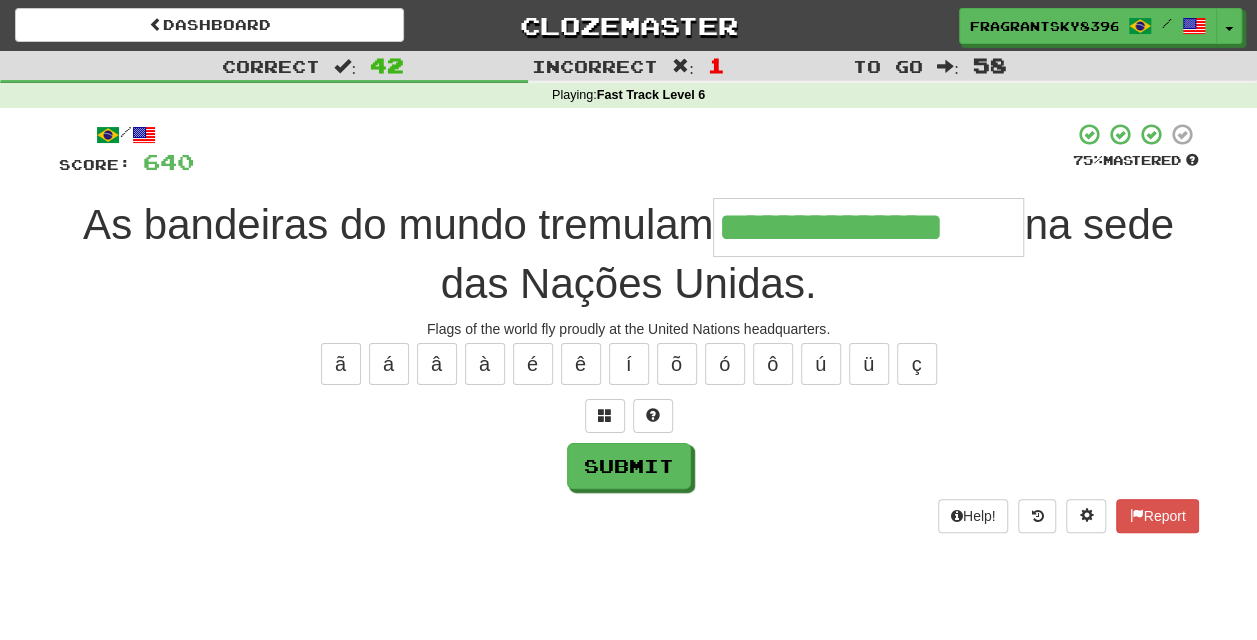 type on "**********" 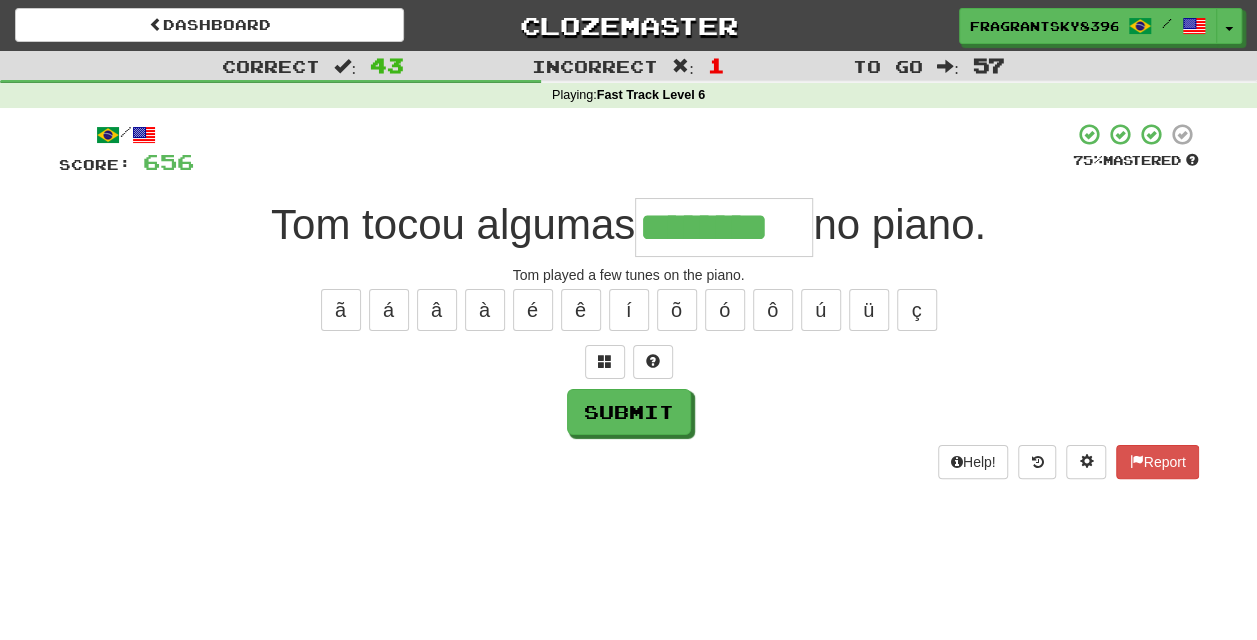 type on "********" 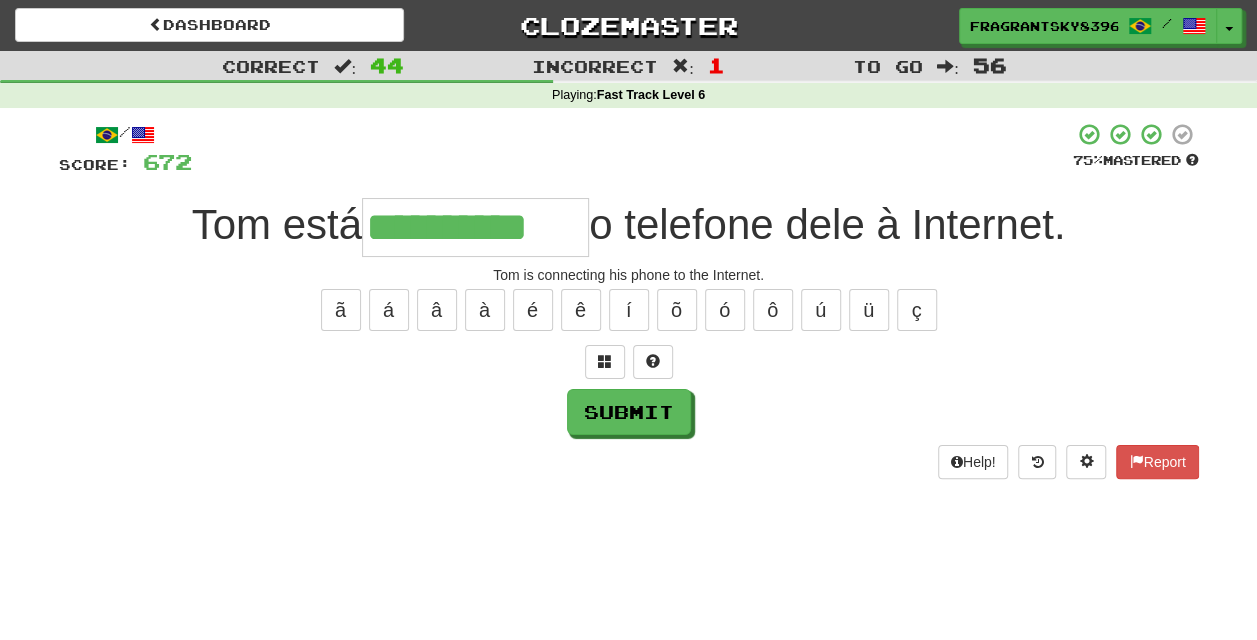 type on "**********" 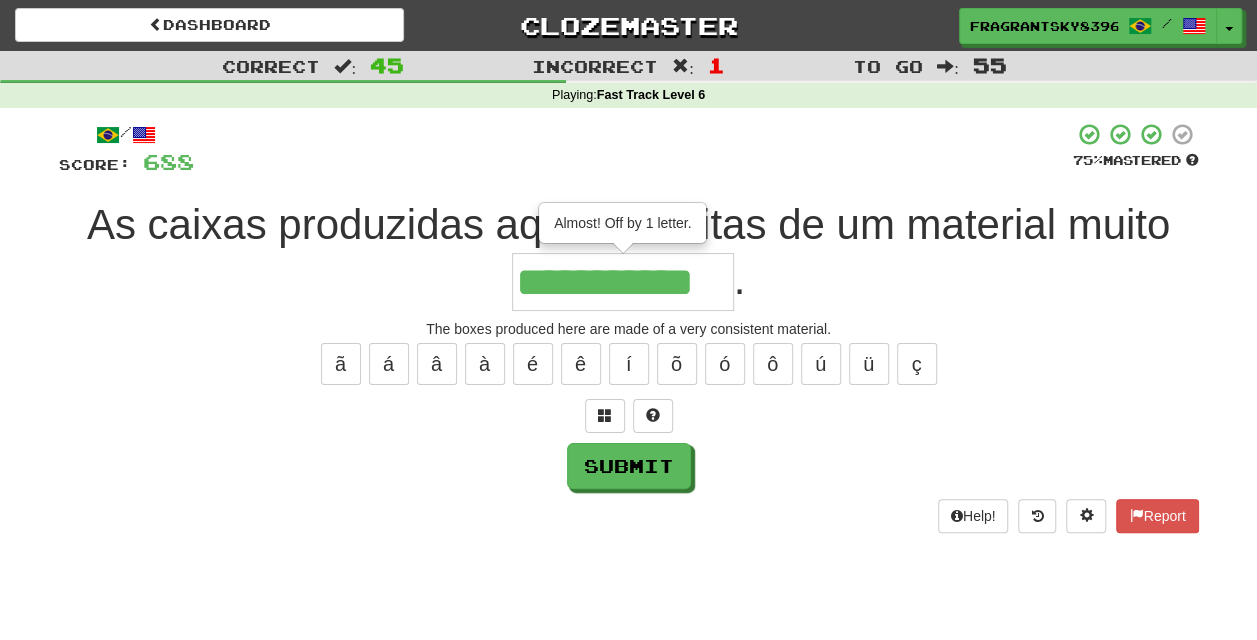 type on "**********" 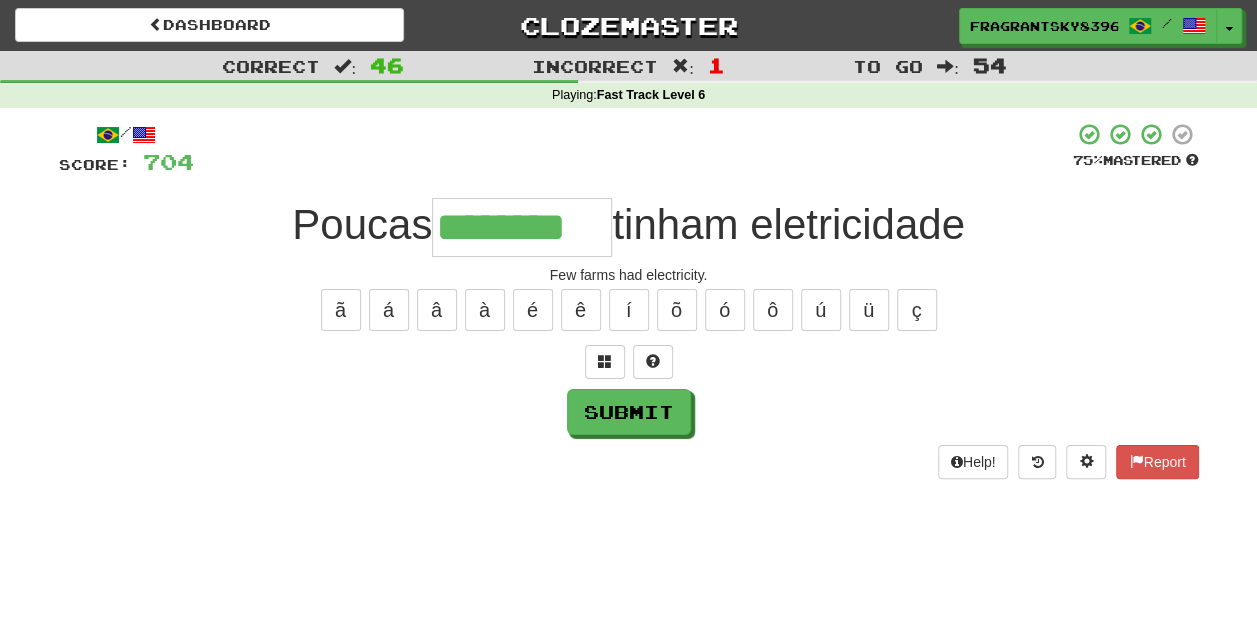 type on "********" 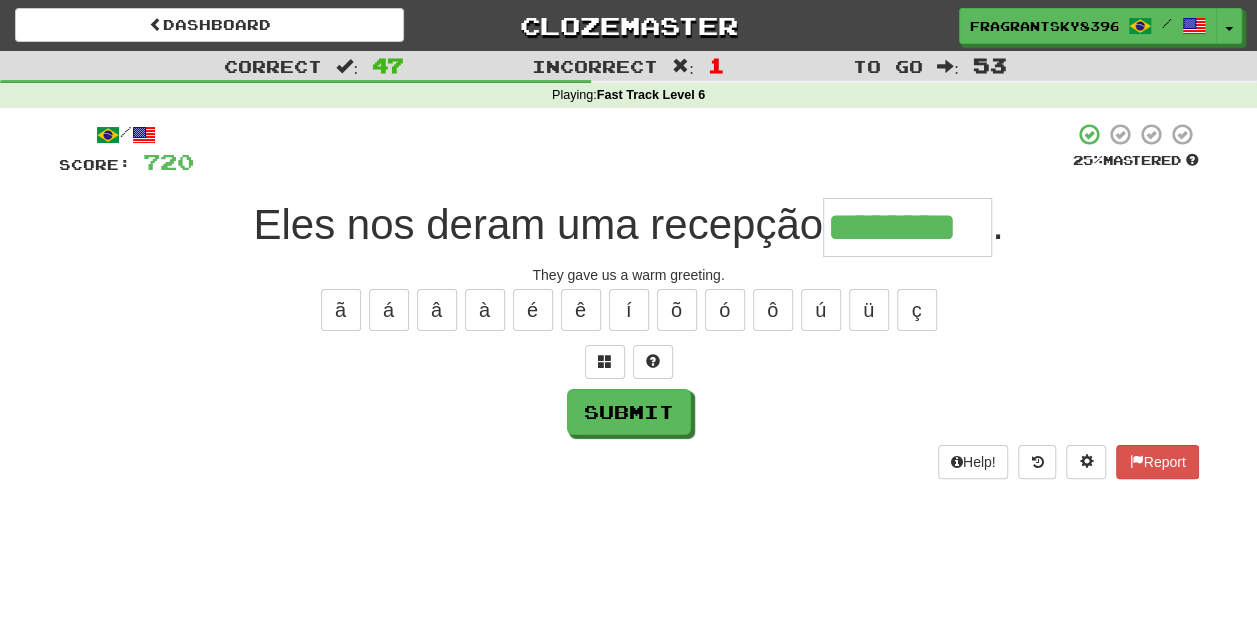 type on "********" 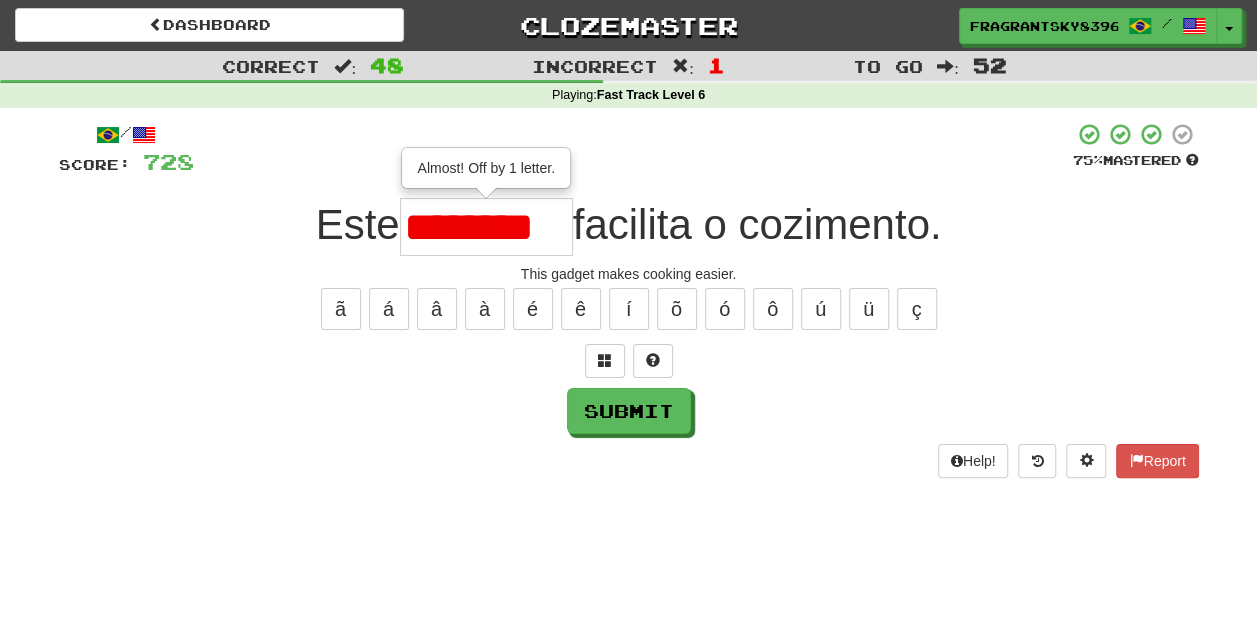 scroll, scrollTop: 0, scrollLeft: 0, axis: both 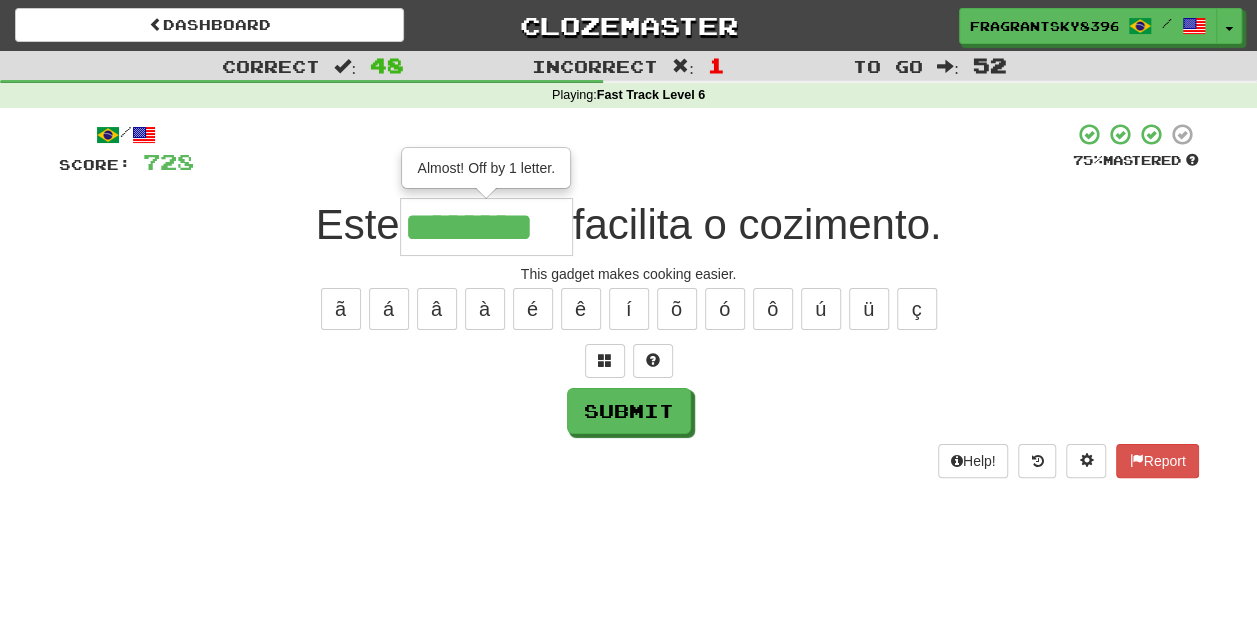 type on "********" 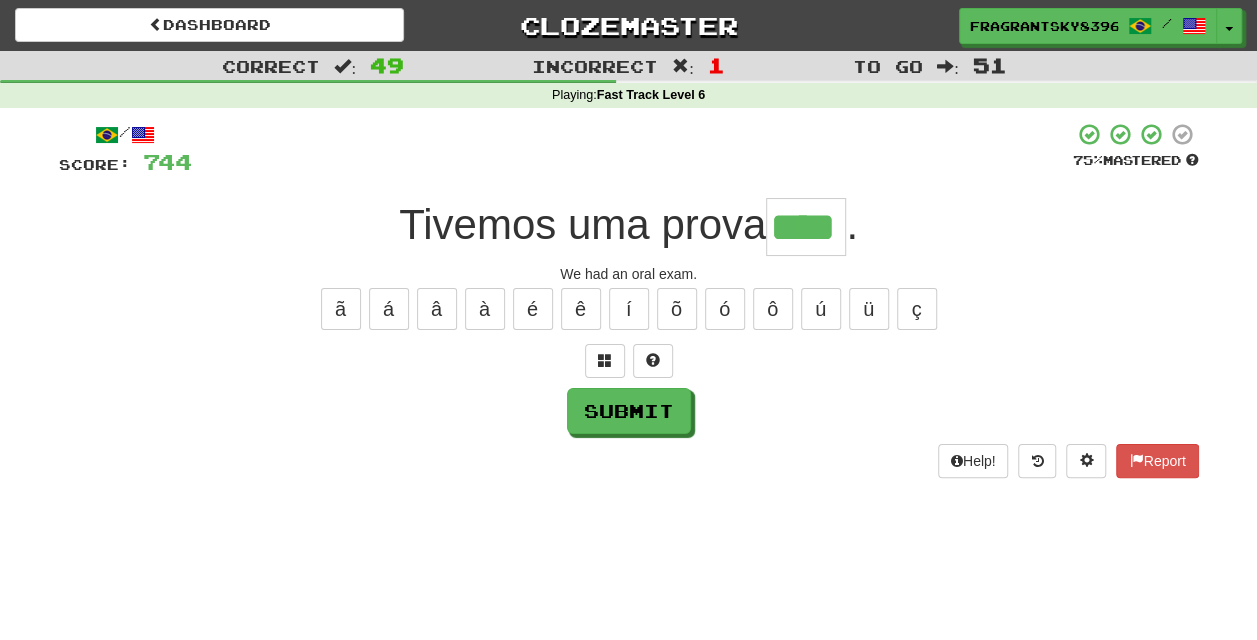 type on "****" 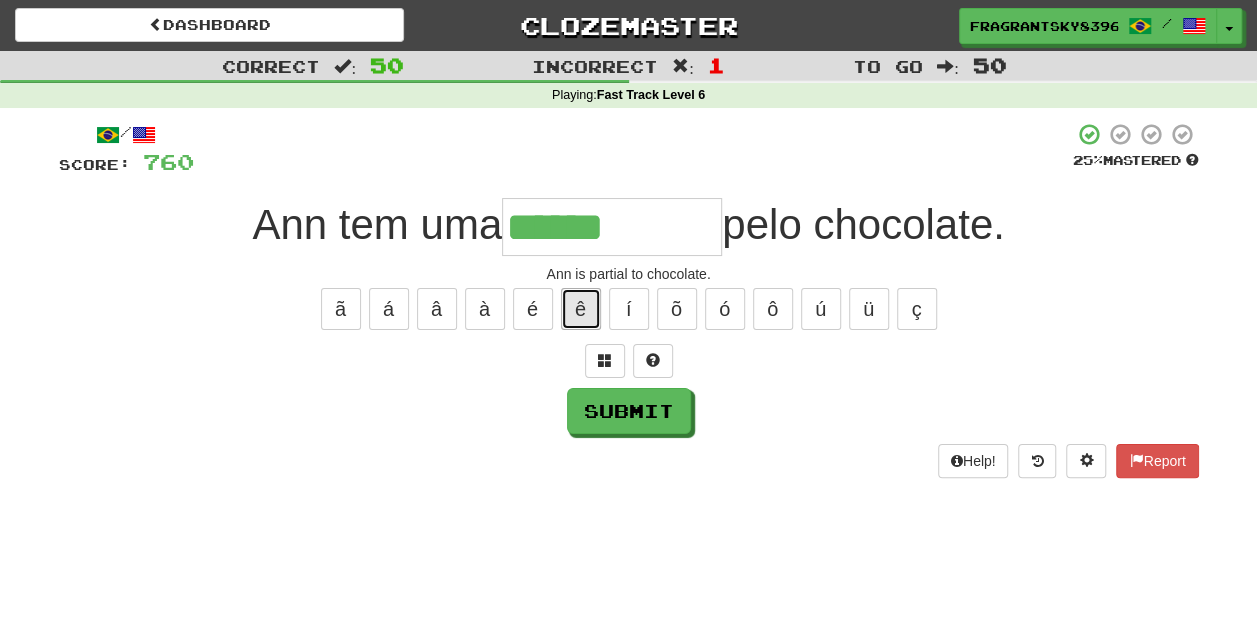 click on "ê" at bounding box center (581, 309) 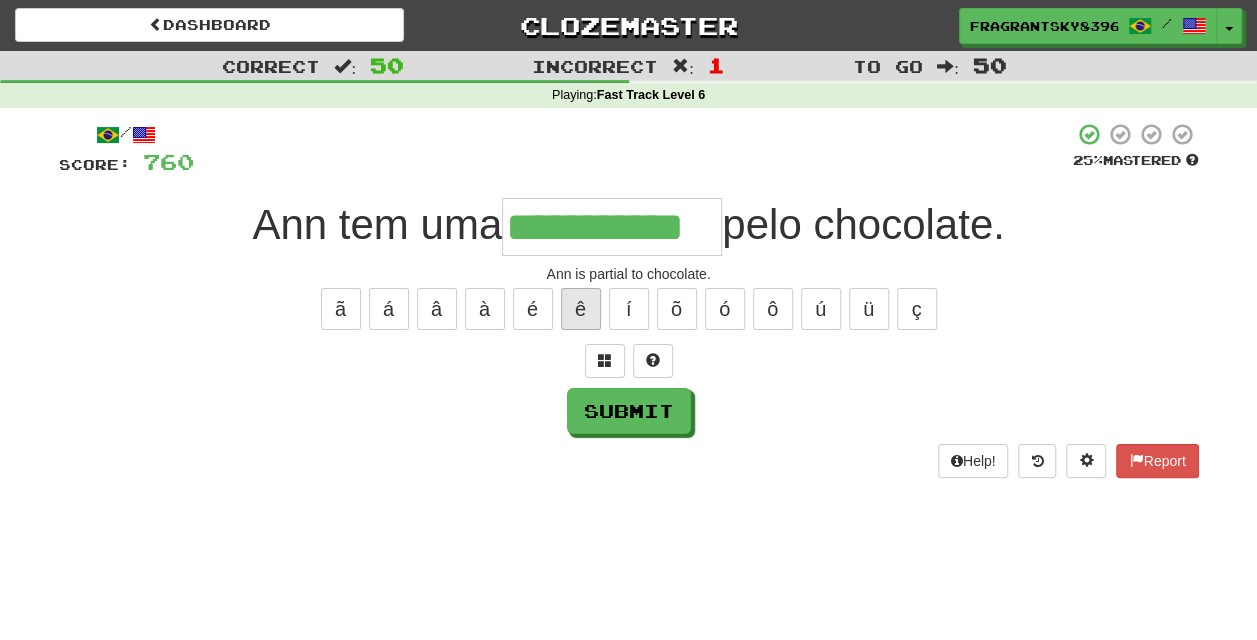 type on "**********" 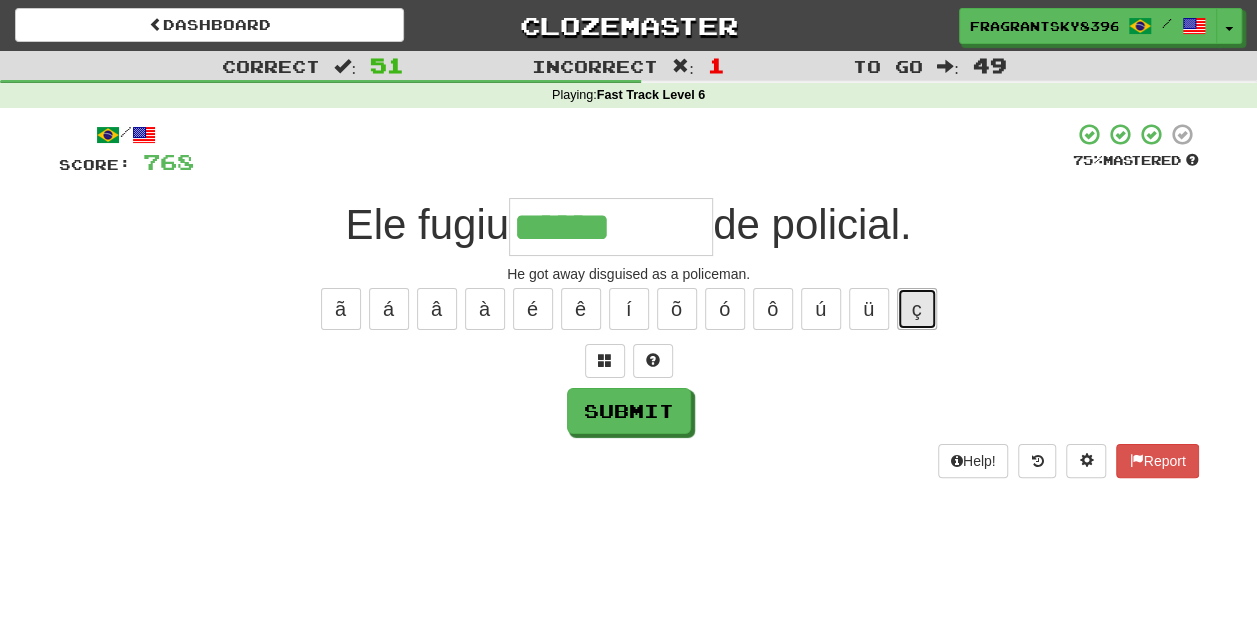 click on "ç" at bounding box center [917, 309] 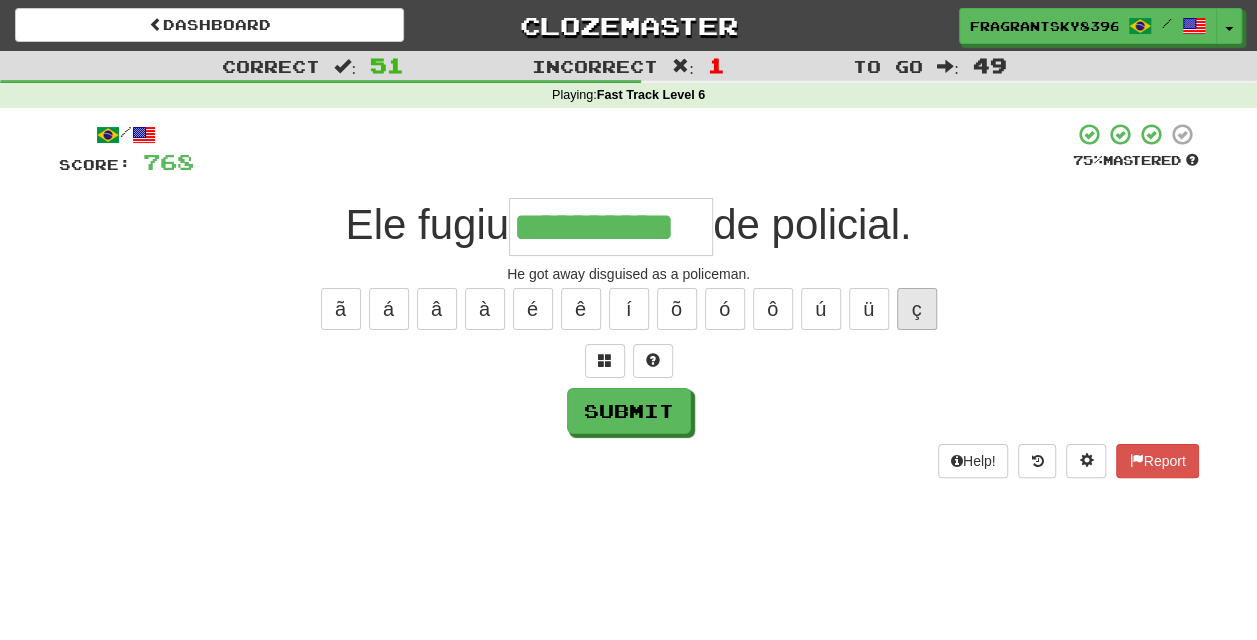 type on "**********" 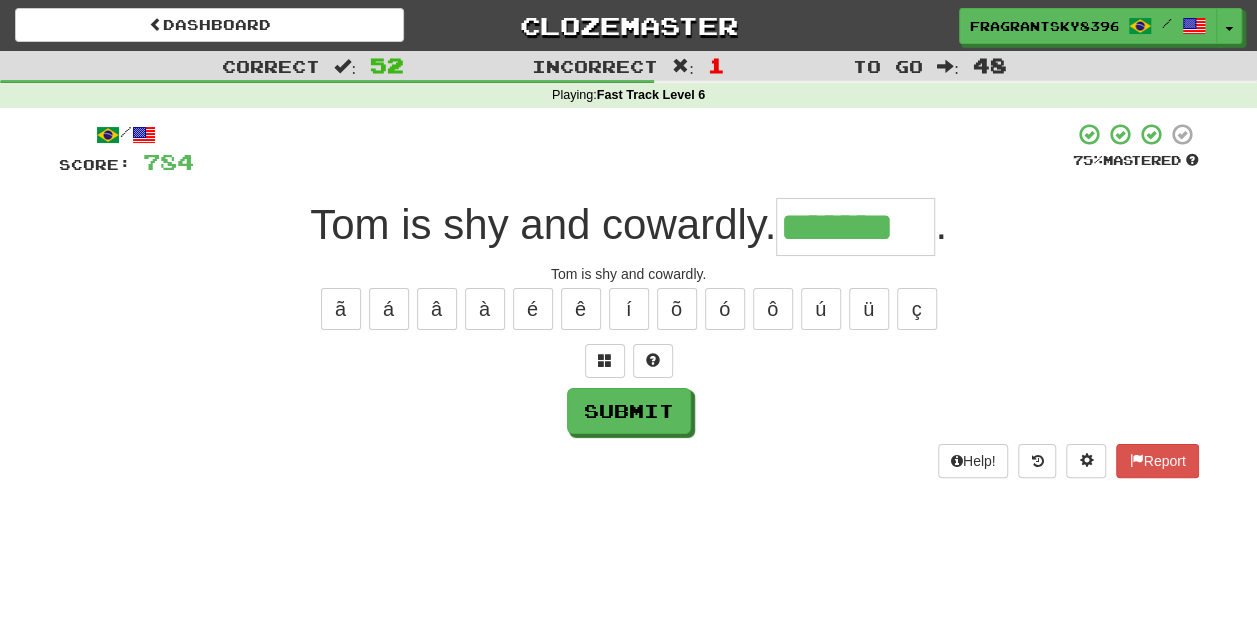 type on "*******" 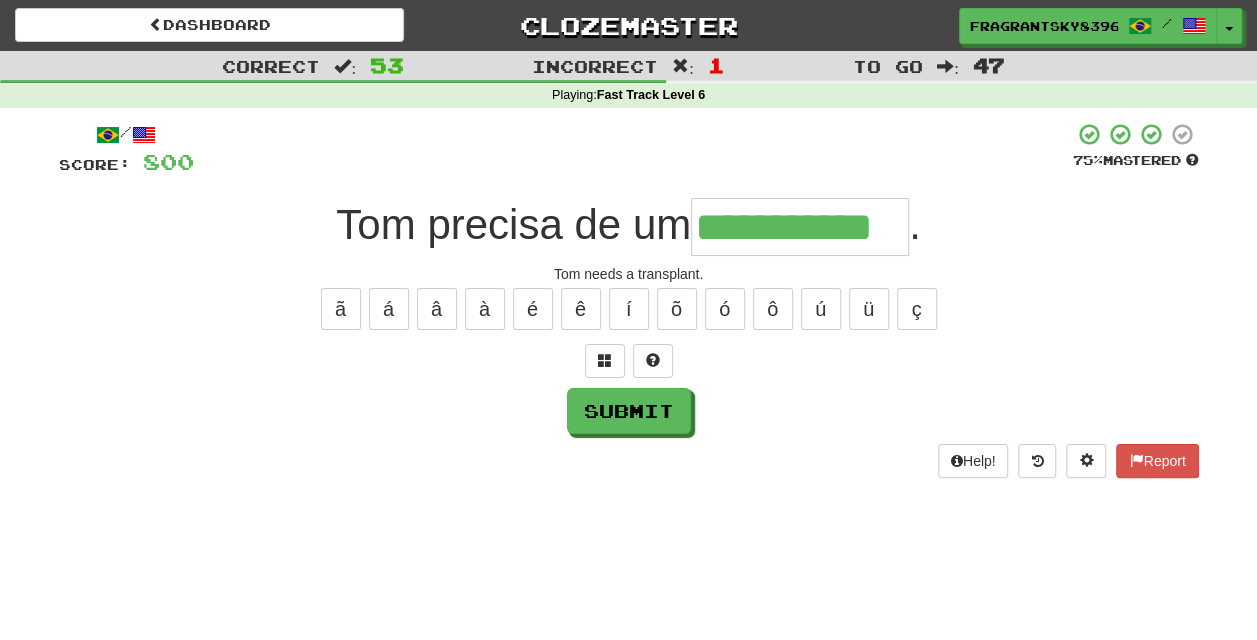 type on "**********" 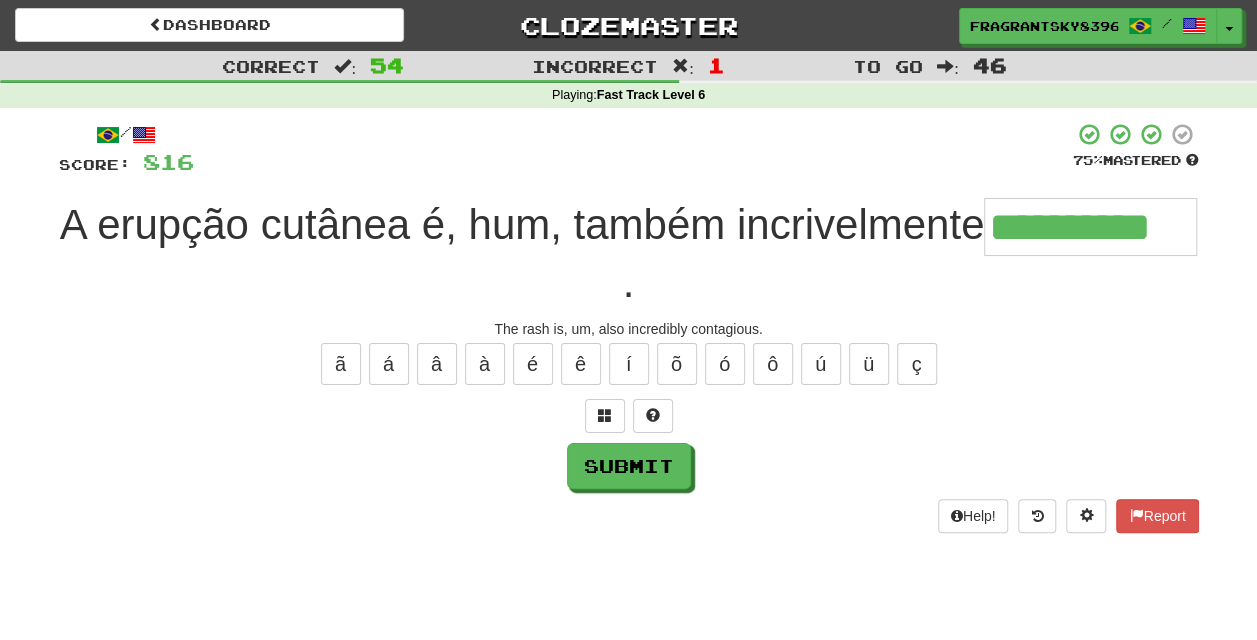 type on "**********" 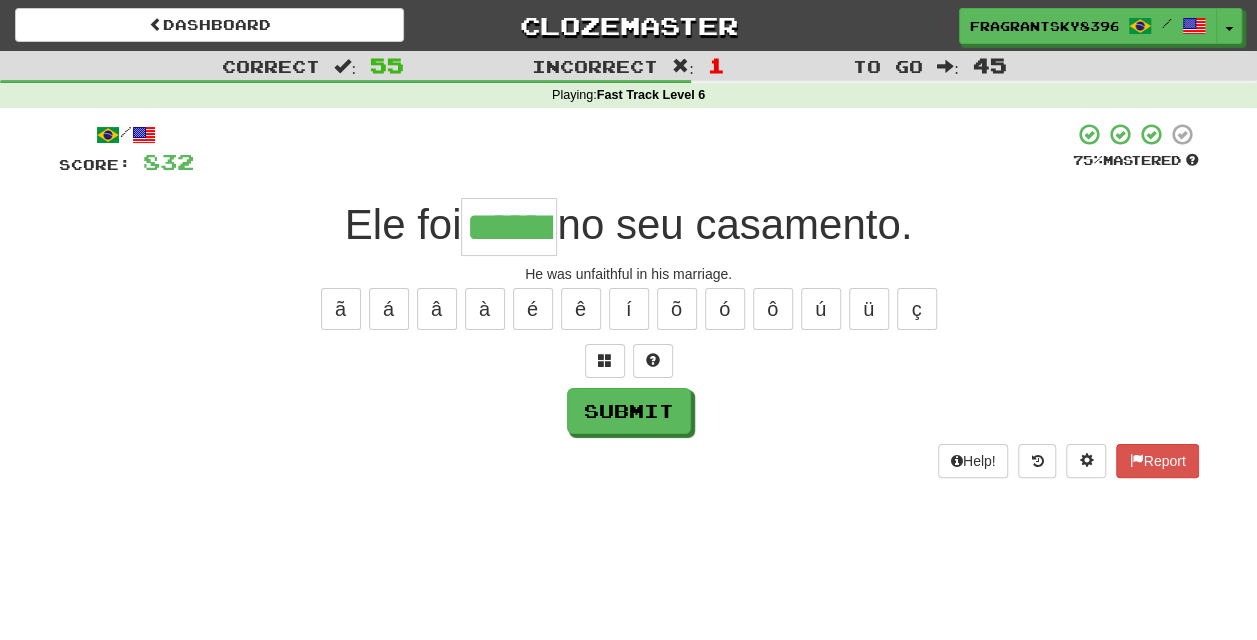 type on "******" 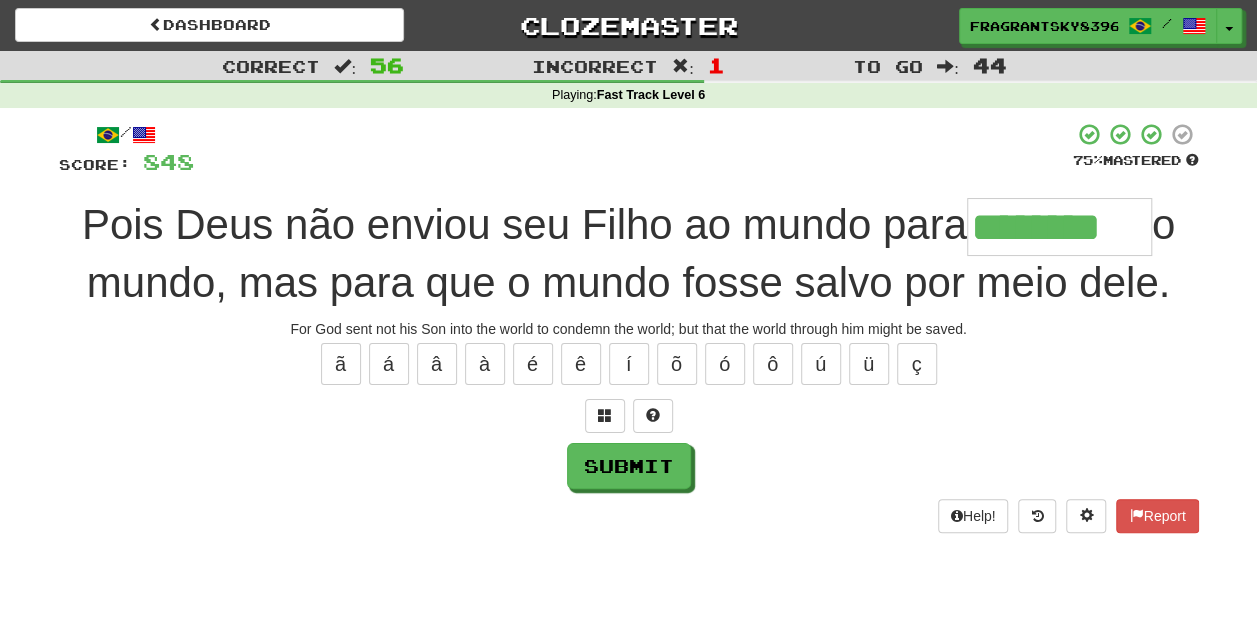 type on "********" 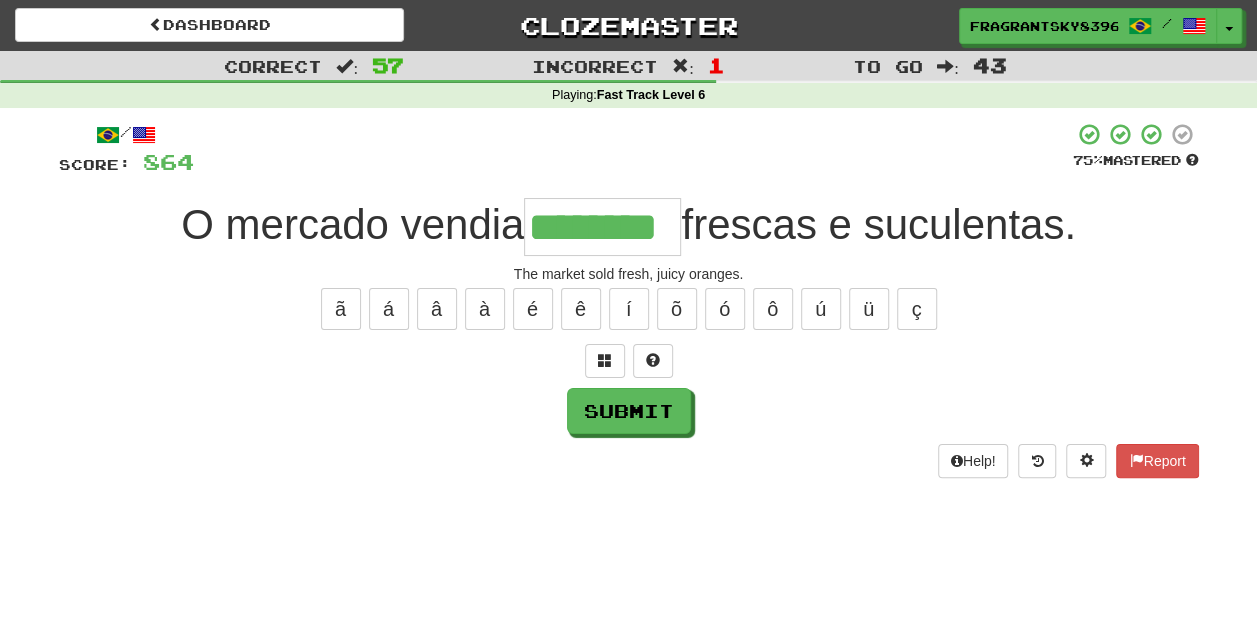 type on "********" 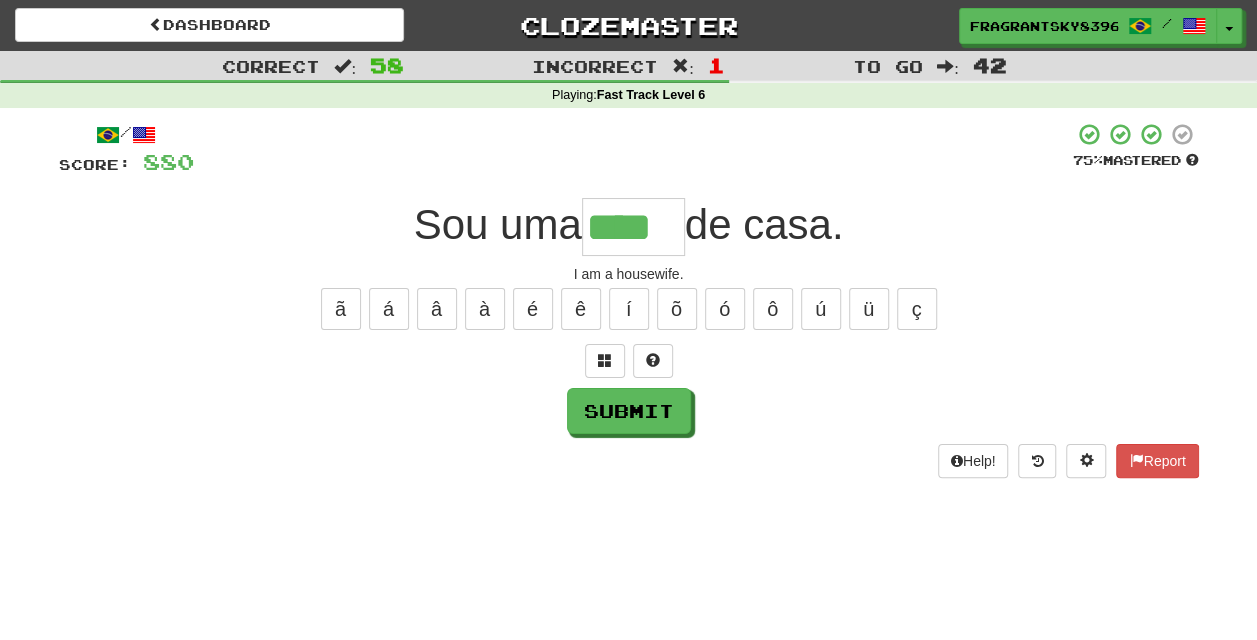 type on "****" 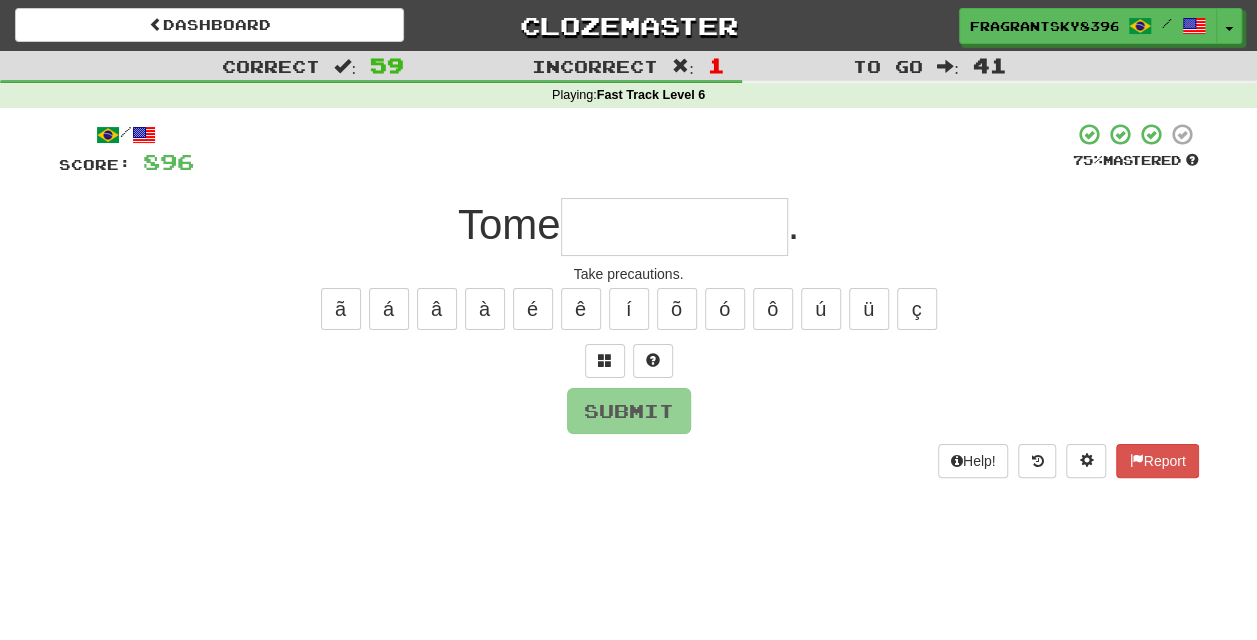 type on "*" 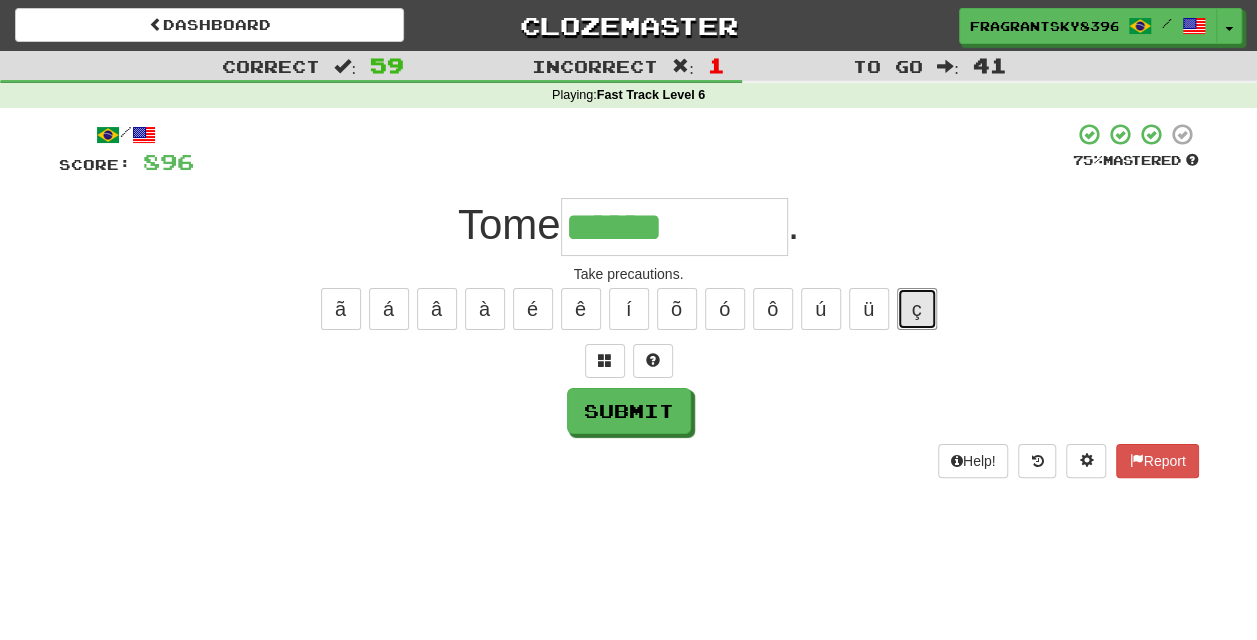 click on "ç" at bounding box center (917, 309) 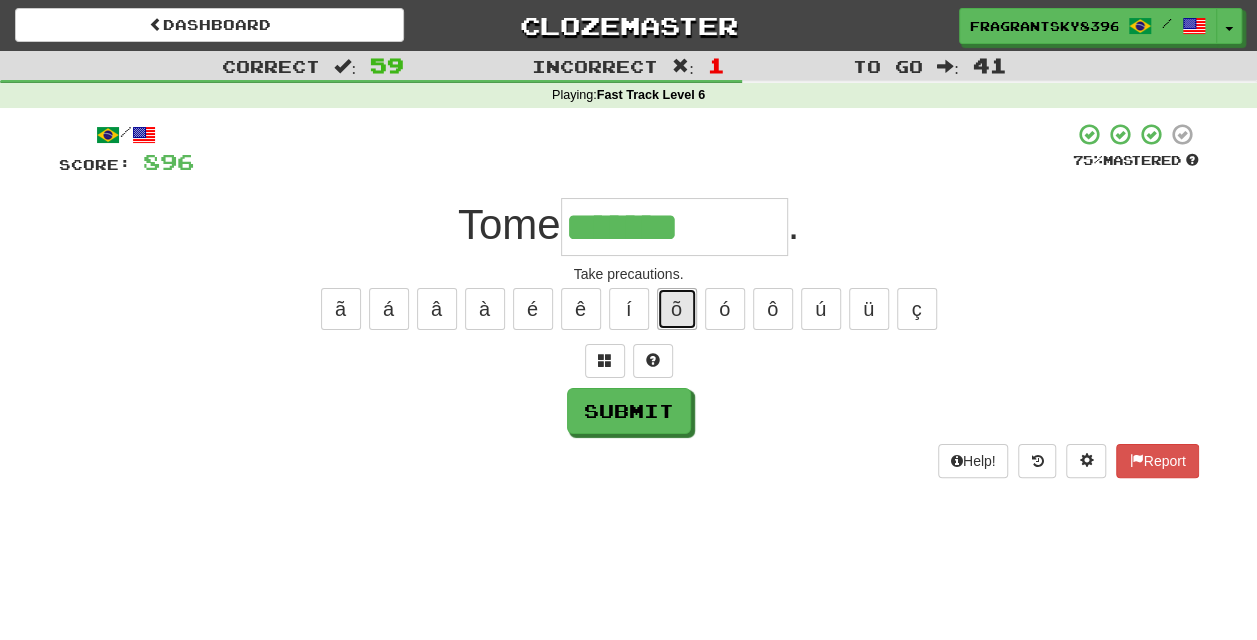 click on "õ" at bounding box center [677, 309] 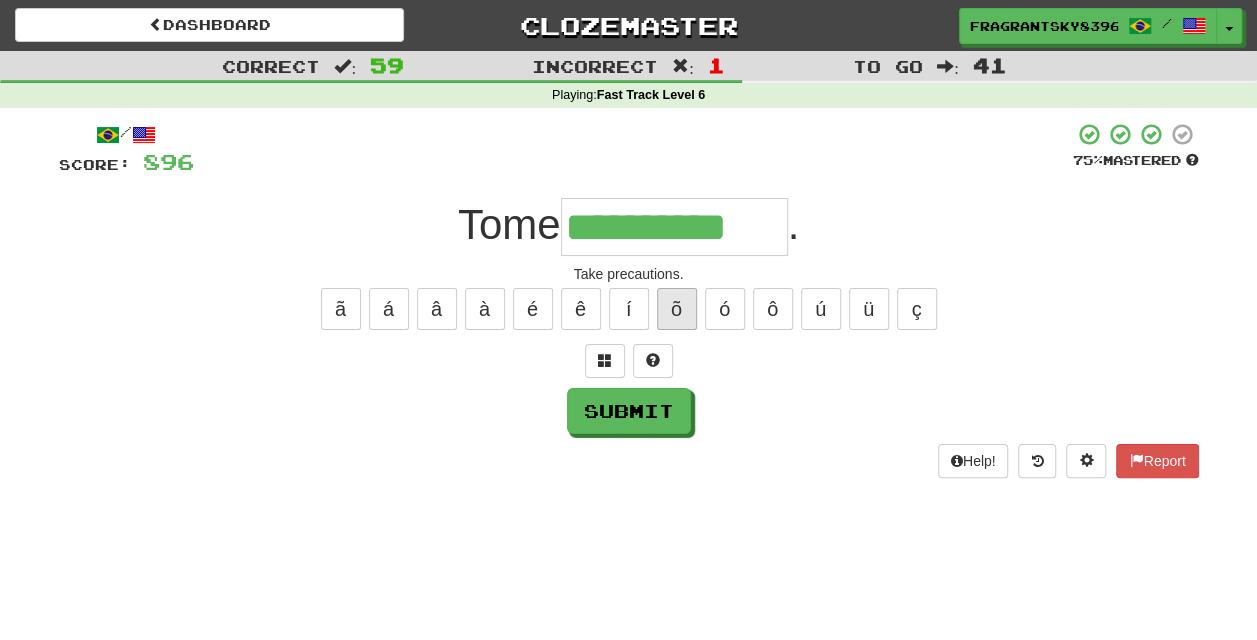 type on "**********" 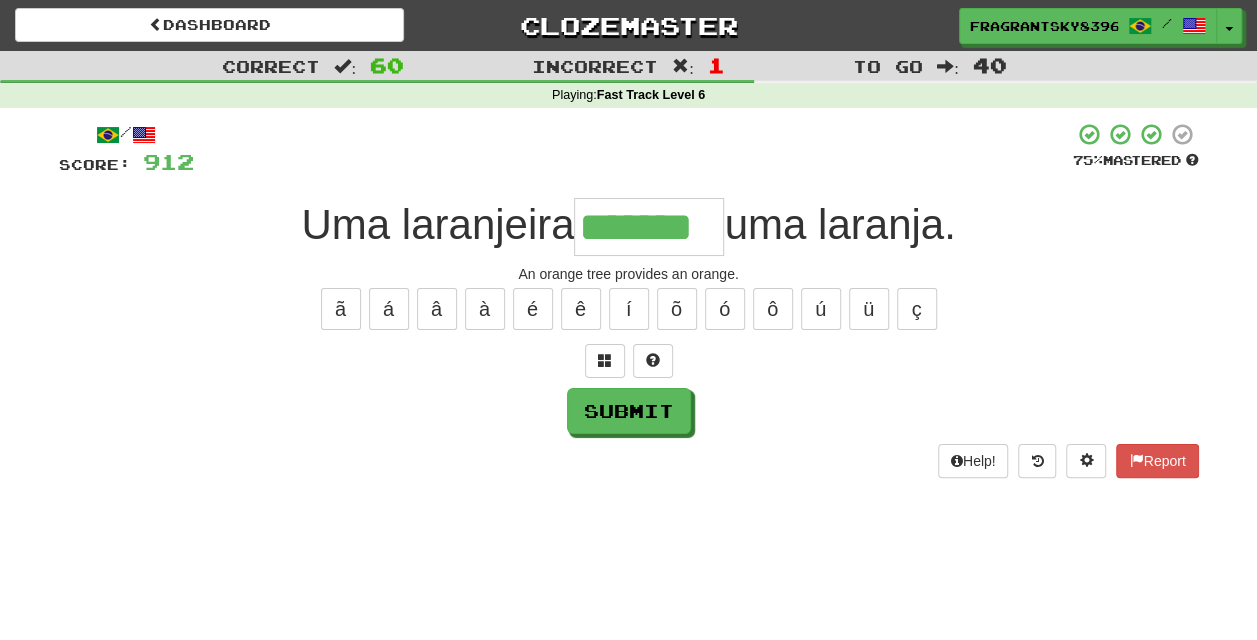 type on "*******" 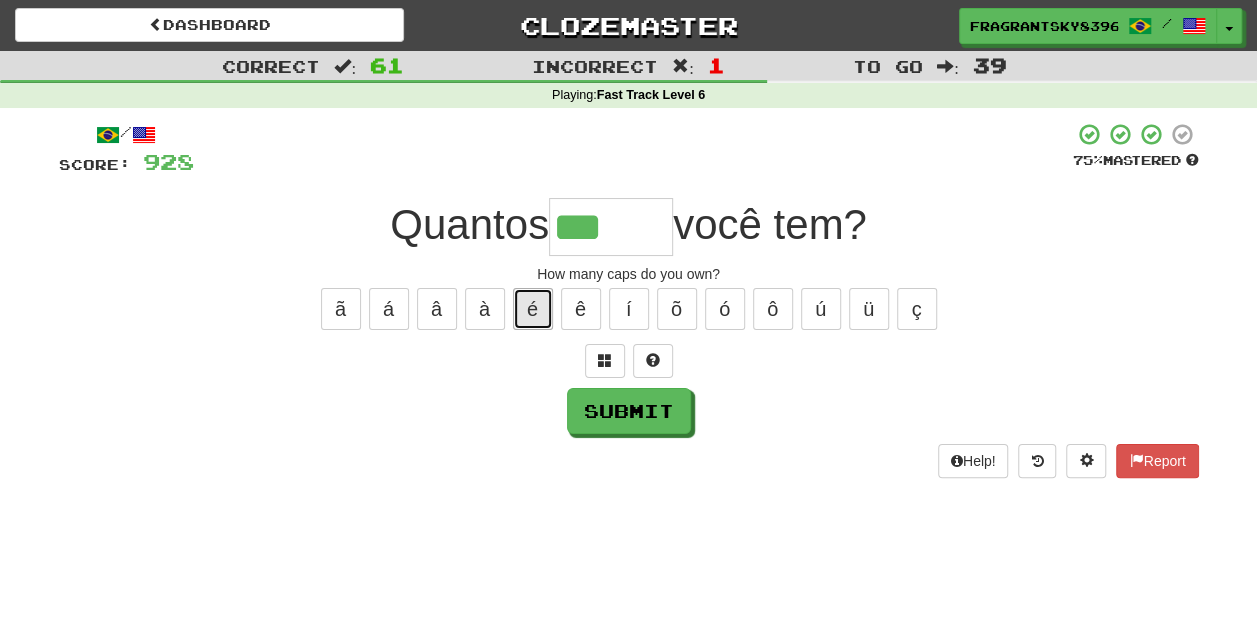 click on "é" at bounding box center [533, 309] 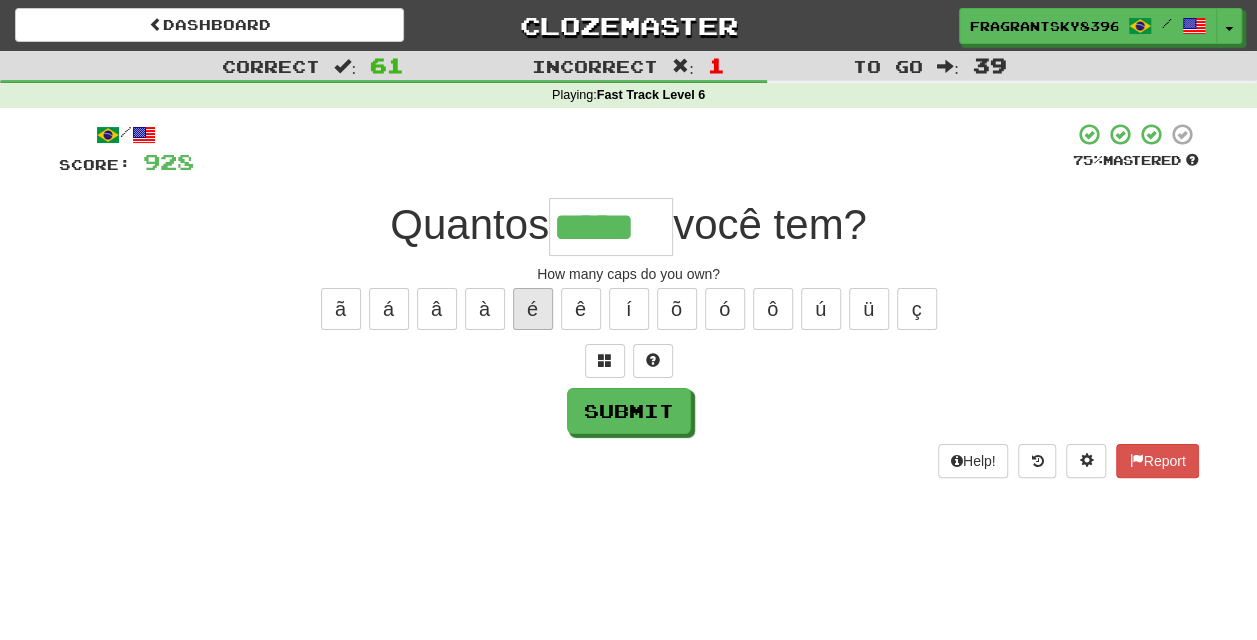 type on "*****" 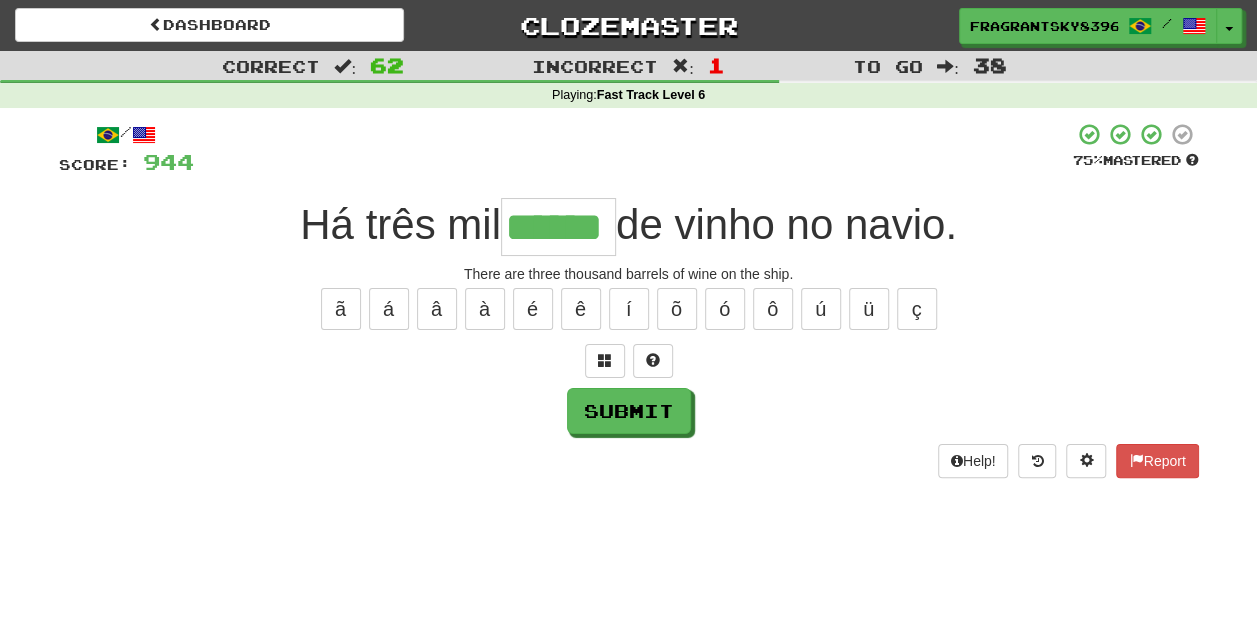 type on "******" 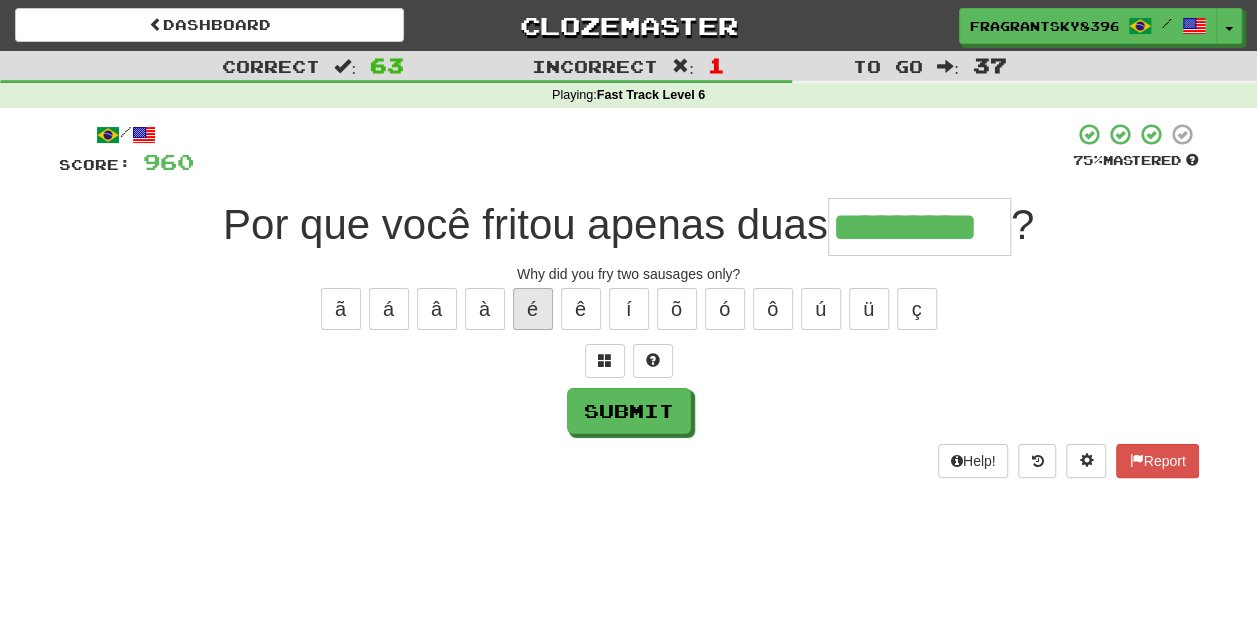 type on "*********" 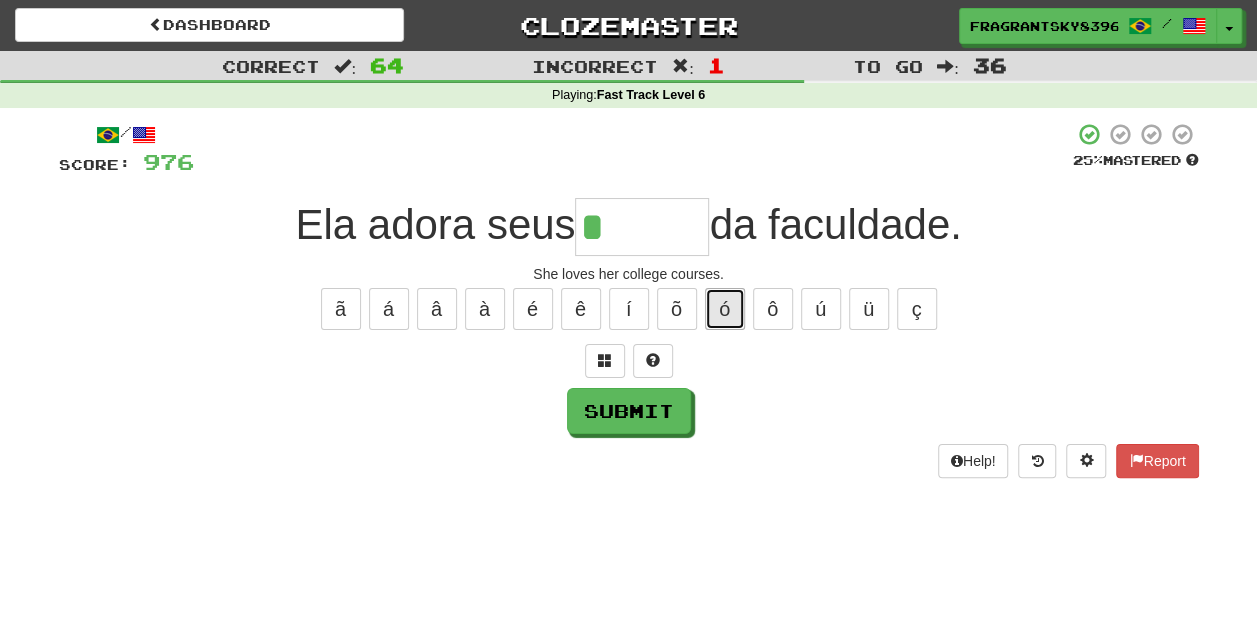 click on "ó" at bounding box center (725, 309) 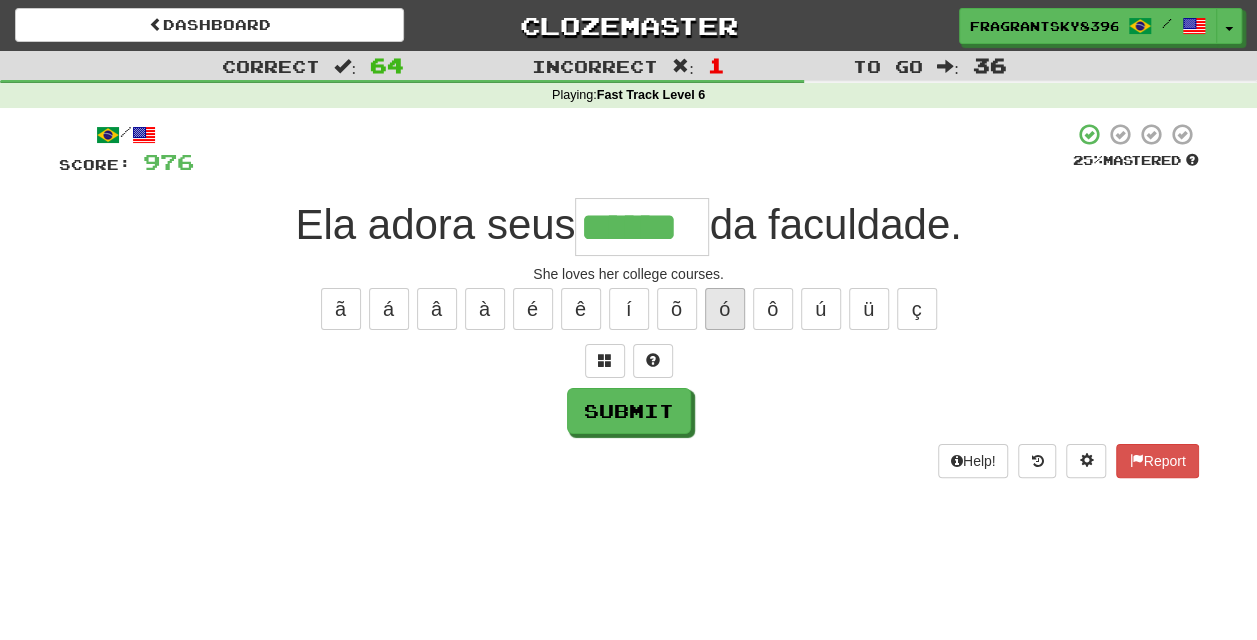 type on "******" 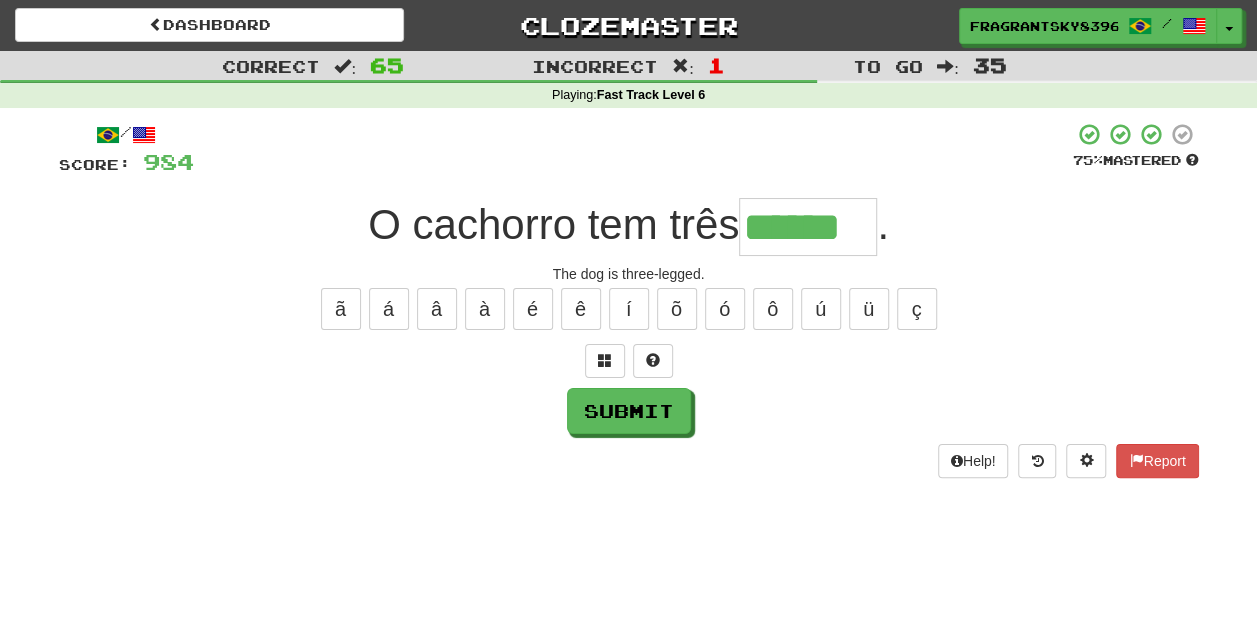 type on "******" 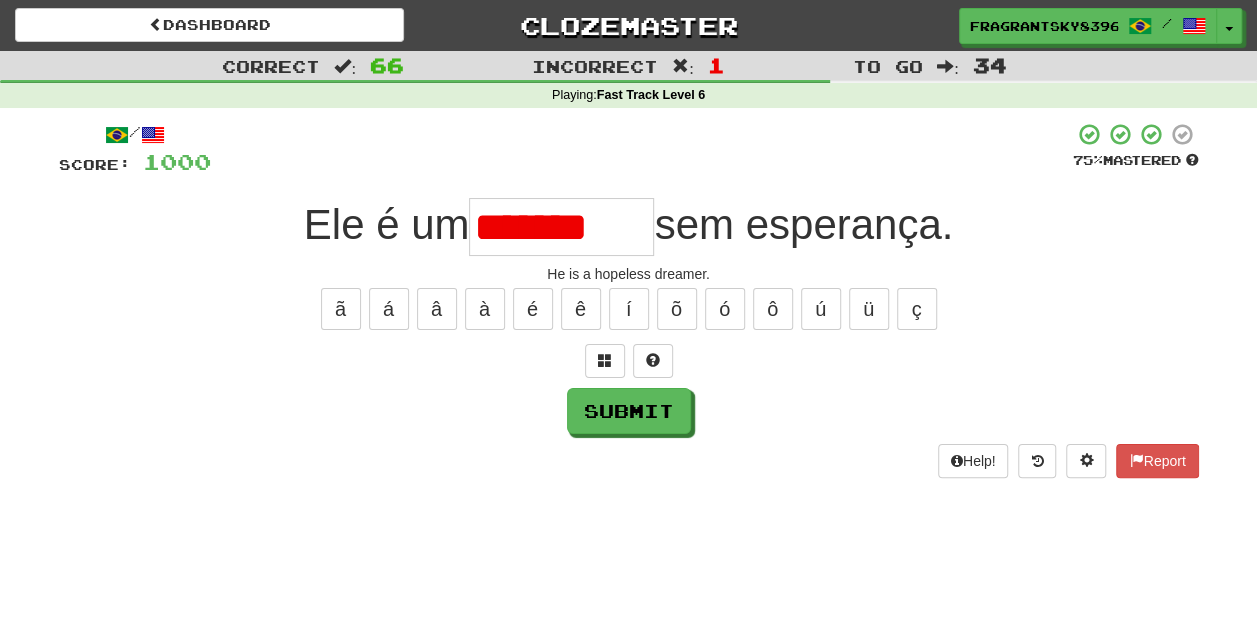 scroll, scrollTop: 0, scrollLeft: 0, axis: both 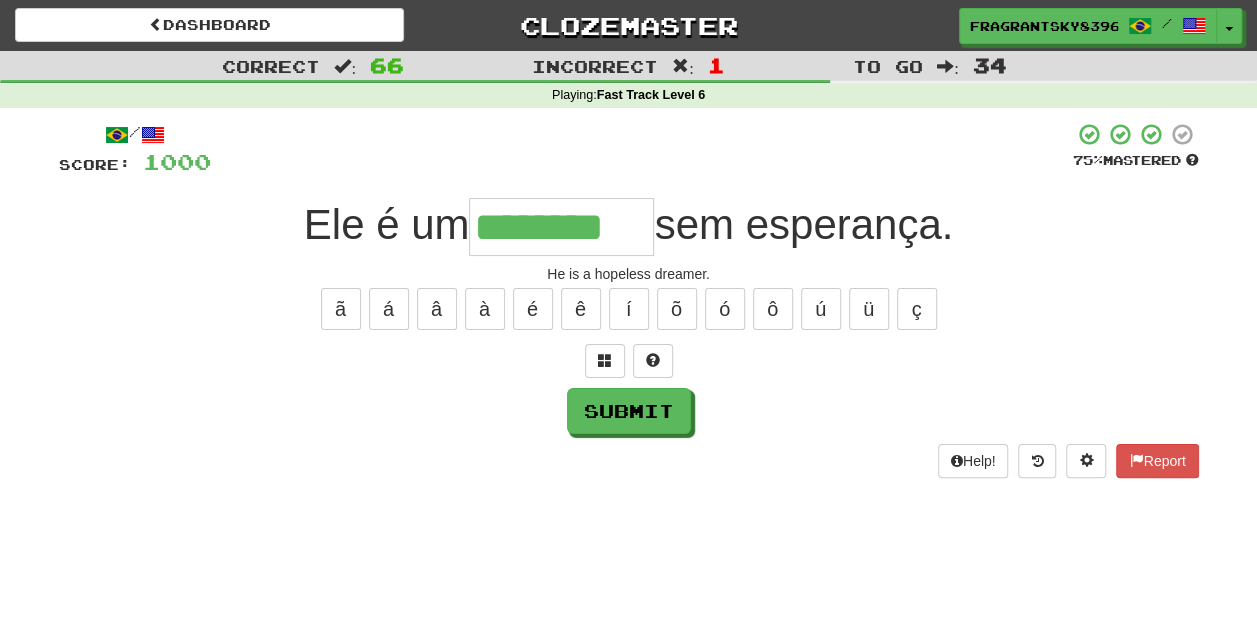 type on "********" 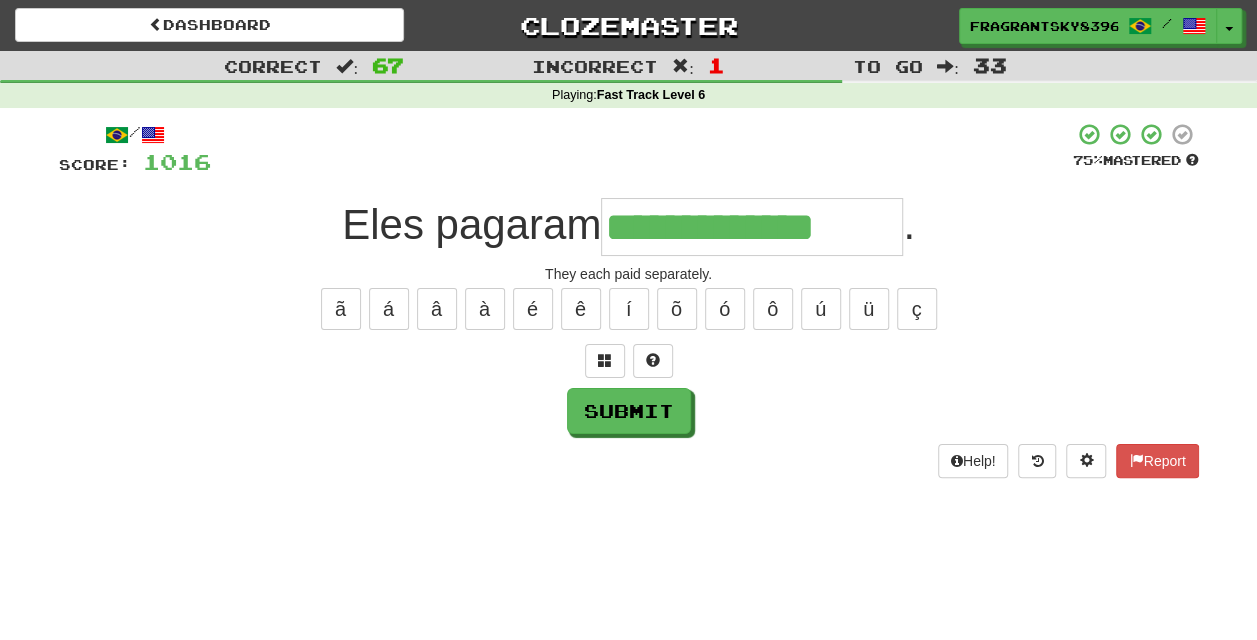 type on "**********" 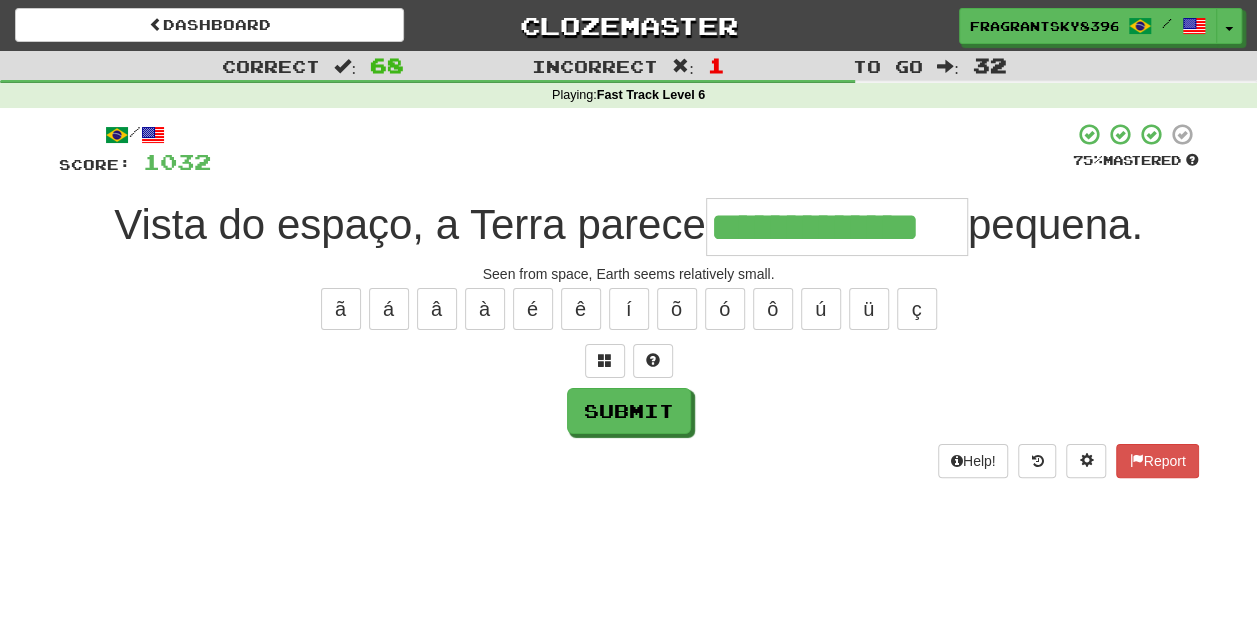 type on "**********" 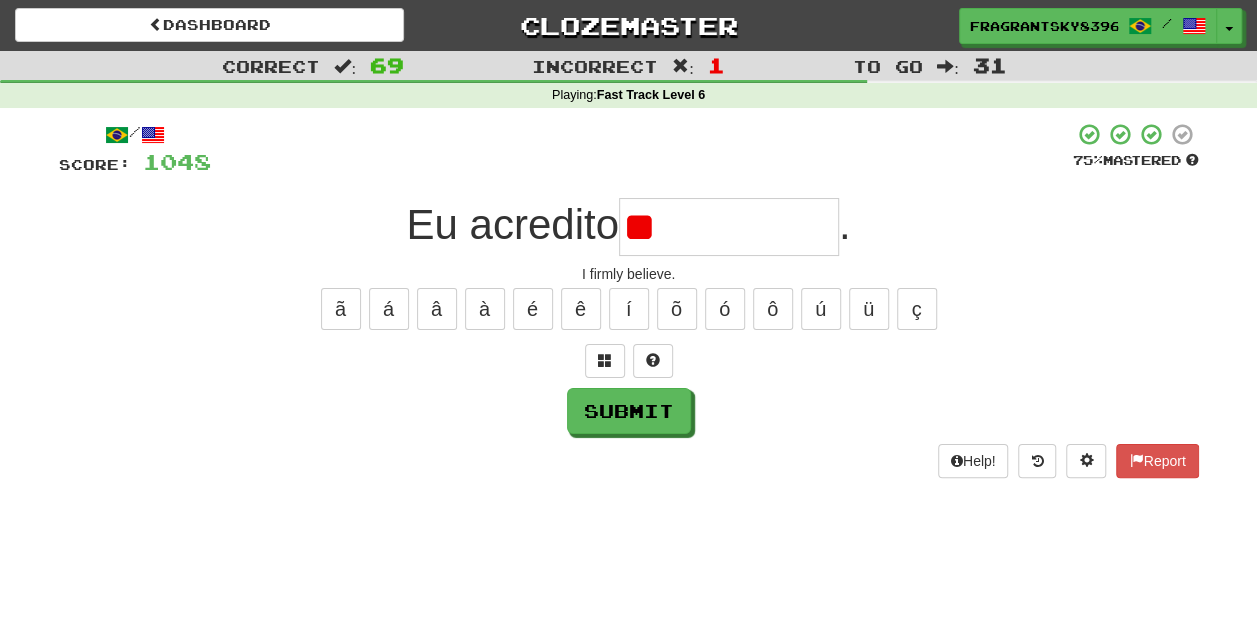 type on "*" 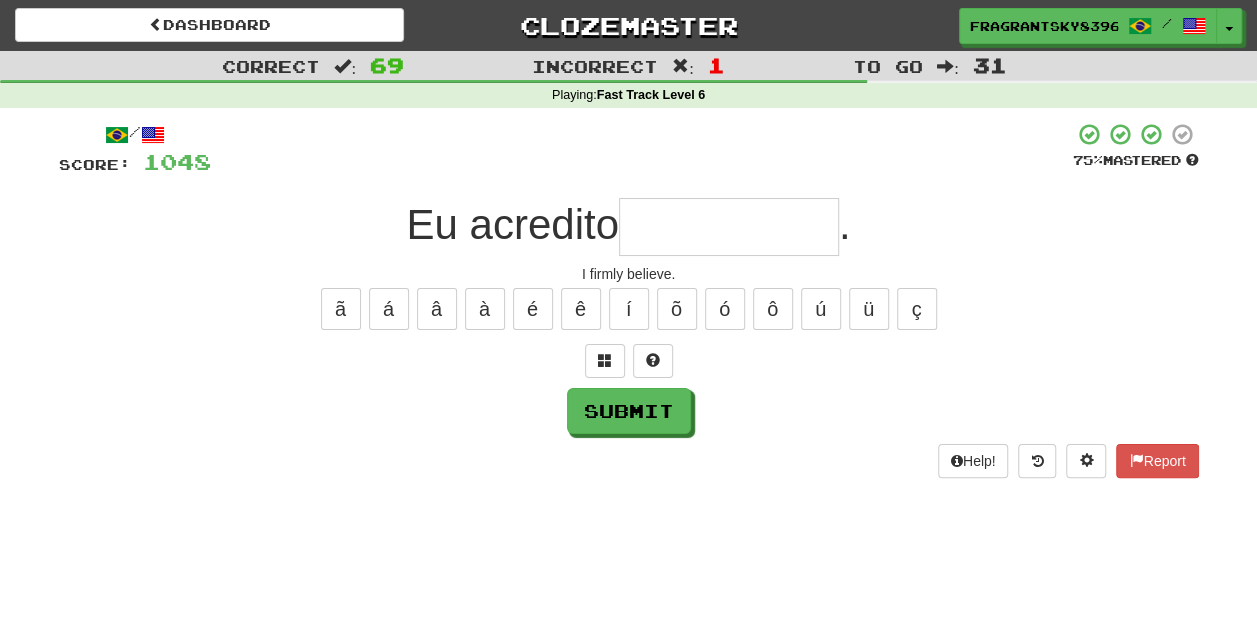 type on "*" 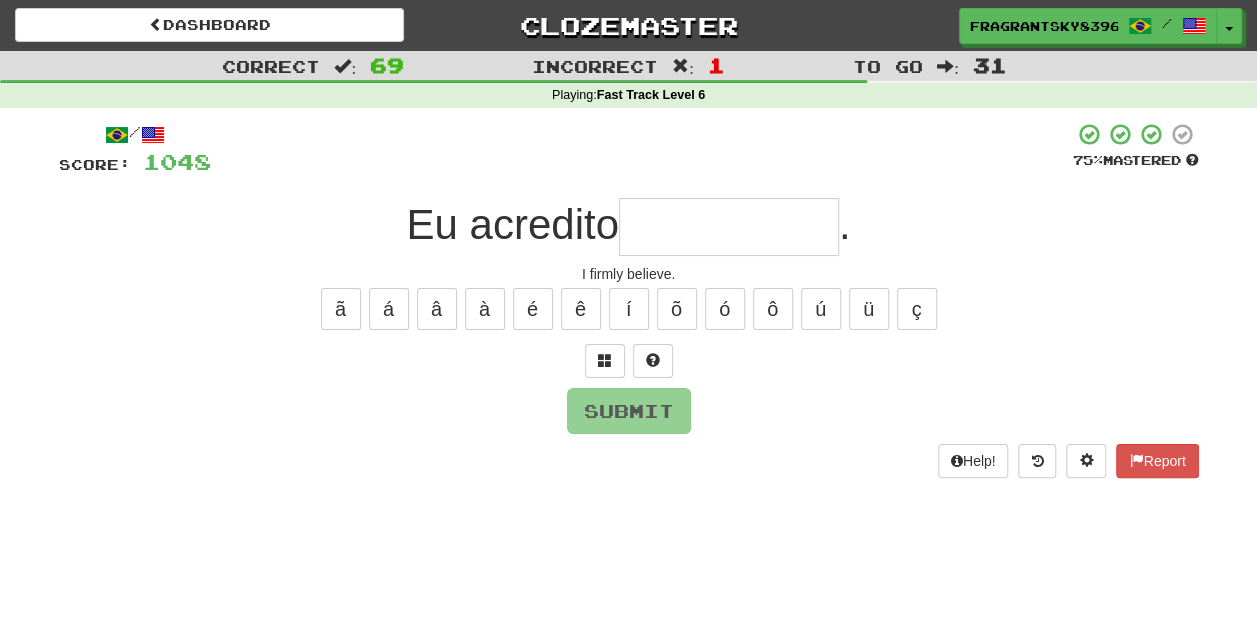 type on "*" 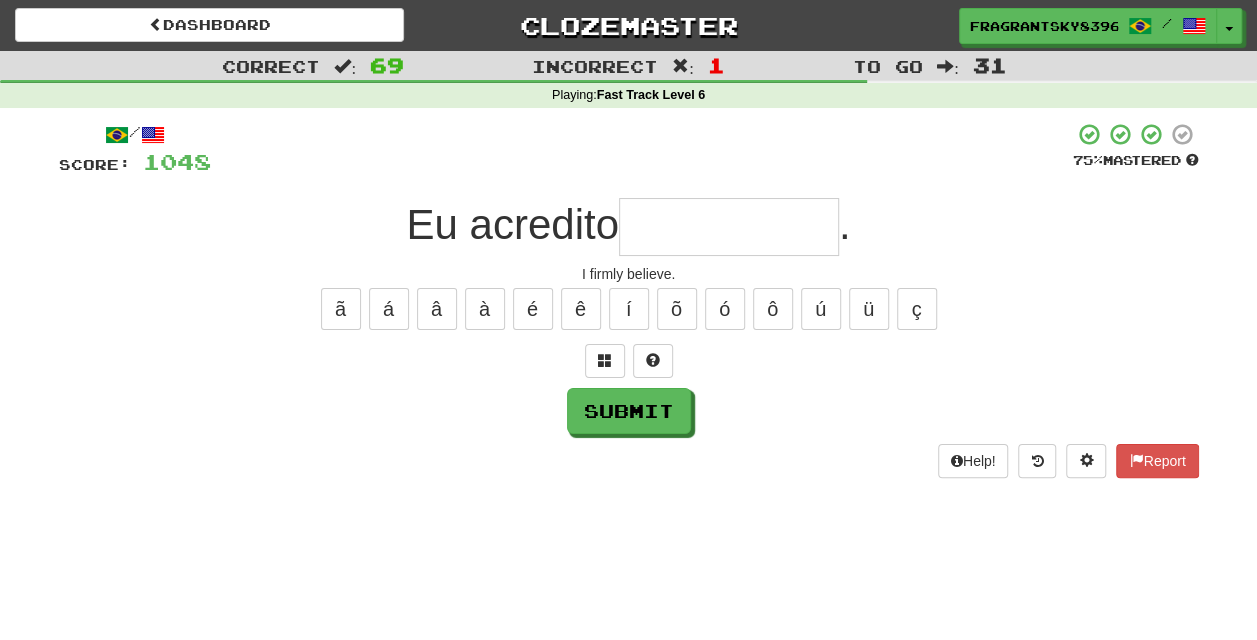 type on "*" 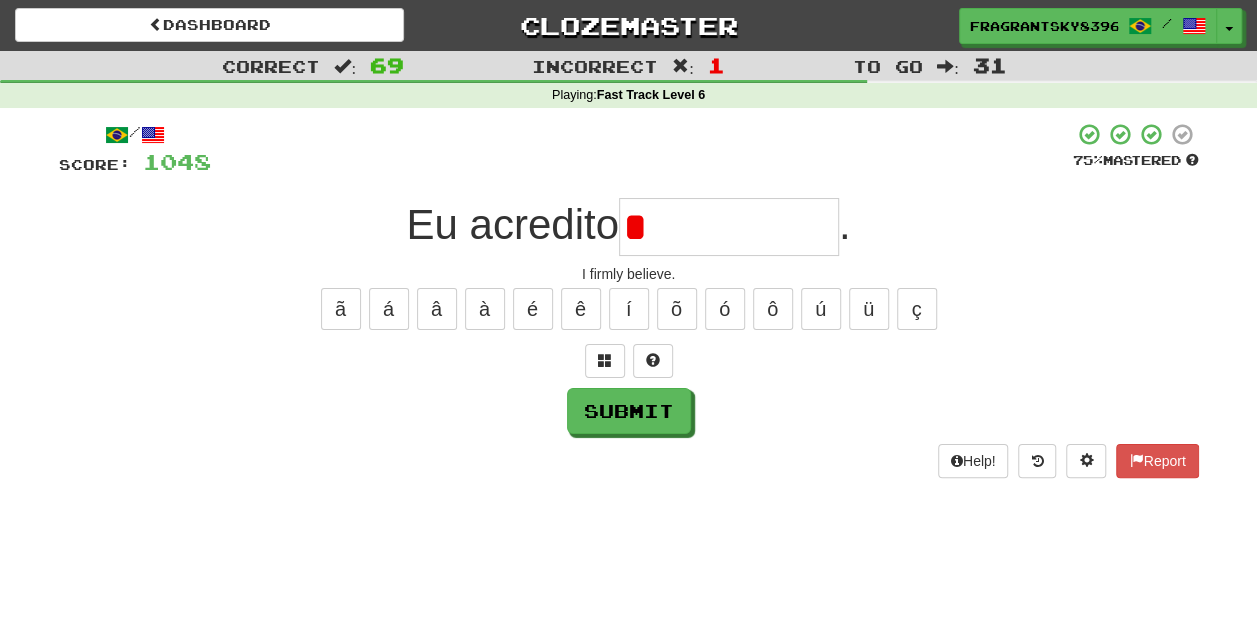 type on "**********" 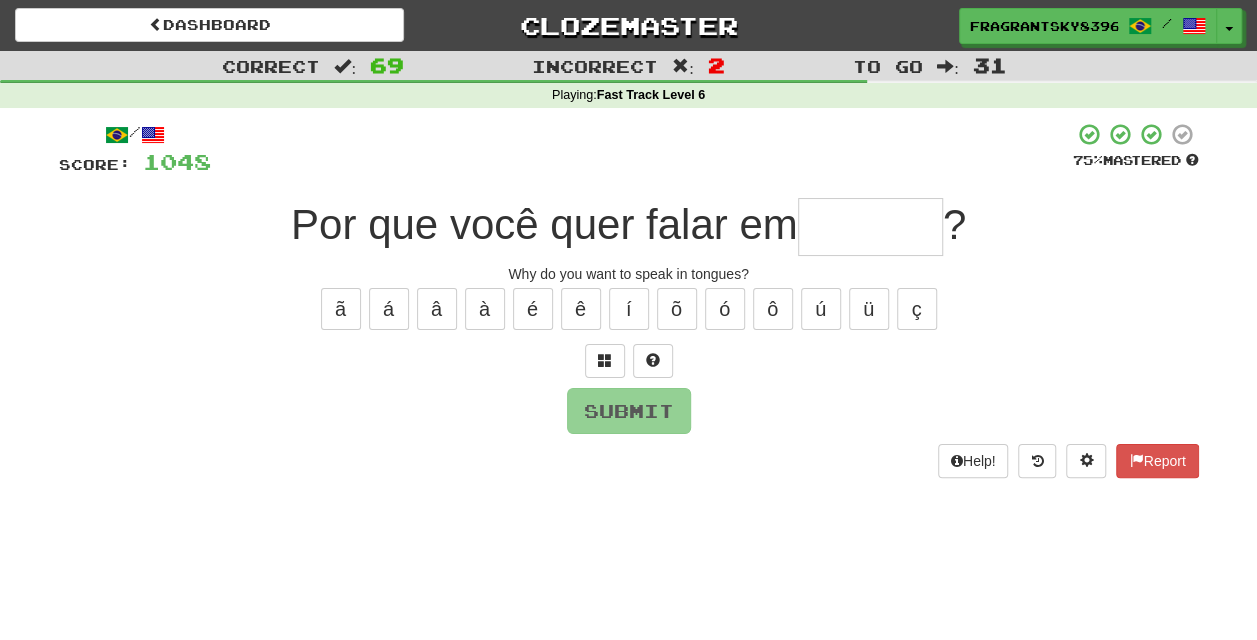 type on "*******" 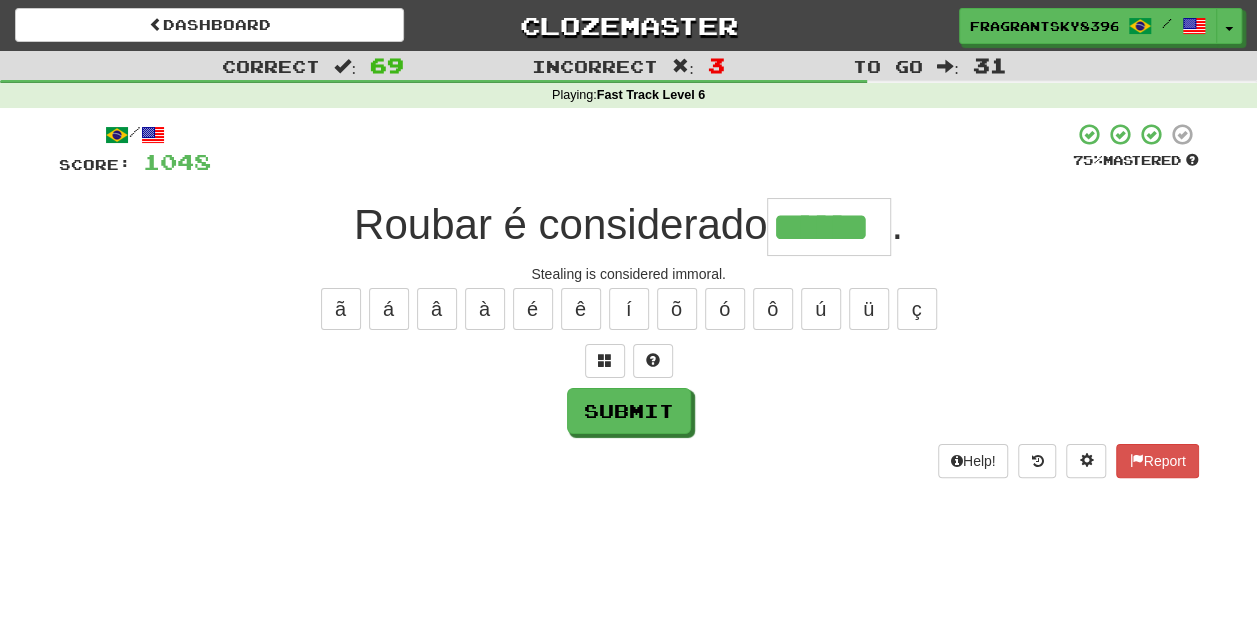 type on "******" 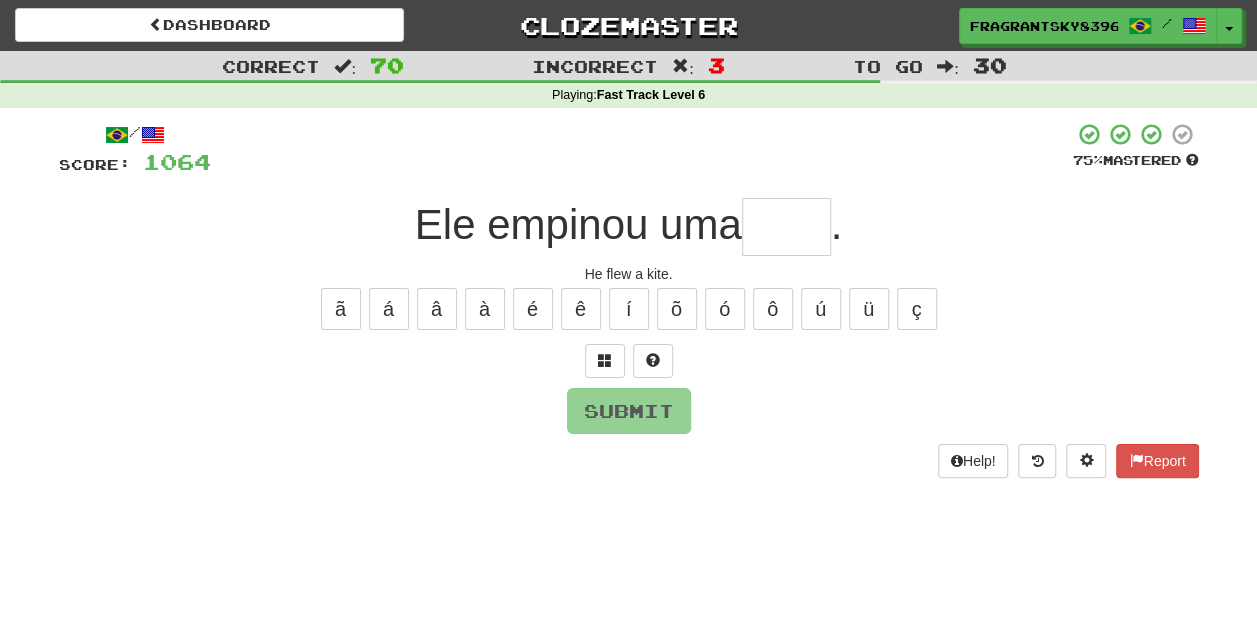 type on "*" 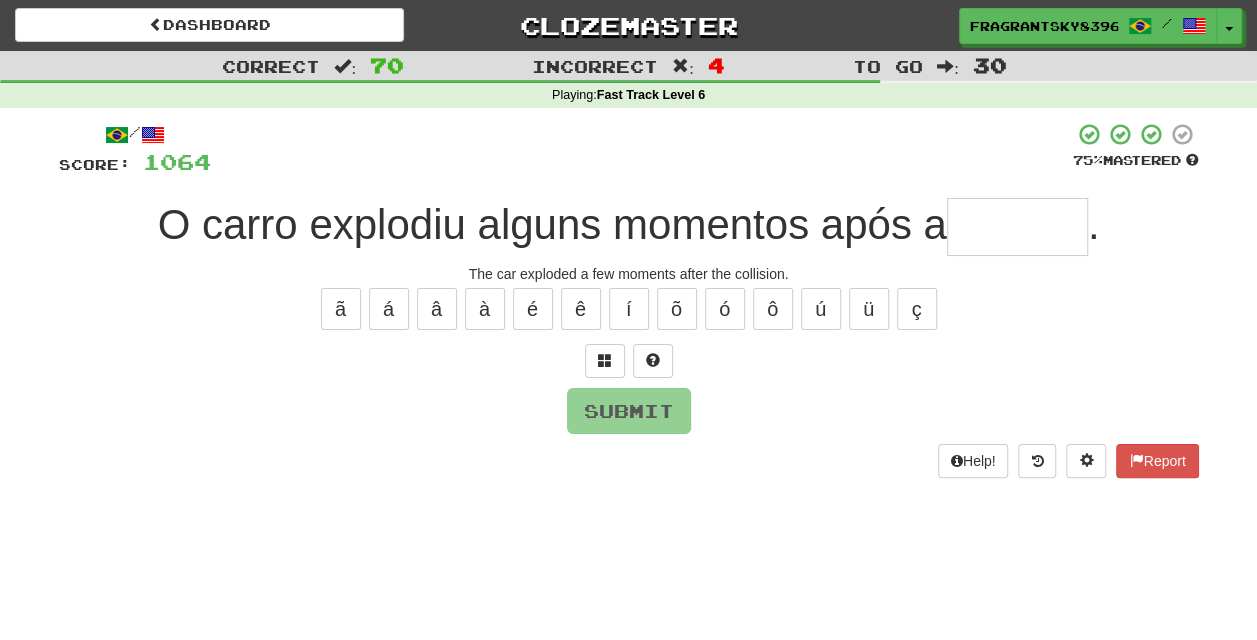 type on "*" 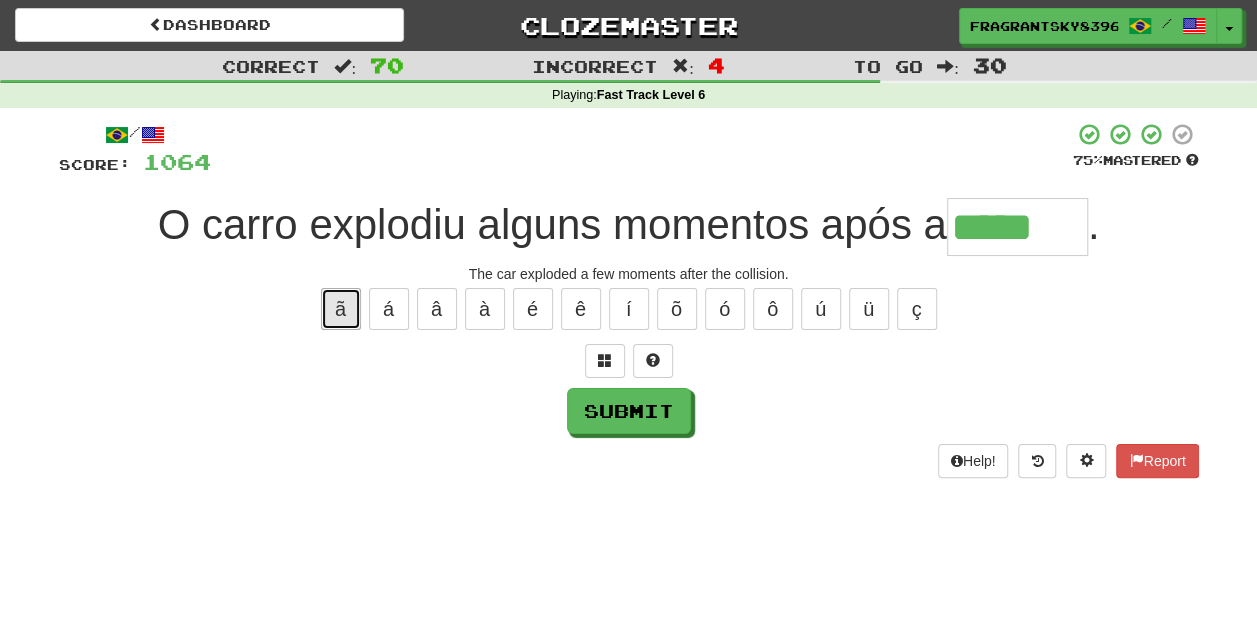 click on "ã" at bounding box center (341, 309) 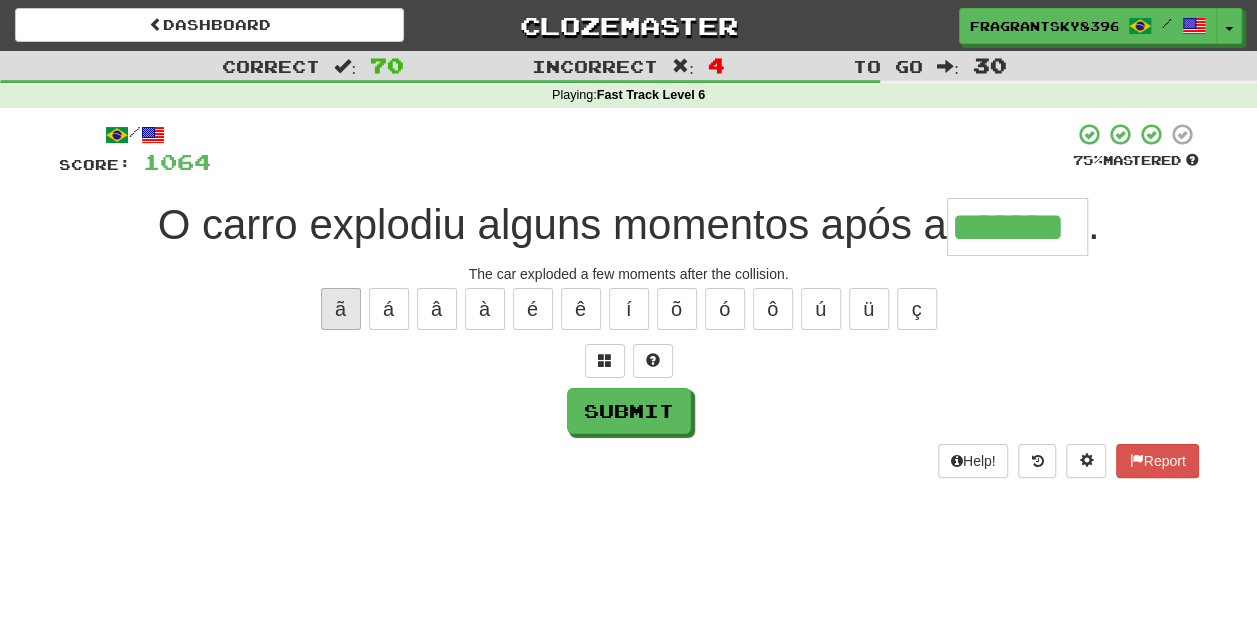 type on "*******" 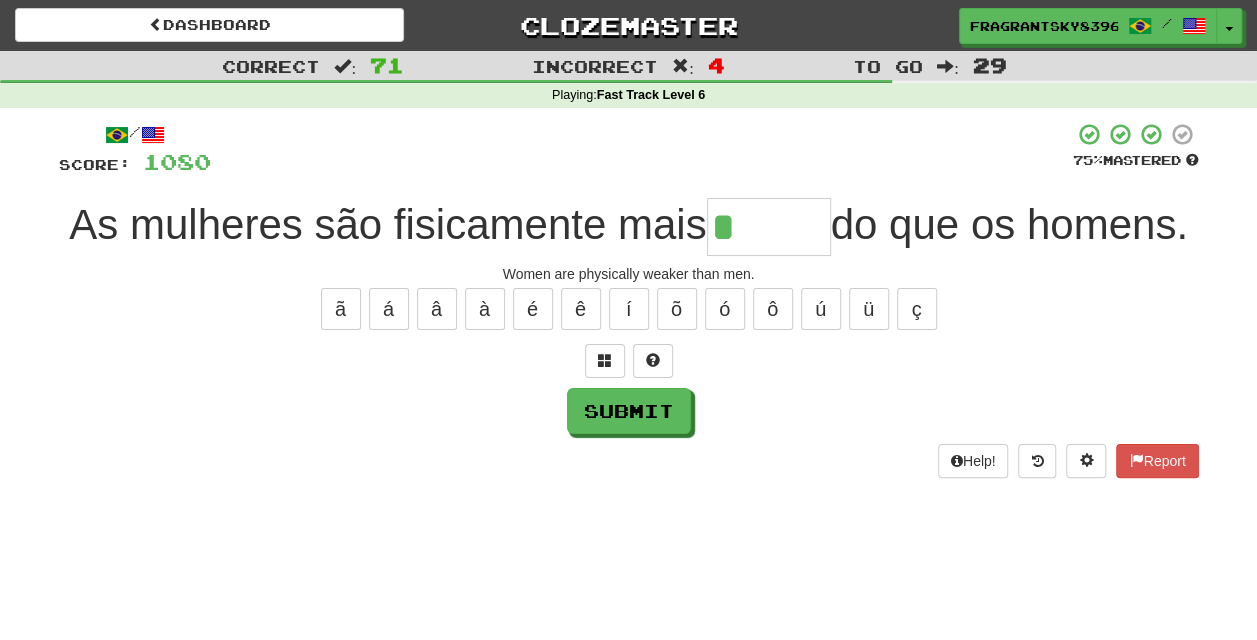 type on "******" 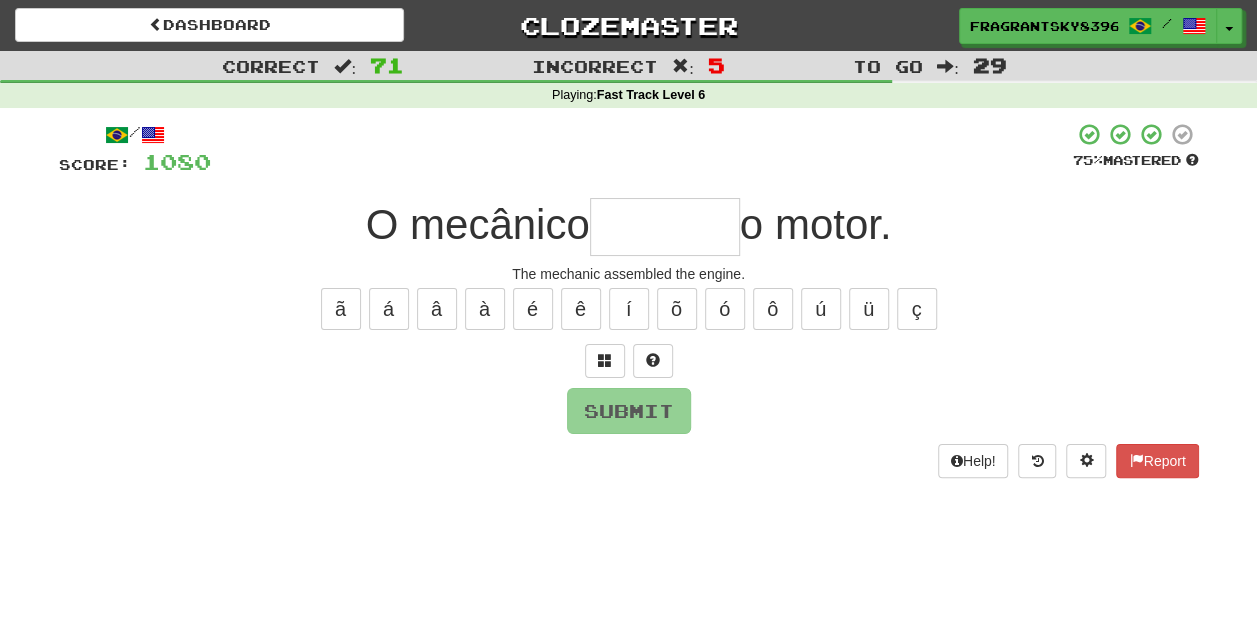 type on "*" 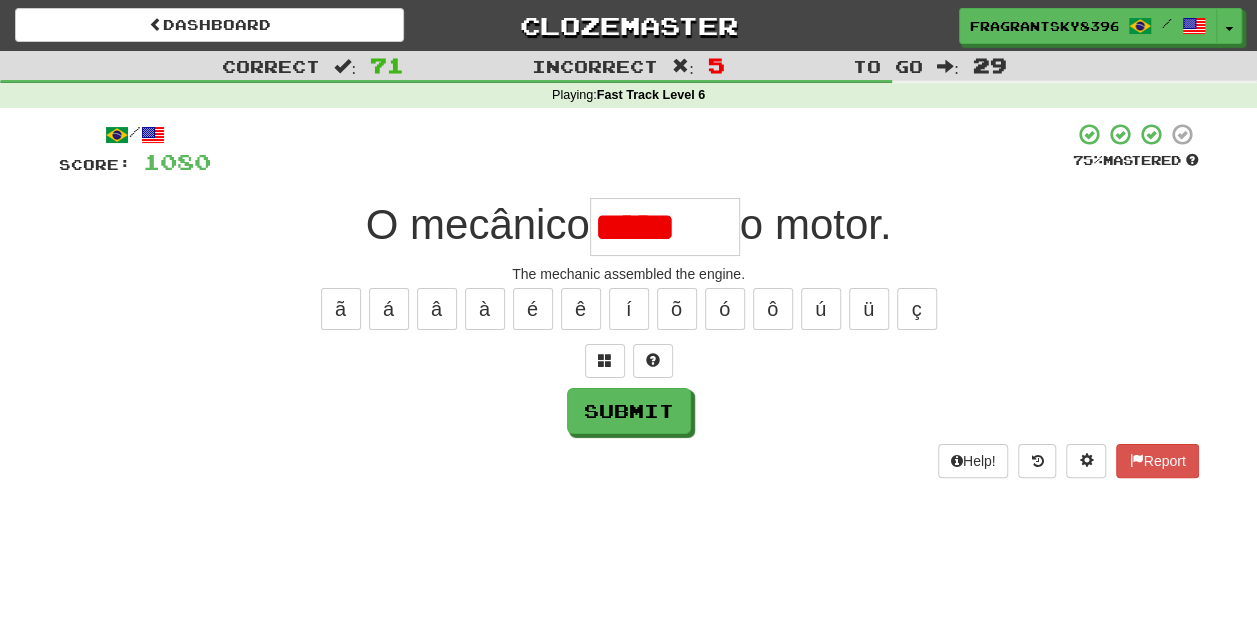scroll, scrollTop: 0, scrollLeft: 0, axis: both 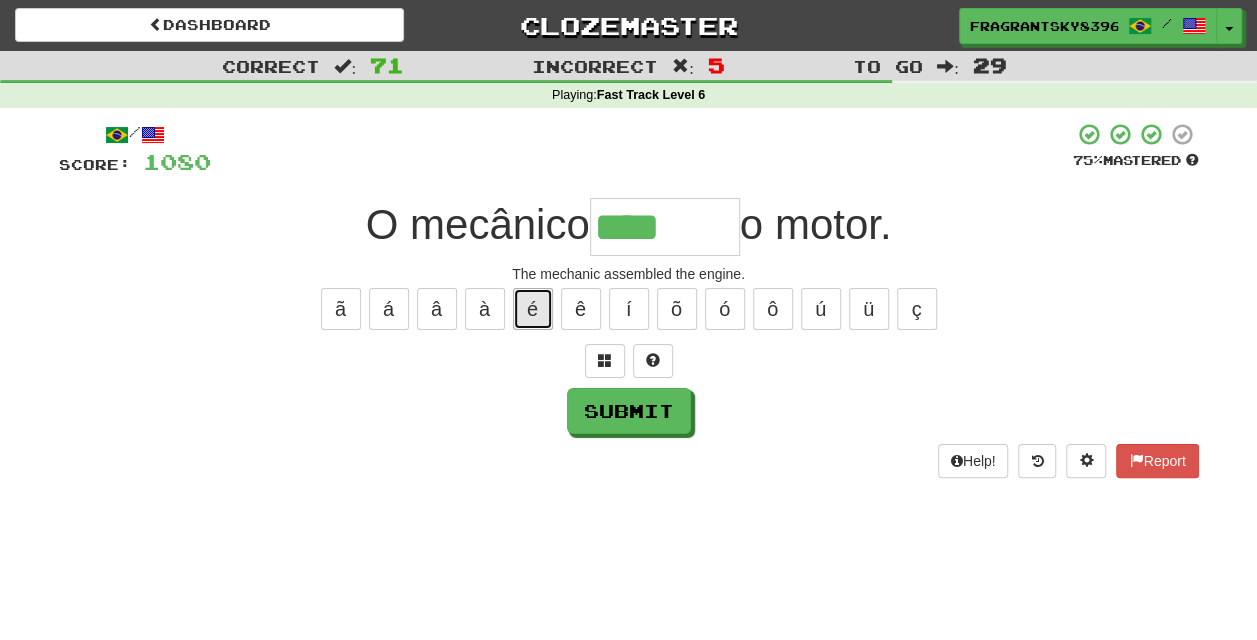 click on "é" at bounding box center [533, 309] 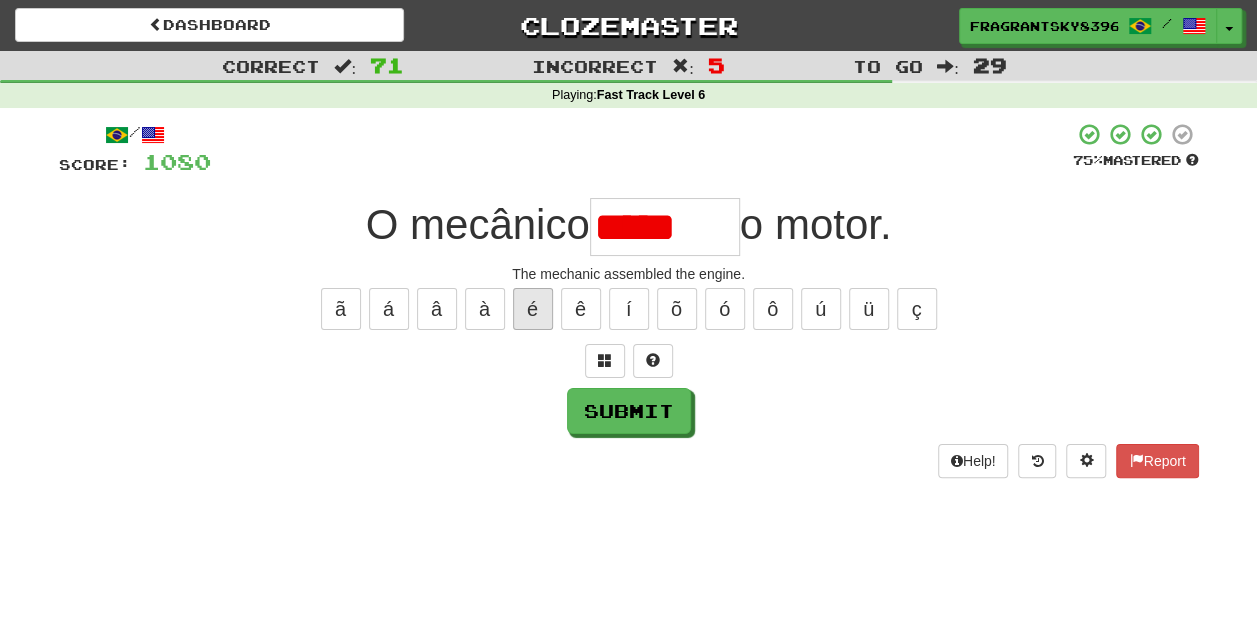 scroll, scrollTop: 0, scrollLeft: 0, axis: both 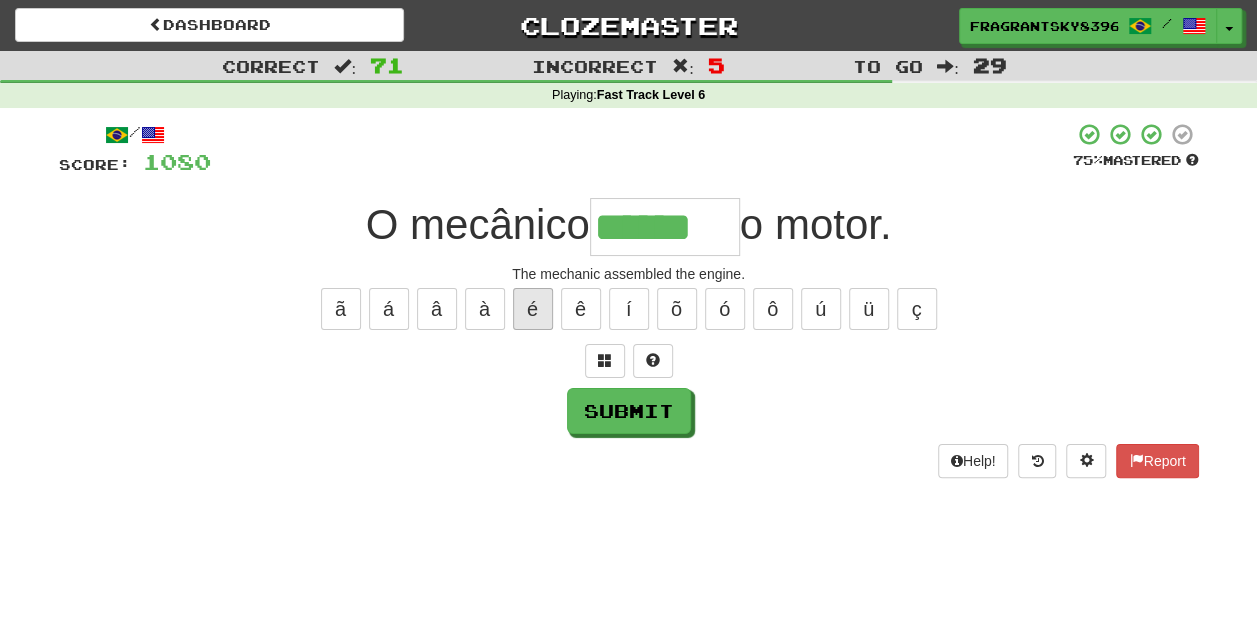 type on "******" 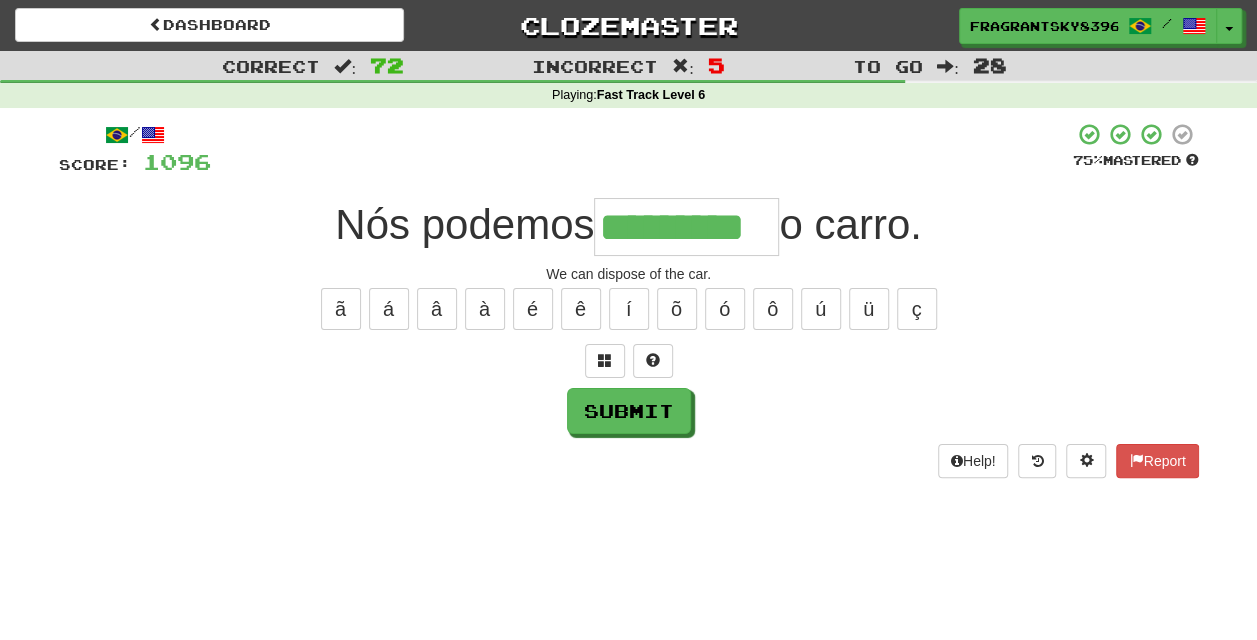 type on "*********" 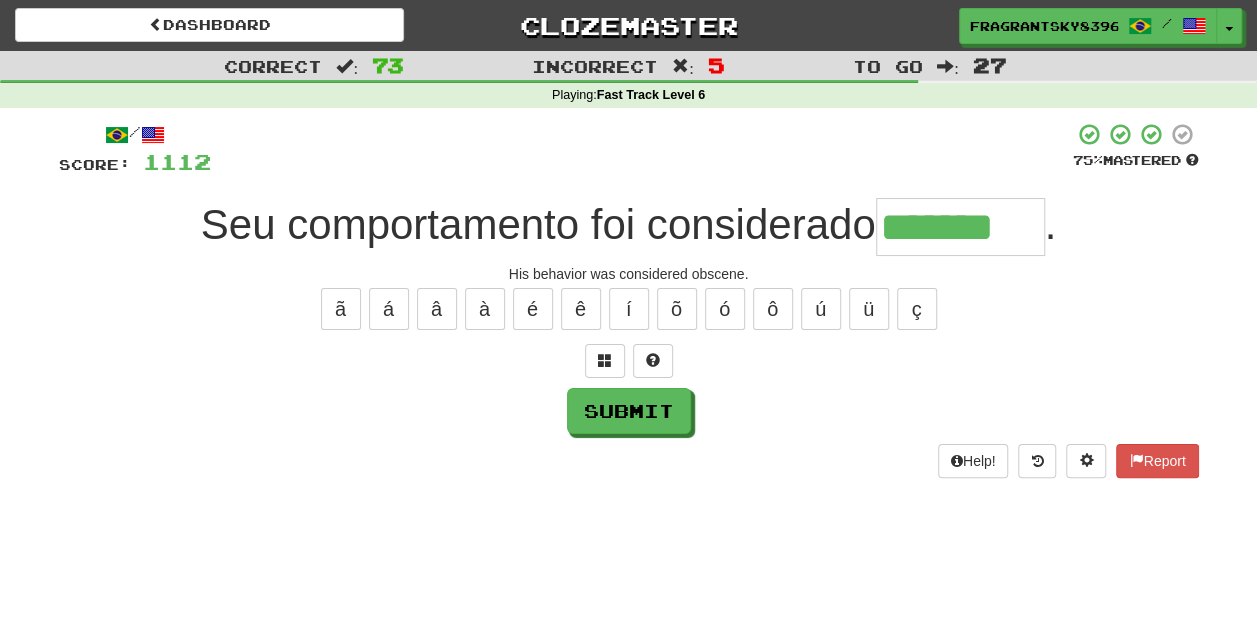 type on "*******" 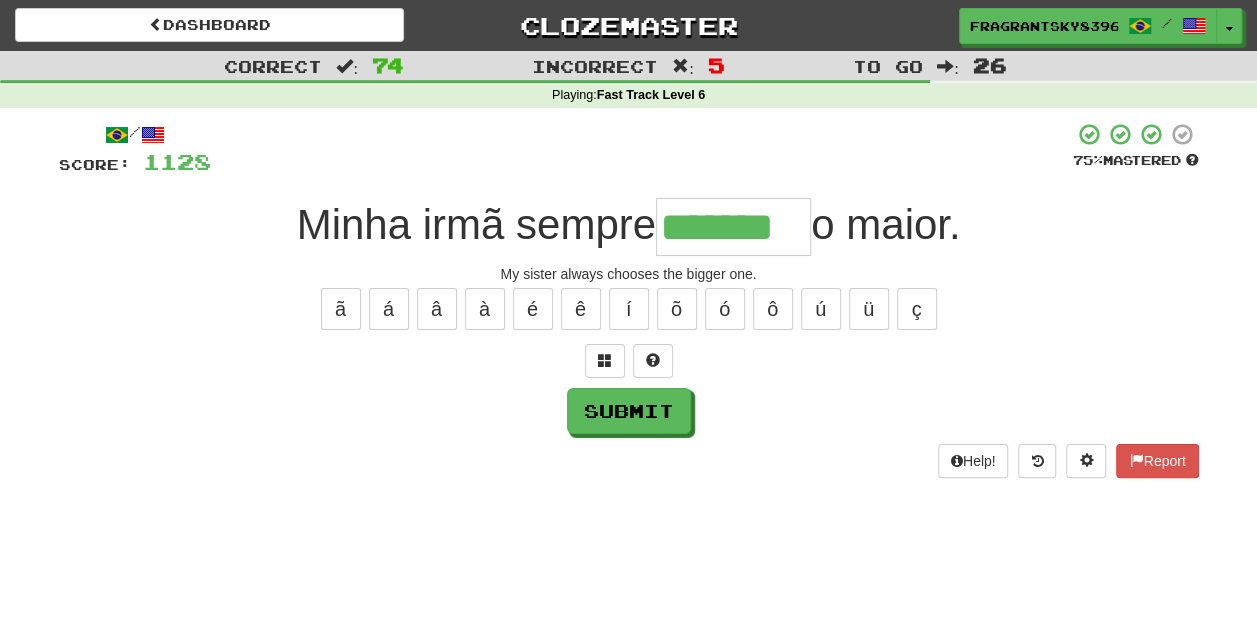type on "*******" 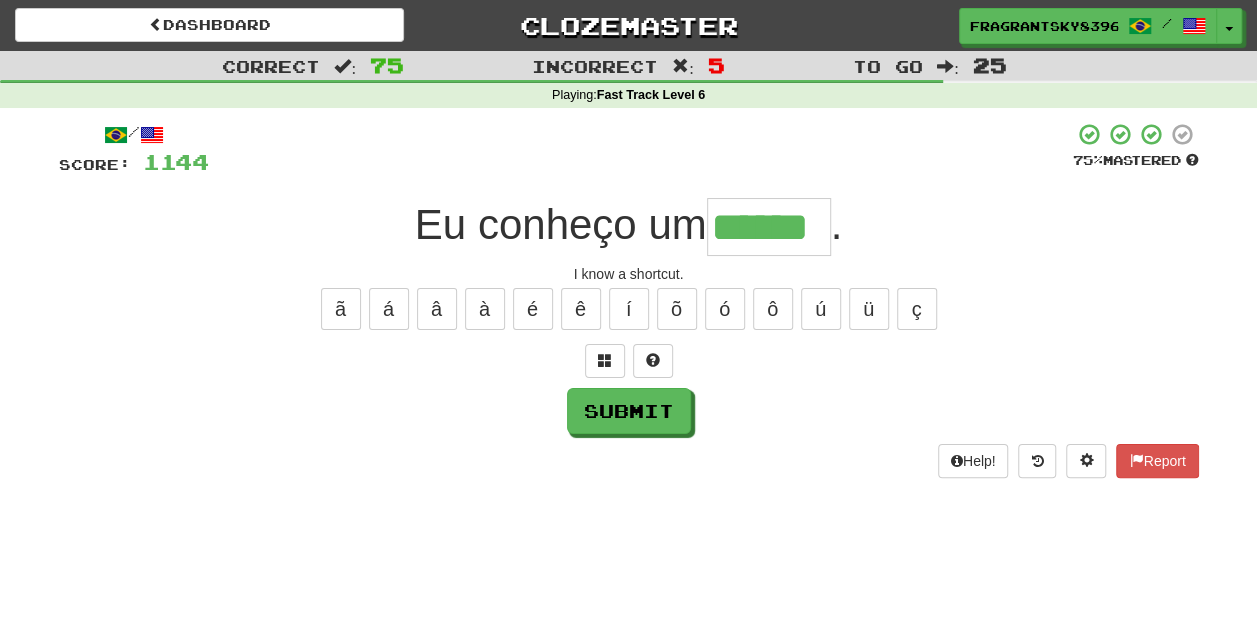 type on "******" 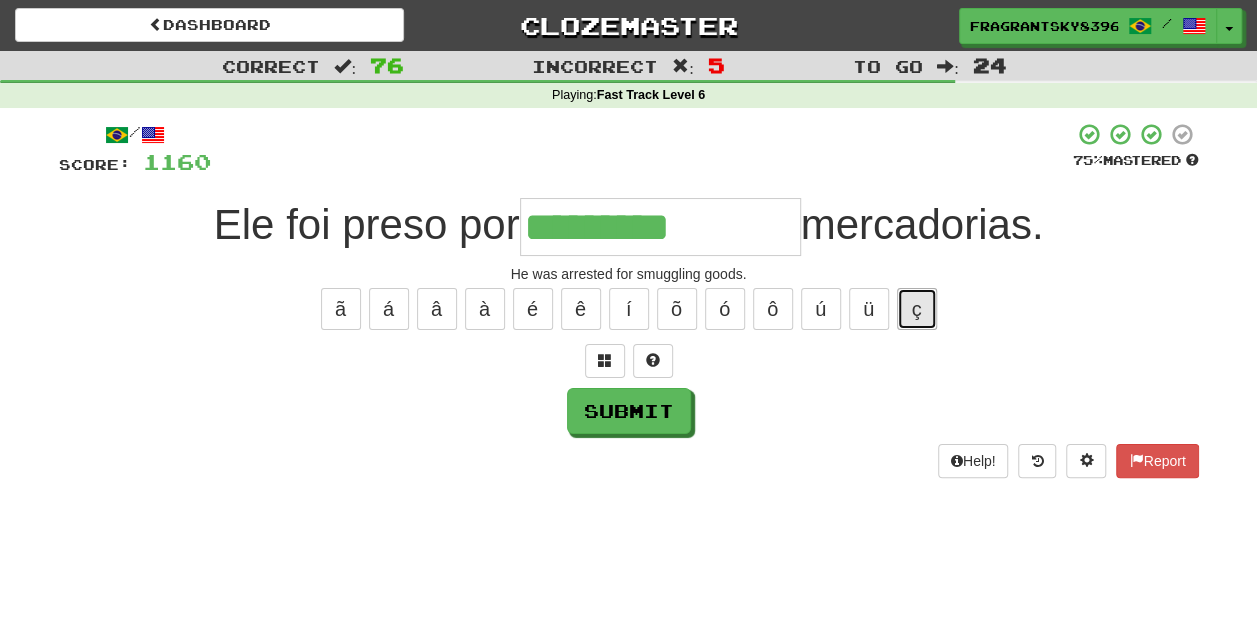 click on "ç" at bounding box center [917, 309] 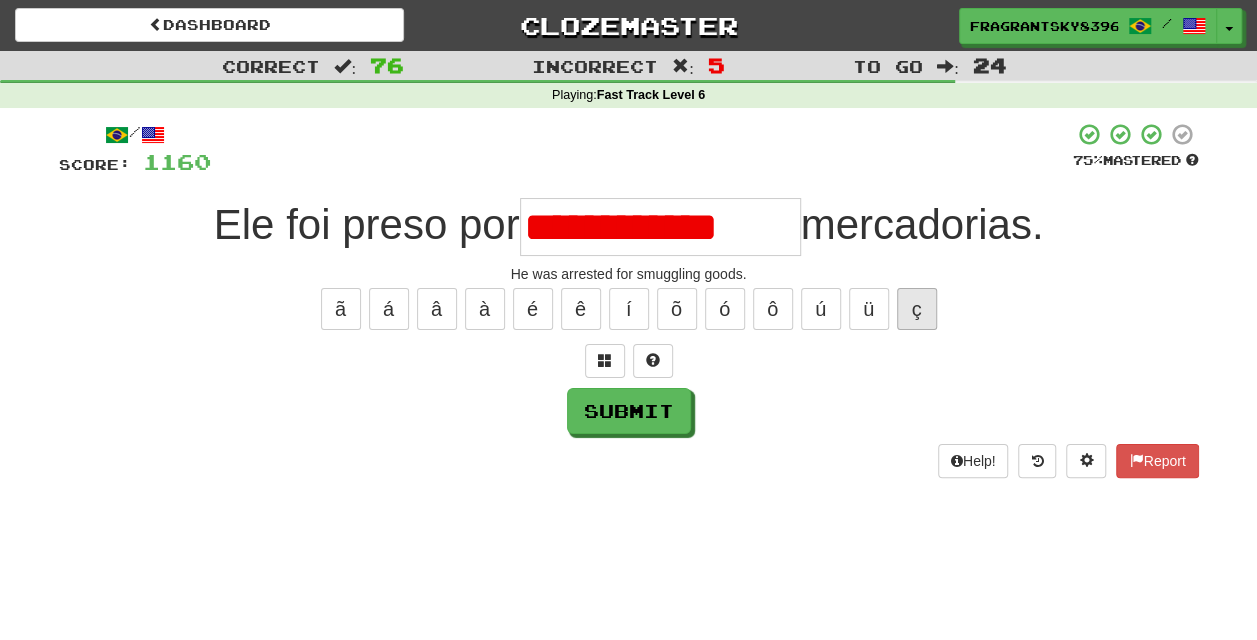 scroll, scrollTop: 0, scrollLeft: 0, axis: both 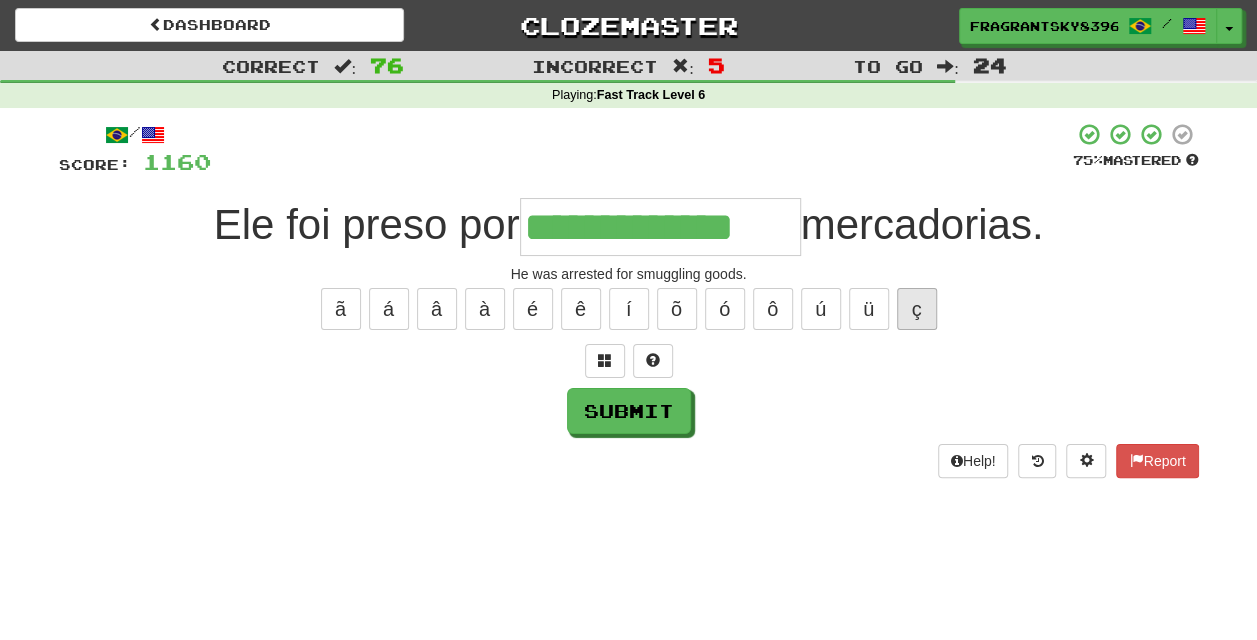 type on "**********" 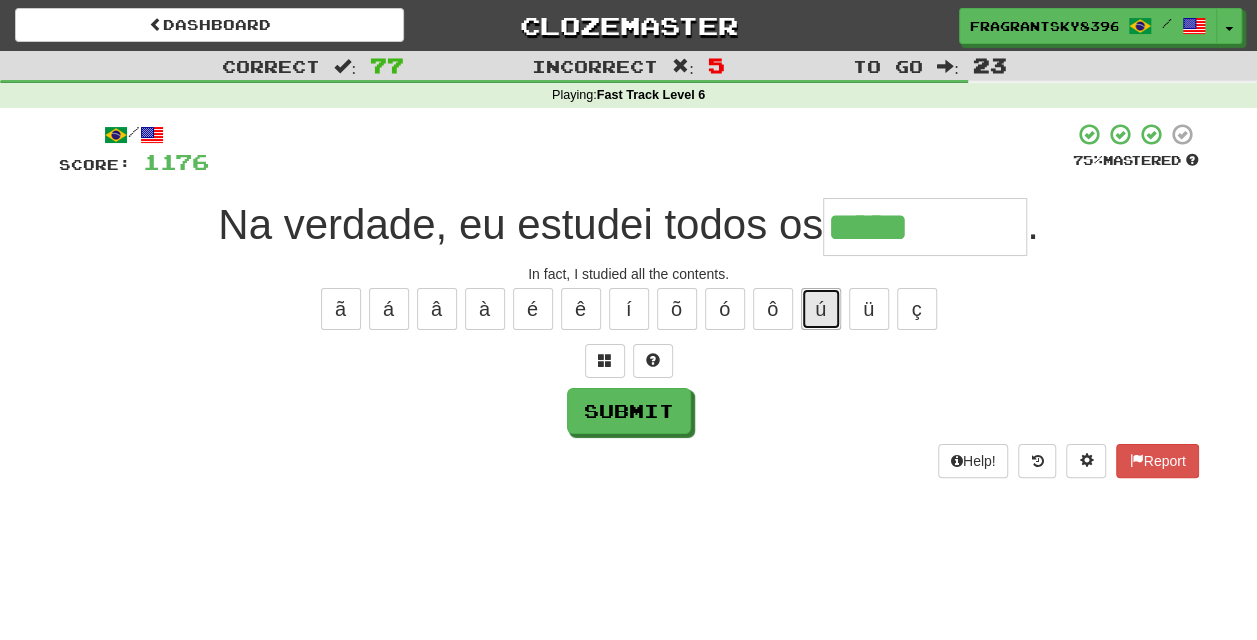 click on "ú" at bounding box center (821, 309) 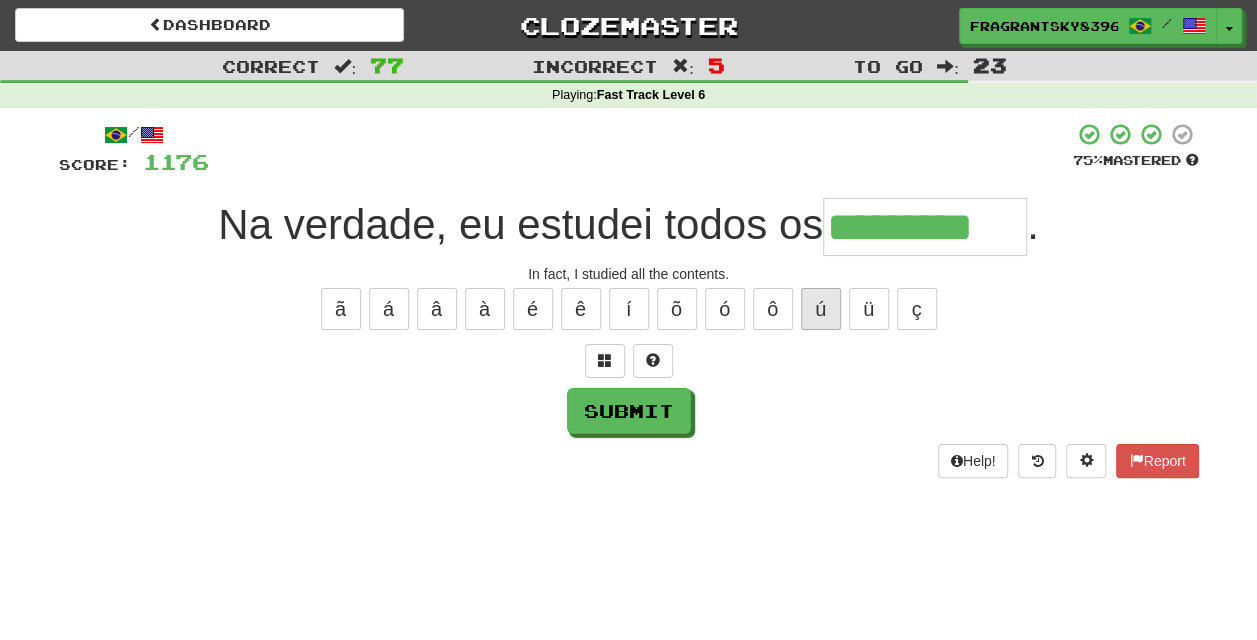 type on "*********" 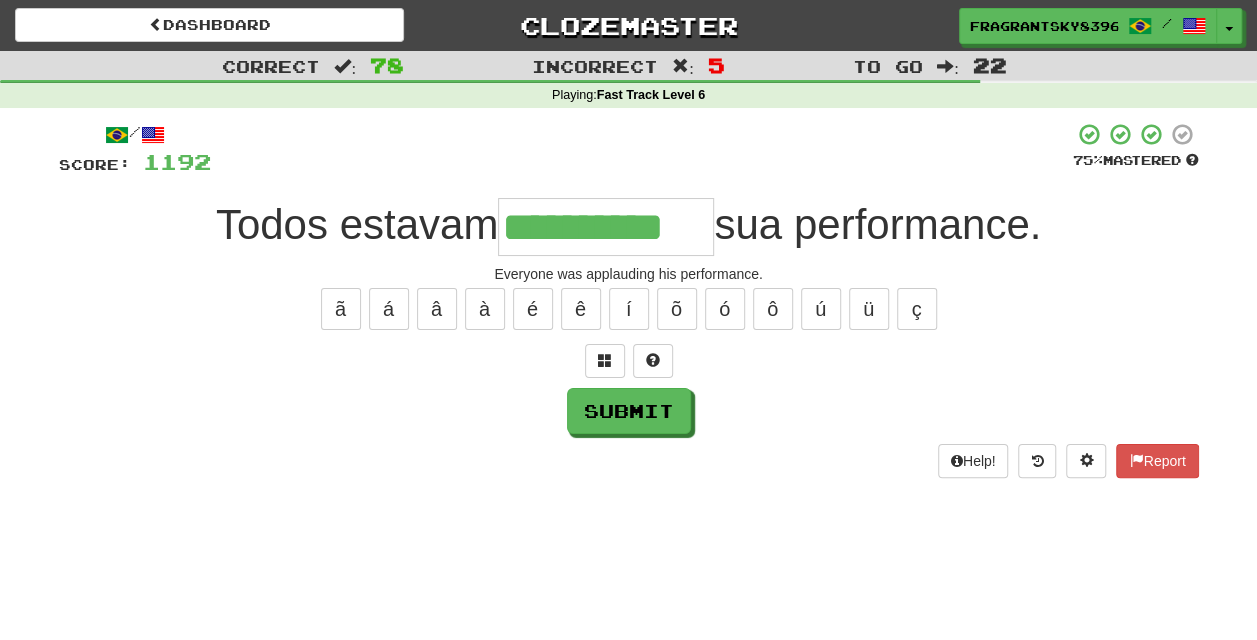 type on "**********" 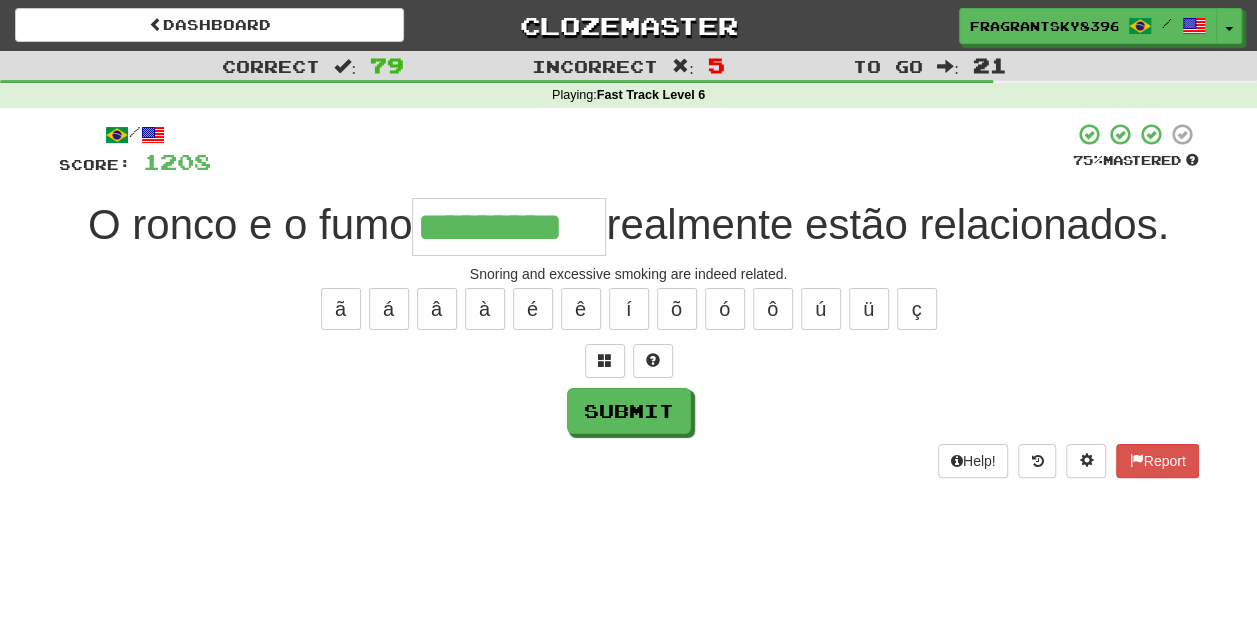type on "*********" 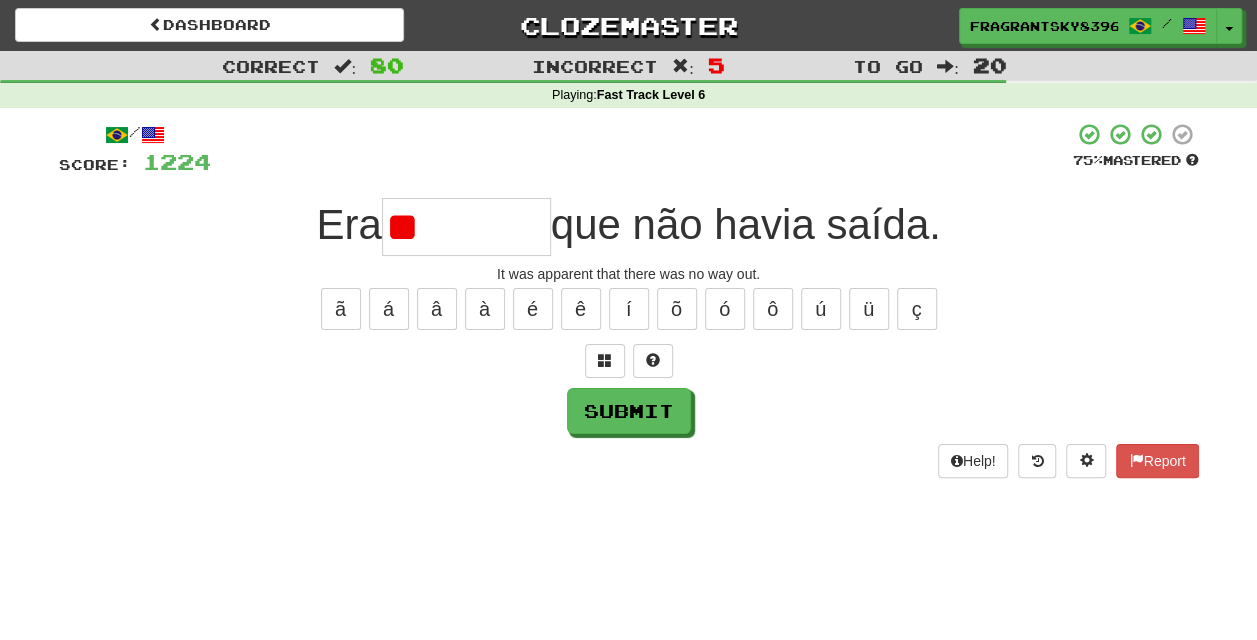 type on "*" 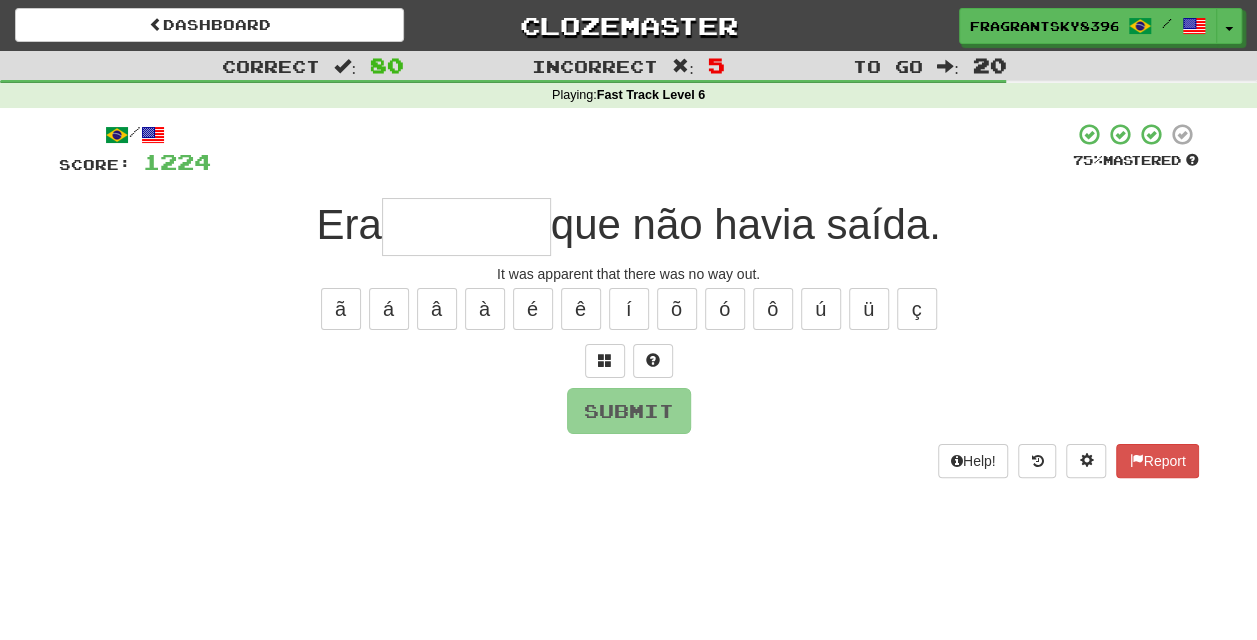 type on "********" 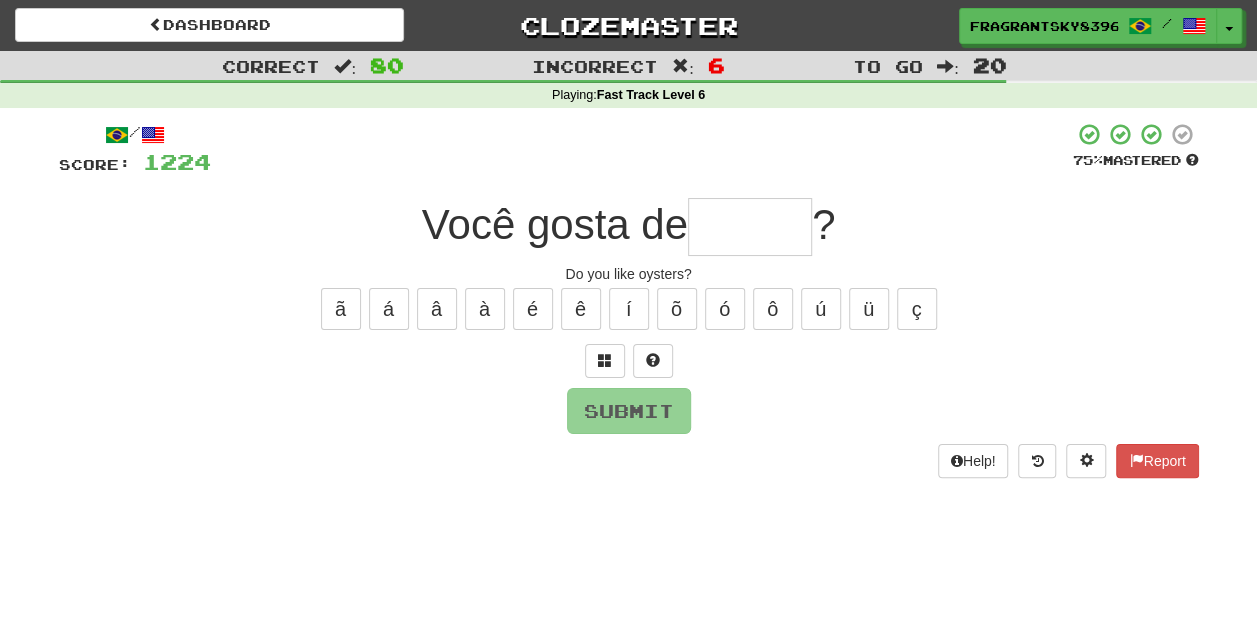 type on "******" 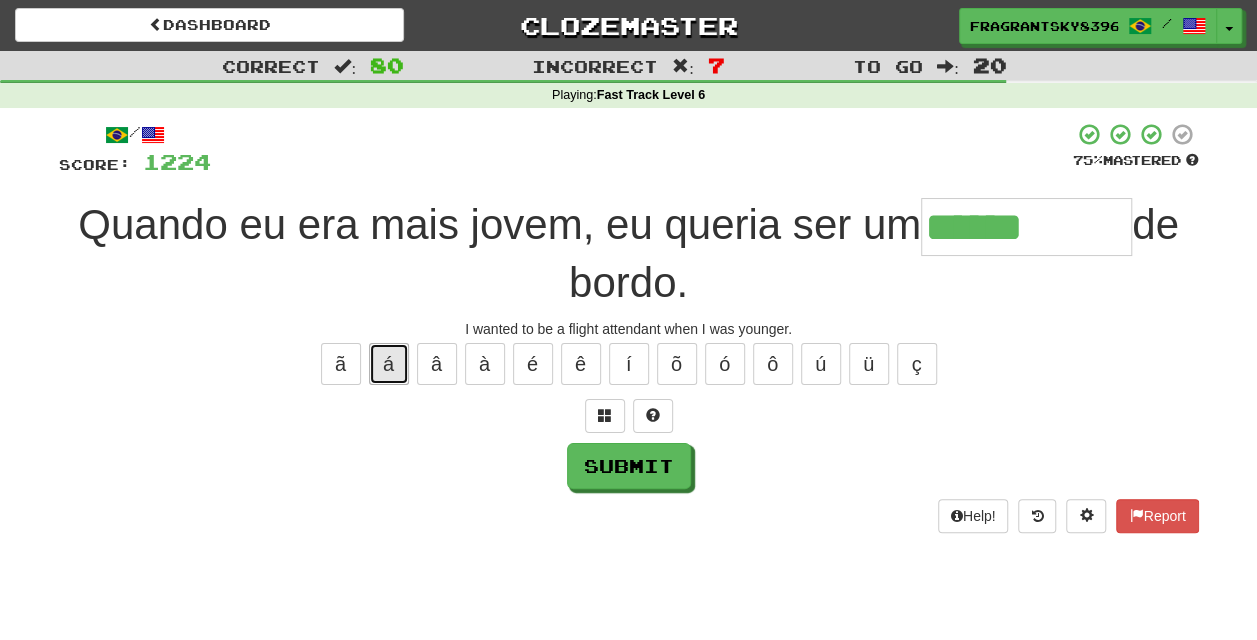 click on "á" at bounding box center [389, 364] 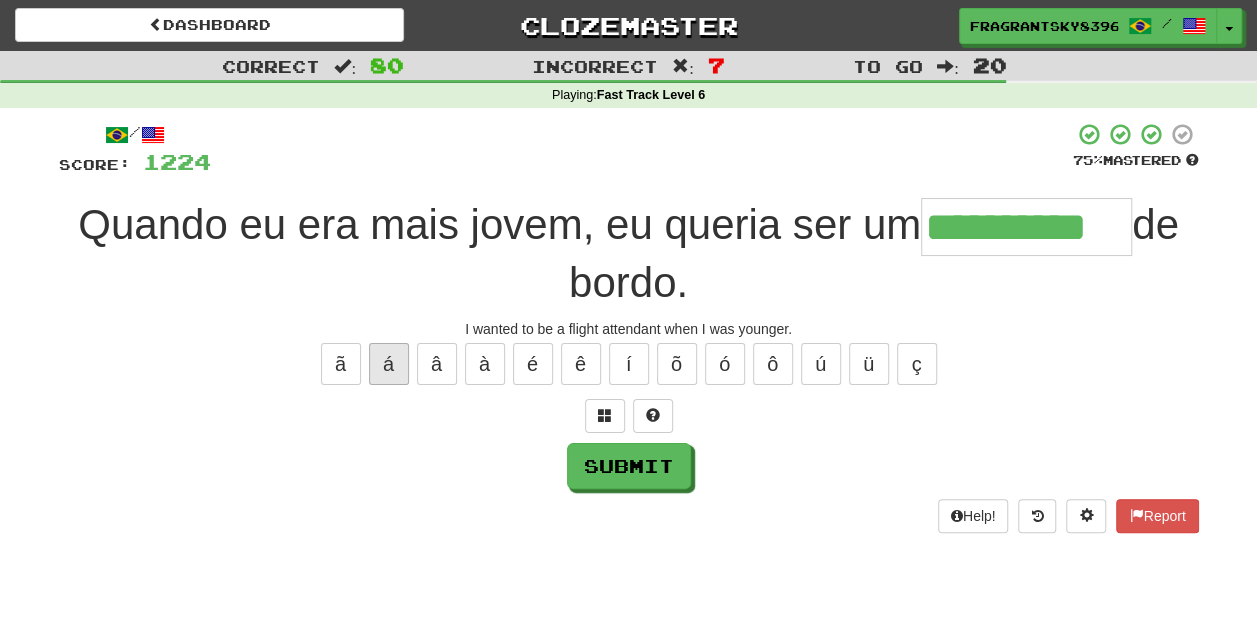 type on "**********" 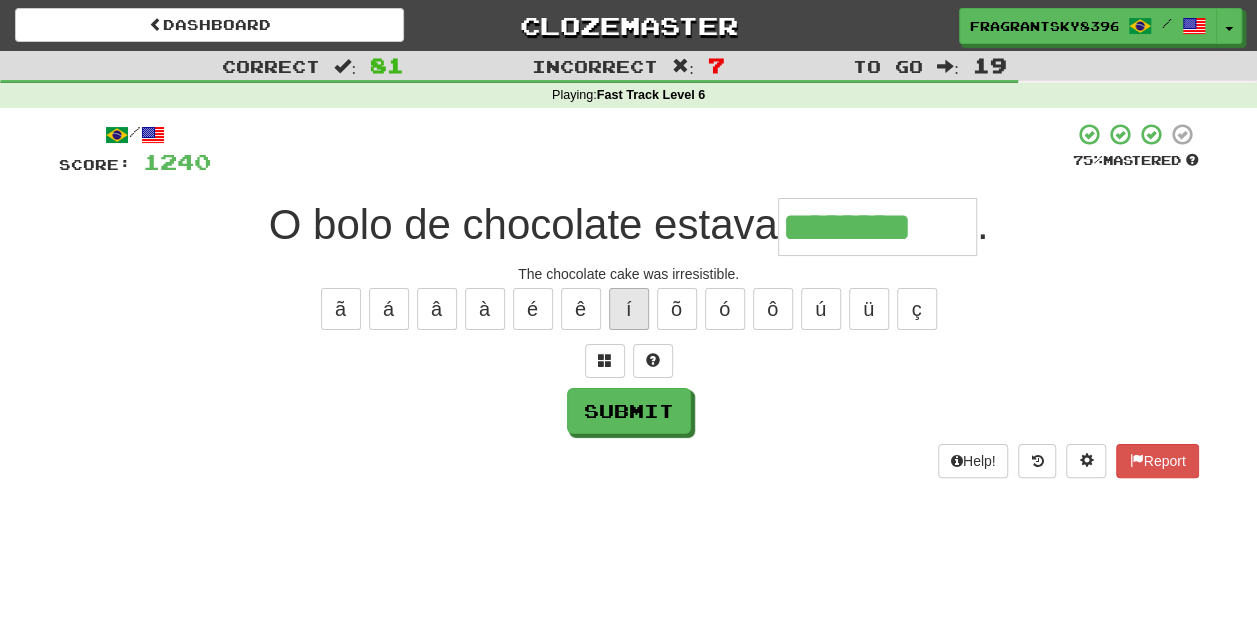 type on "********" 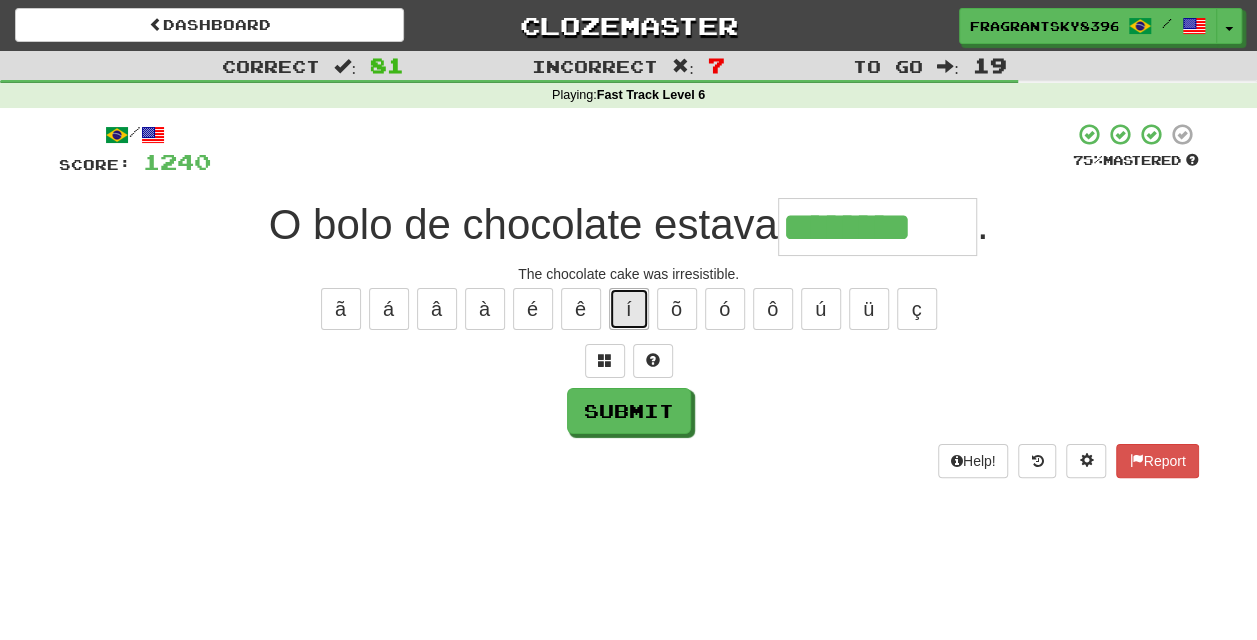 type 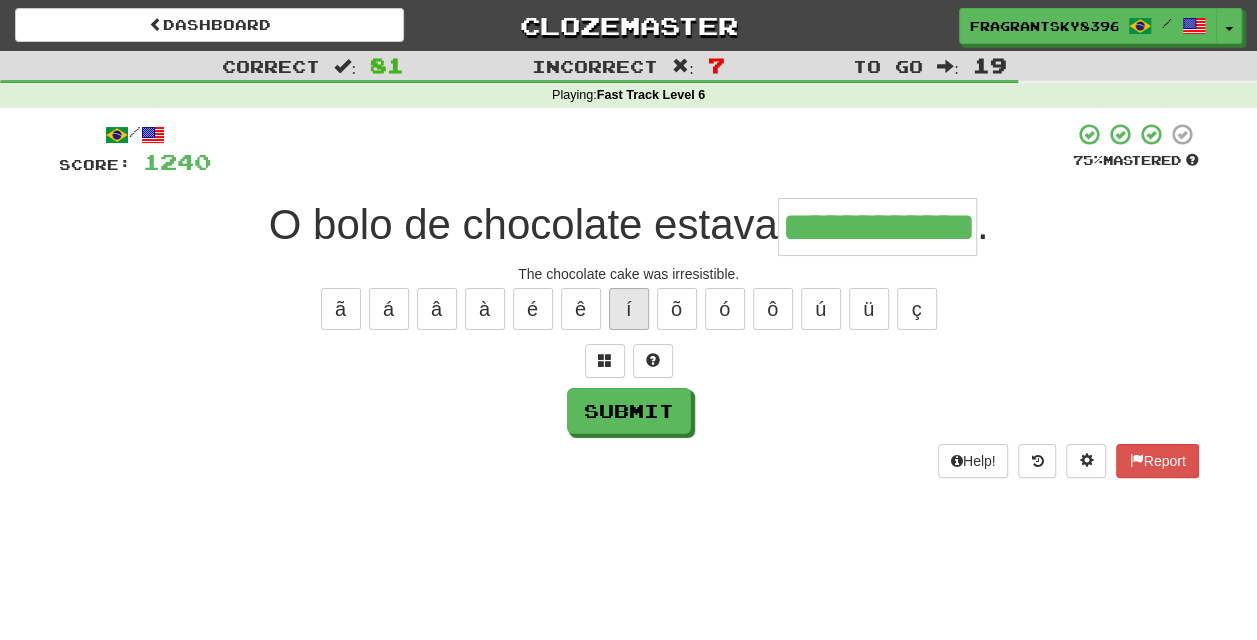 type on "**********" 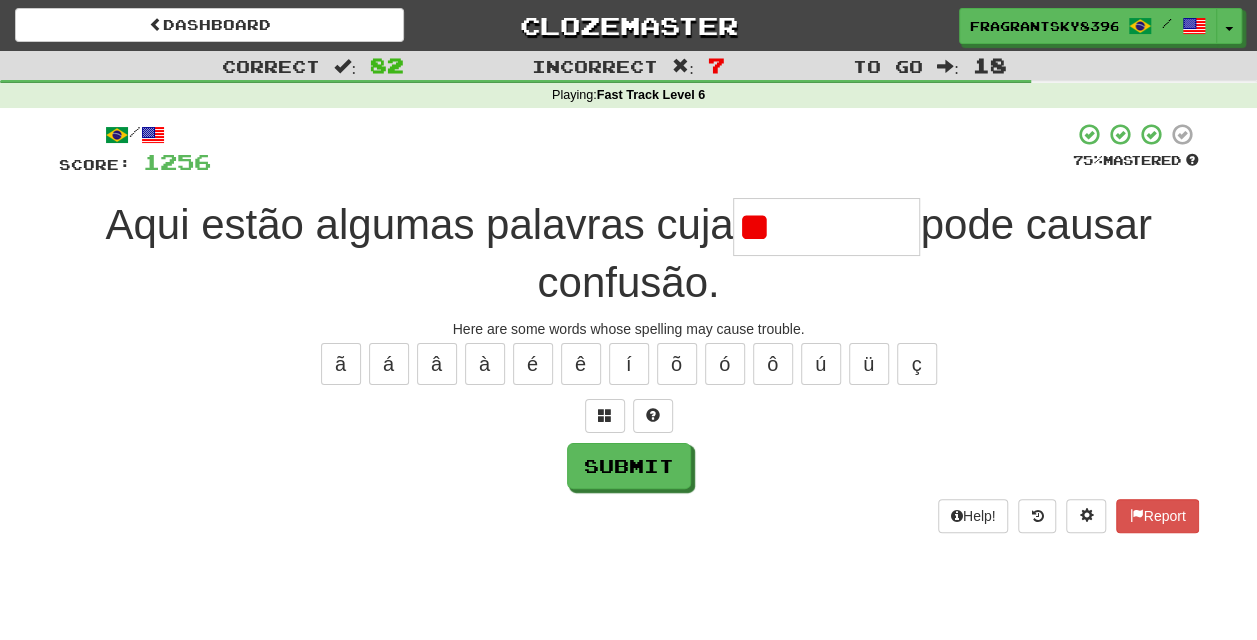 type on "*" 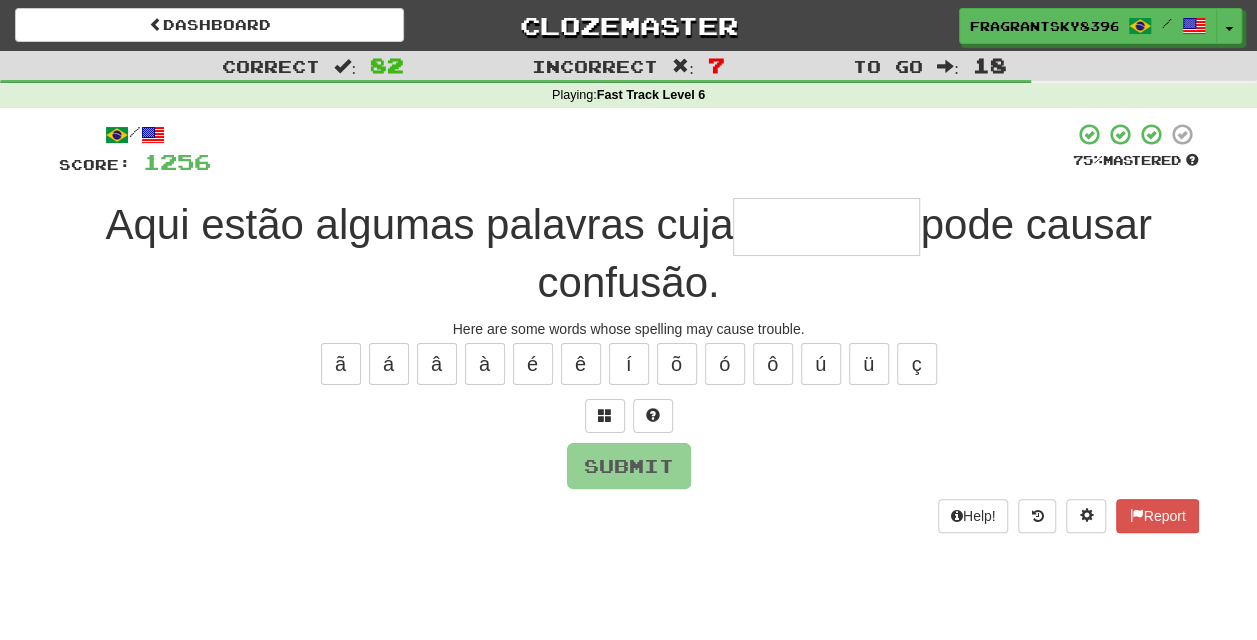 type on "*" 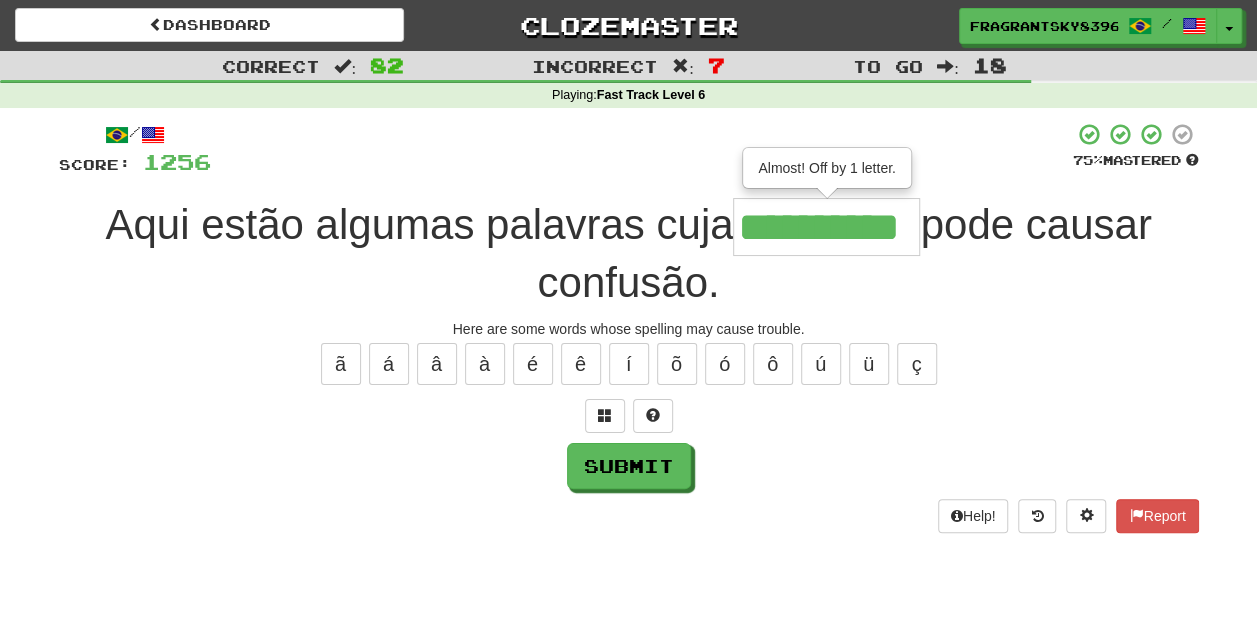 type on "**********" 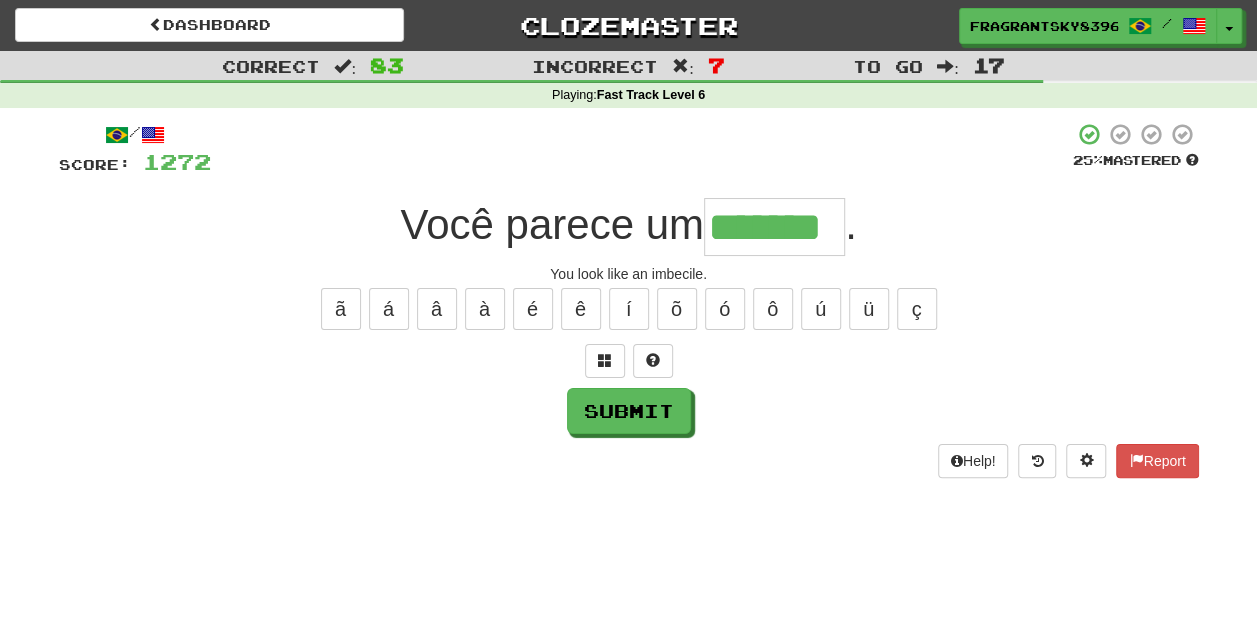 type on "*******" 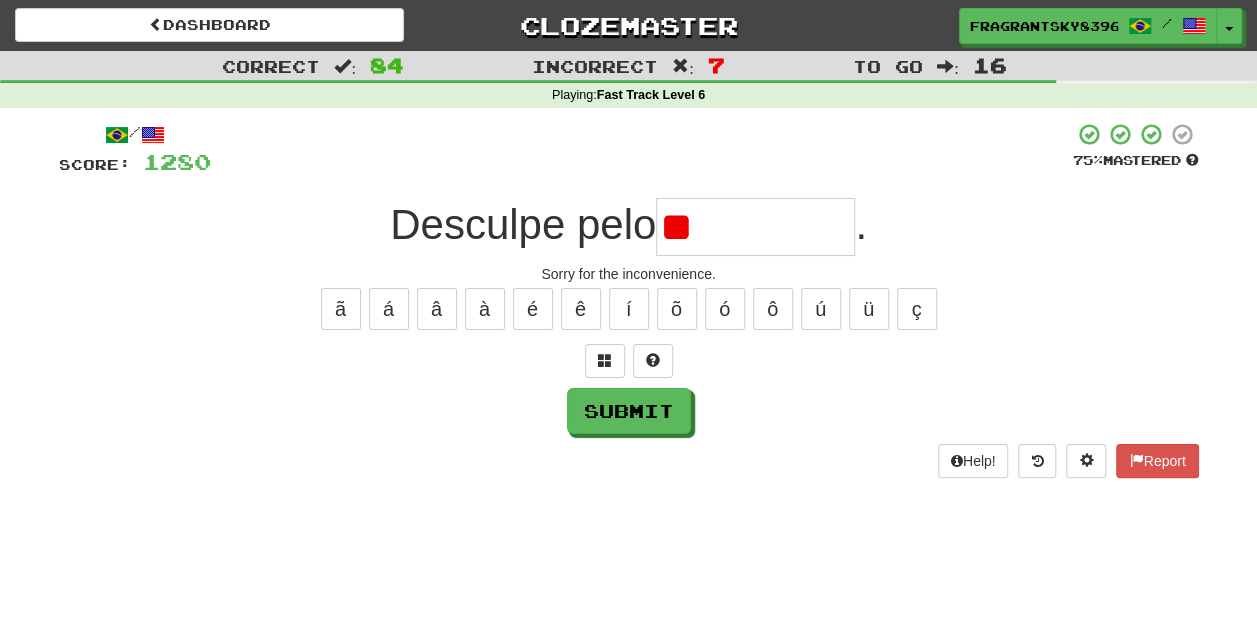 type on "*" 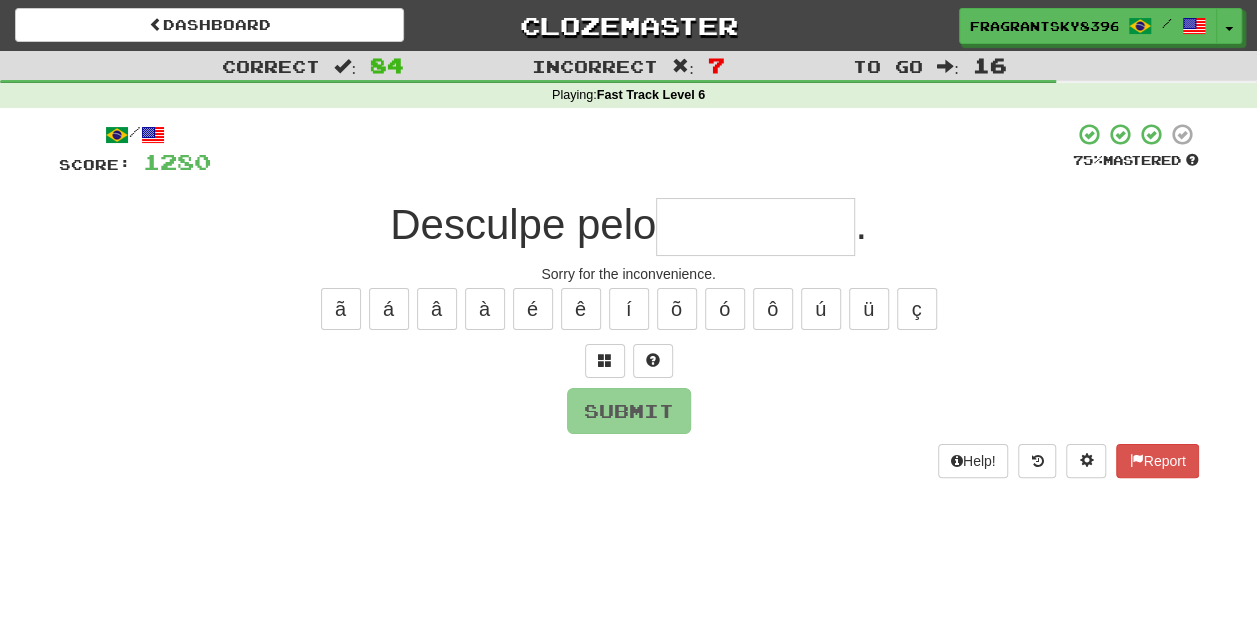 type on "*" 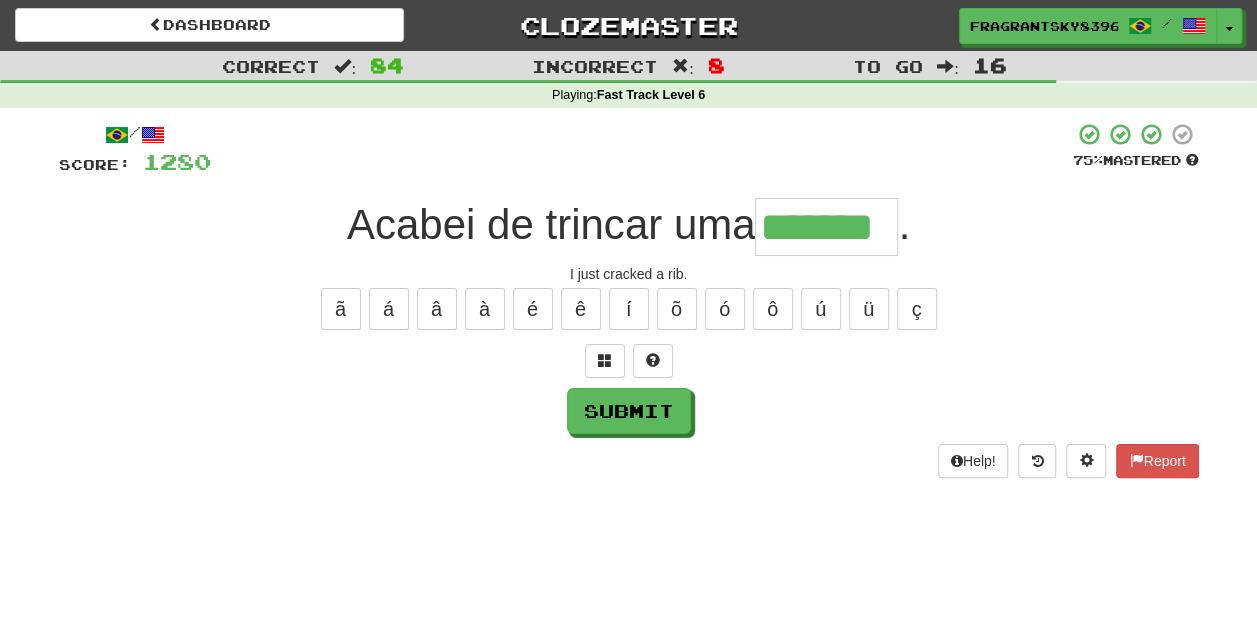 type on "*******" 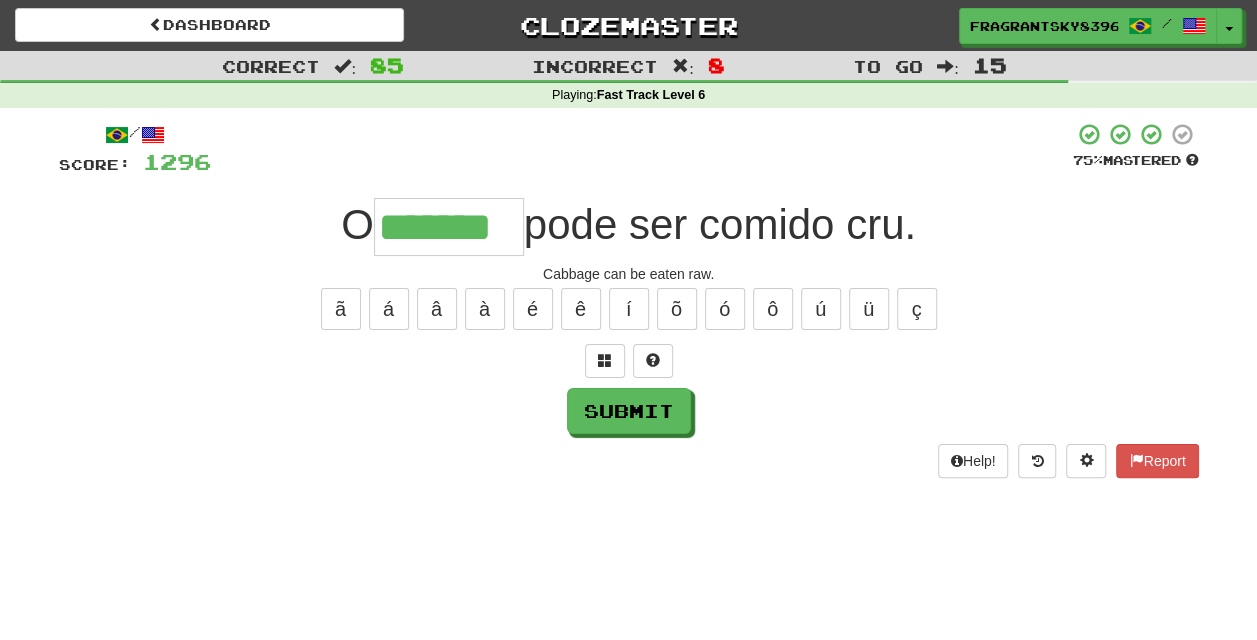 type on "*******" 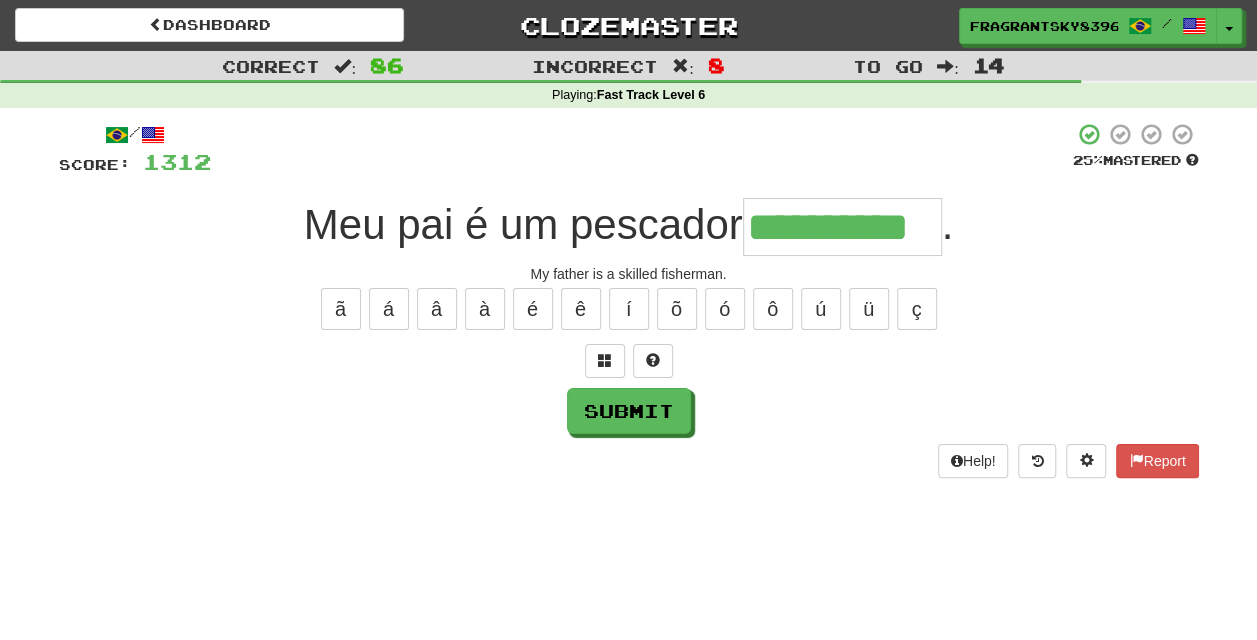 type on "**********" 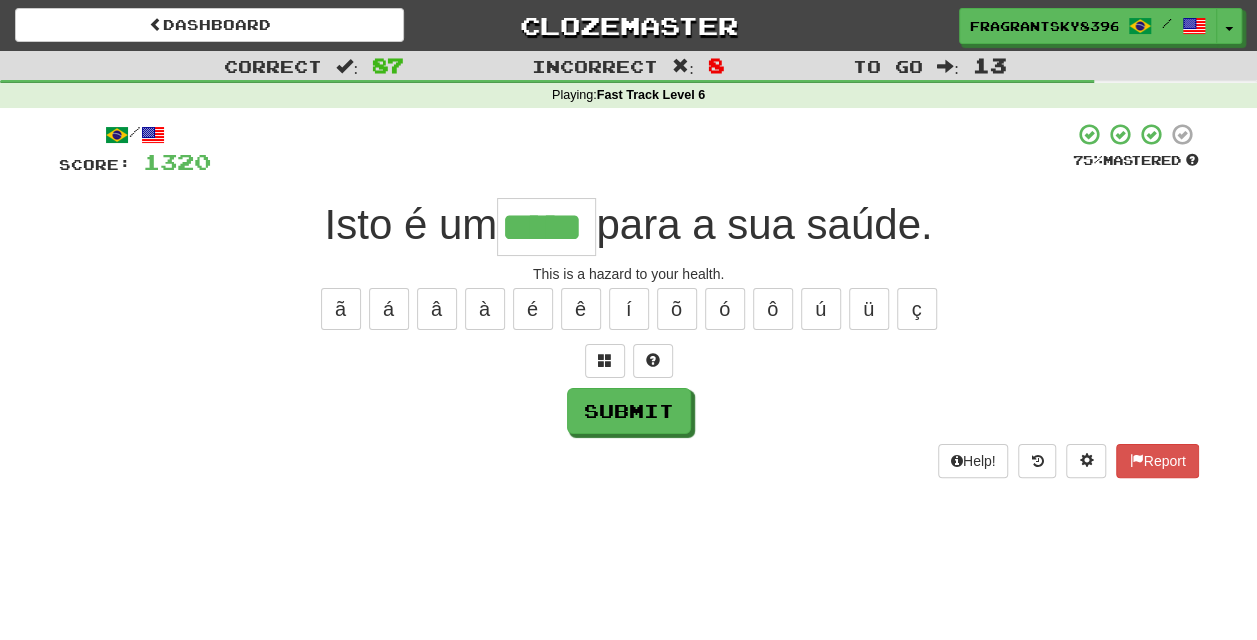 type on "*****" 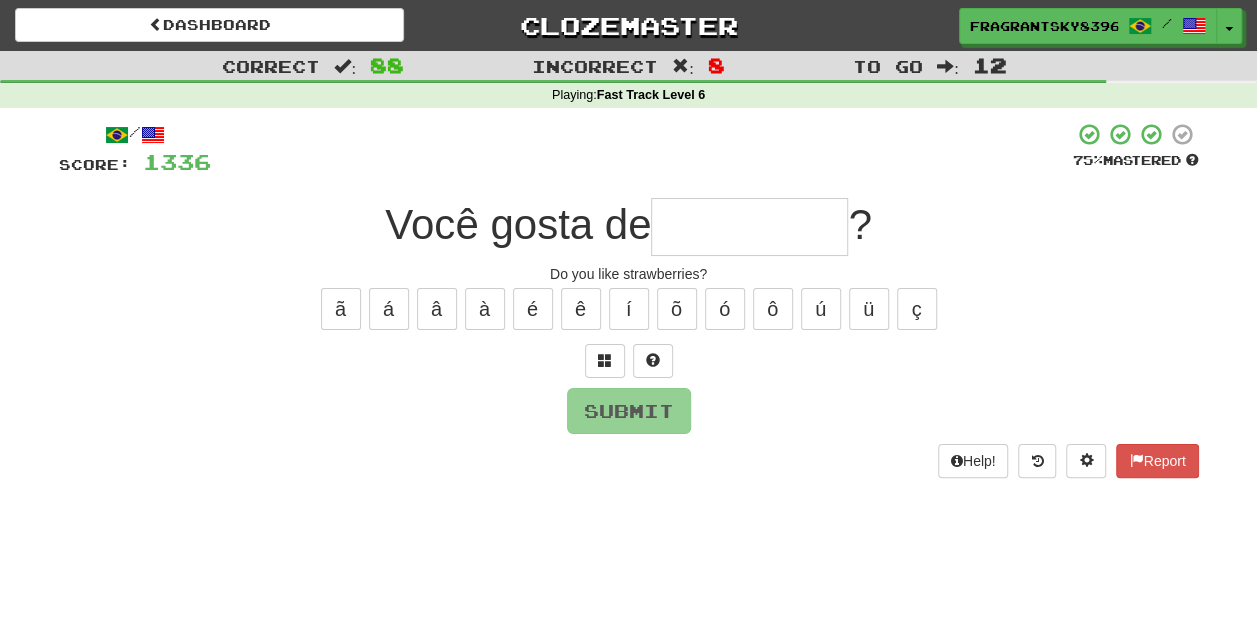 type on "********" 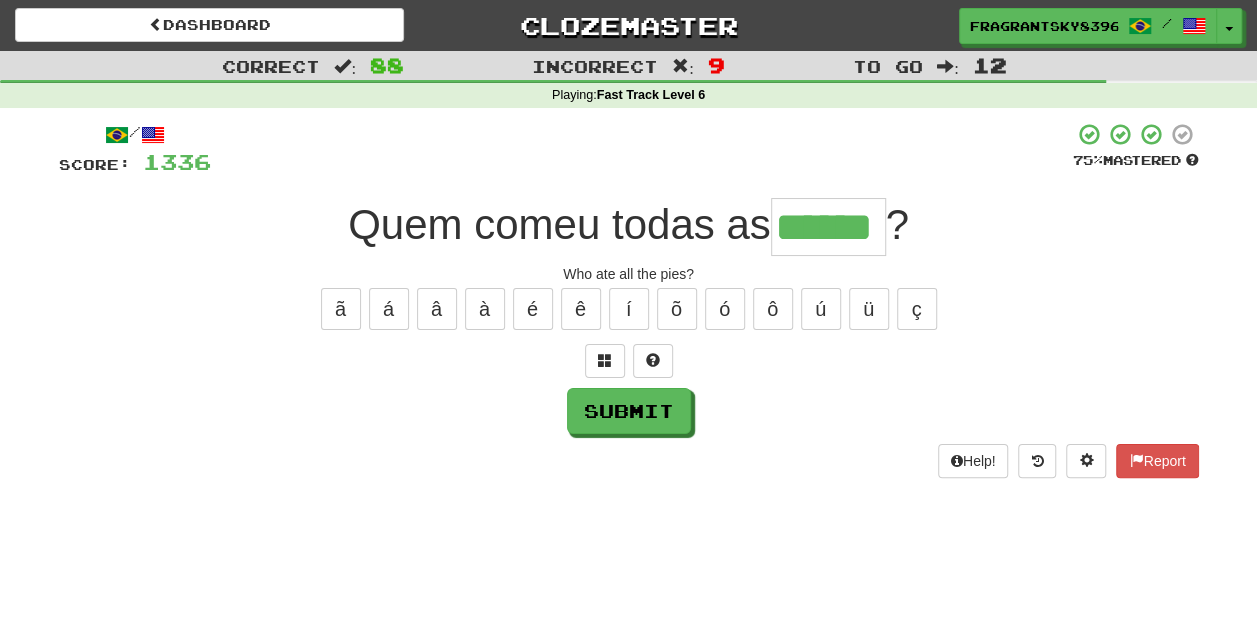 type on "******" 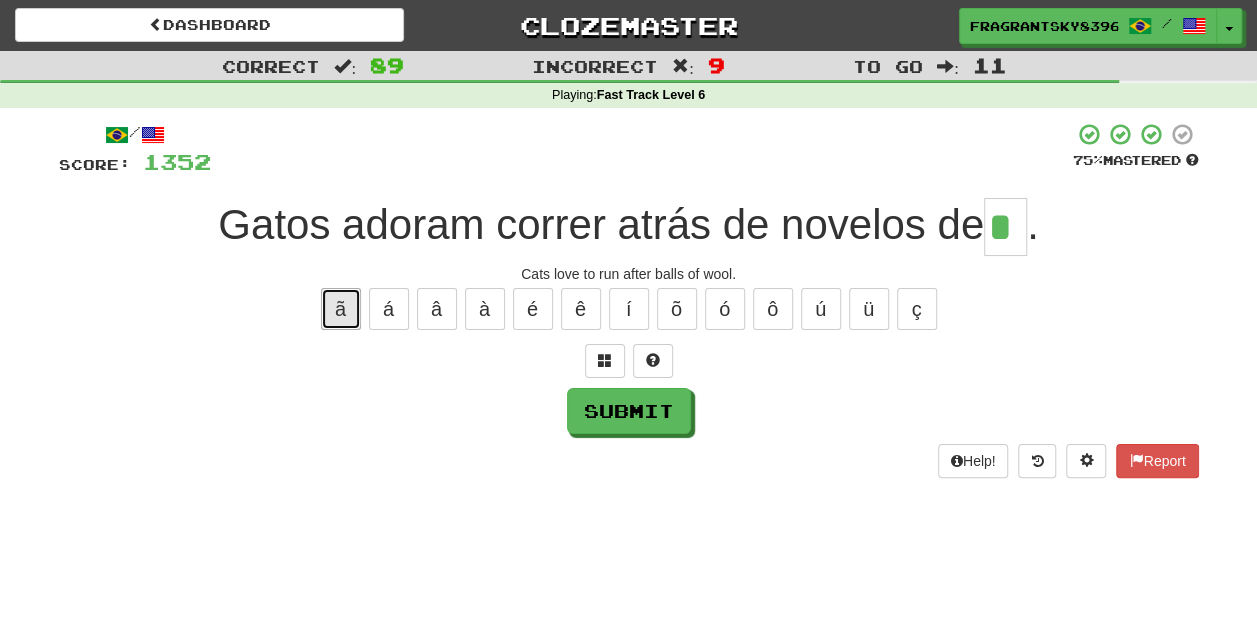 click on "ã" at bounding box center (341, 309) 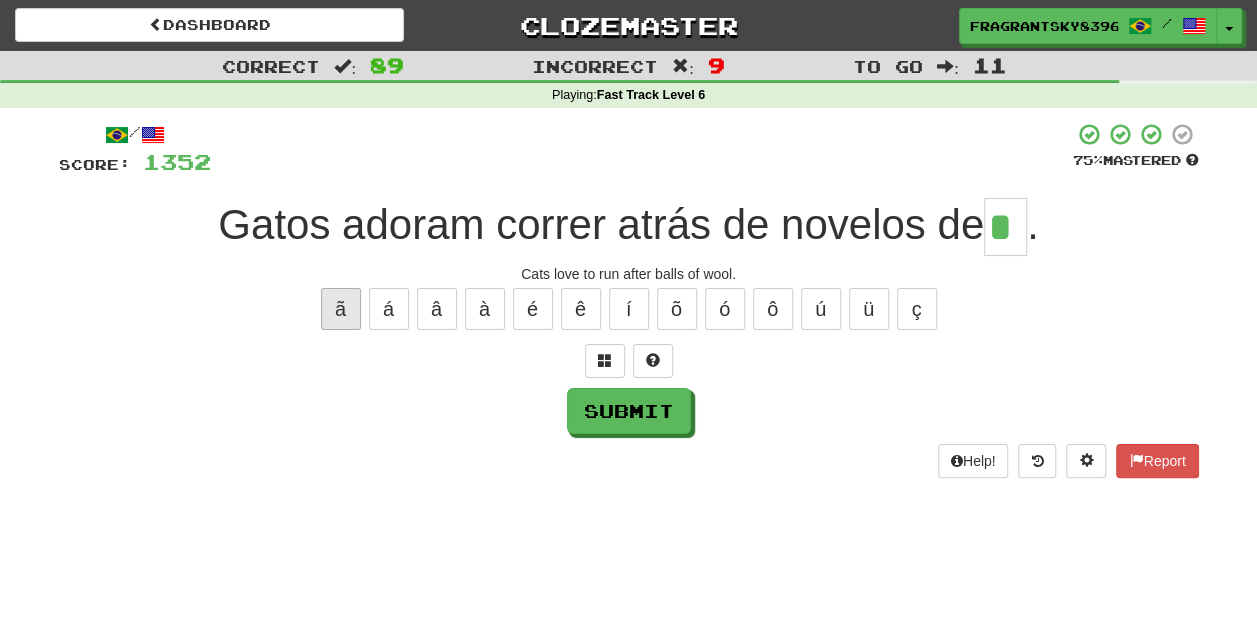 type on "**" 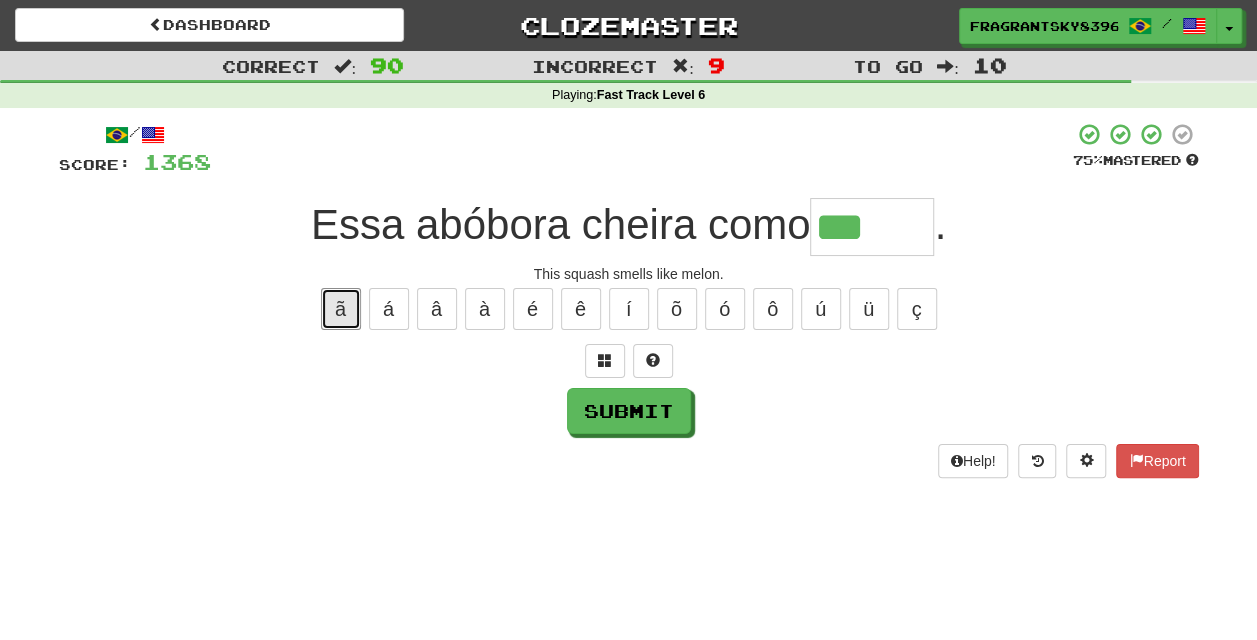click on "ã" at bounding box center [341, 309] 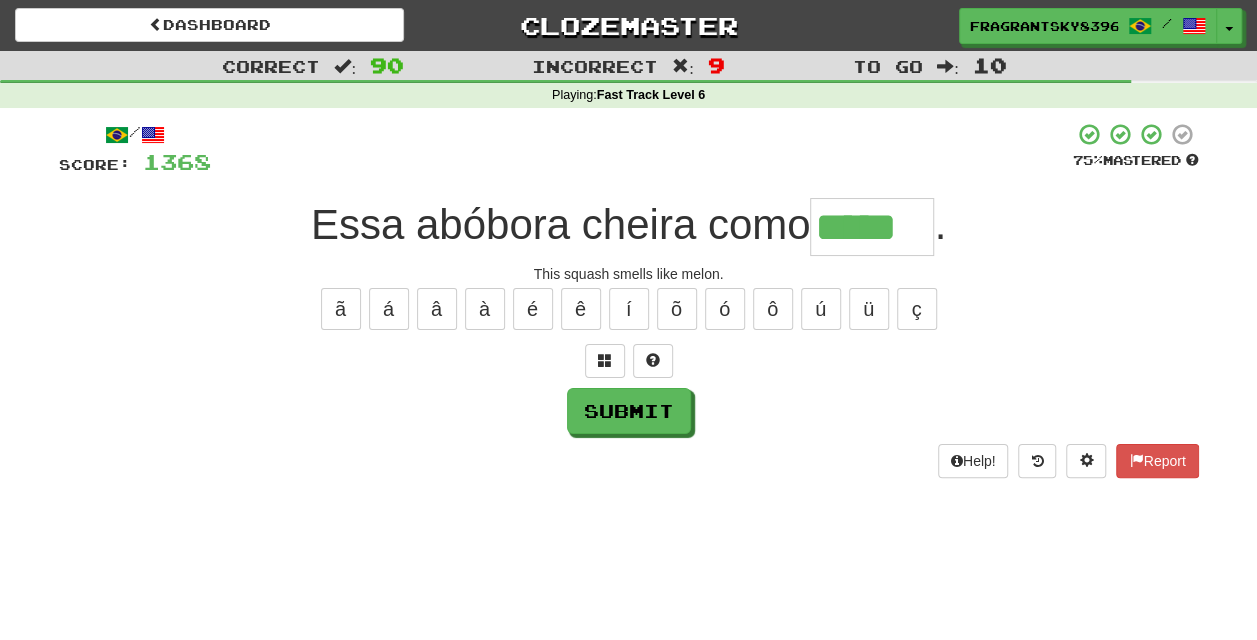 type on "*****" 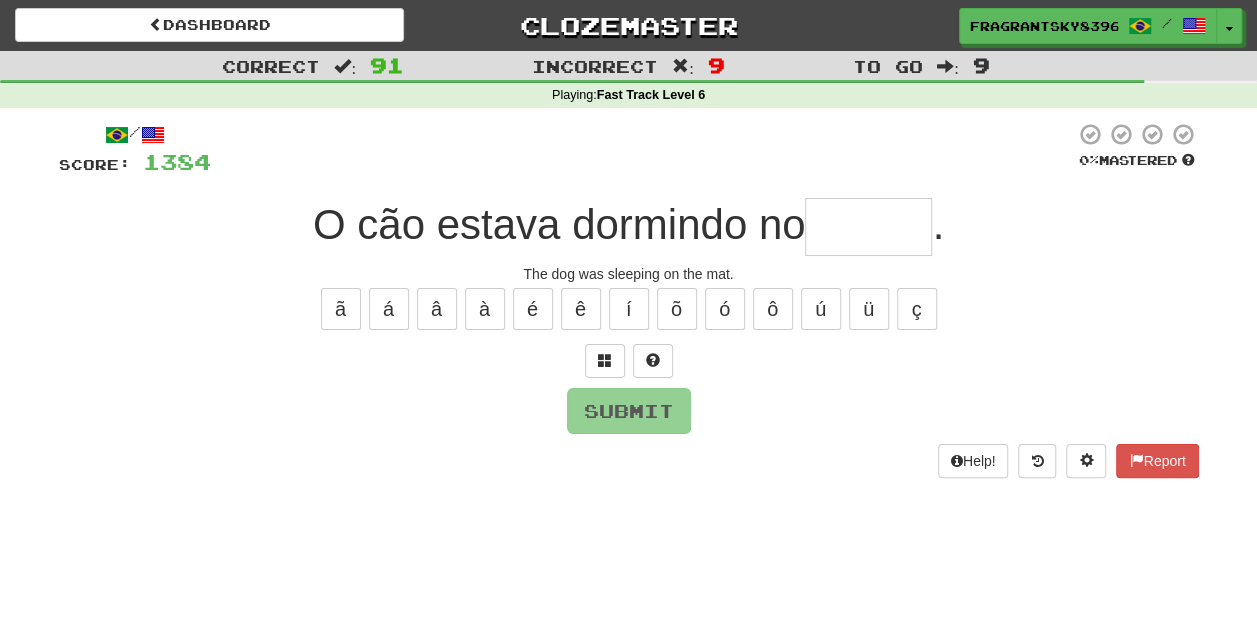 type on "*" 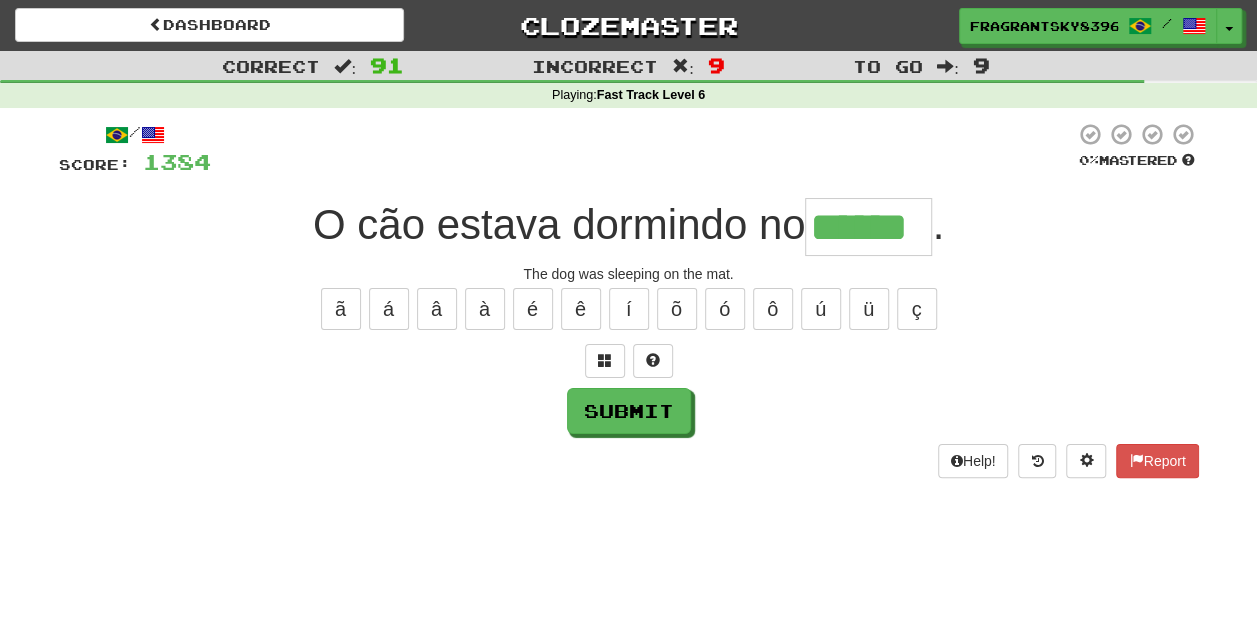 type on "******" 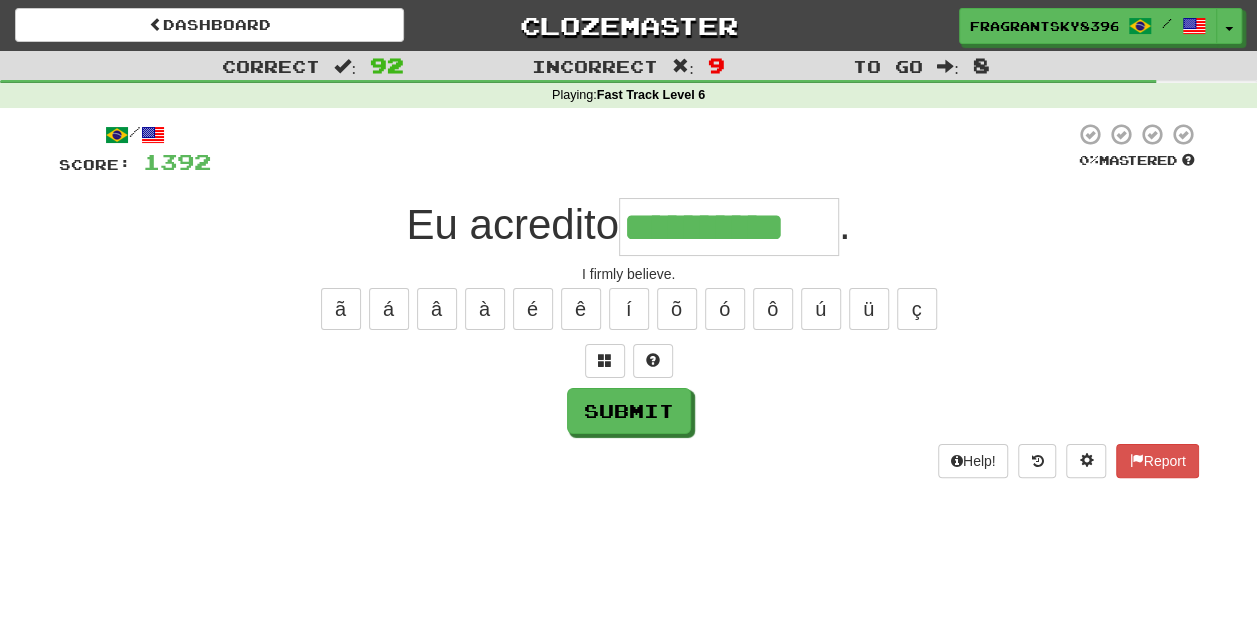 type on "**********" 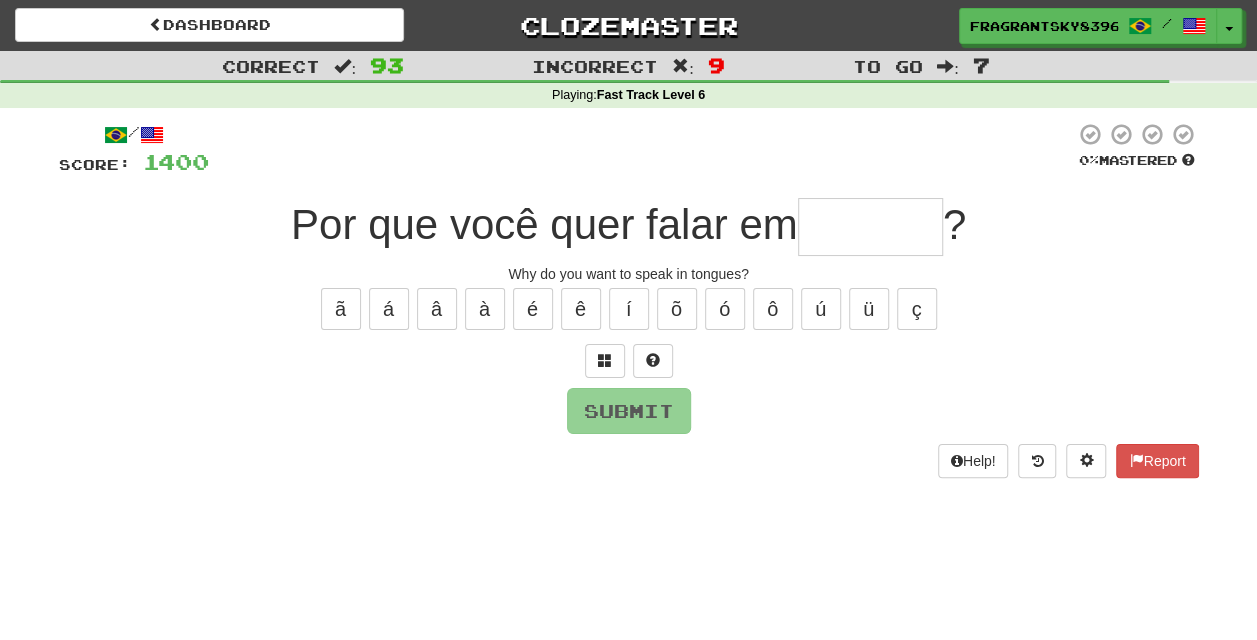 type on "*******" 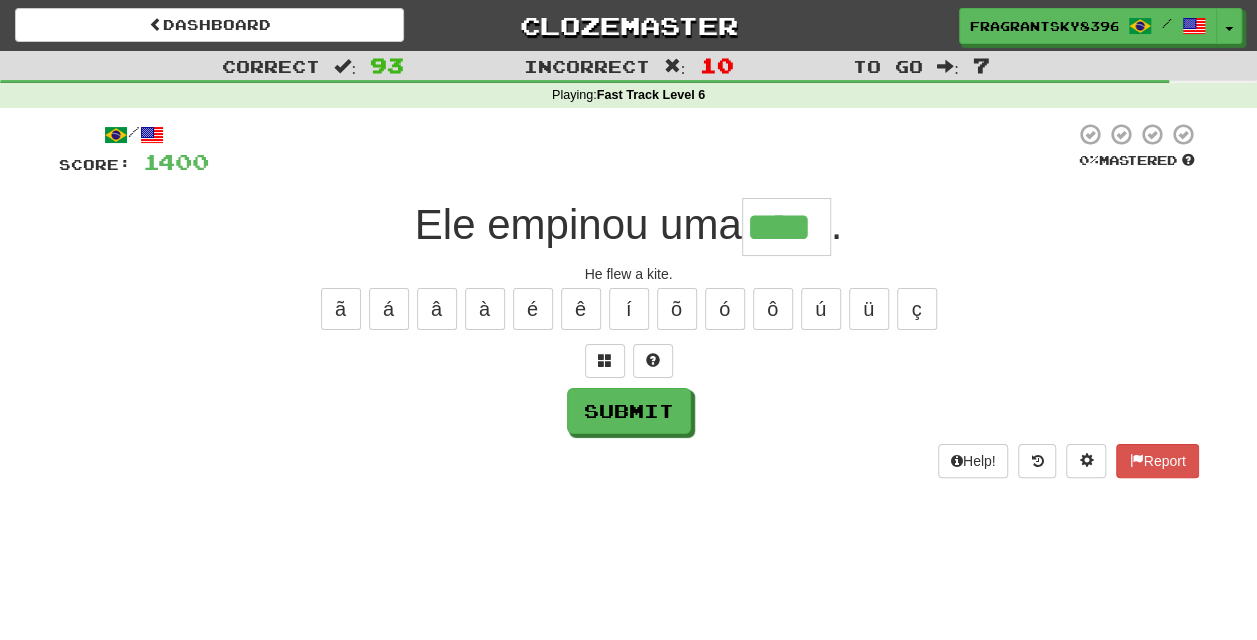 type on "****" 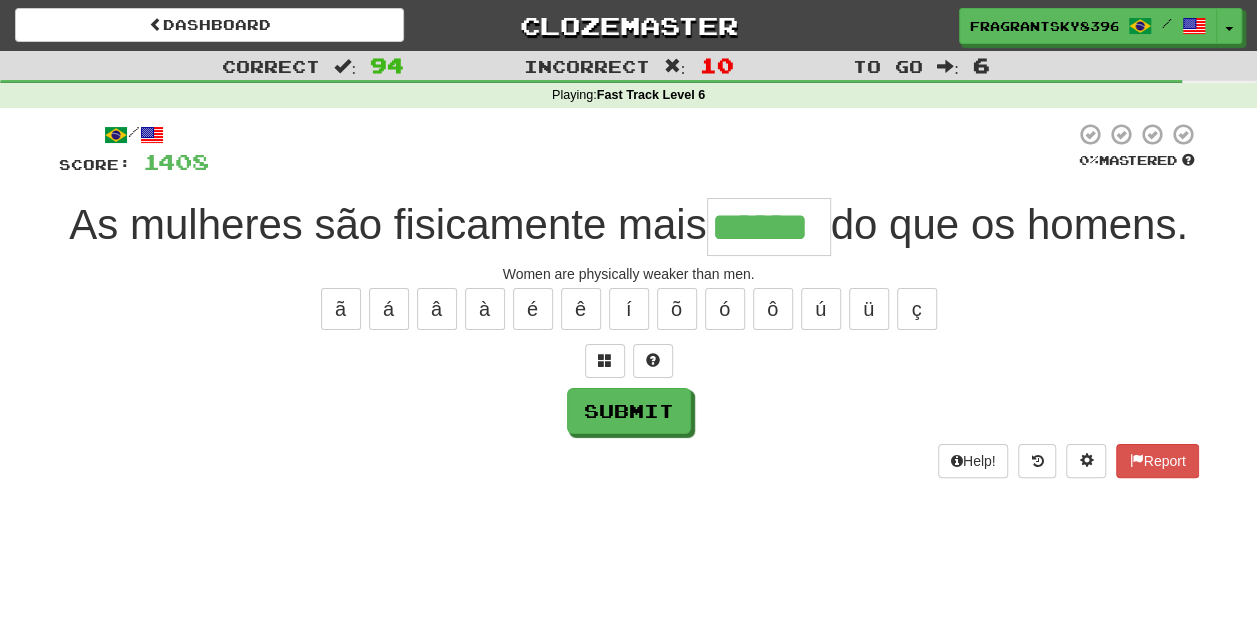 type on "******" 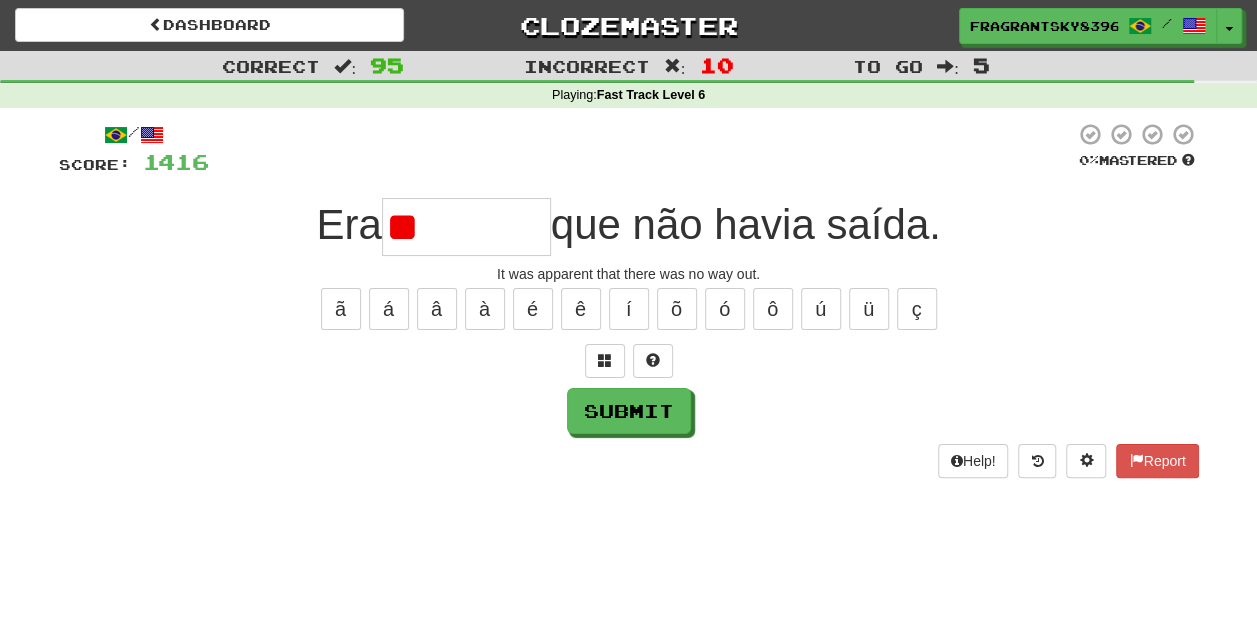 type on "*" 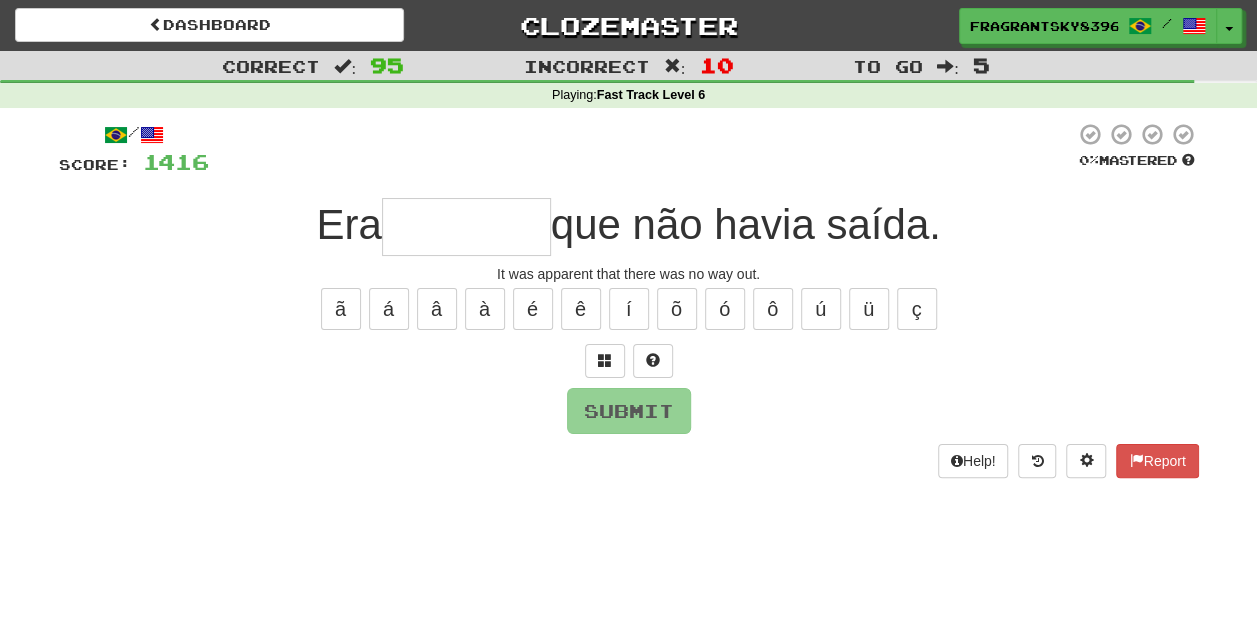 type on "*" 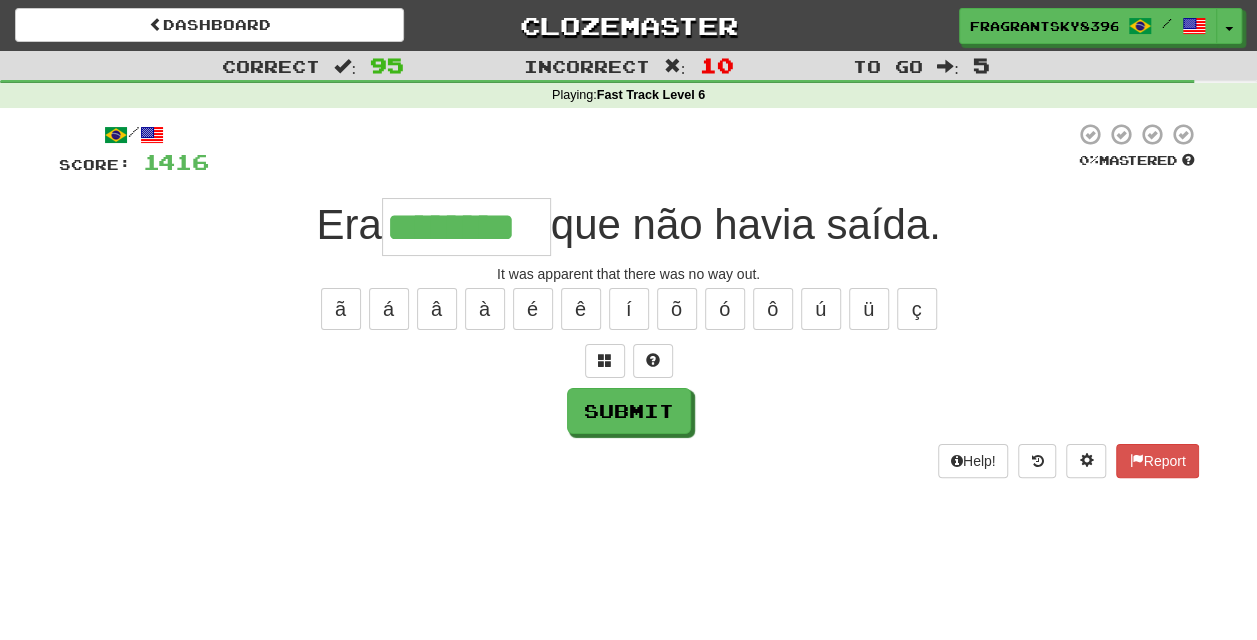 type on "********" 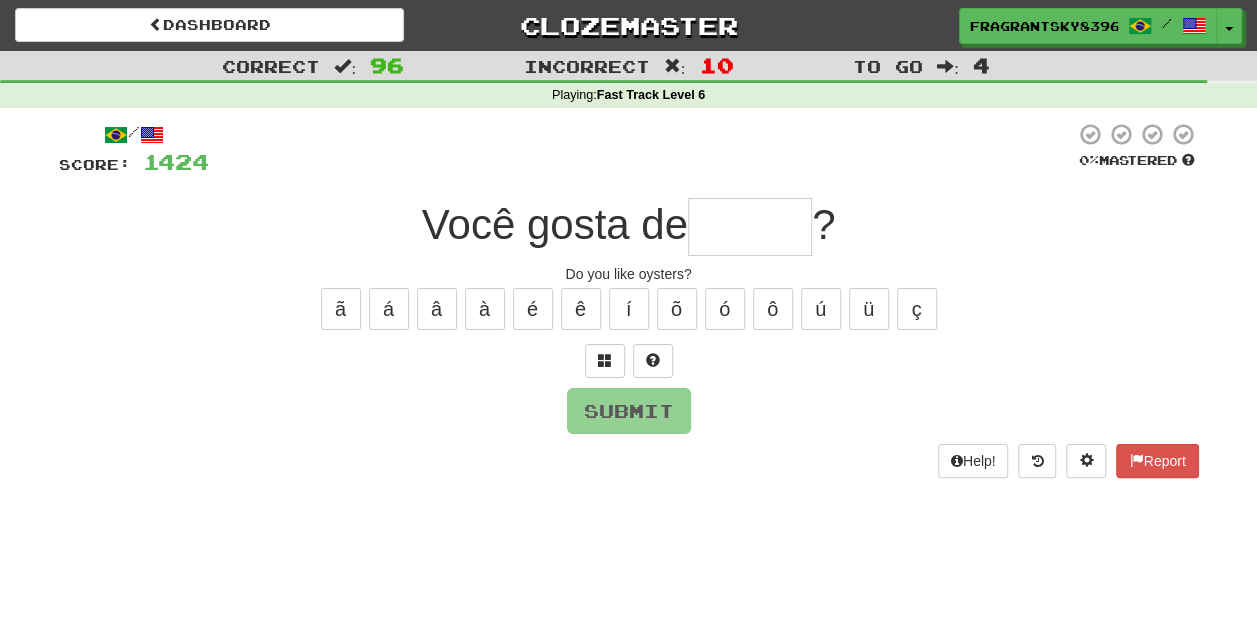 type on "******" 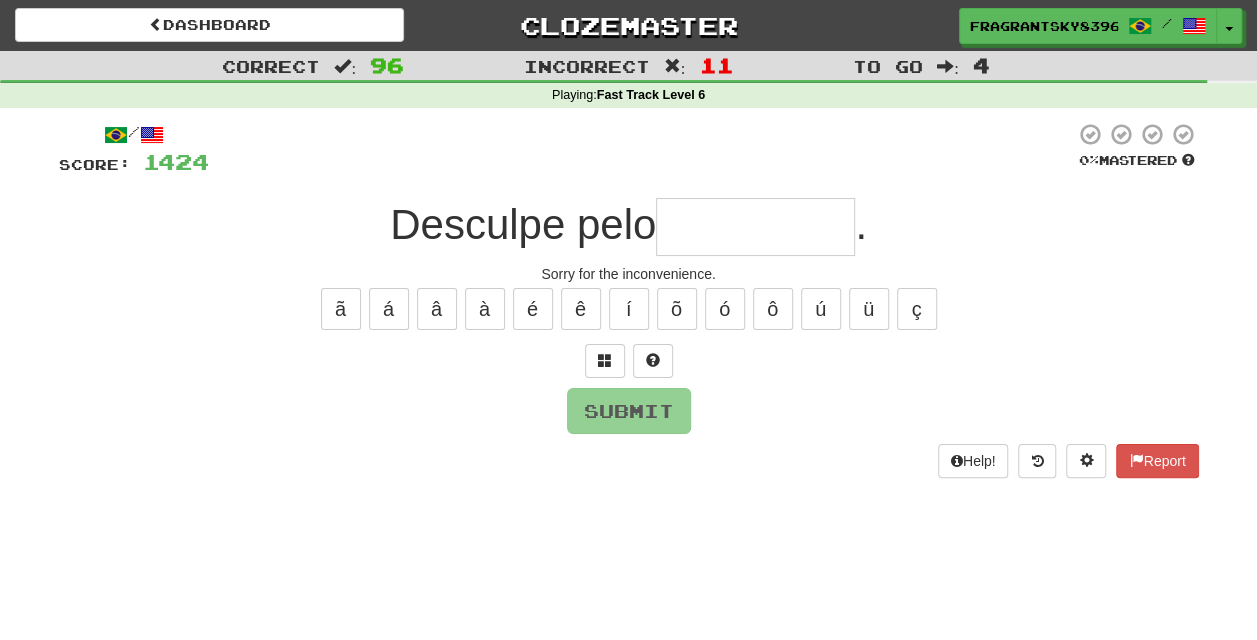type on "*" 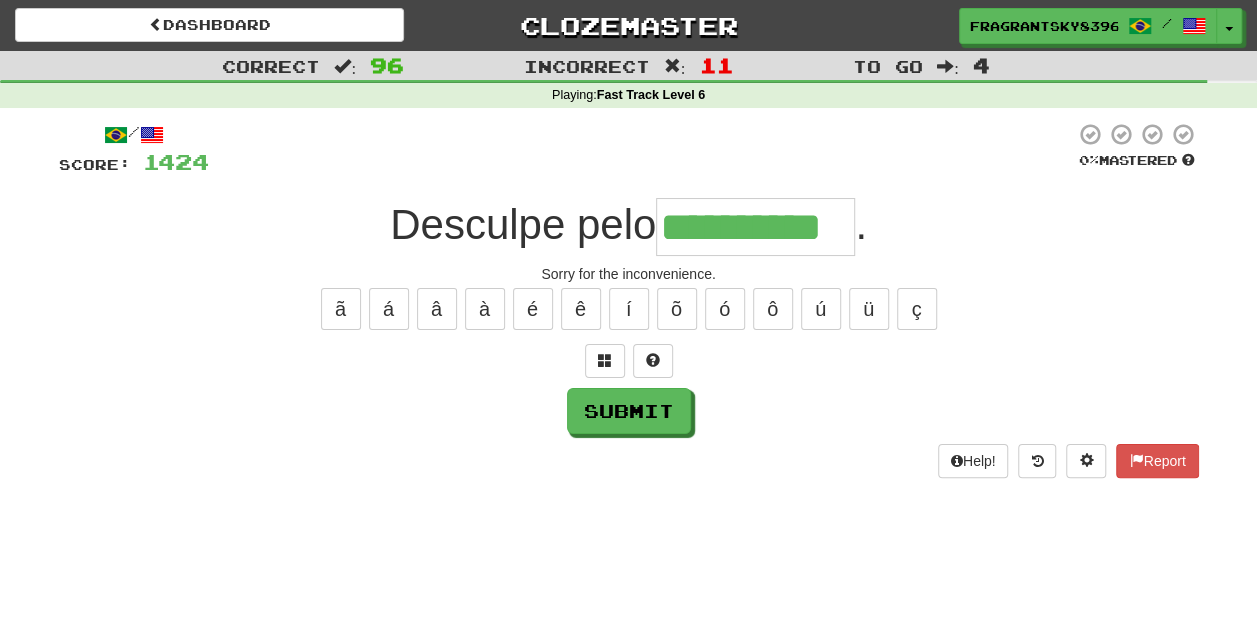 type on "**********" 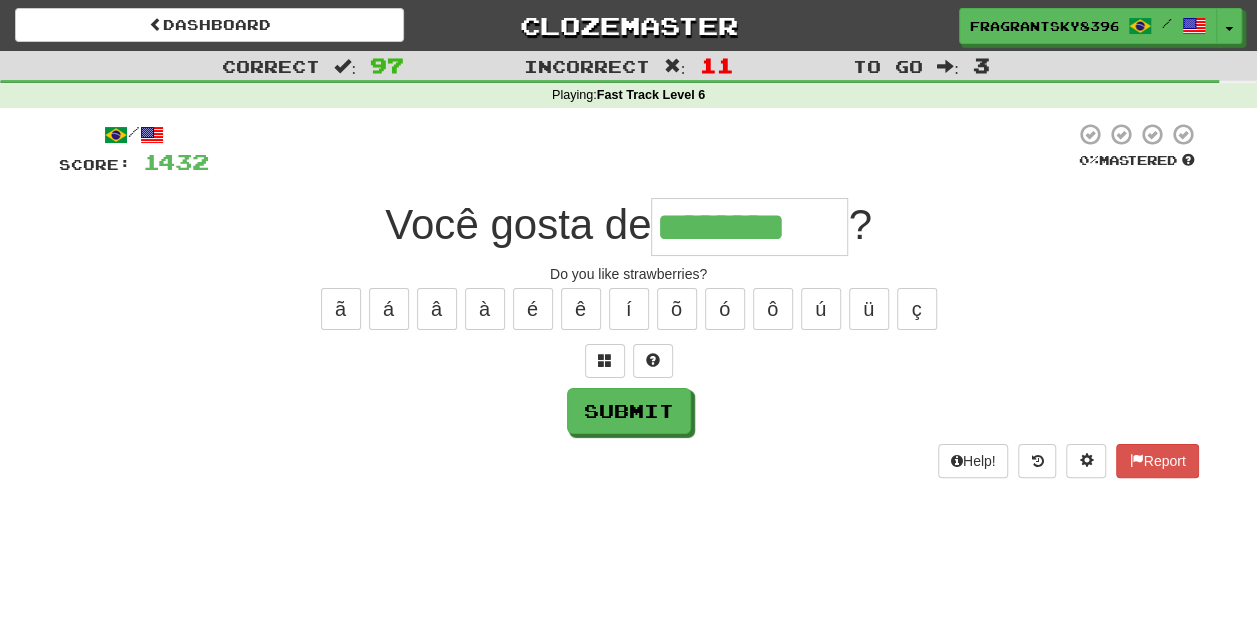 type on "********" 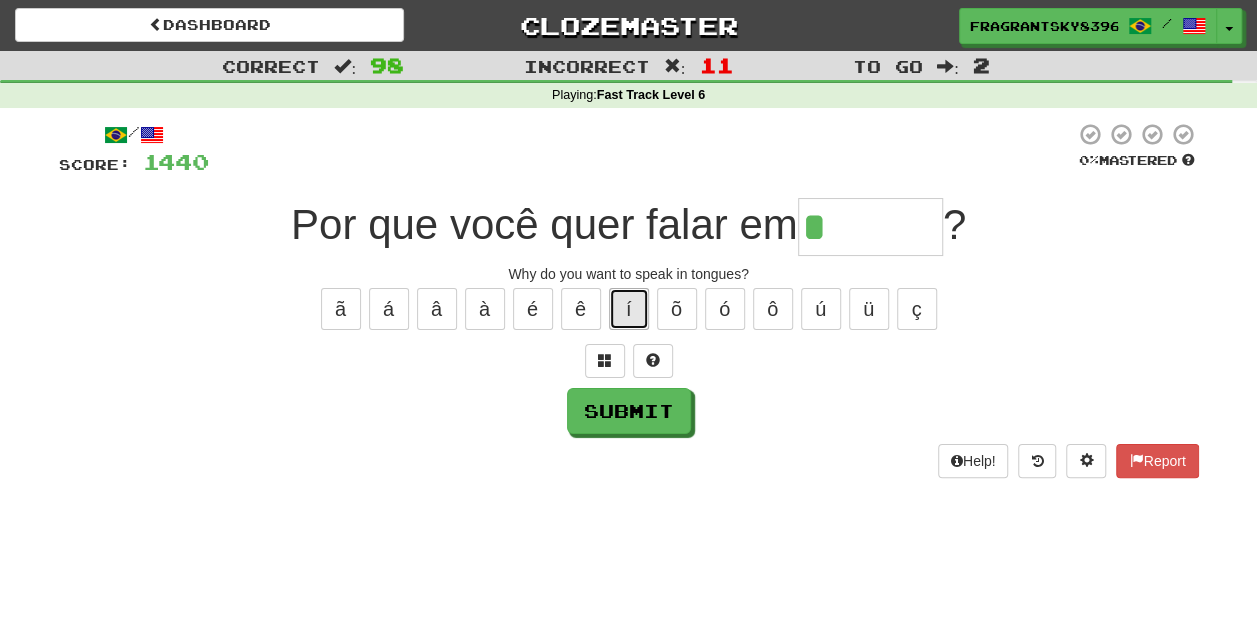 click on "í" at bounding box center [629, 309] 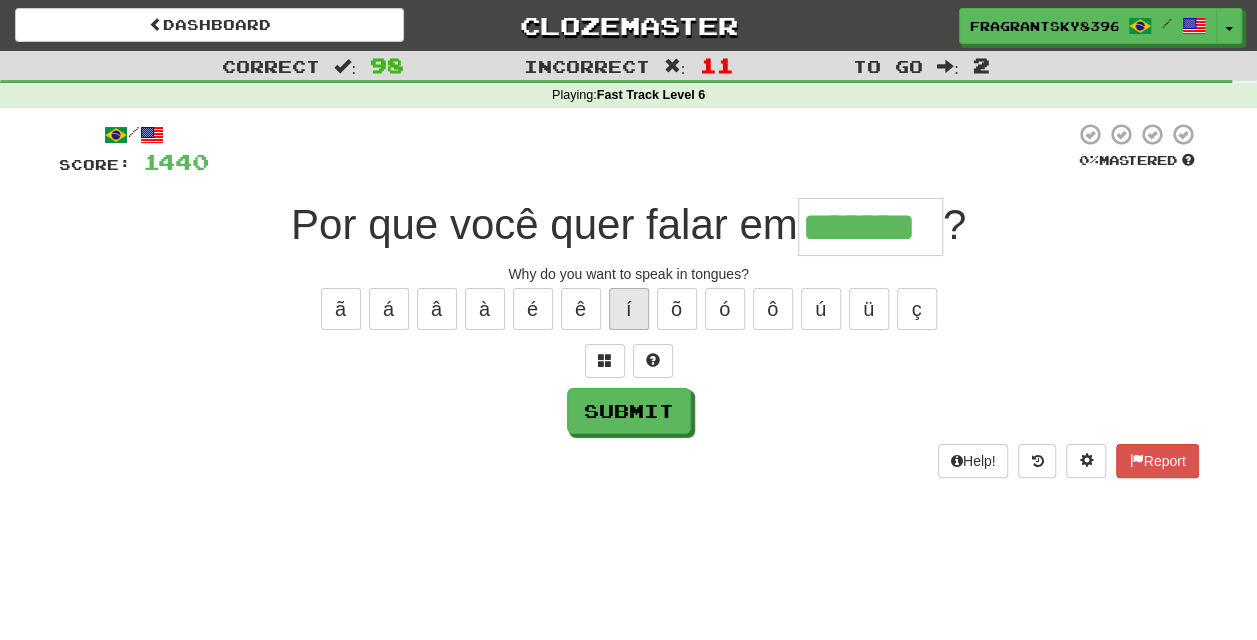 type on "*******" 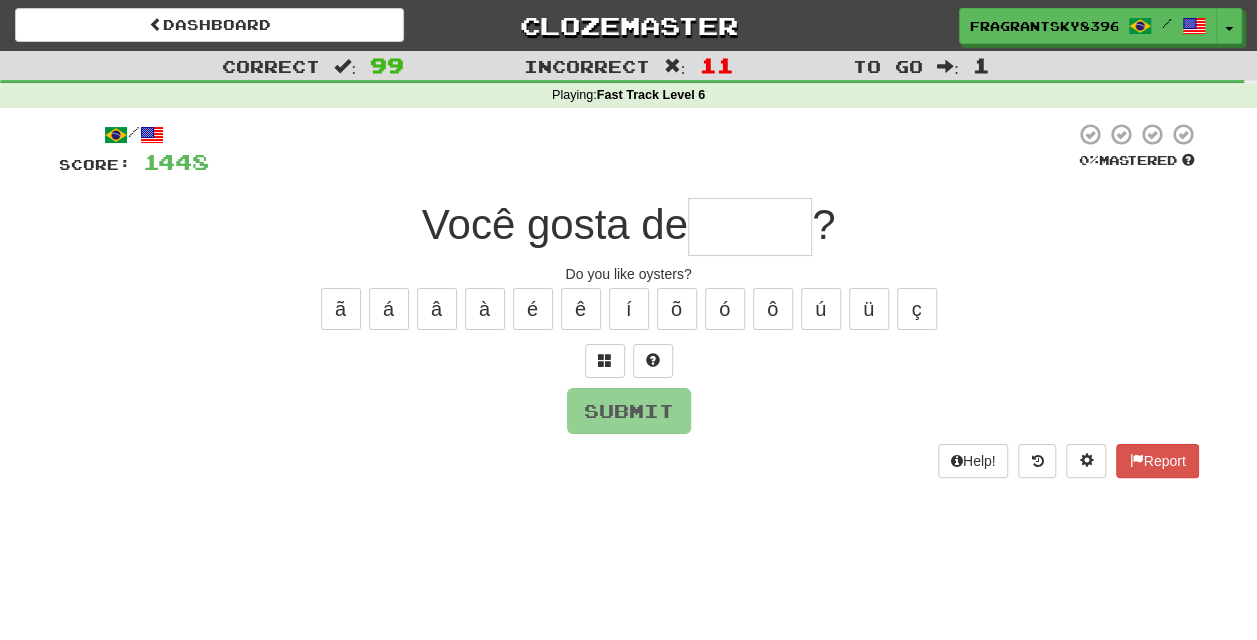 type on "******" 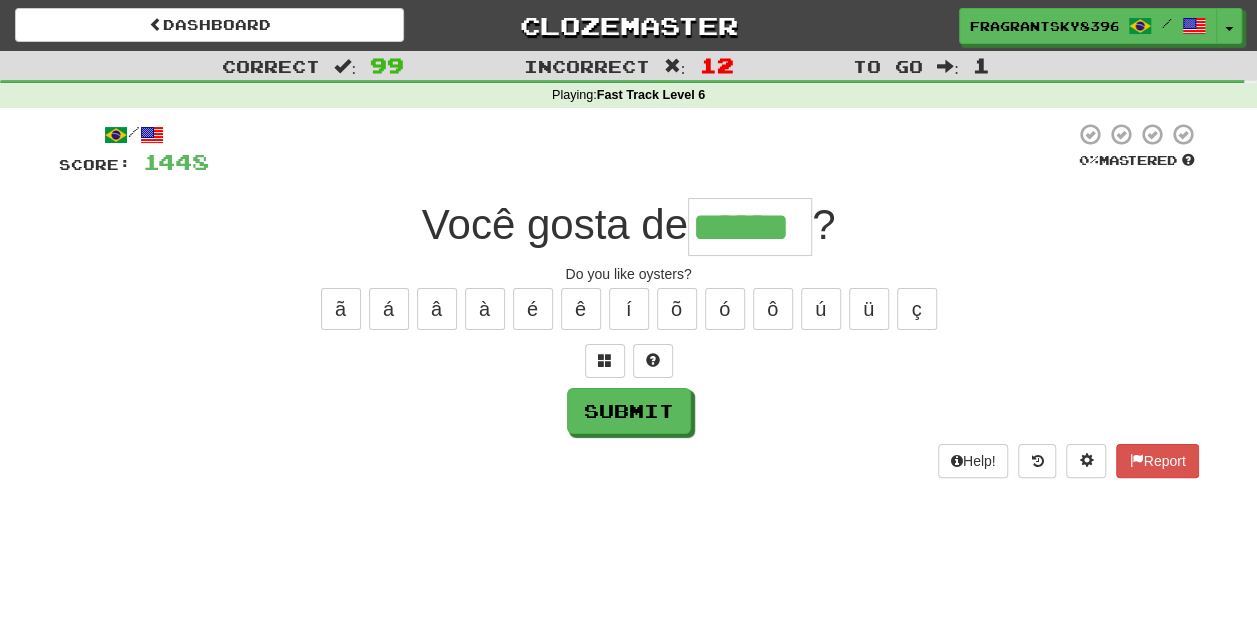 type on "******" 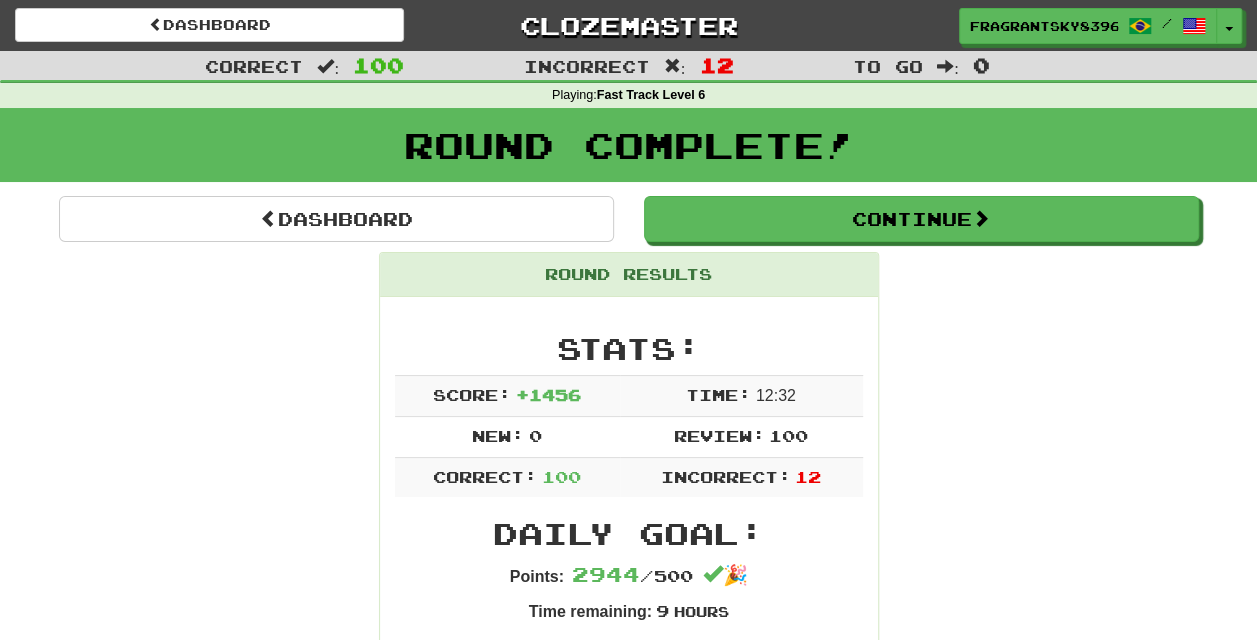 click on "Uma pessoa que segue o Islã é conhecida como muçulmano. A person who follows Islam is known as a Muslim. É anormal comer tanto. It is abnormal to eat so much. Ele tem um certo talento literário. He has some literary talent. Comprei um conjunto de caixas de som novinhas. I bought a set of brand-new speakers. O mau tempo não é um . ." at bounding box center [629, 5553] 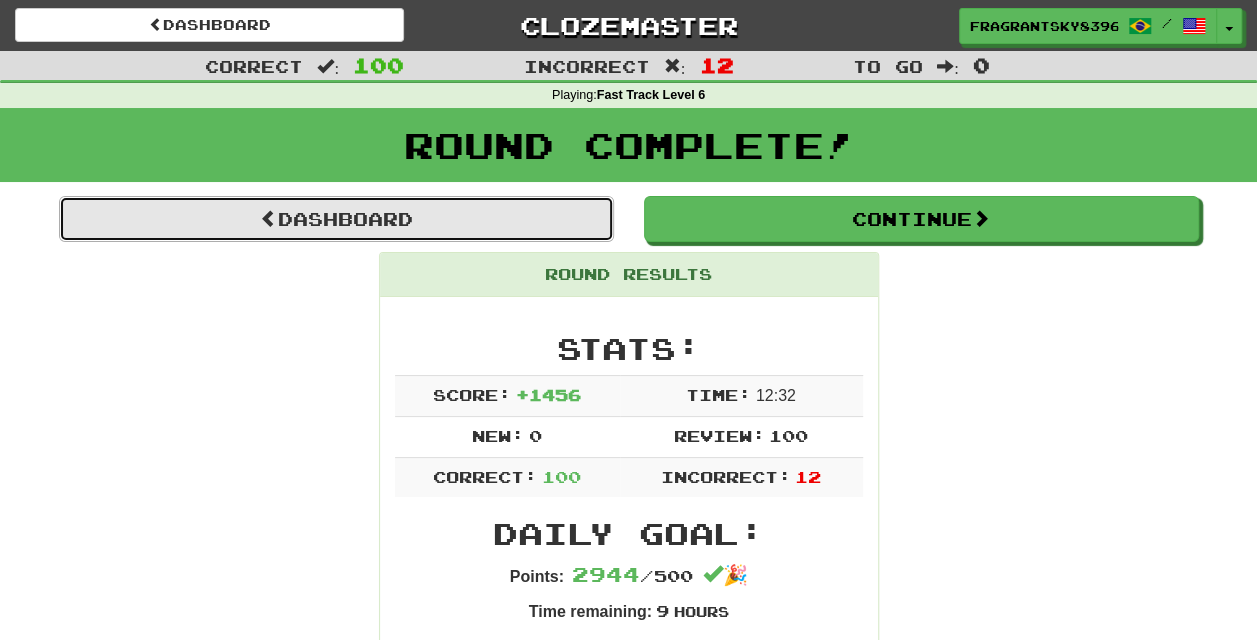 click on "Dashboard" at bounding box center [336, 219] 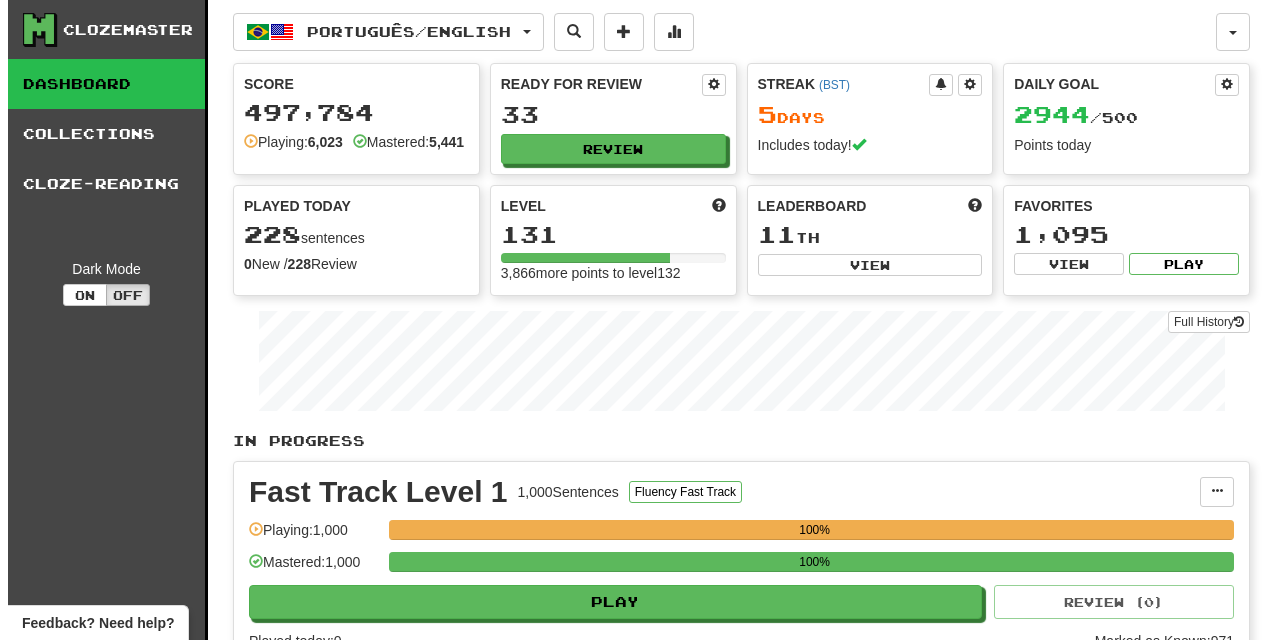 scroll, scrollTop: 0, scrollLeft: 0, axis: both 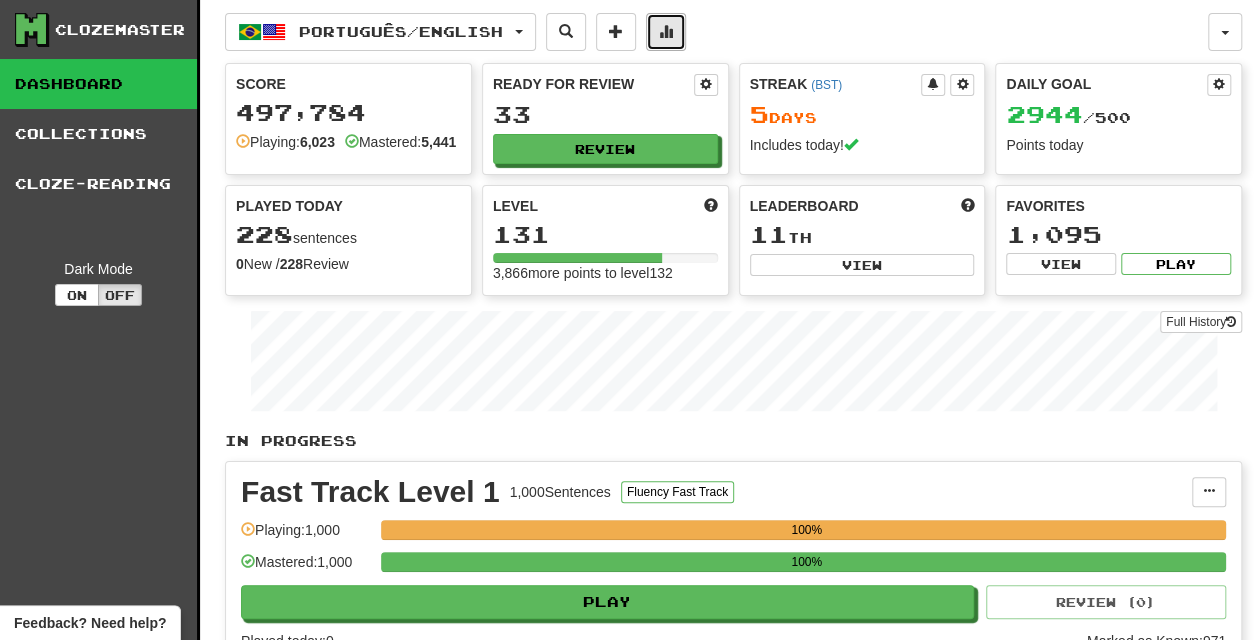 click at bounding box center (666, 32) 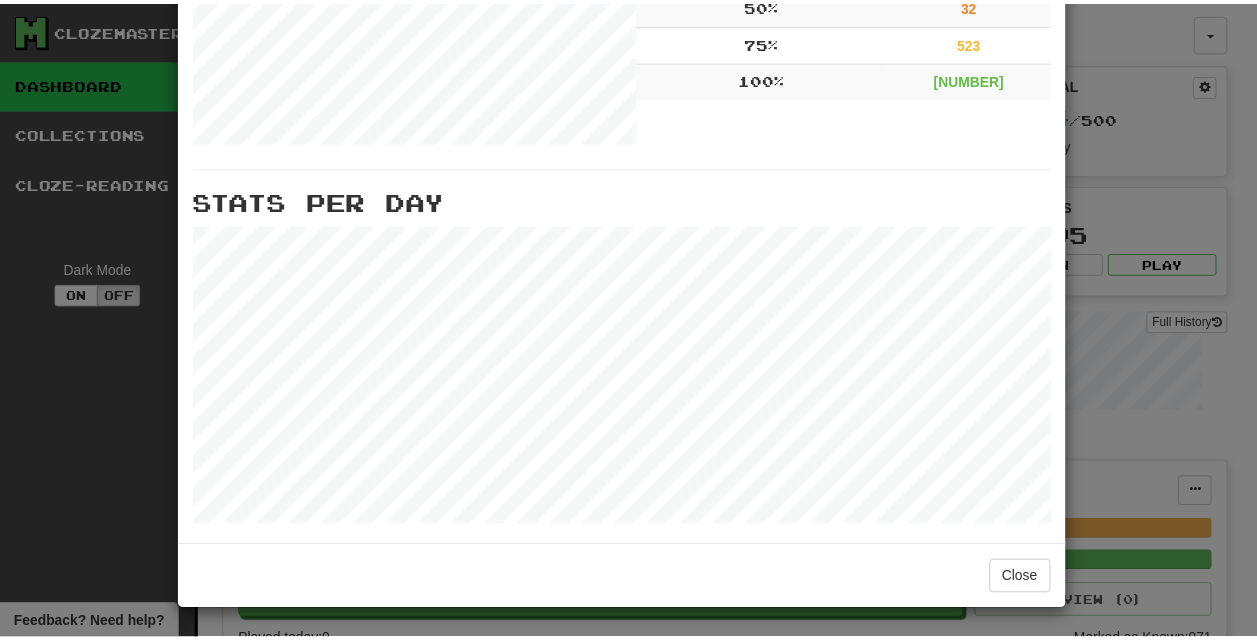 scroll, scrollTop: 667, scrollLeft: 0, axis: vertical 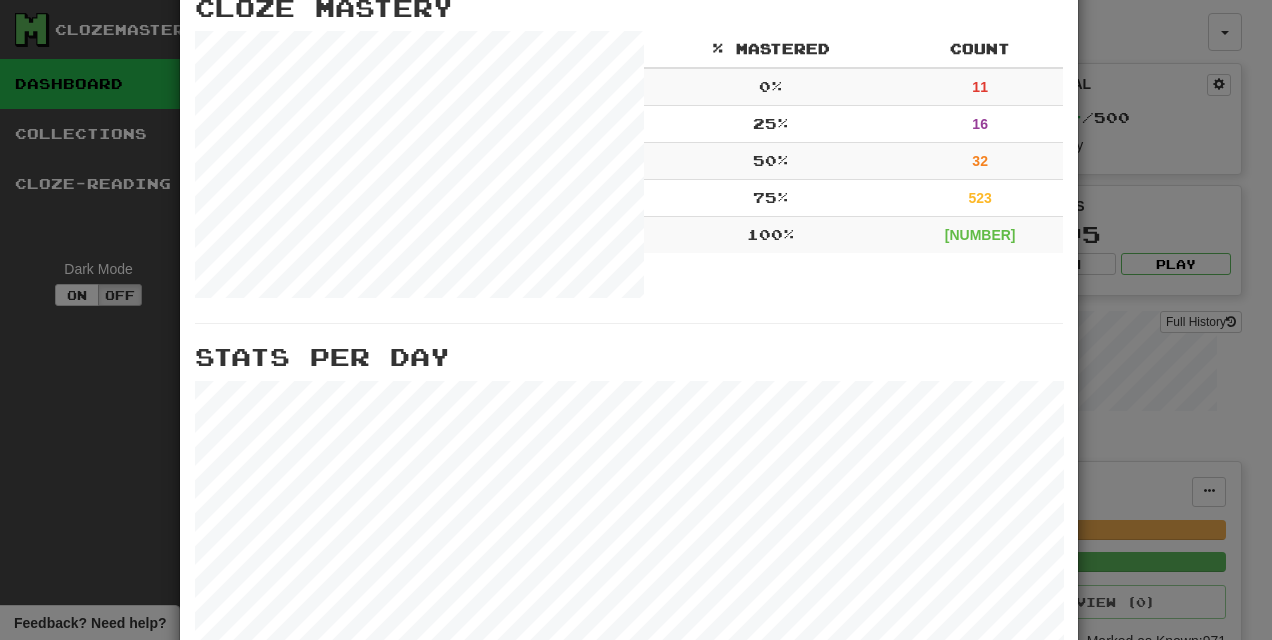 click on "× More Stats Review Forecast Totals Played :   [NUMBER] Mastered :   [NUMBER] Correct :   [NUMBER] Incorrect :   [NUMBER] Multiple Choice :   [NUMBER] Text Input :   [NUMBER] Listening :   0 Speaking :   0 Used Hint :   1 Time Played :   [TIME] Cloze Mastery % Mastered Count 0 % 11 25 % 16 50 % 32 75 % 523 100 % 5441 Stats Per Day Close" at bounding box center (636, 320) 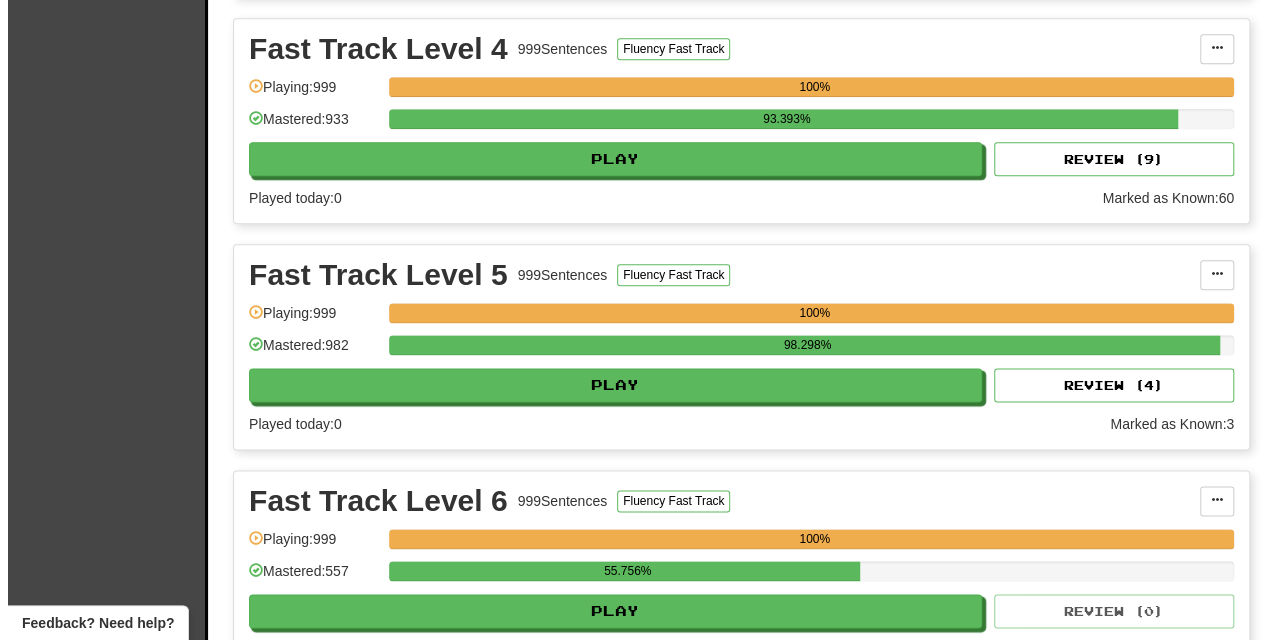 scroll, scrollTop: 1225, scrollLeft: 0, axis: vertical 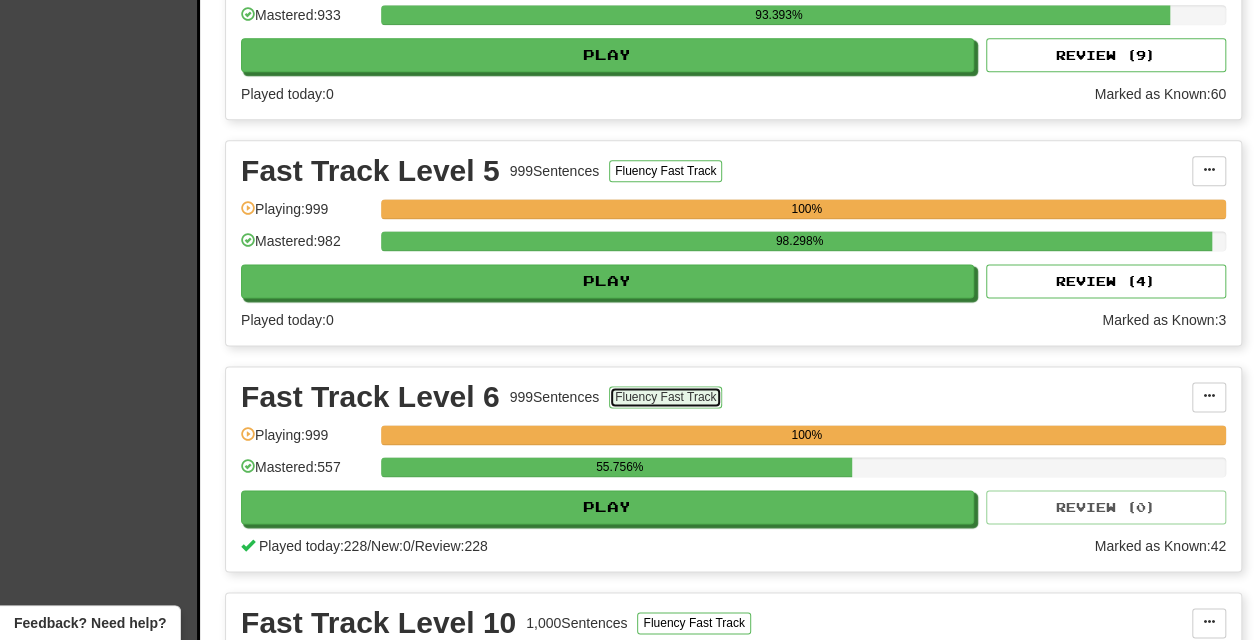 click on "Fluency Fast Track" at bounding box center [665, 397] 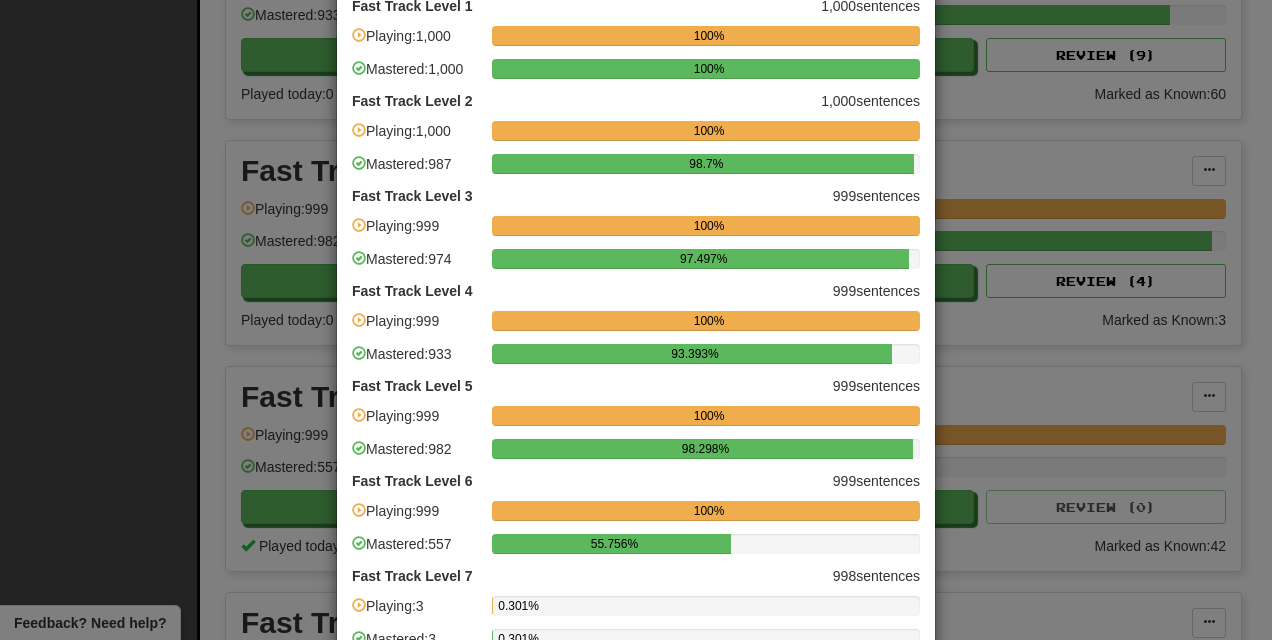 scroll, scrollTop: 102, scrollLeft: 0, axis: vertical 